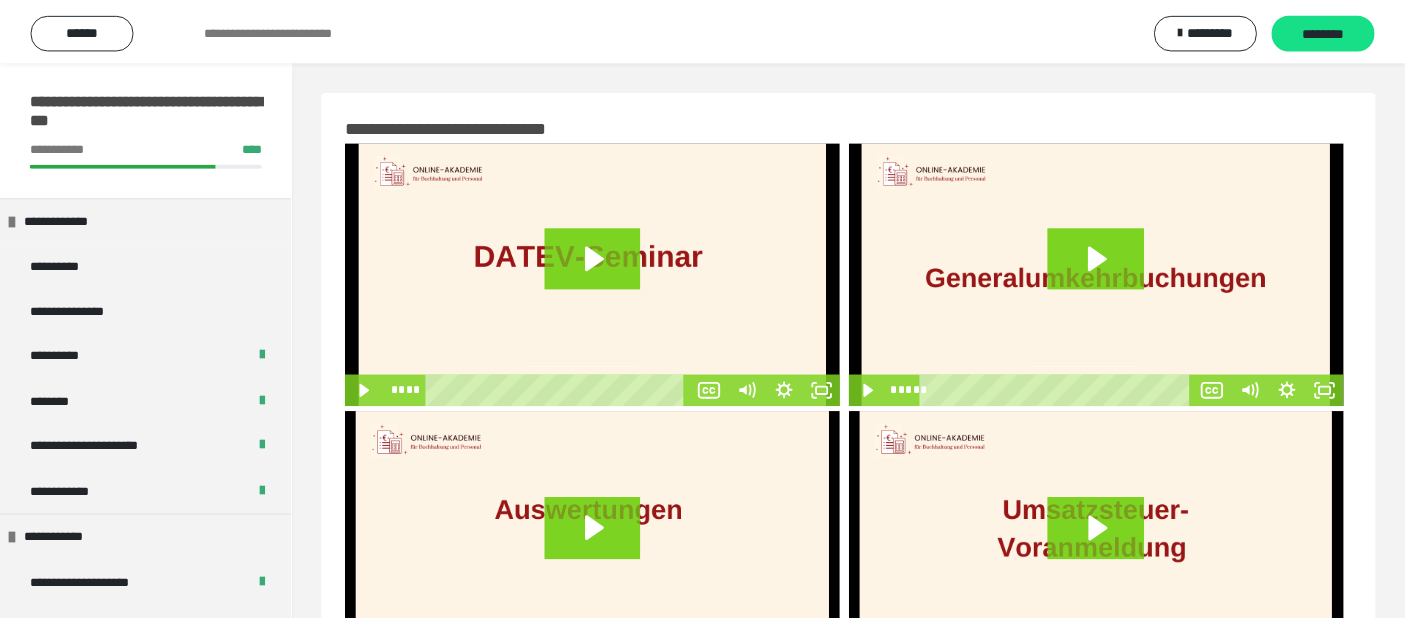 scroll, scrollTop: 0, scrollLeft: 0, axis: both 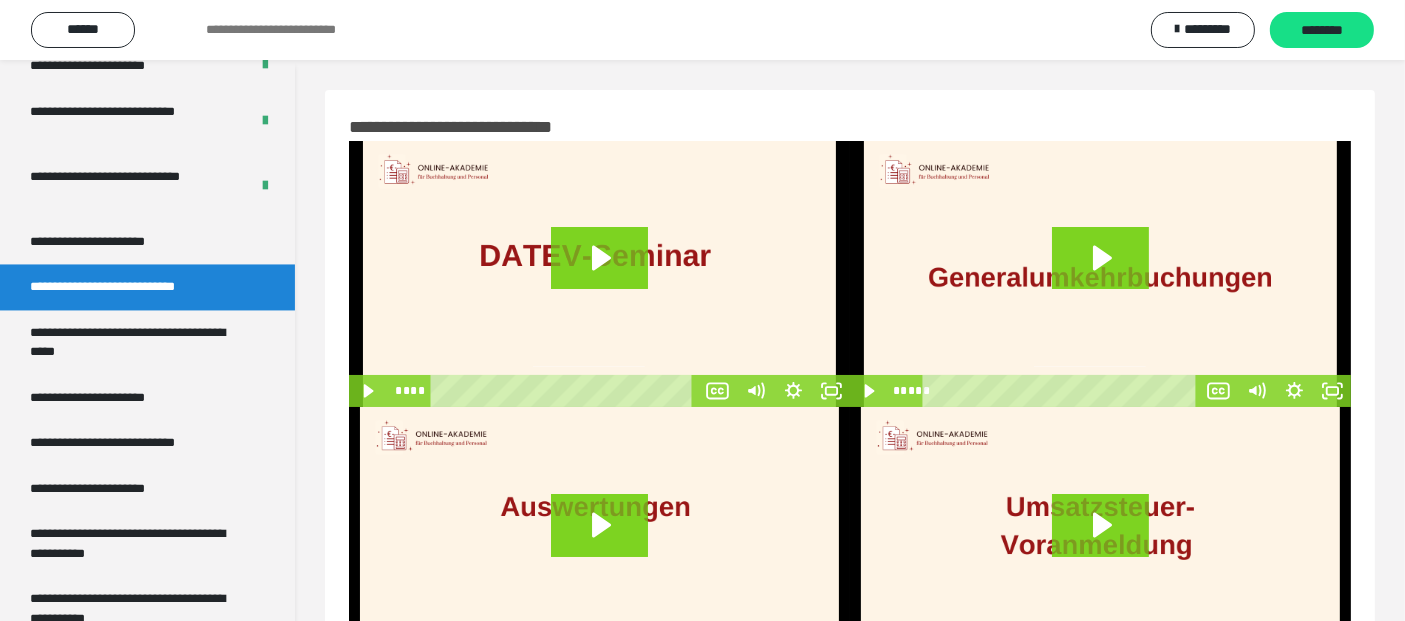 click on "**********" at bounding box center (129, 286) 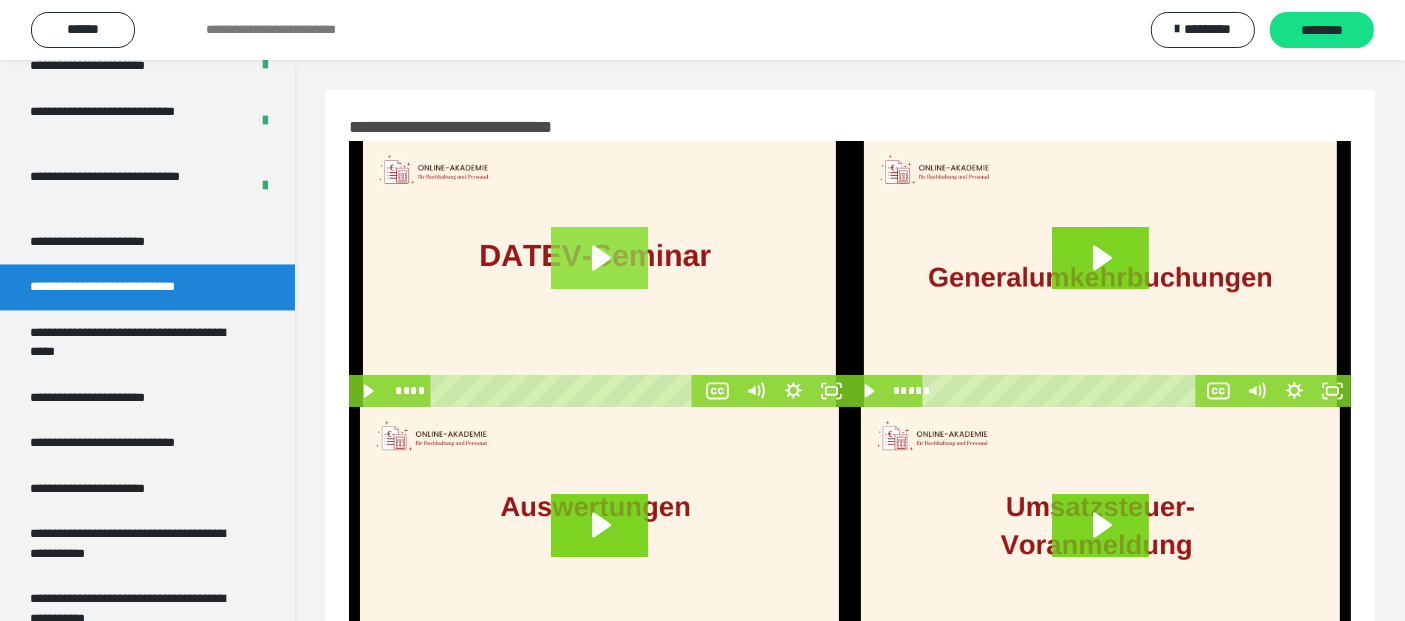 click 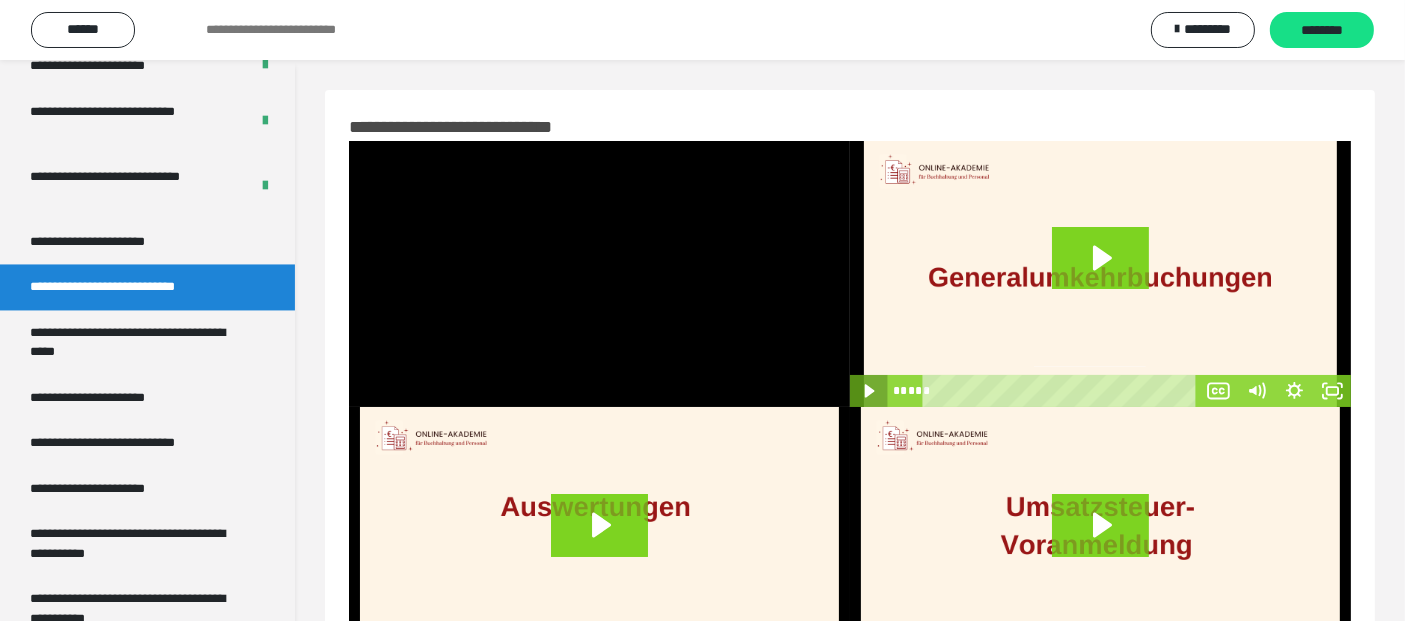 click 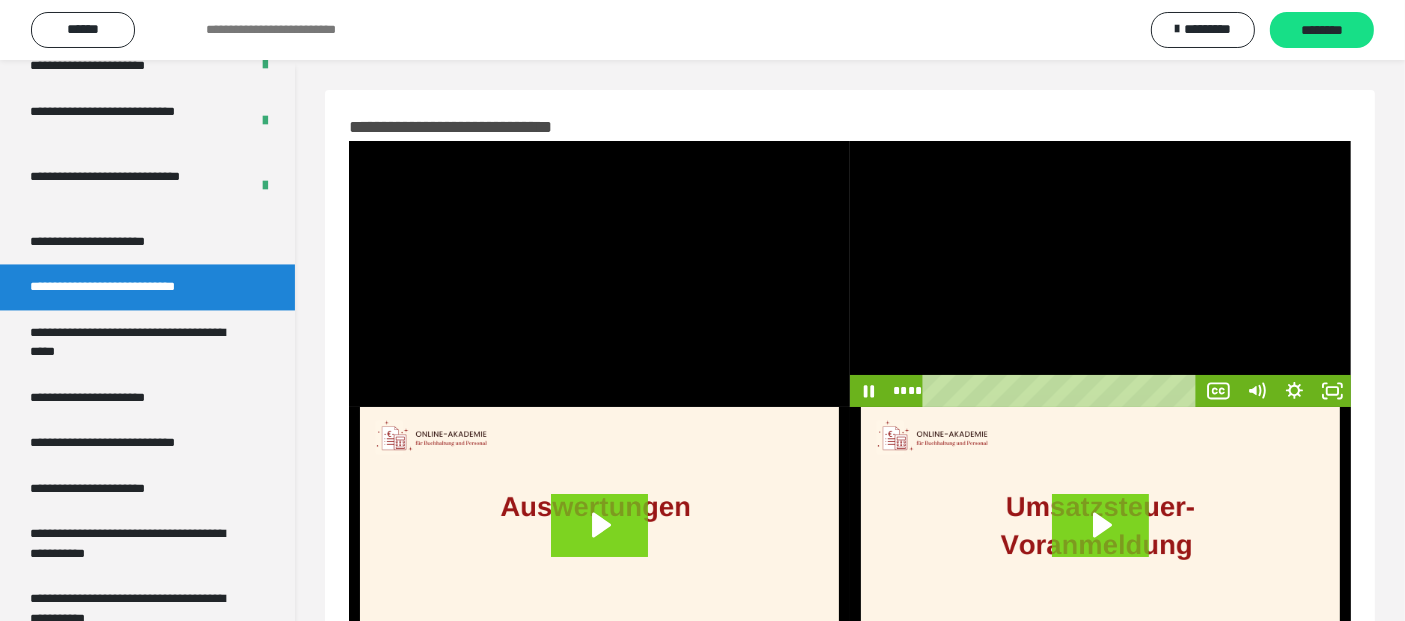 click at bounding box center [1100, 274] 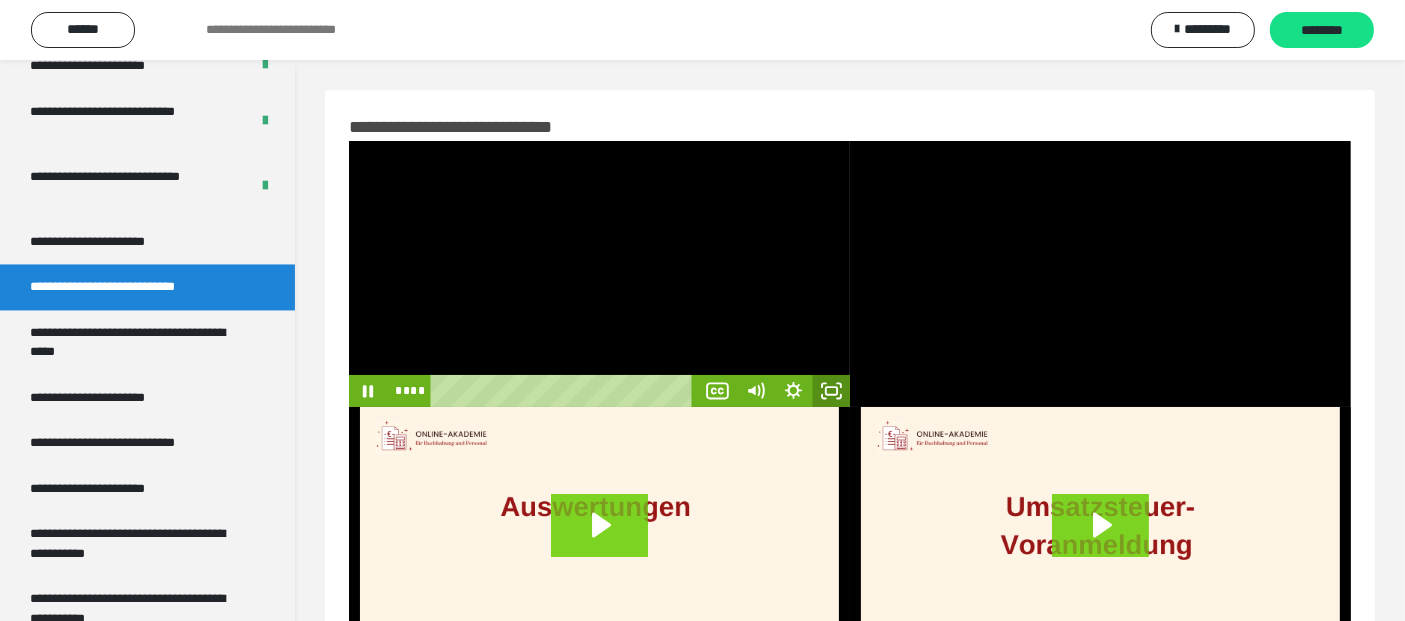 click 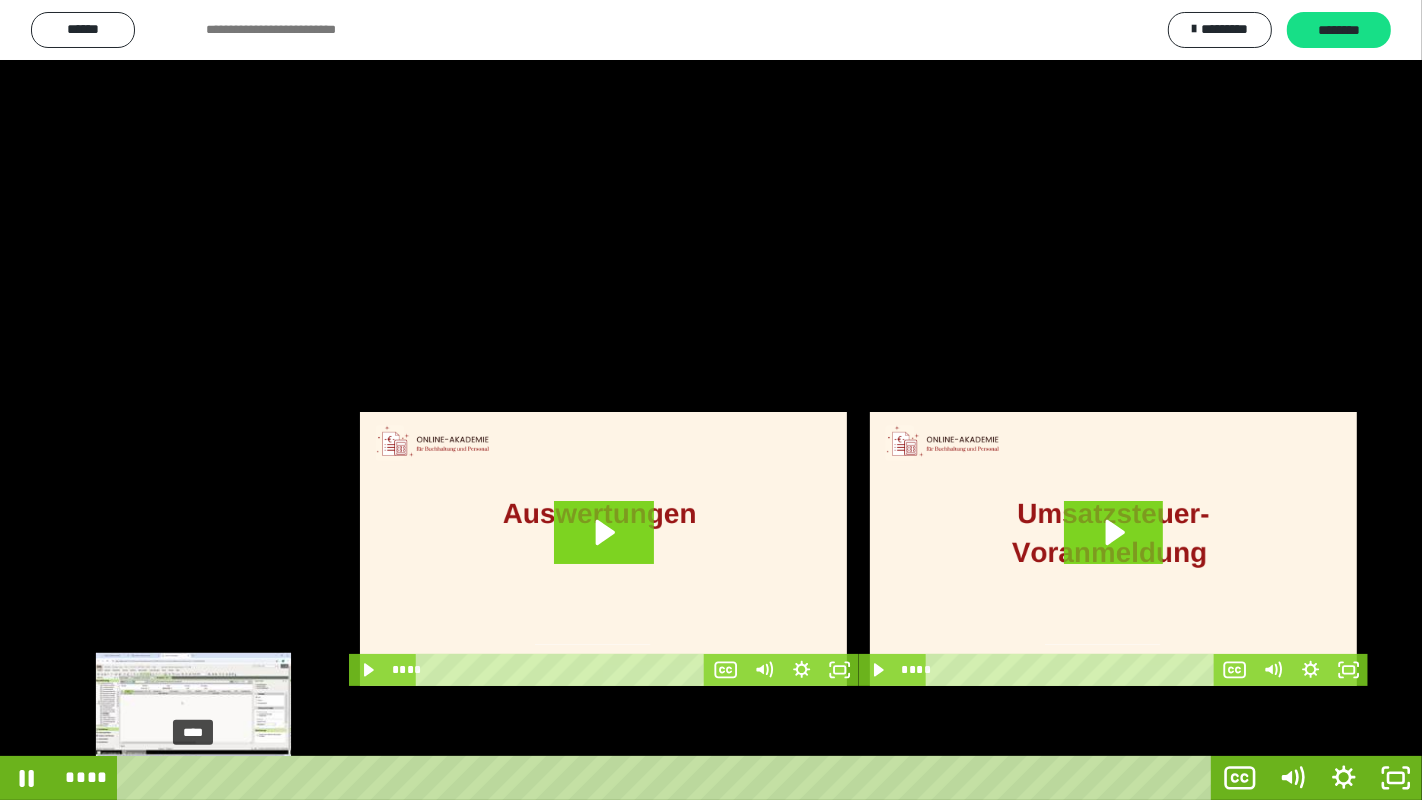 click at bounding box center (198, 778) 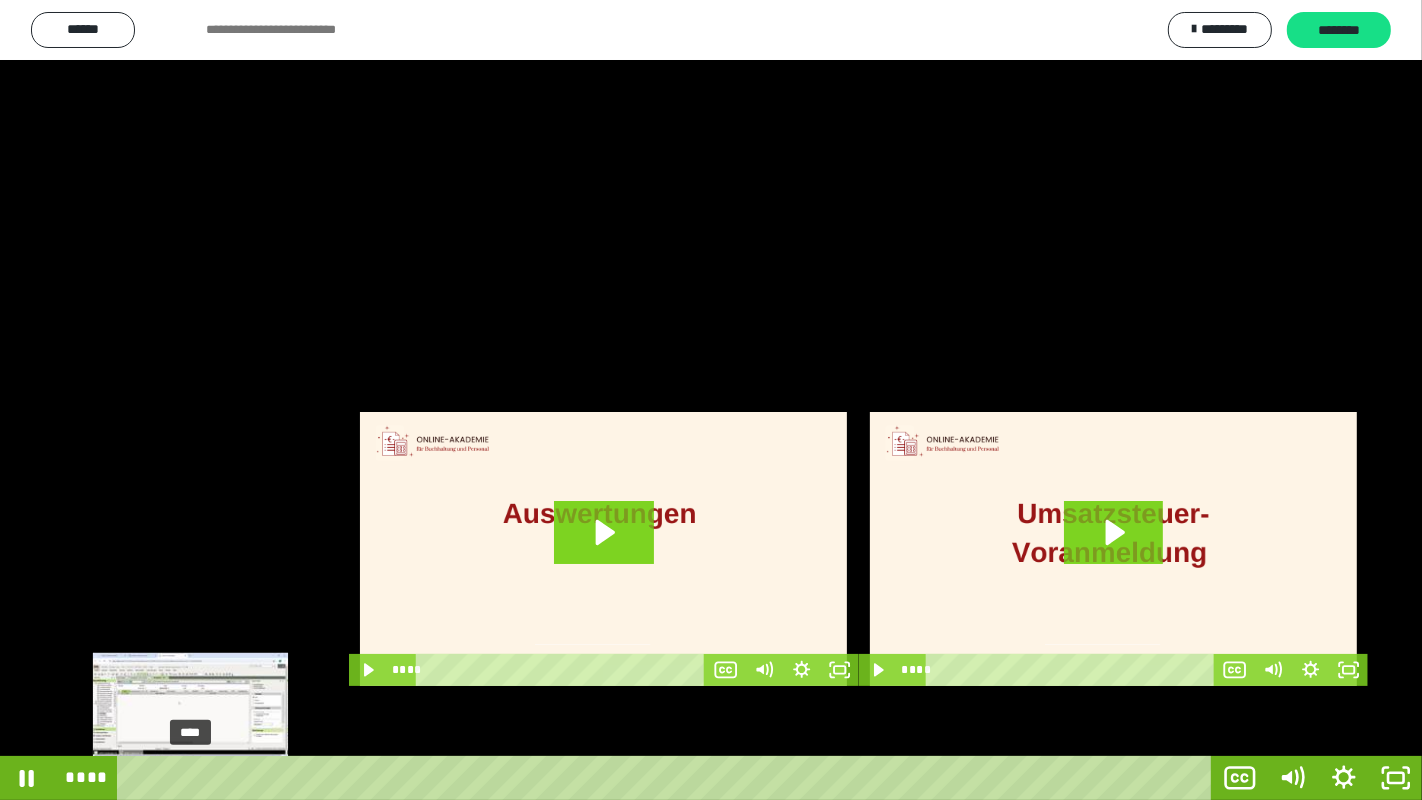 click at bounding box center (194, 778) 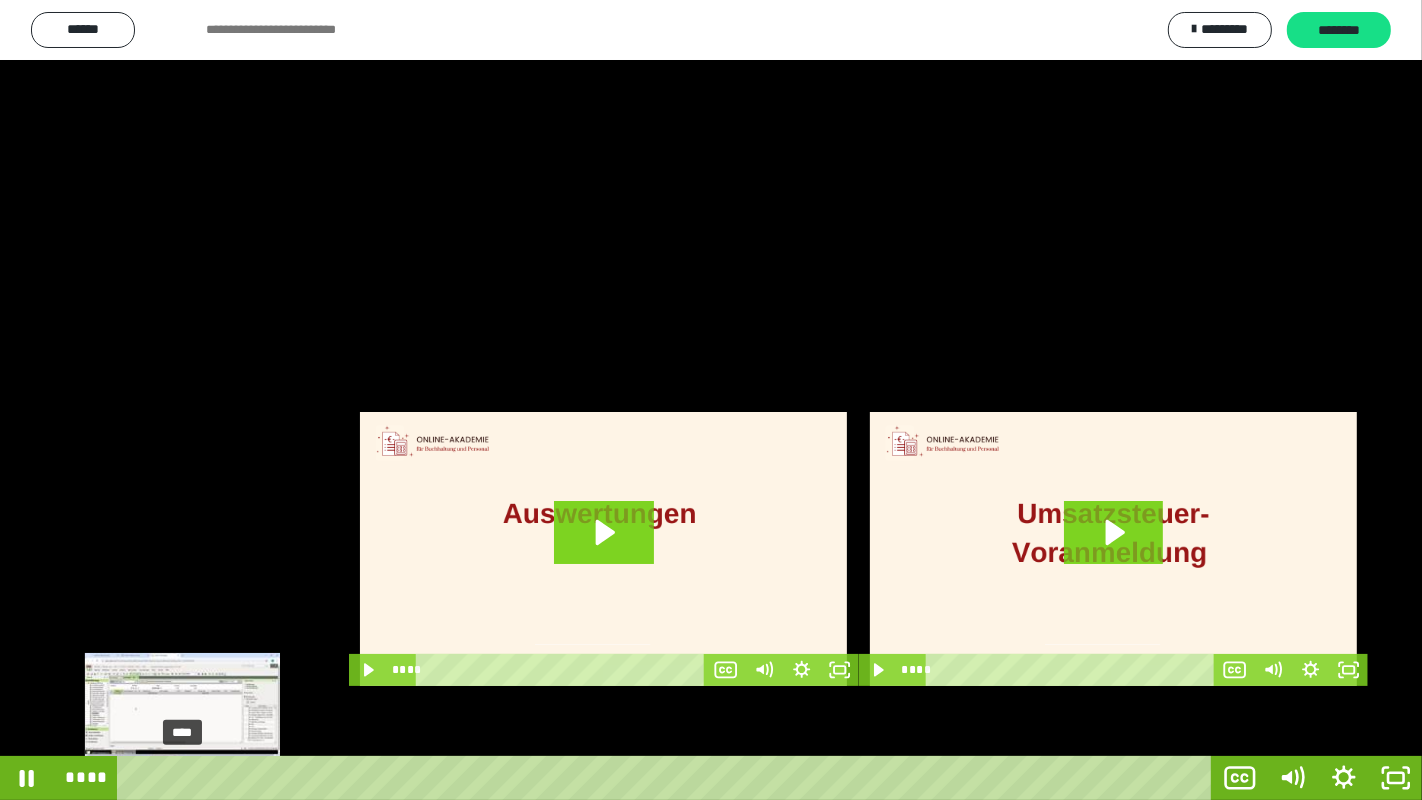 click at bounding box center [191, 778] 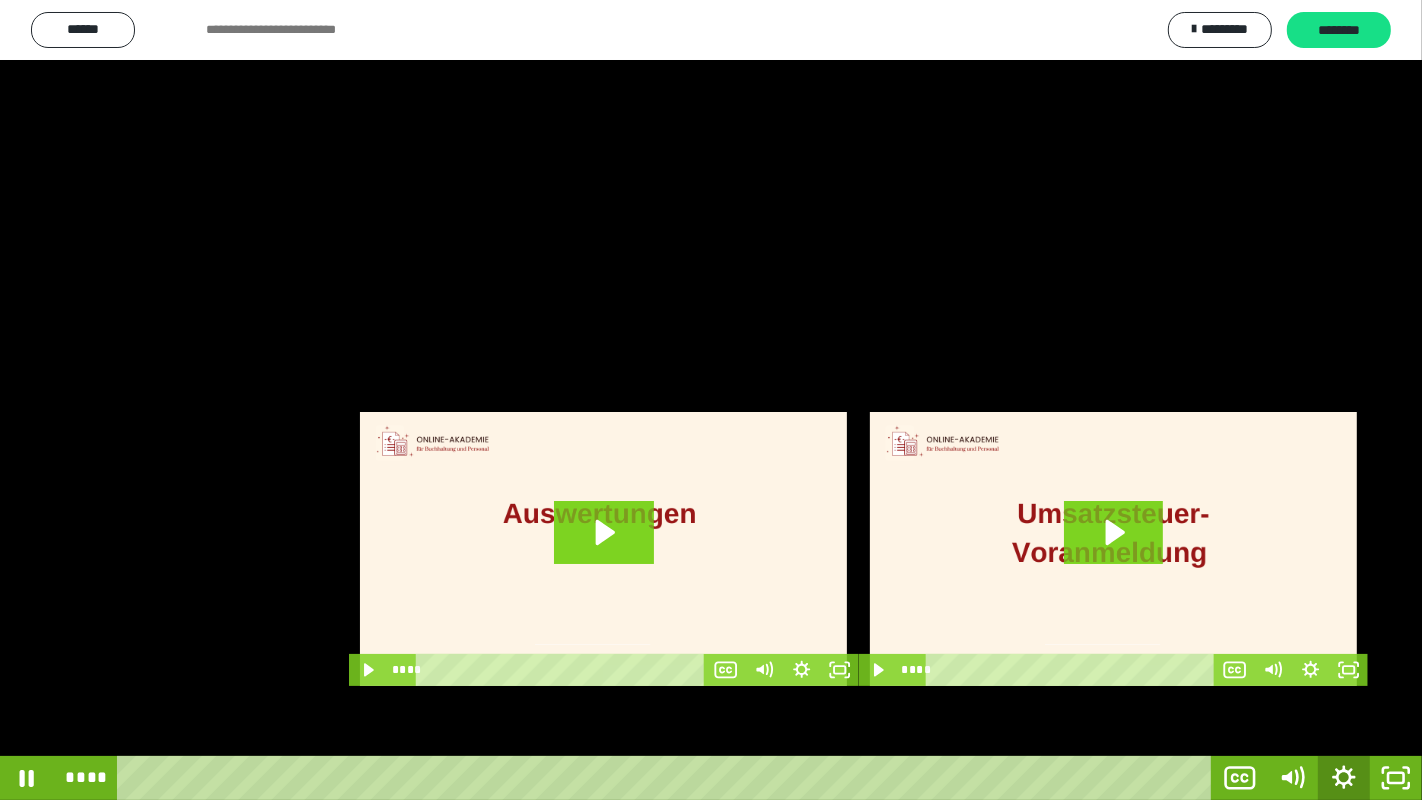 click 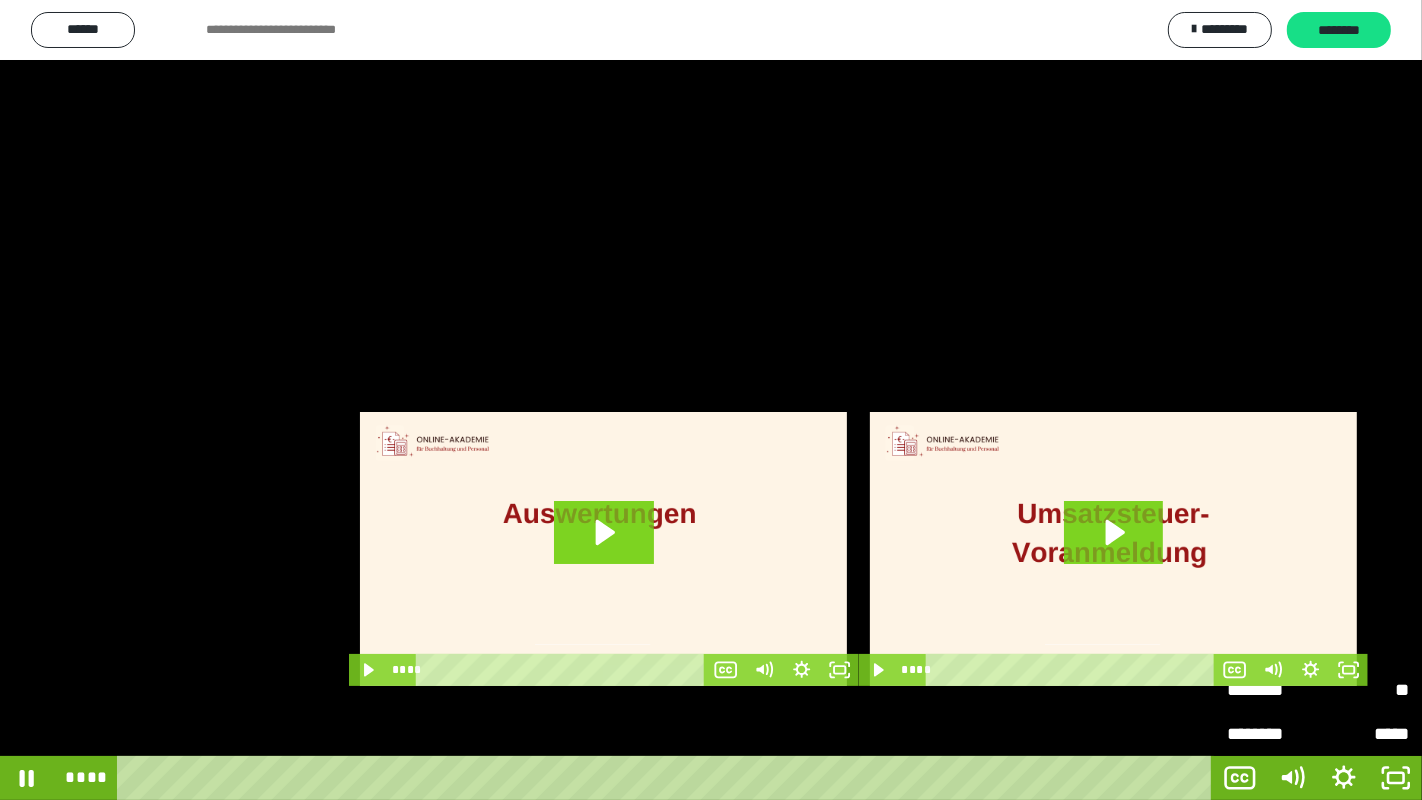 click on "**" at bounding box center (1363, 690) 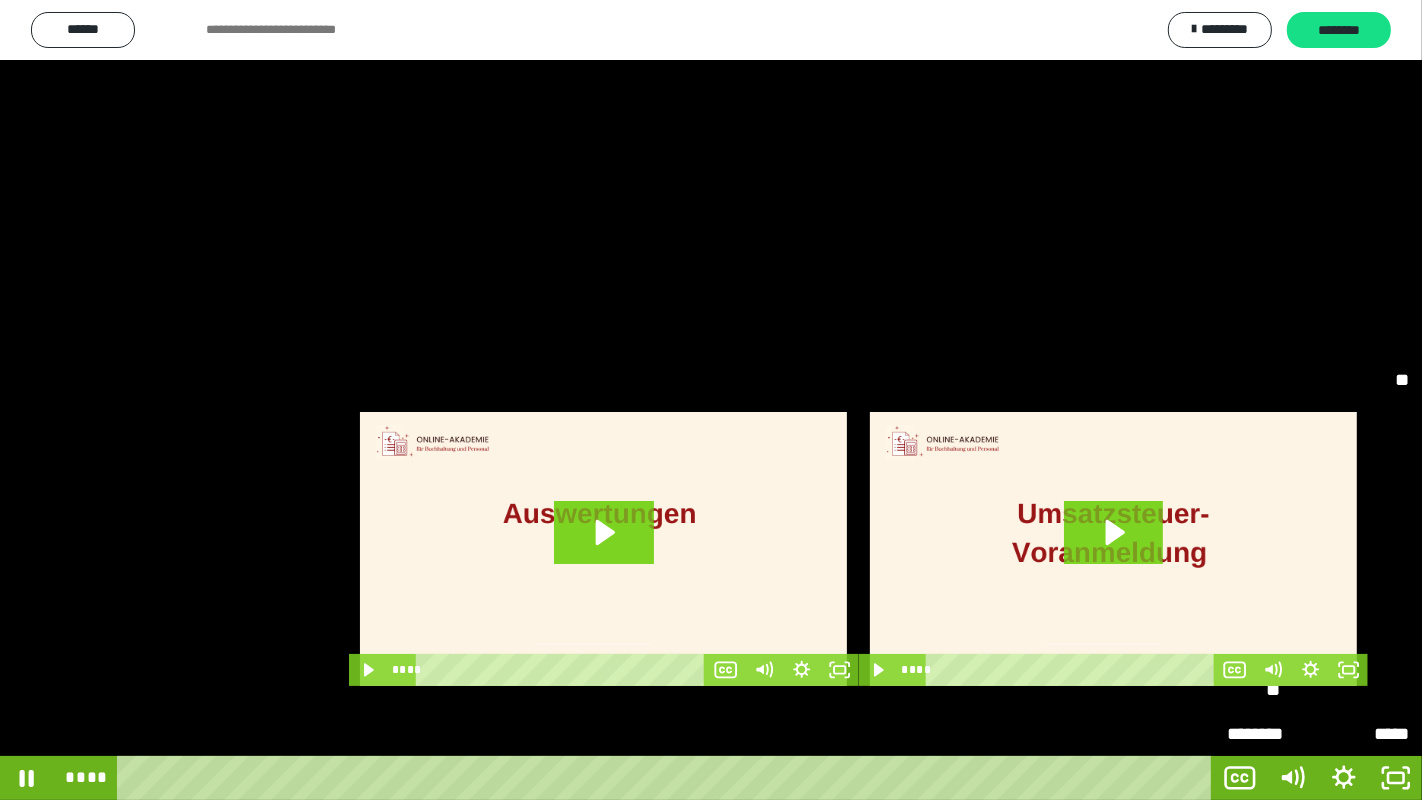 click on "*****" at bounding box center [1318, 645] 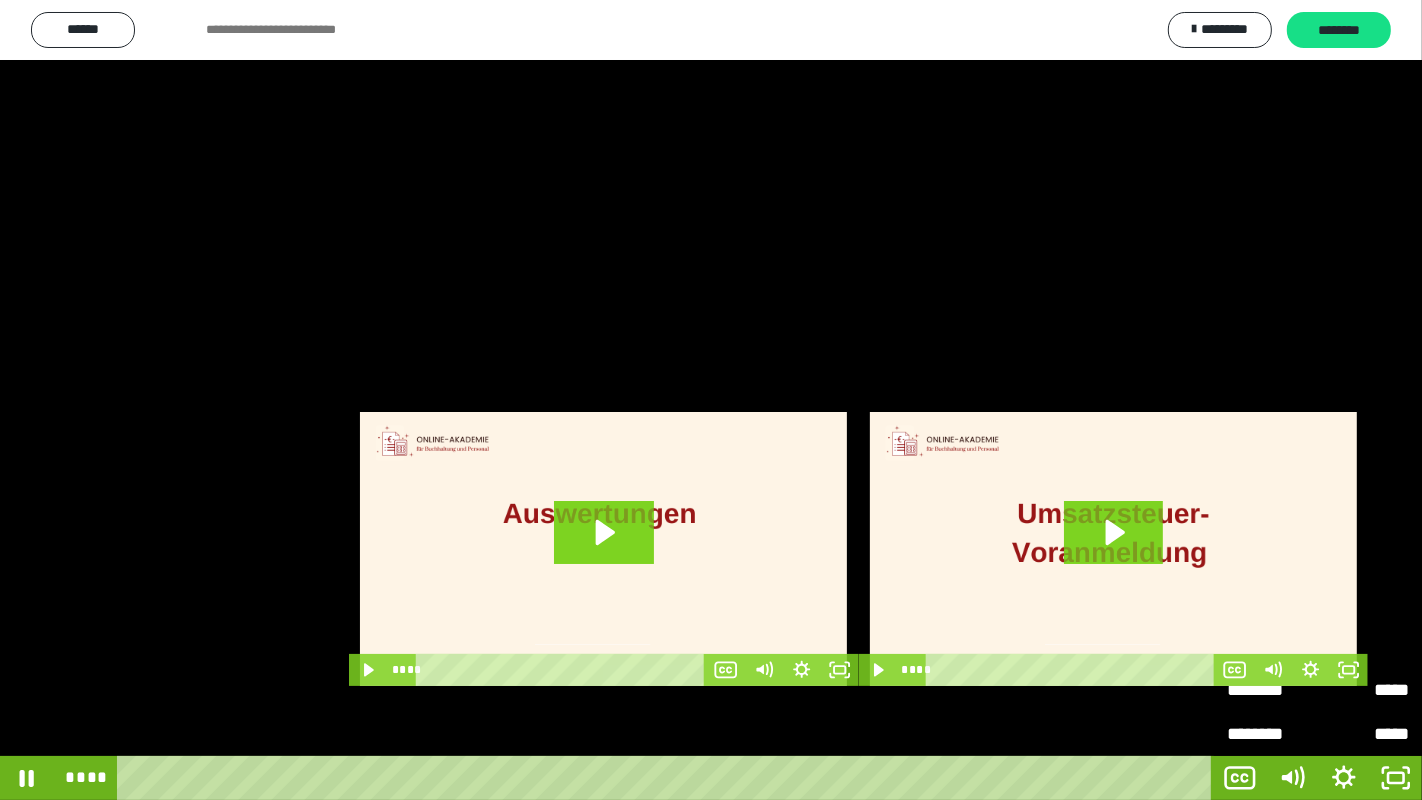 click on "********" at bounding box center (1272, 690) 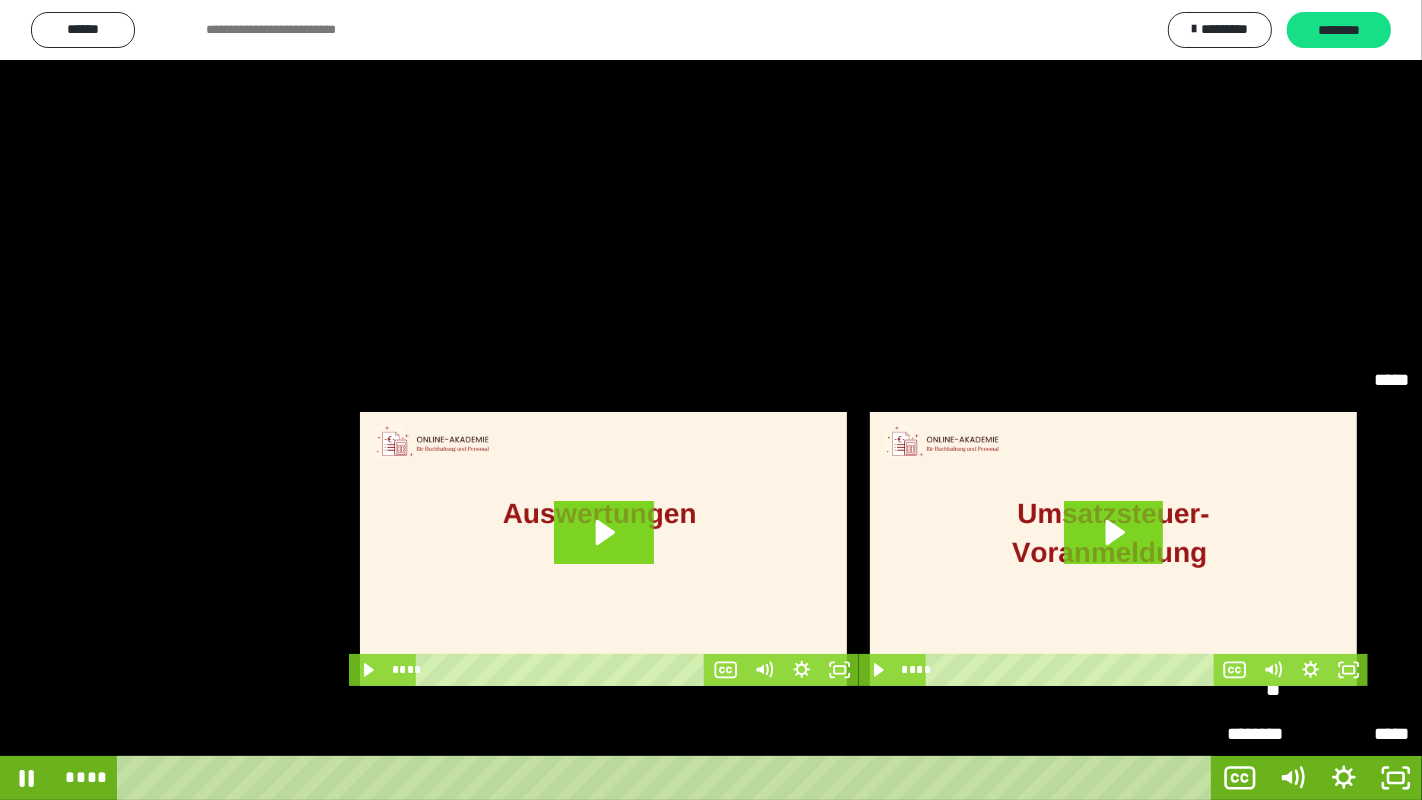 click on "**" at bounding box center [1318, 690] 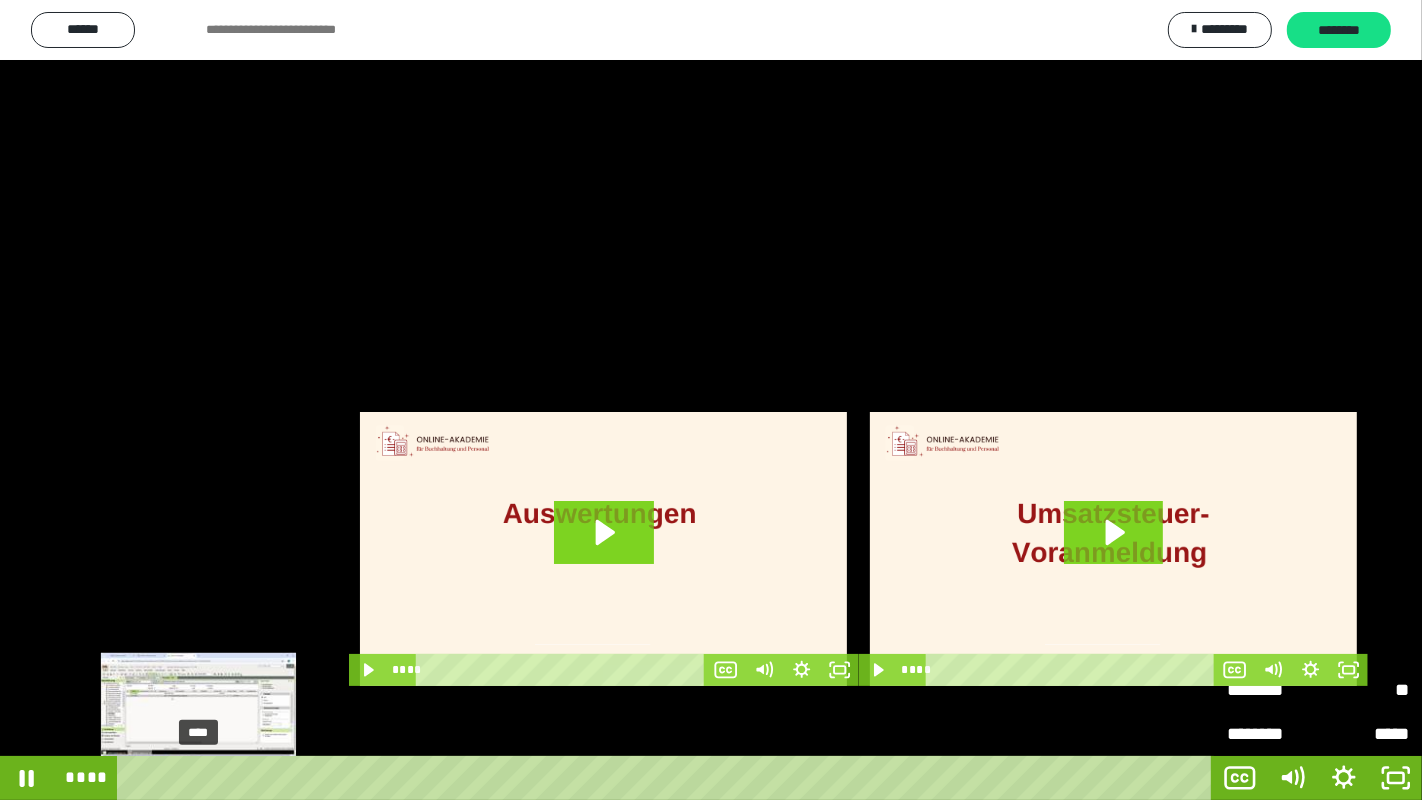 click on "****" at bounding box center (668, 778) 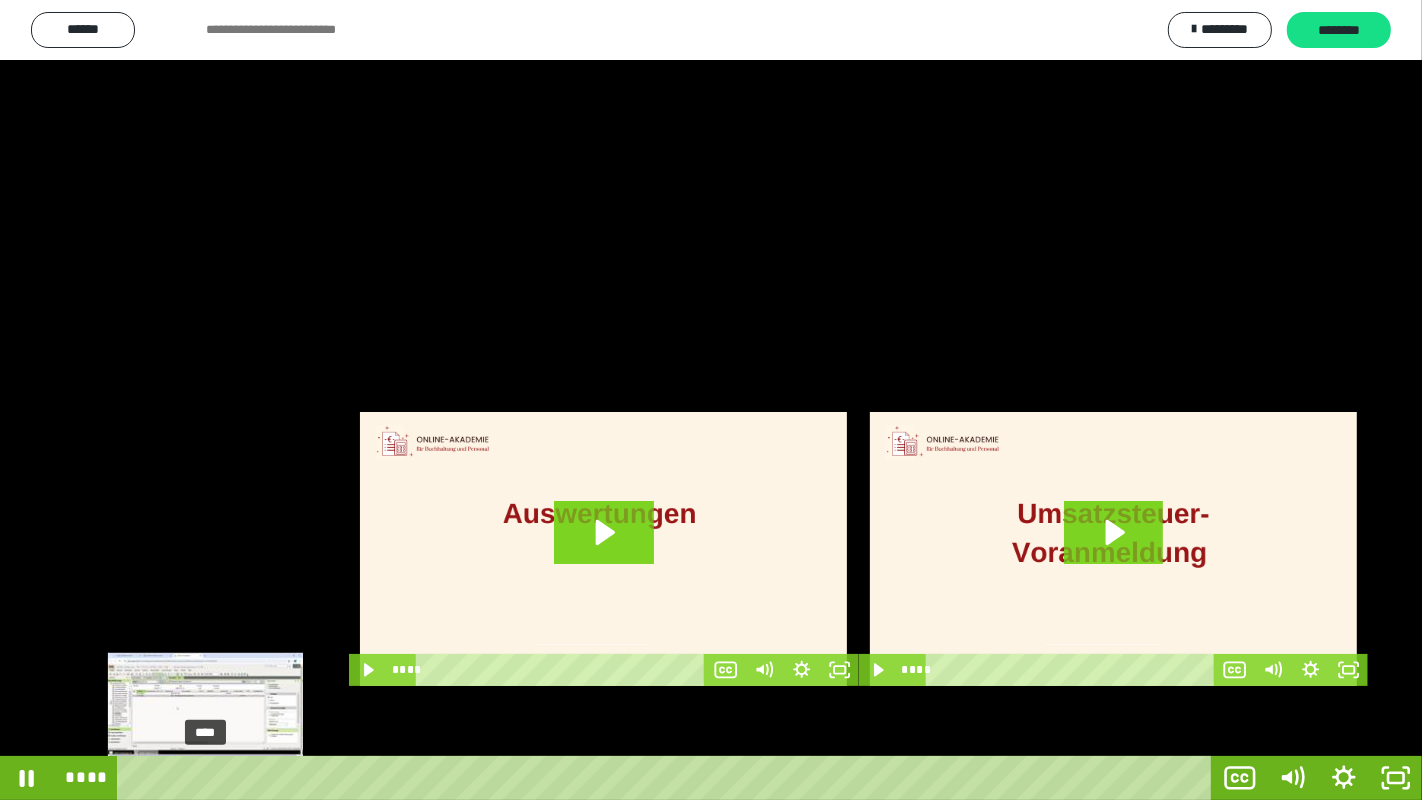 click on "****" at bounding box center [668, 778] 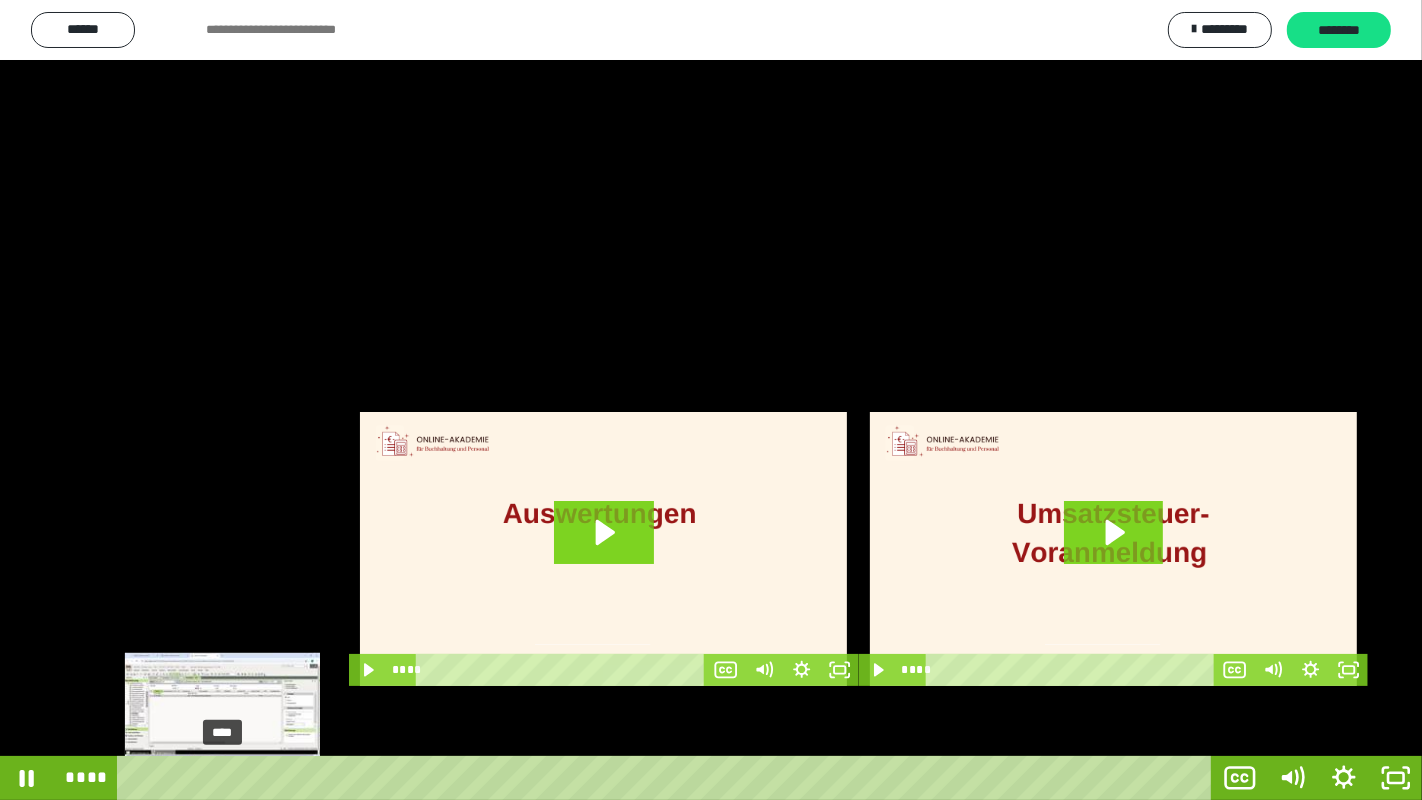 click on "****" at bounding box center (668, 778) 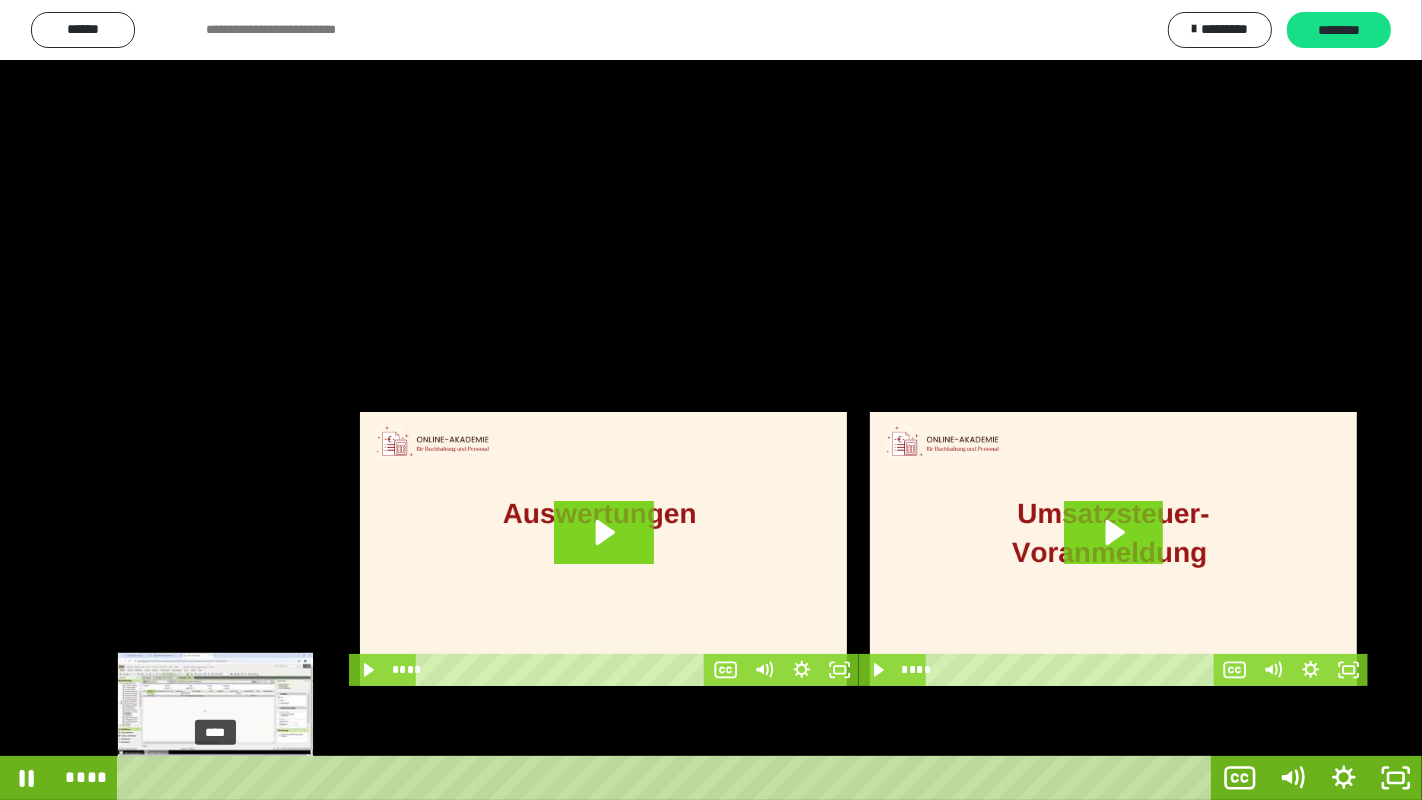 click on "****" at bounding box center [668, 778] 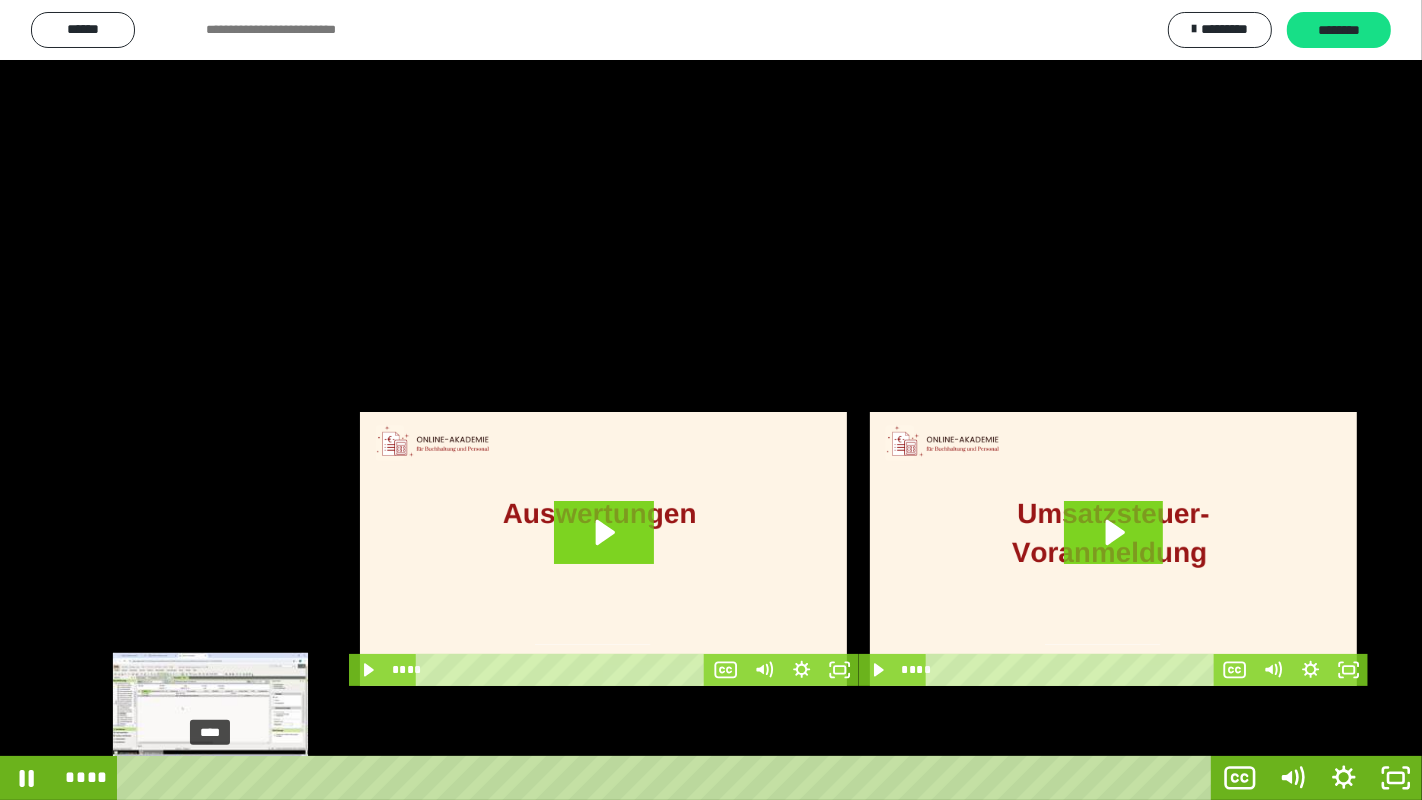 click at bounding box center (210, 778) 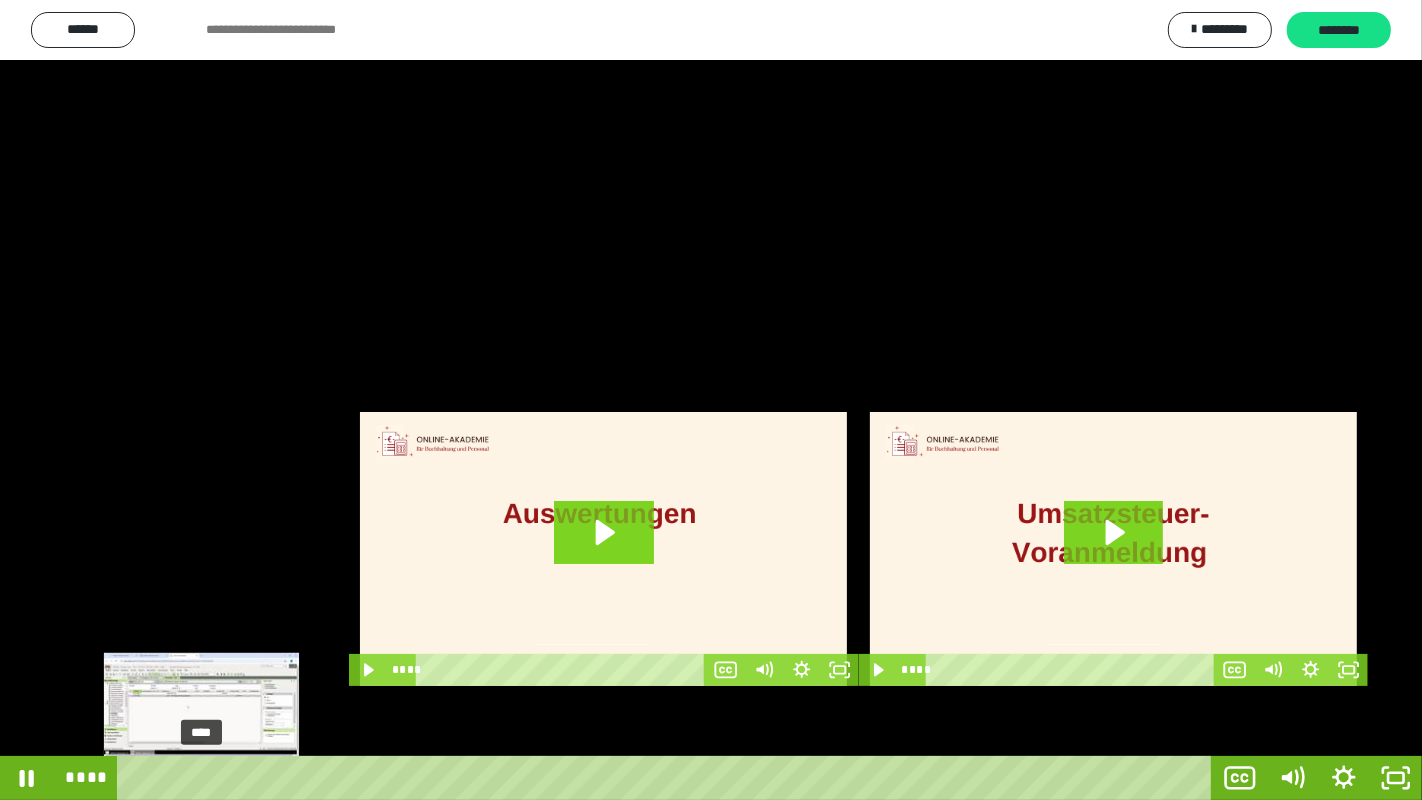 click on "****" at bounding box center [668, 778] 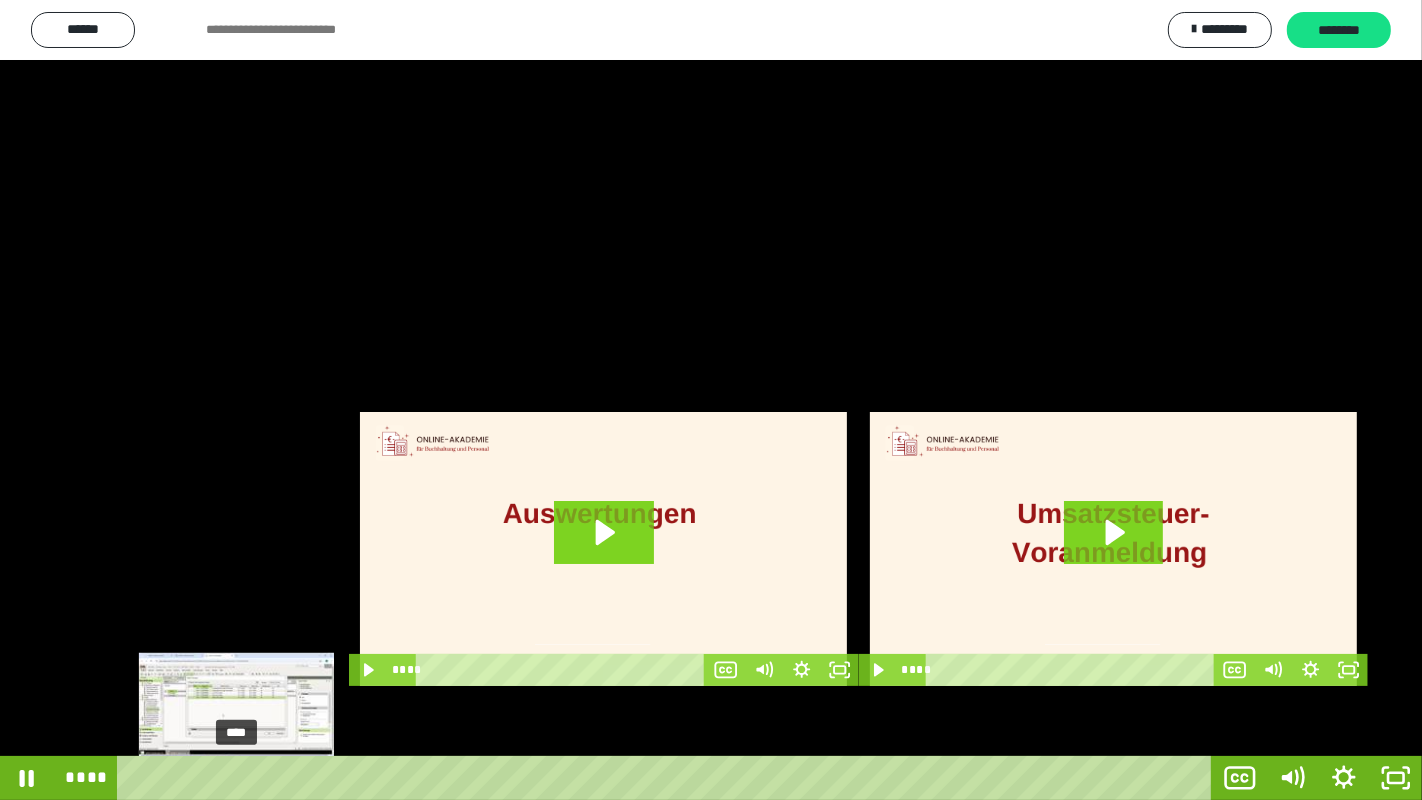 click on "****" at bounding box center [668, 778] 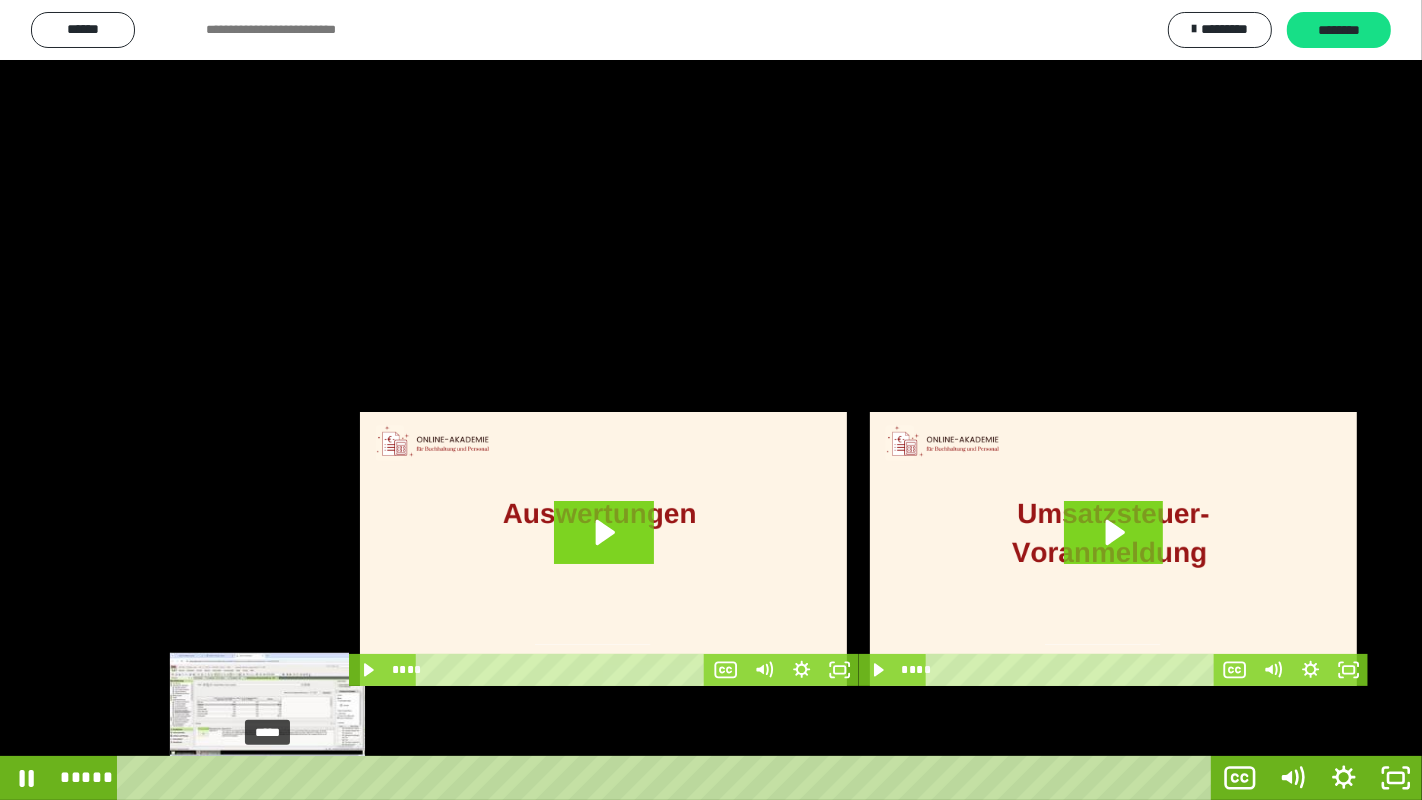click on "*****" at bounding box center (668, 778) 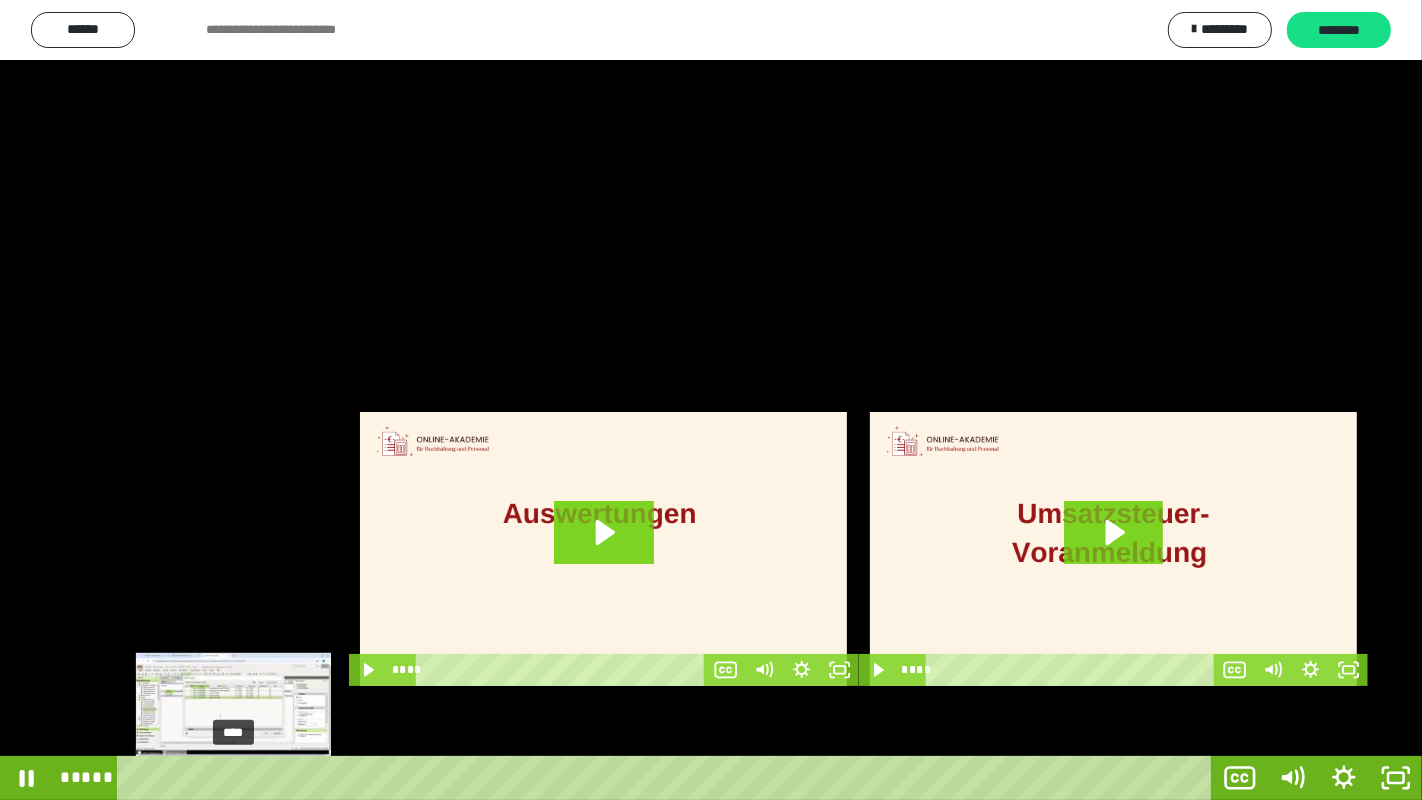 click on "****" at bounding box center [668, 778] 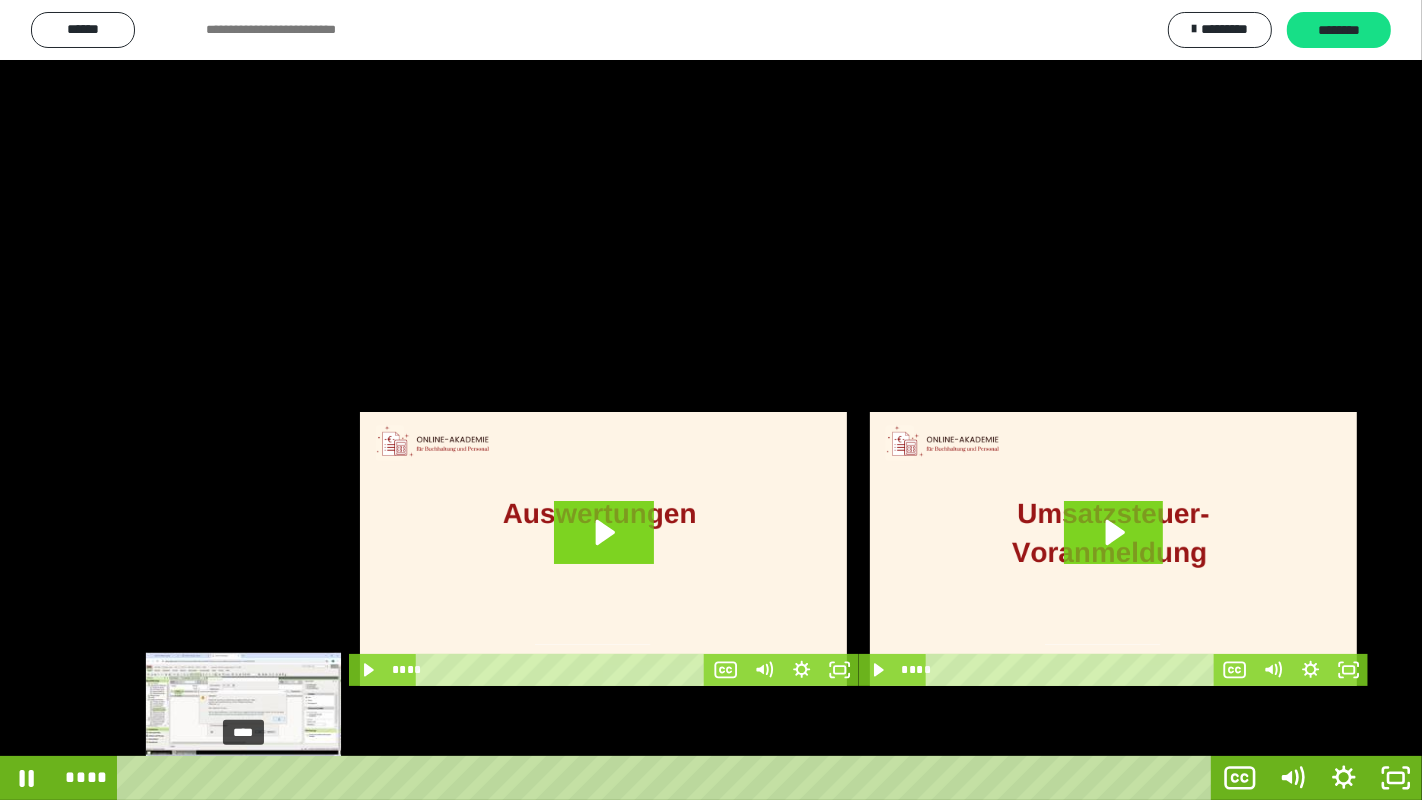 click on "****" at bounding box center (668, 778) 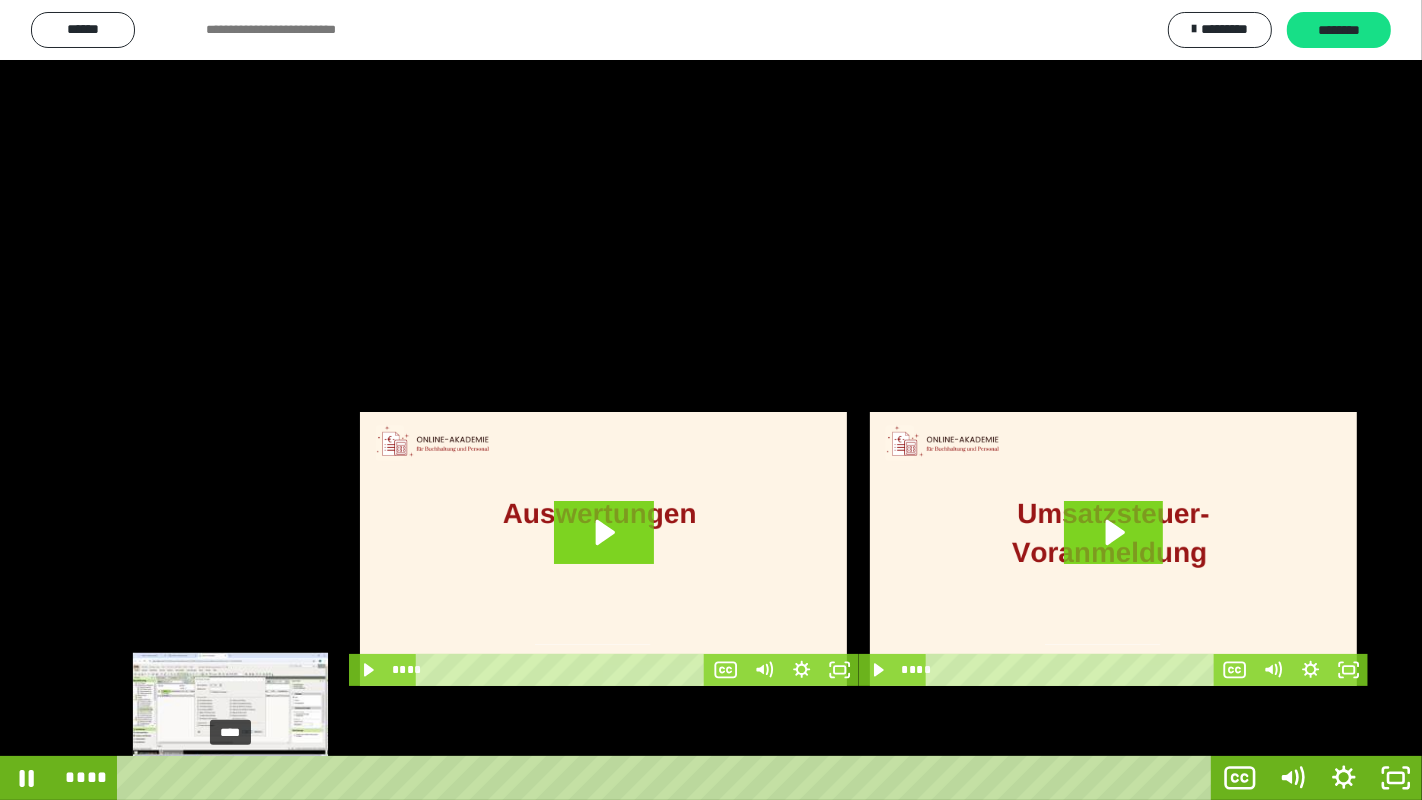 click on "****" at bounding box center [668, 778] 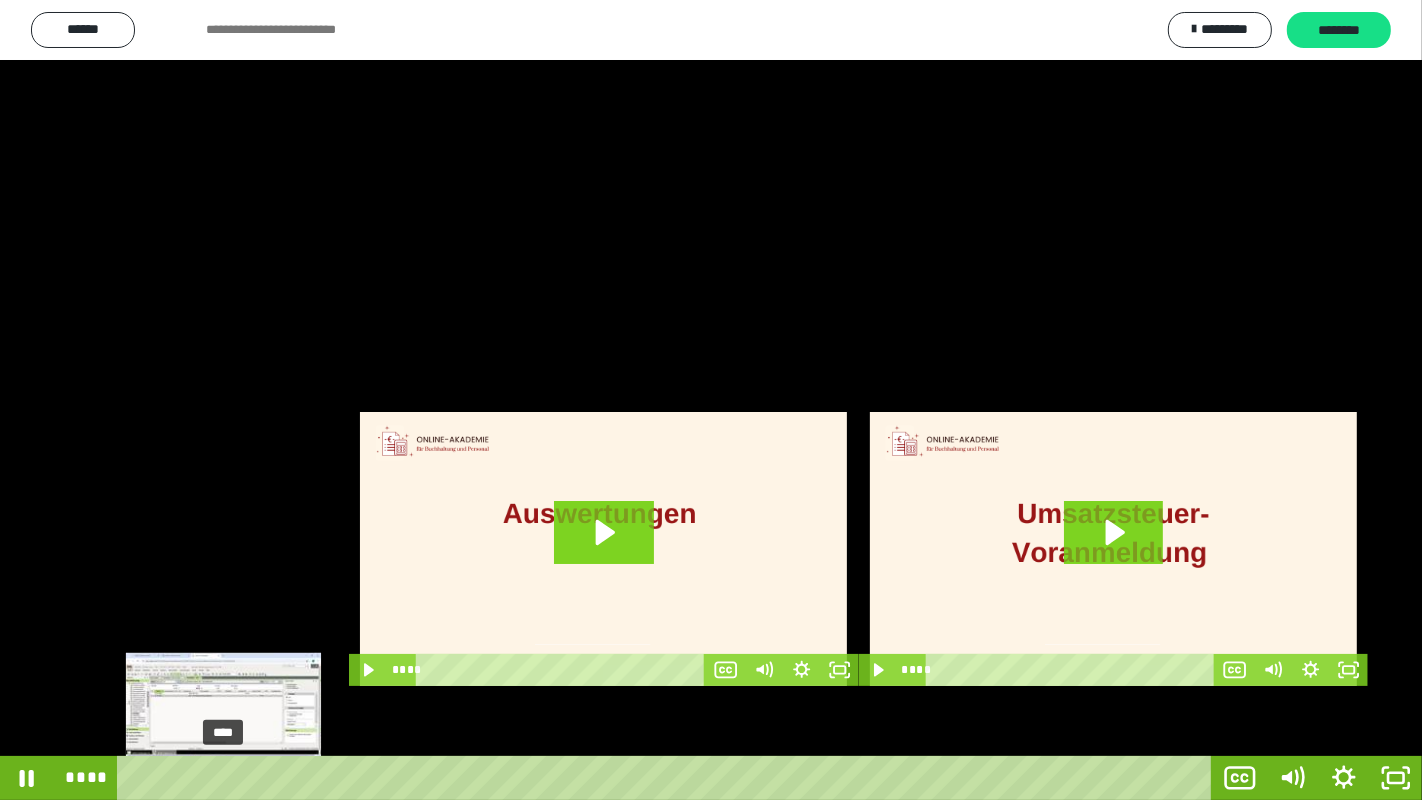 click at bounding box center [223, 778] 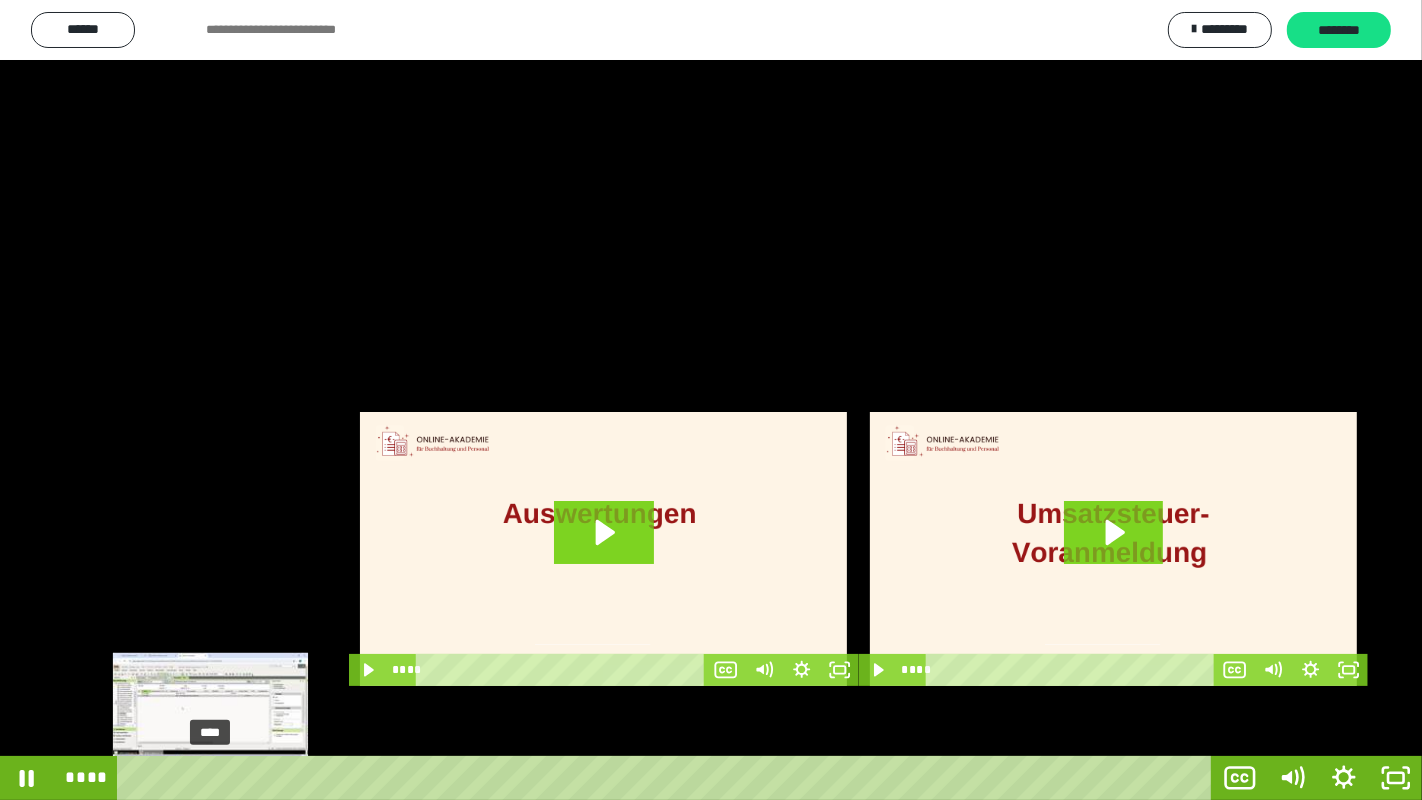 click on "****" at bounding box center (668, 778) 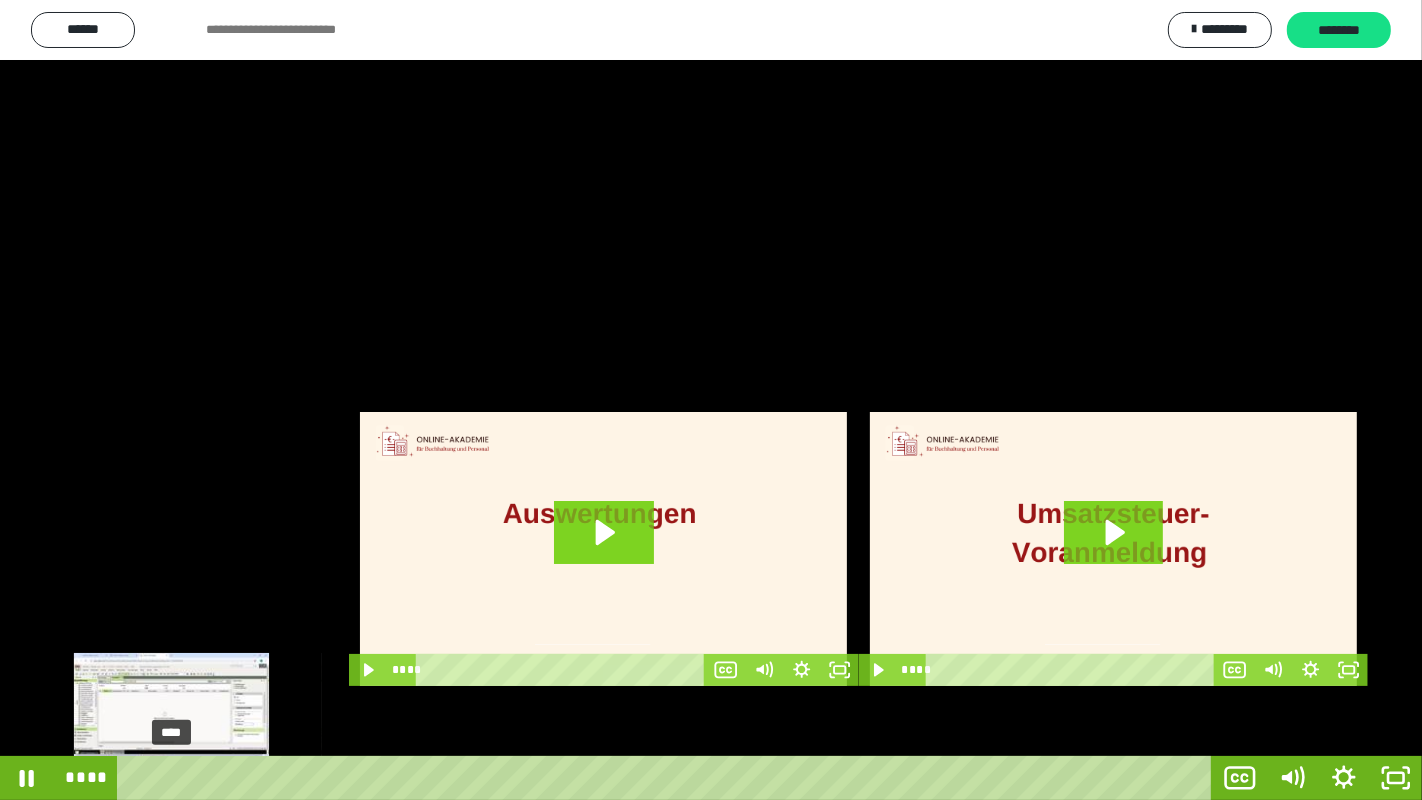 click on "****" at bounding box center (668, 778) 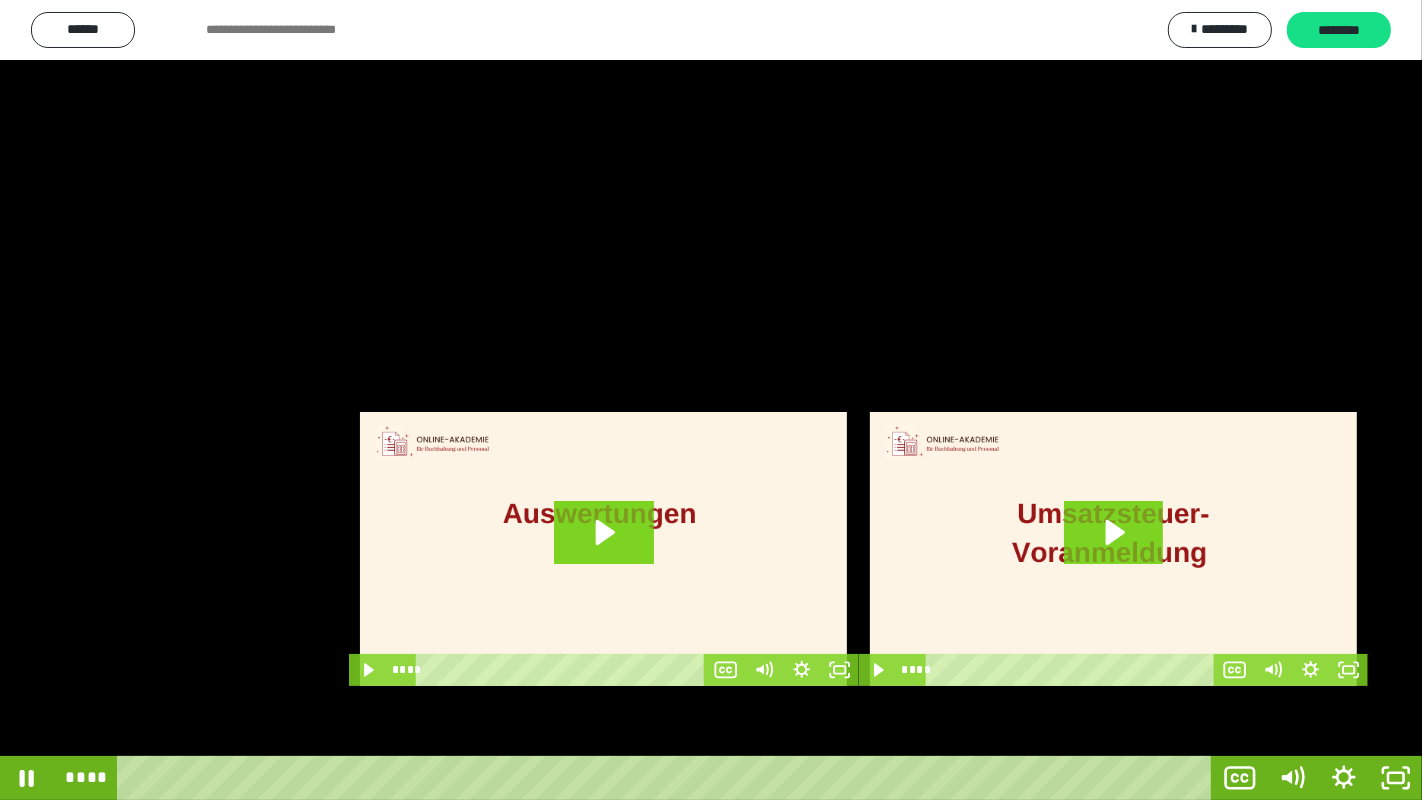 click at bounding box center (711, 400) 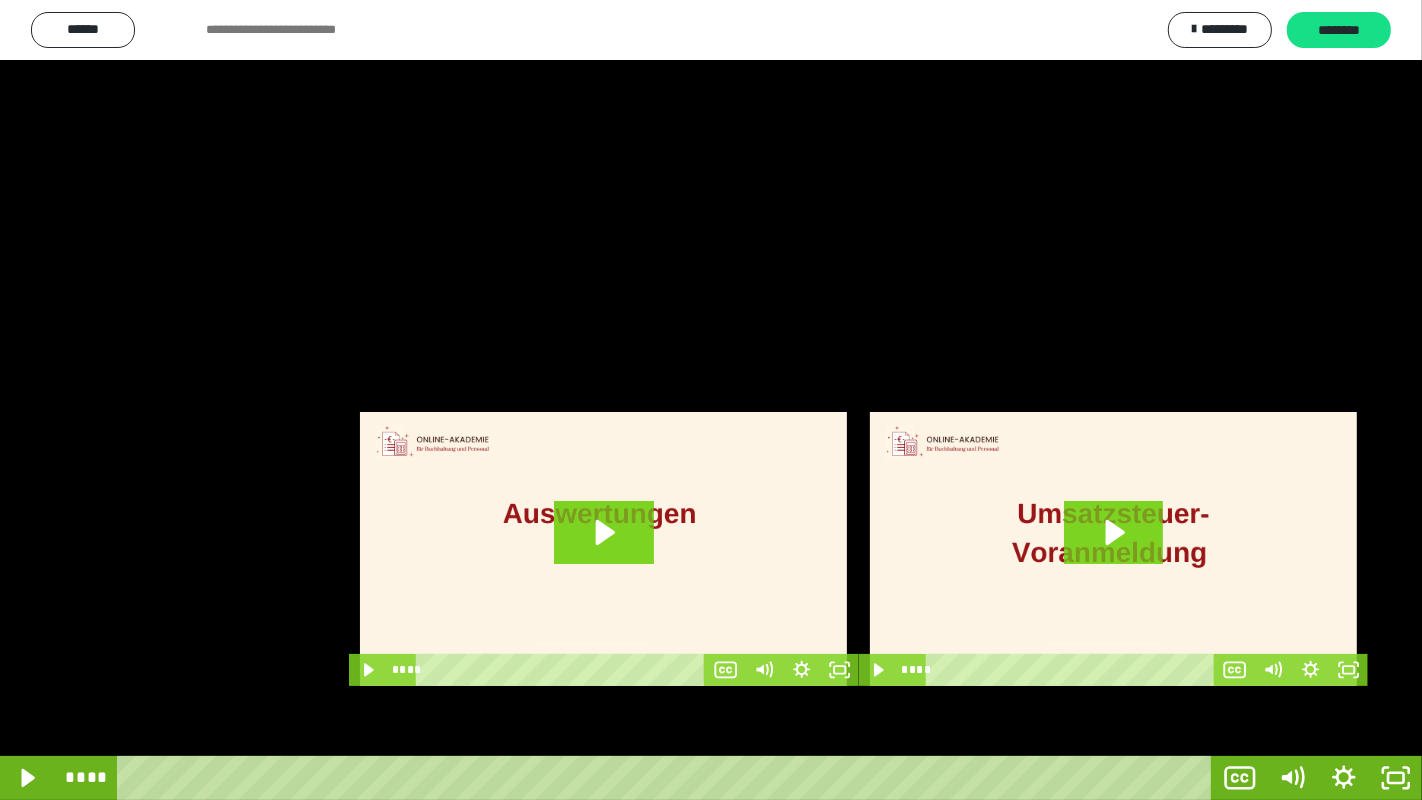 click at bounding box center (711, 400) 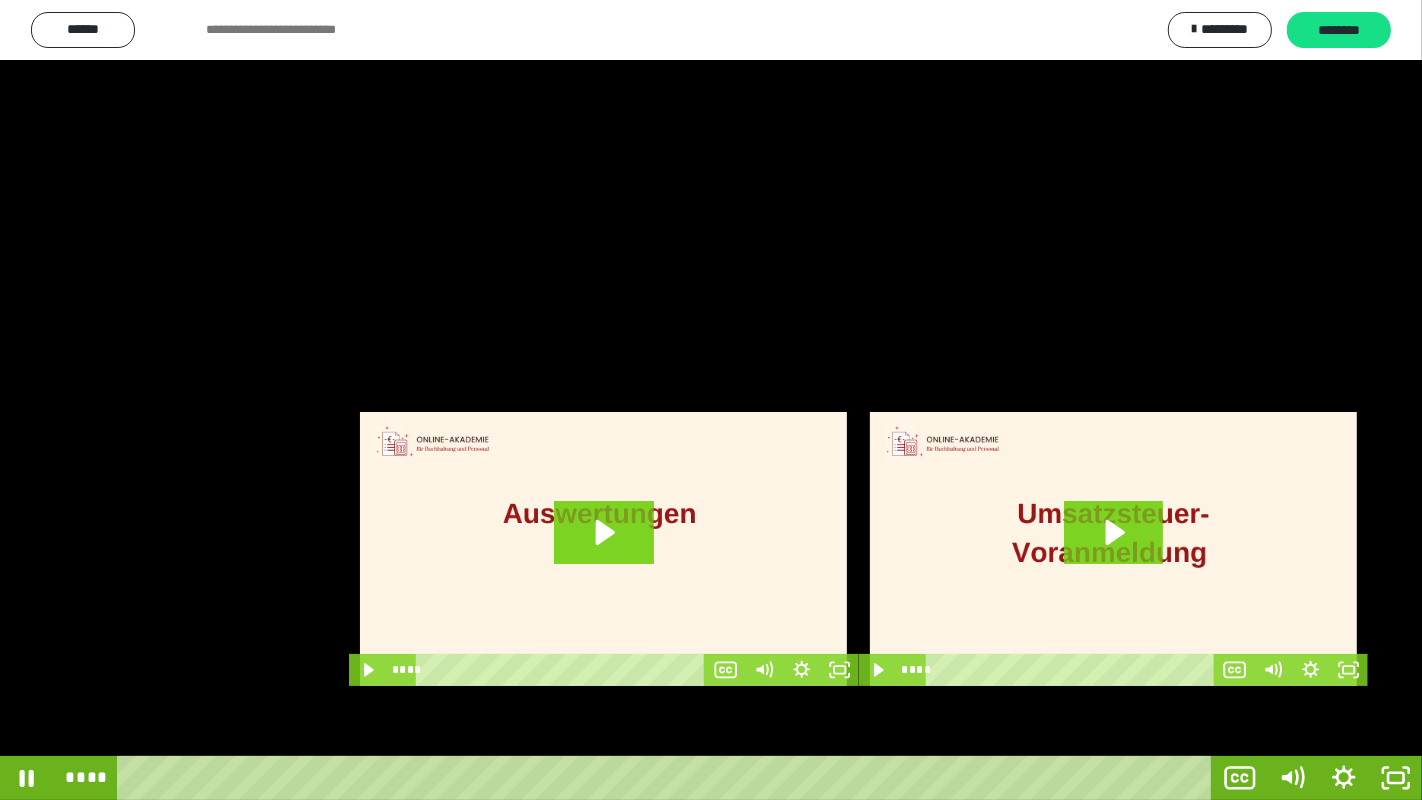click at bounding box center (711, 400) 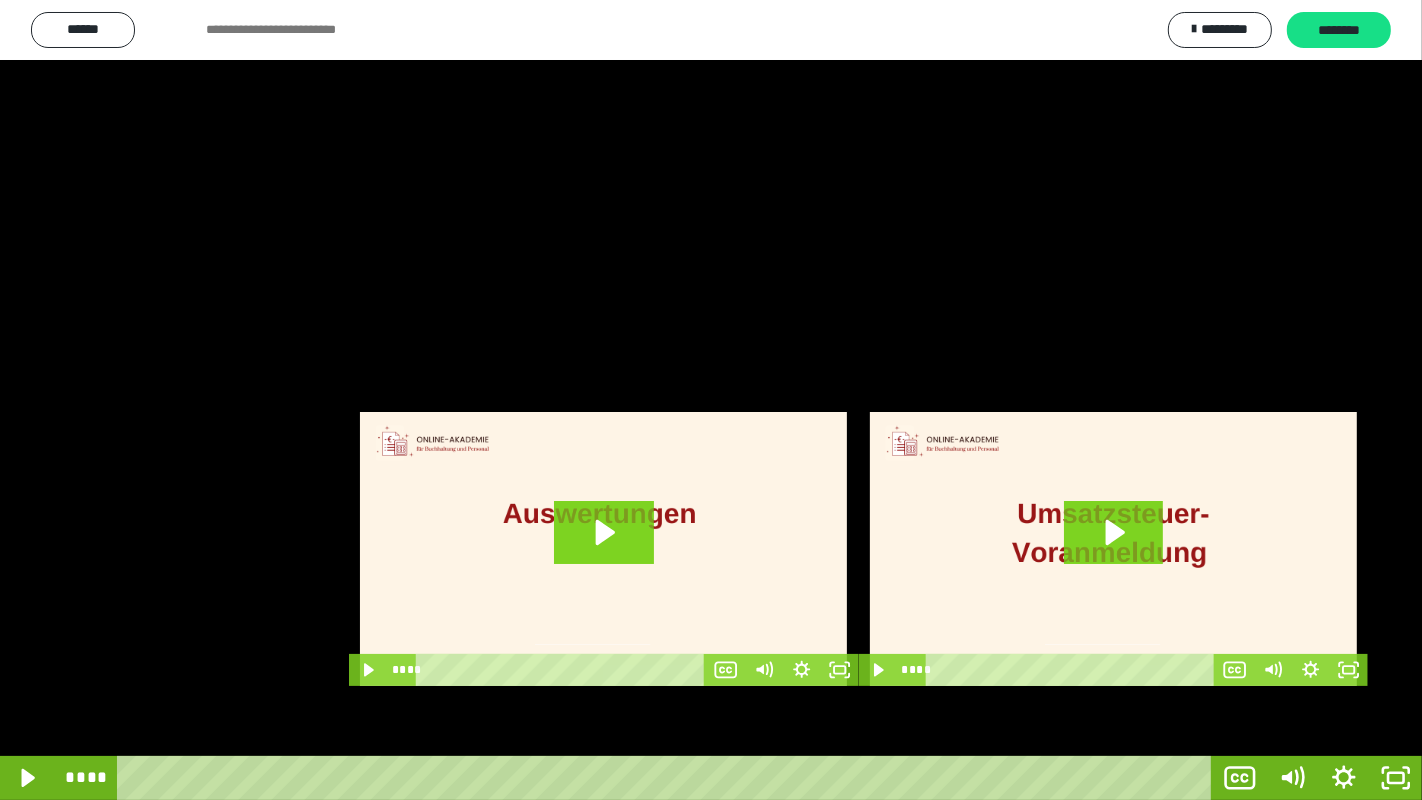 click at bounding box center (711, 400) 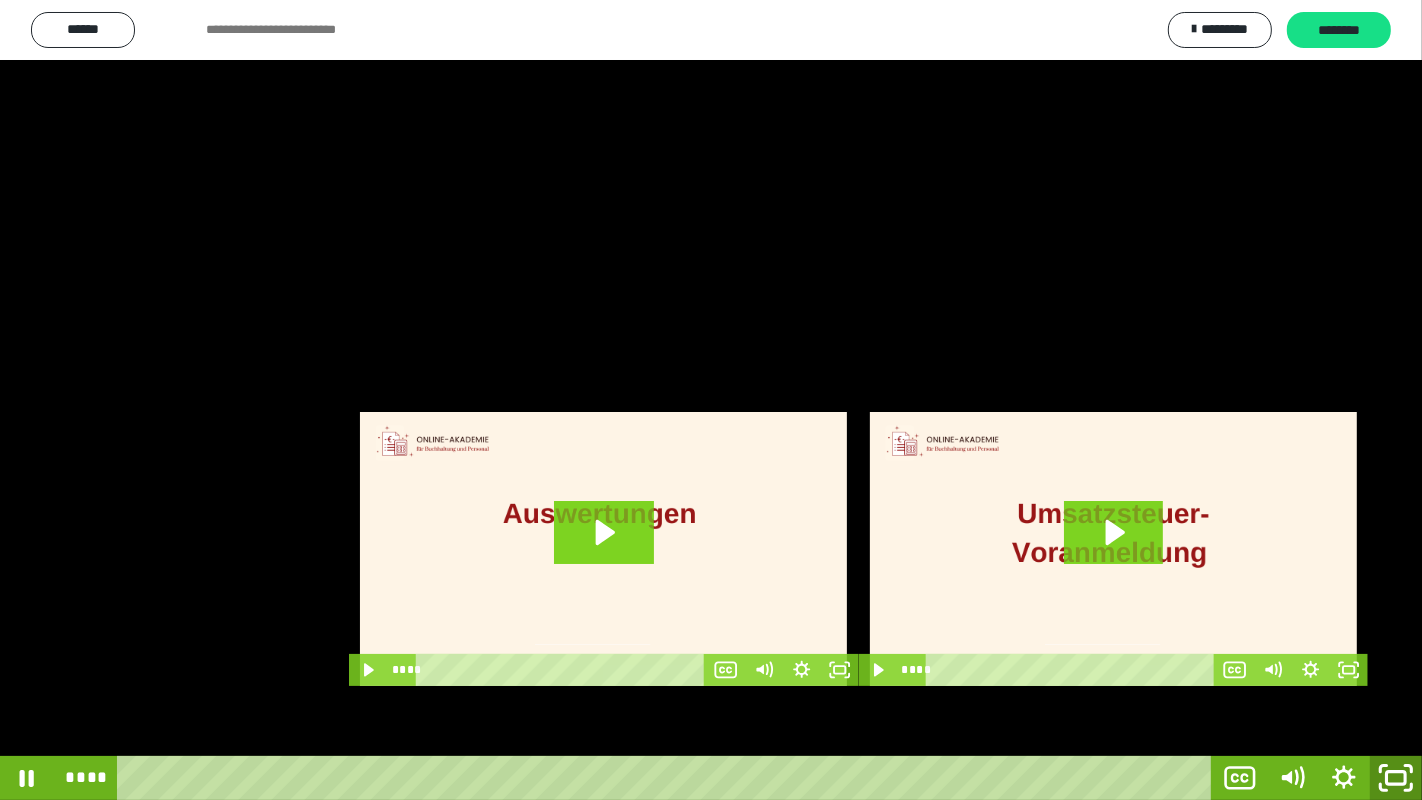 click 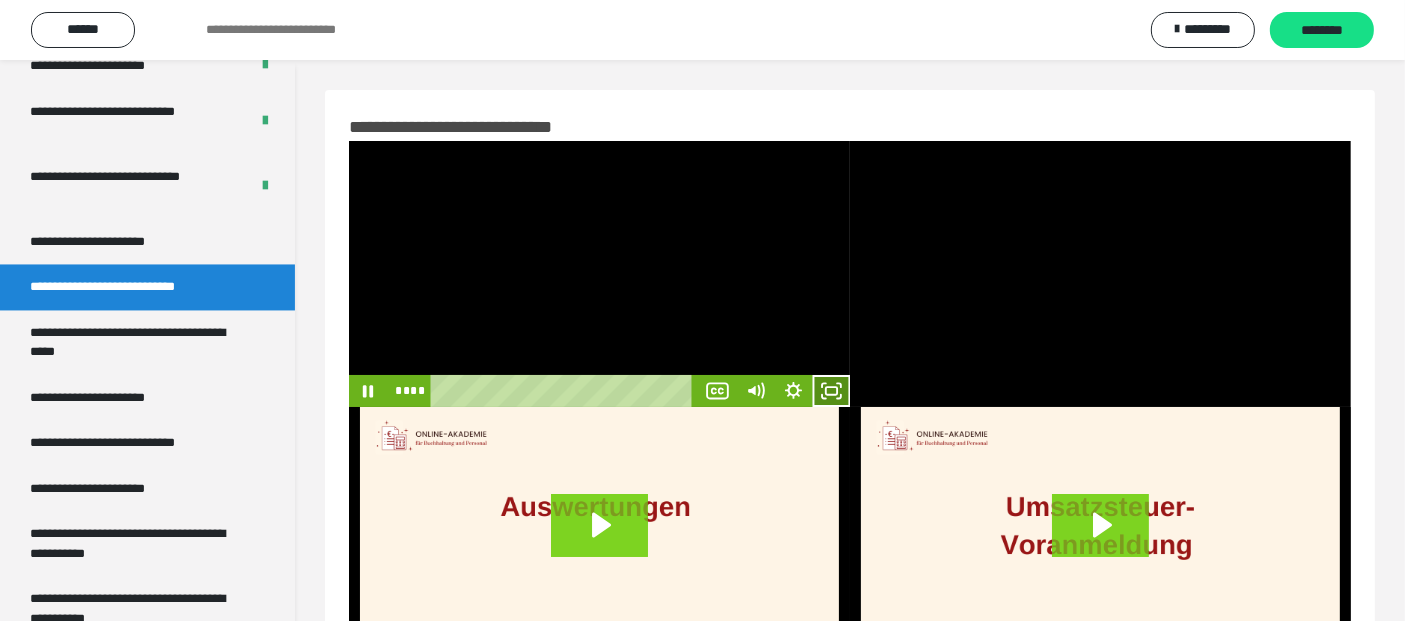 click 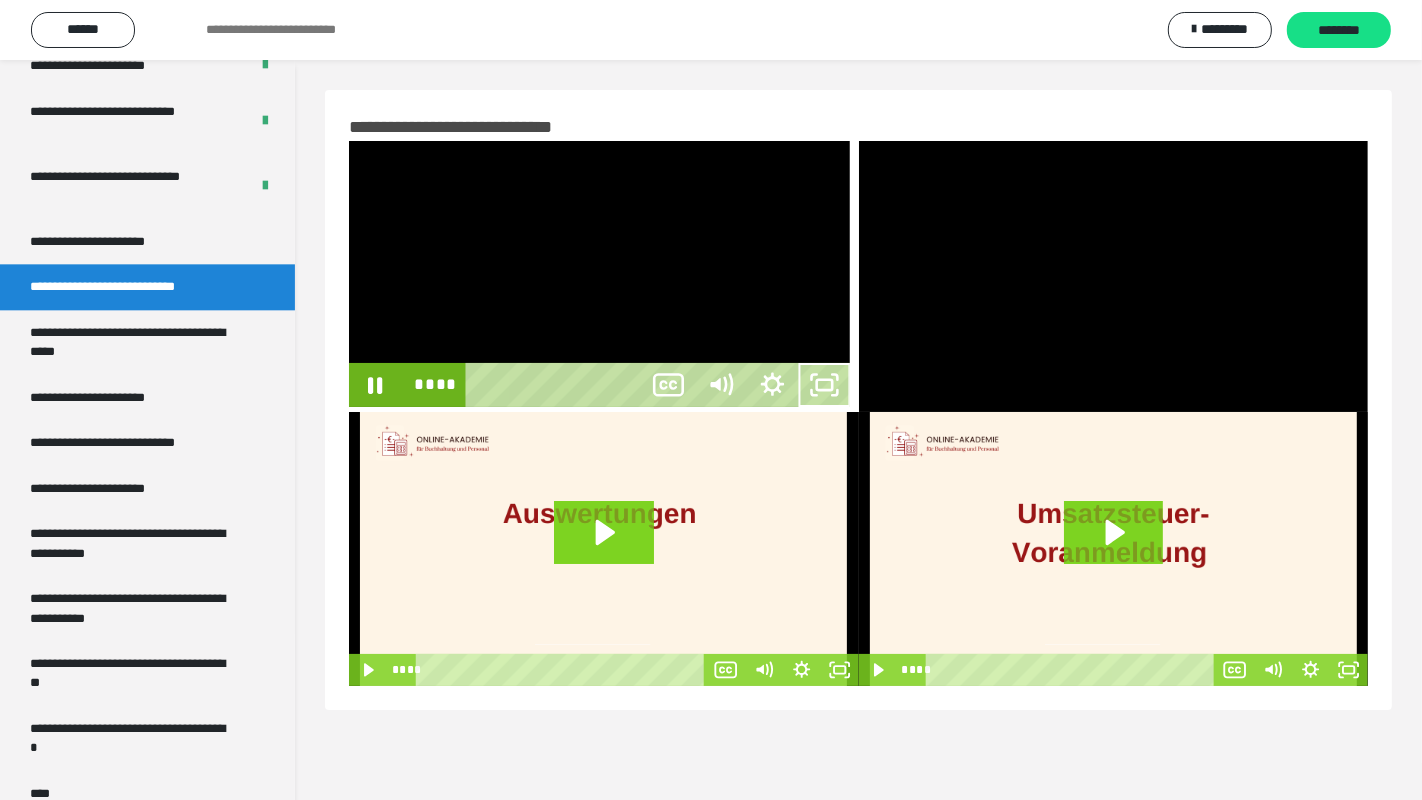 type 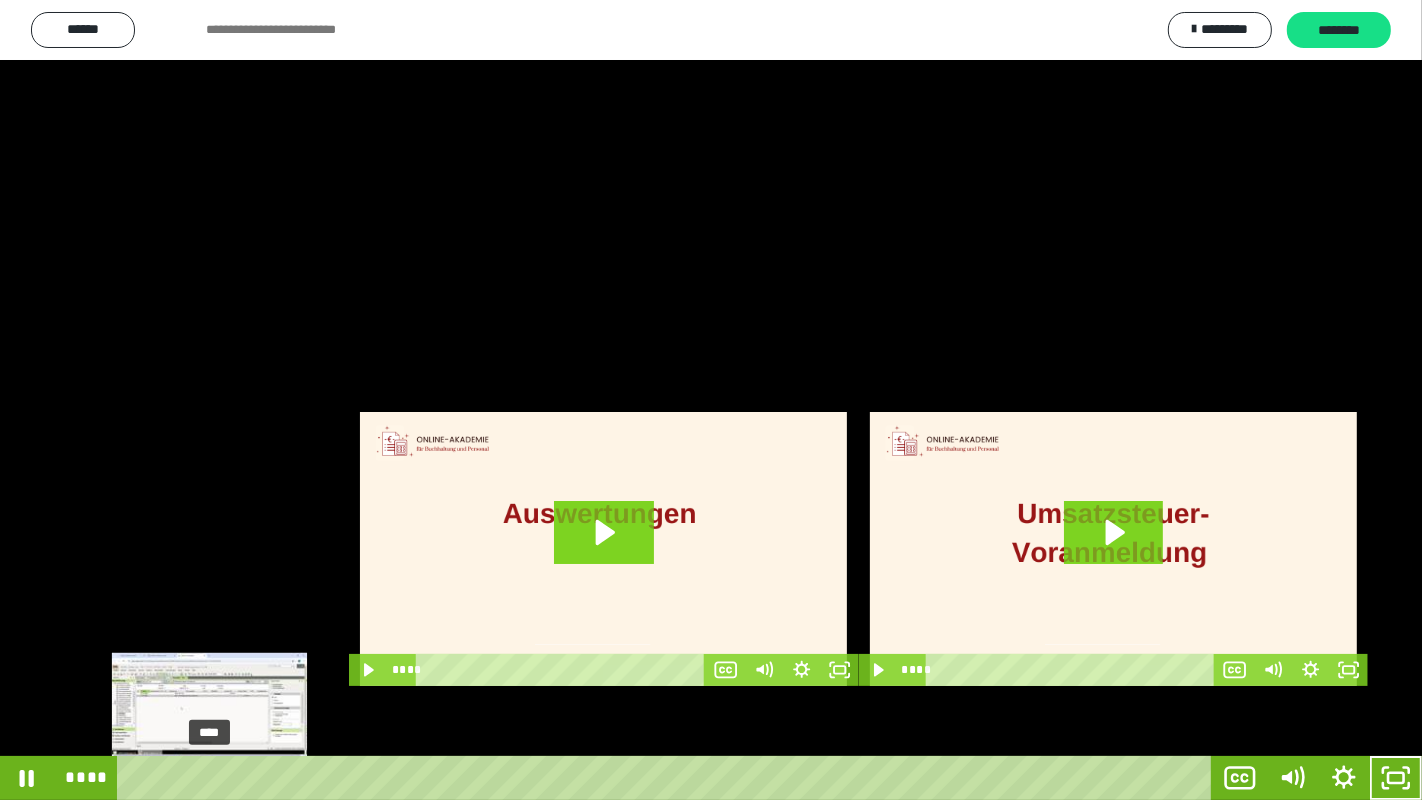 click on "****" at bounding box center [668, 778] 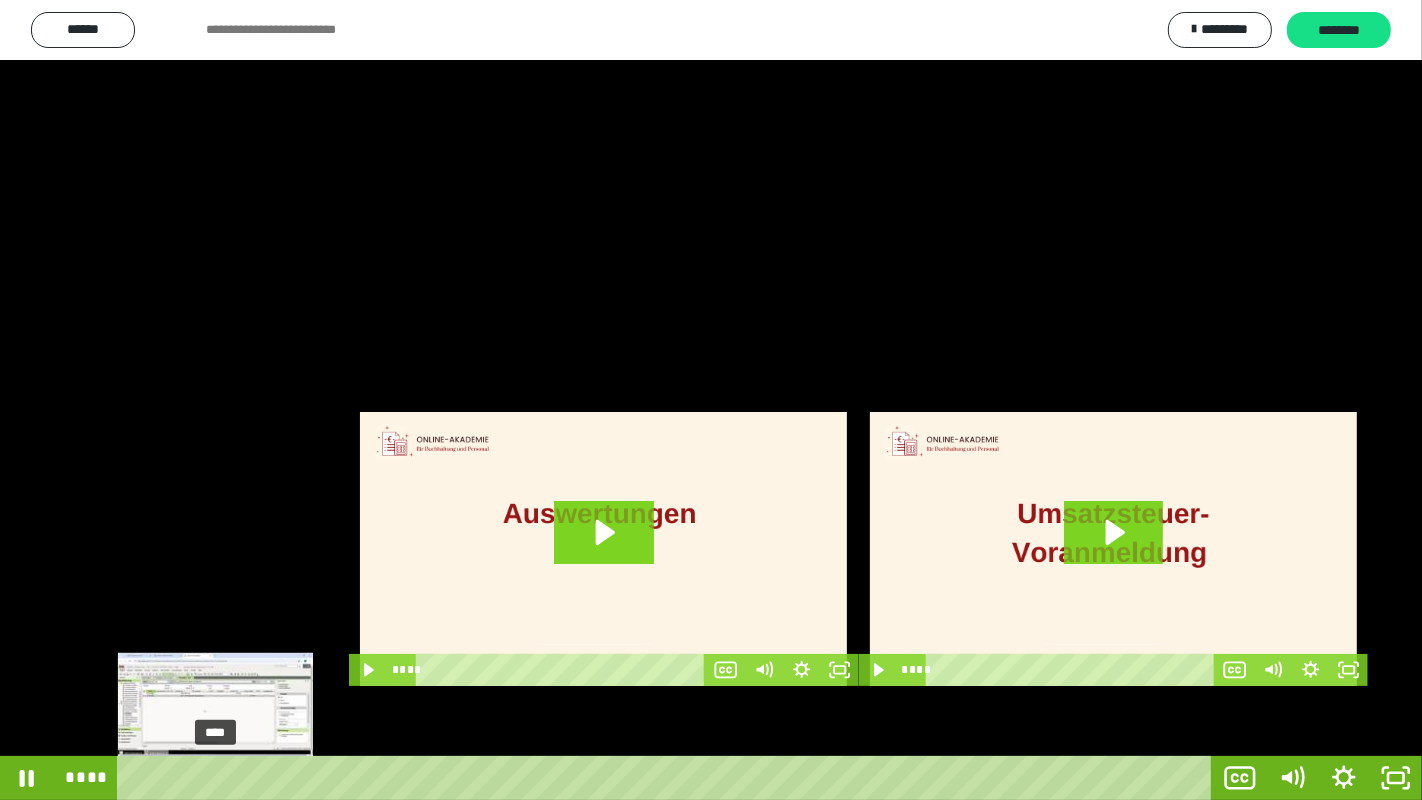 click at bounding box center [210, 778] 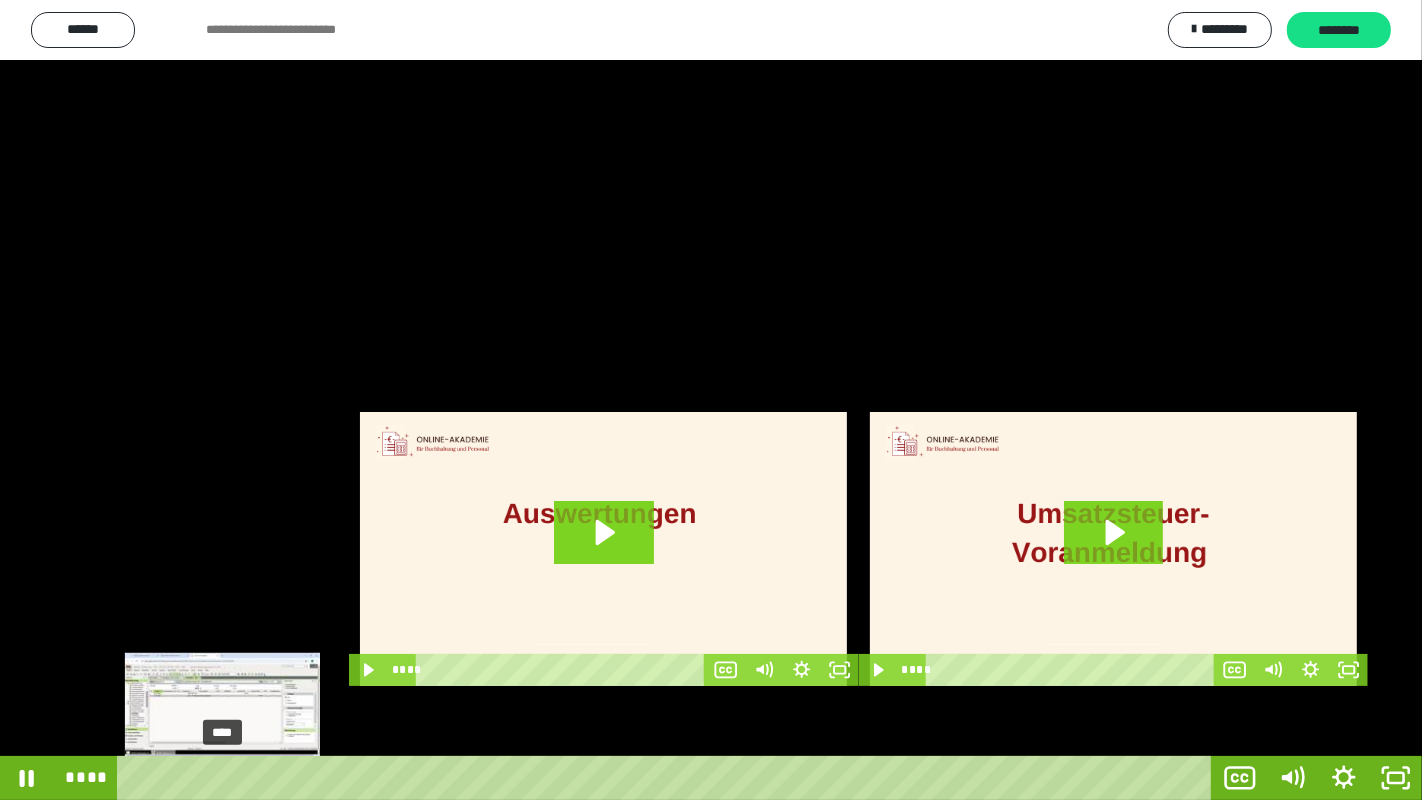 click on "****" at bounding box center (668, 778) 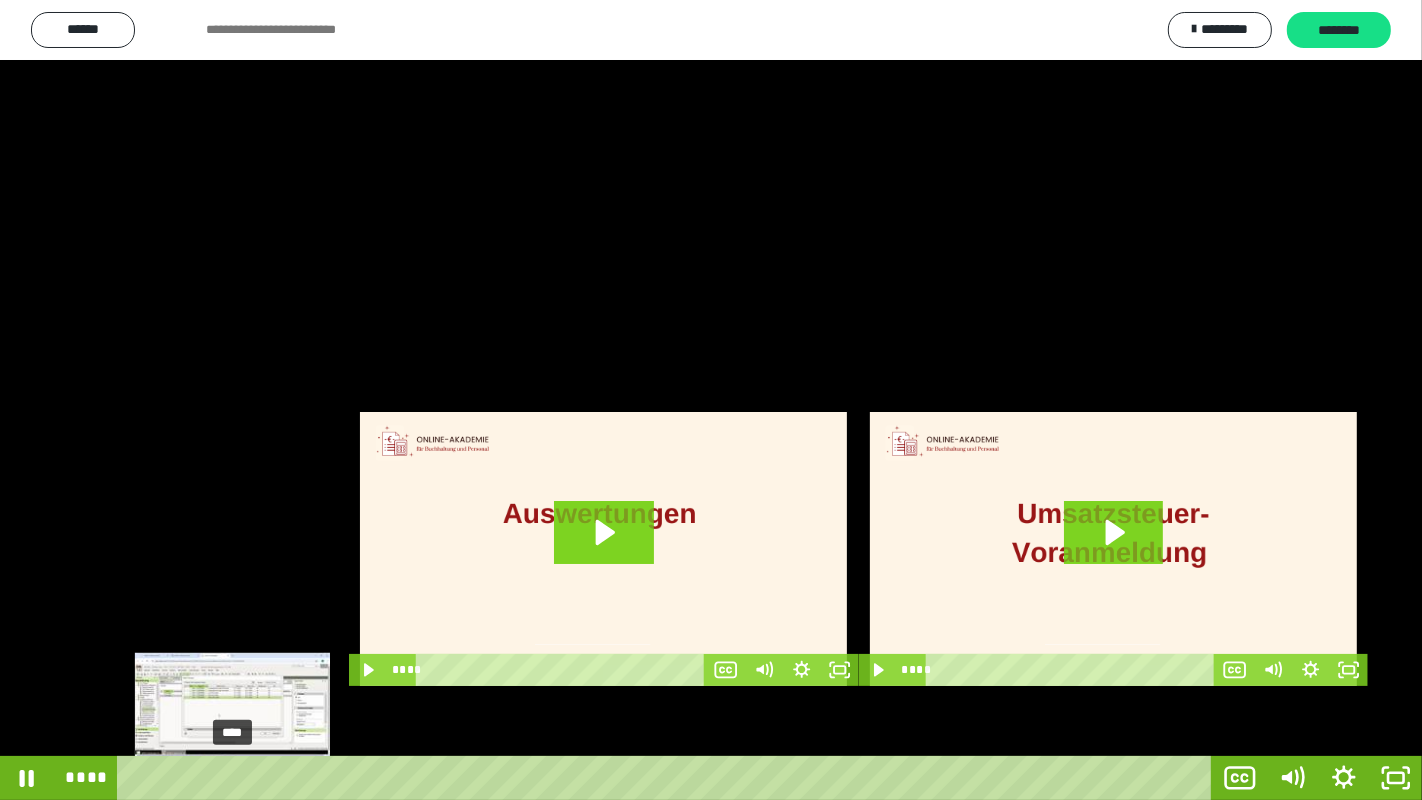 click on "****" at bounding box center [668, 778] 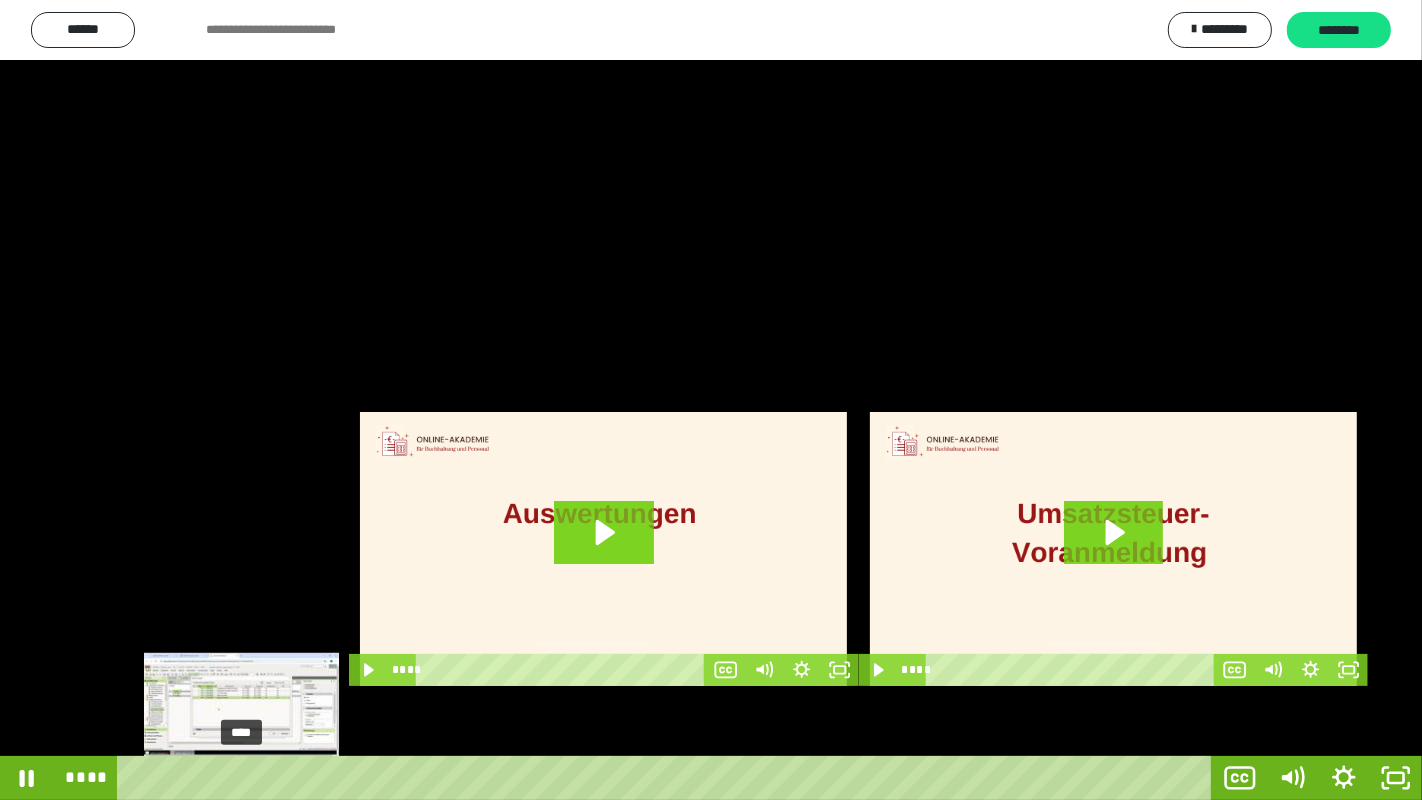 click on "****" at bounding box center [668, 778] 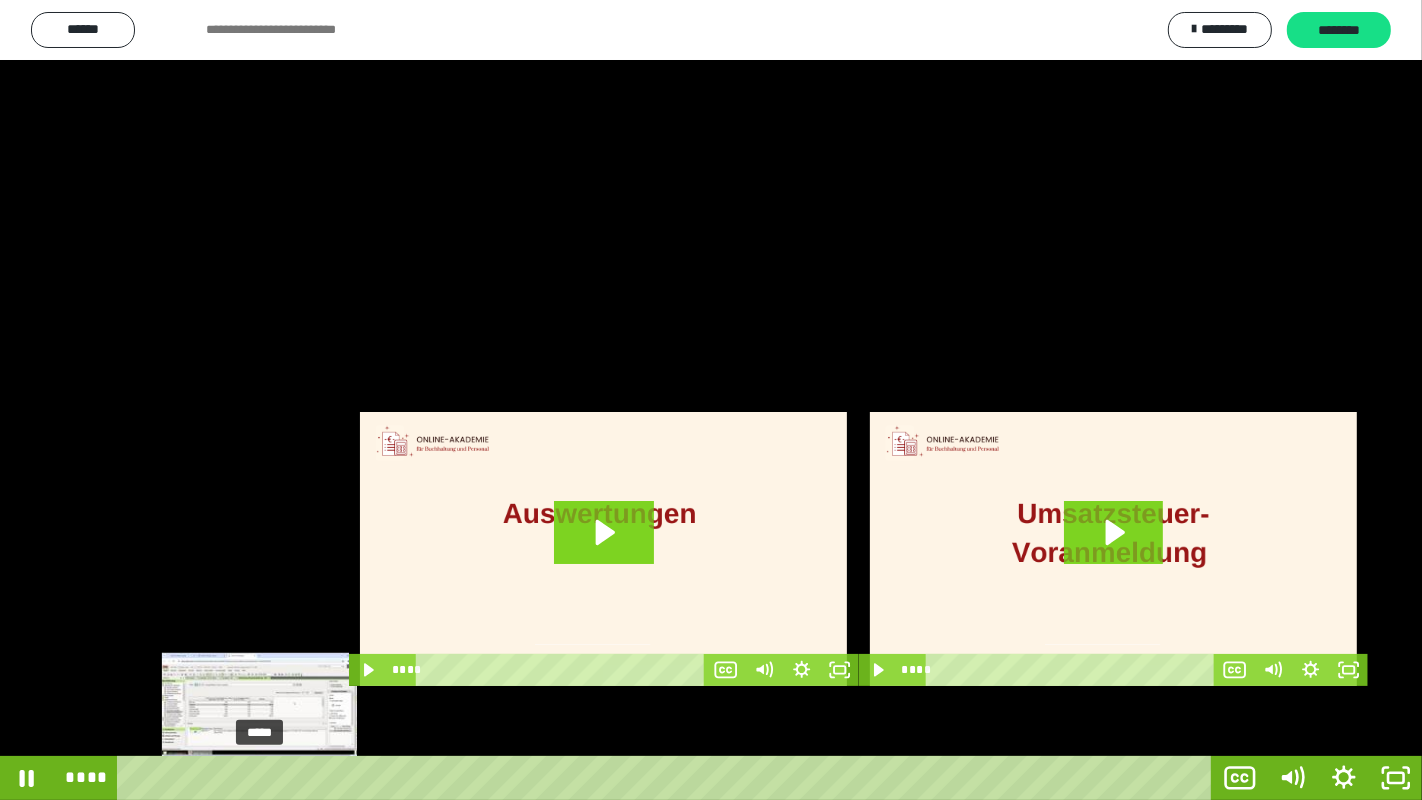 click on "*****" at bounding box center (668, 778) 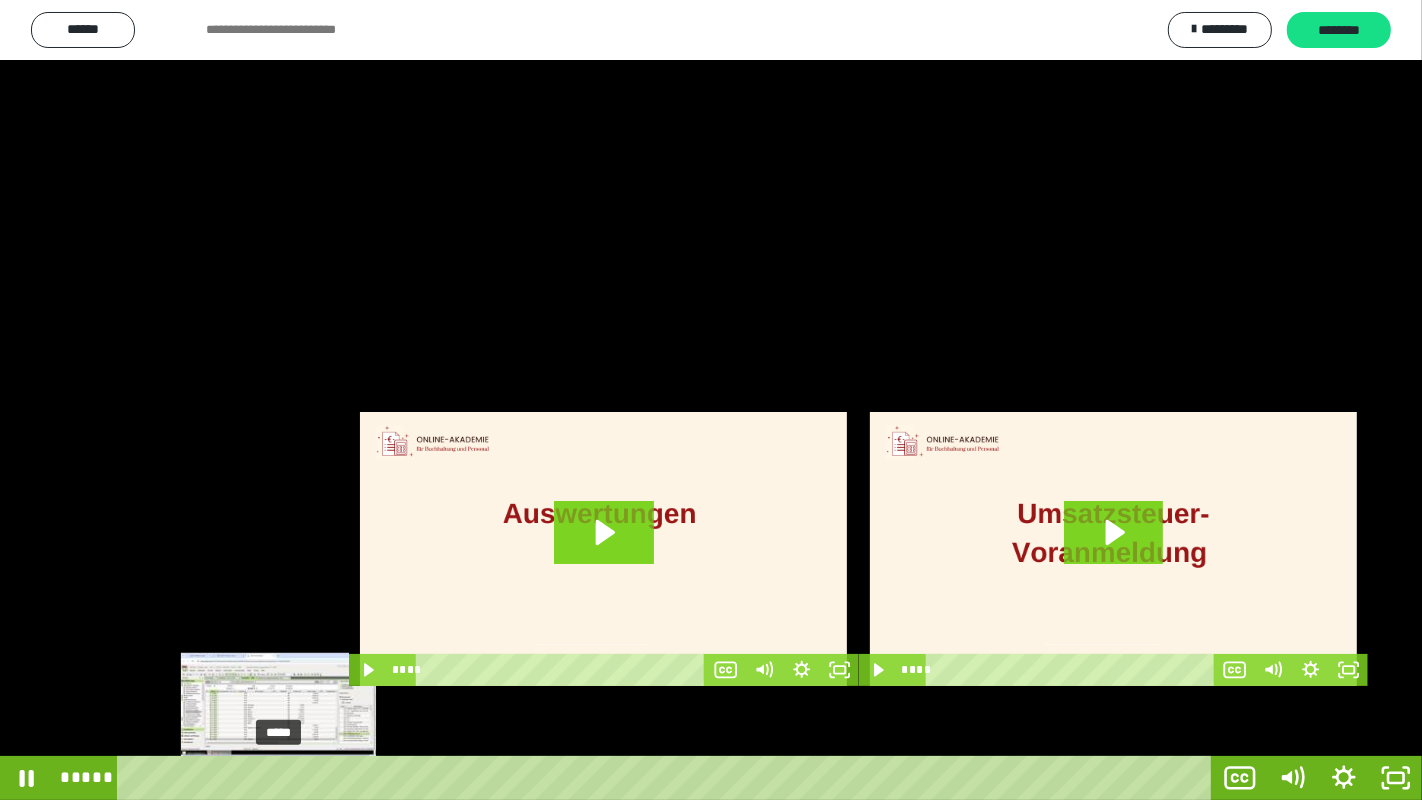 click on "*****" at bounding box center [668, 778] 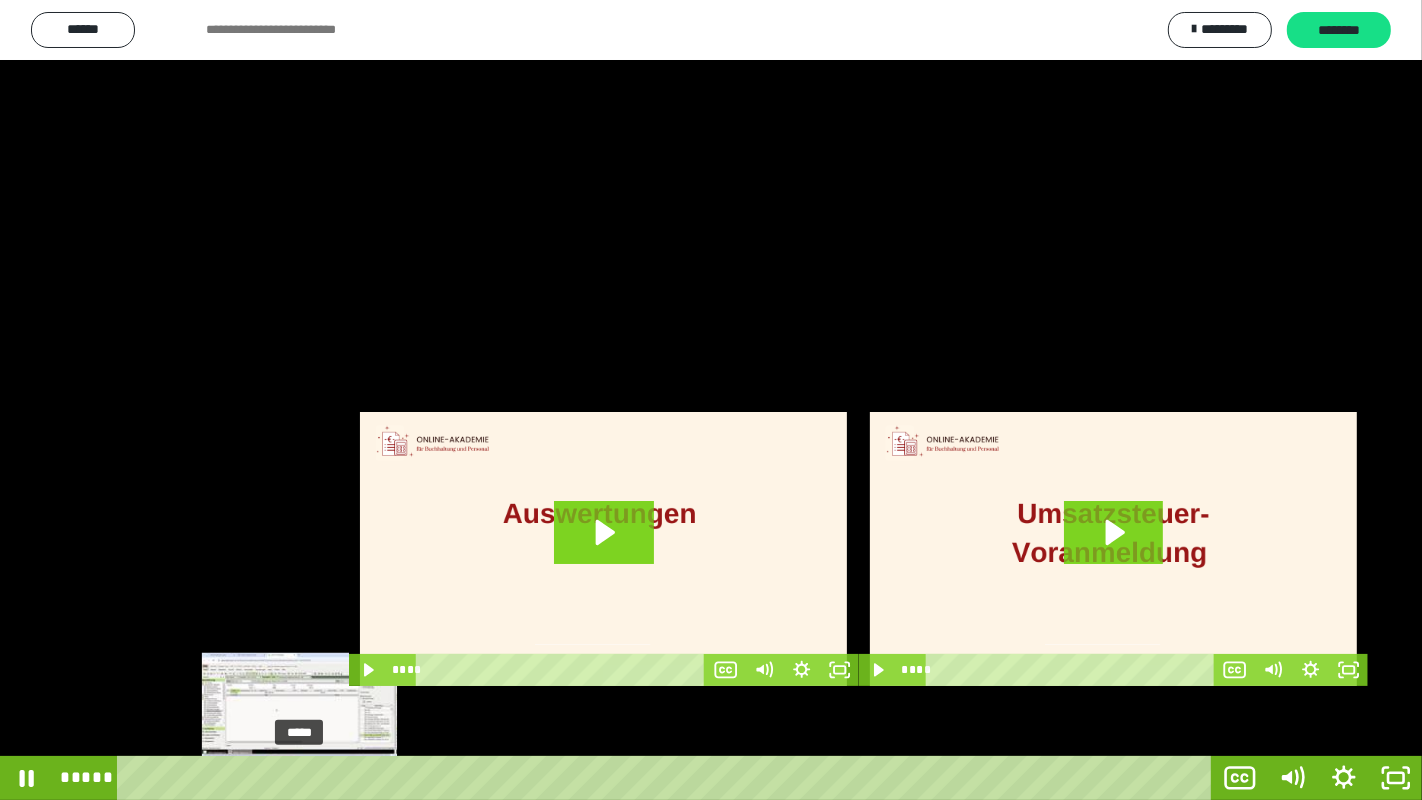 click on "*****" at bounding box center [668, 778] 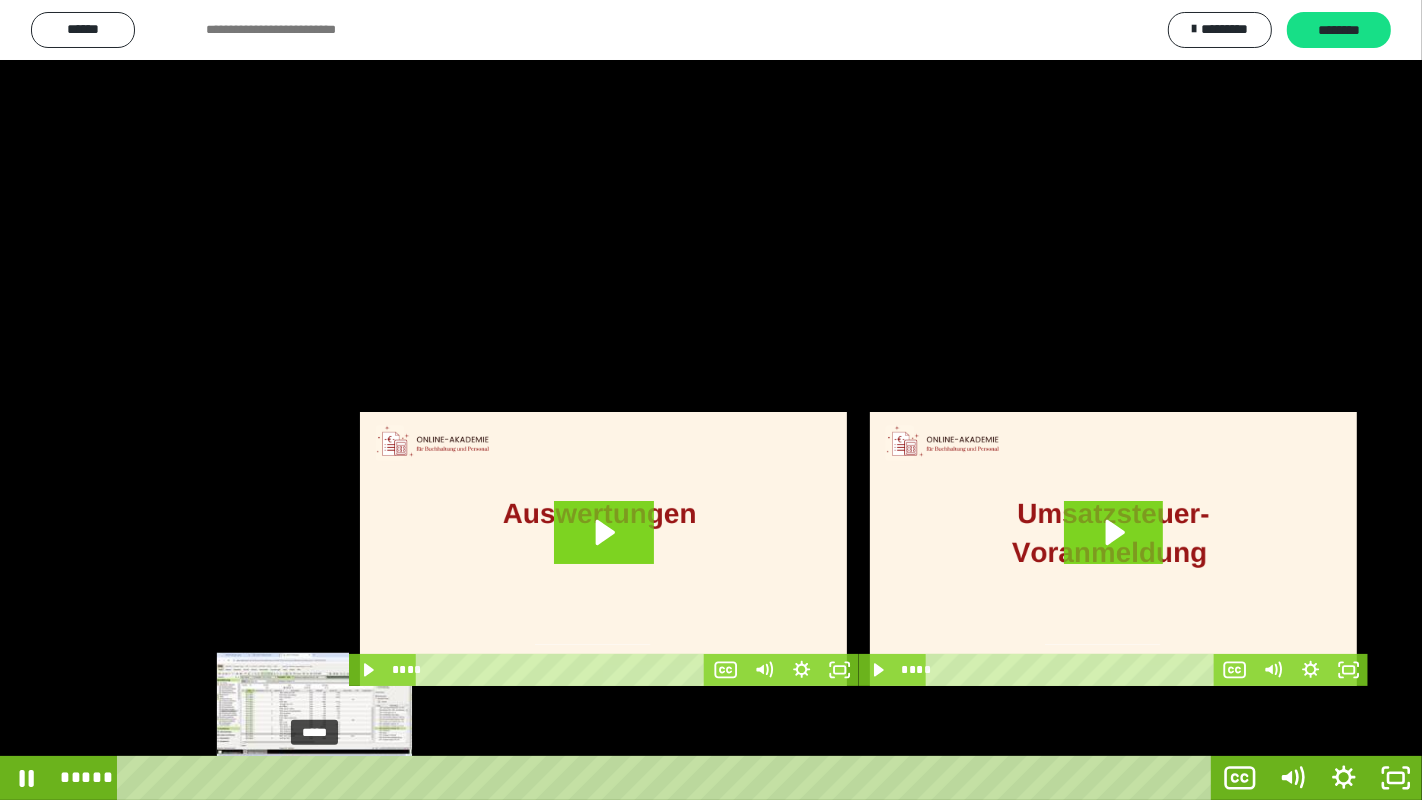 click on "*****" at bounding box center (668, 778) 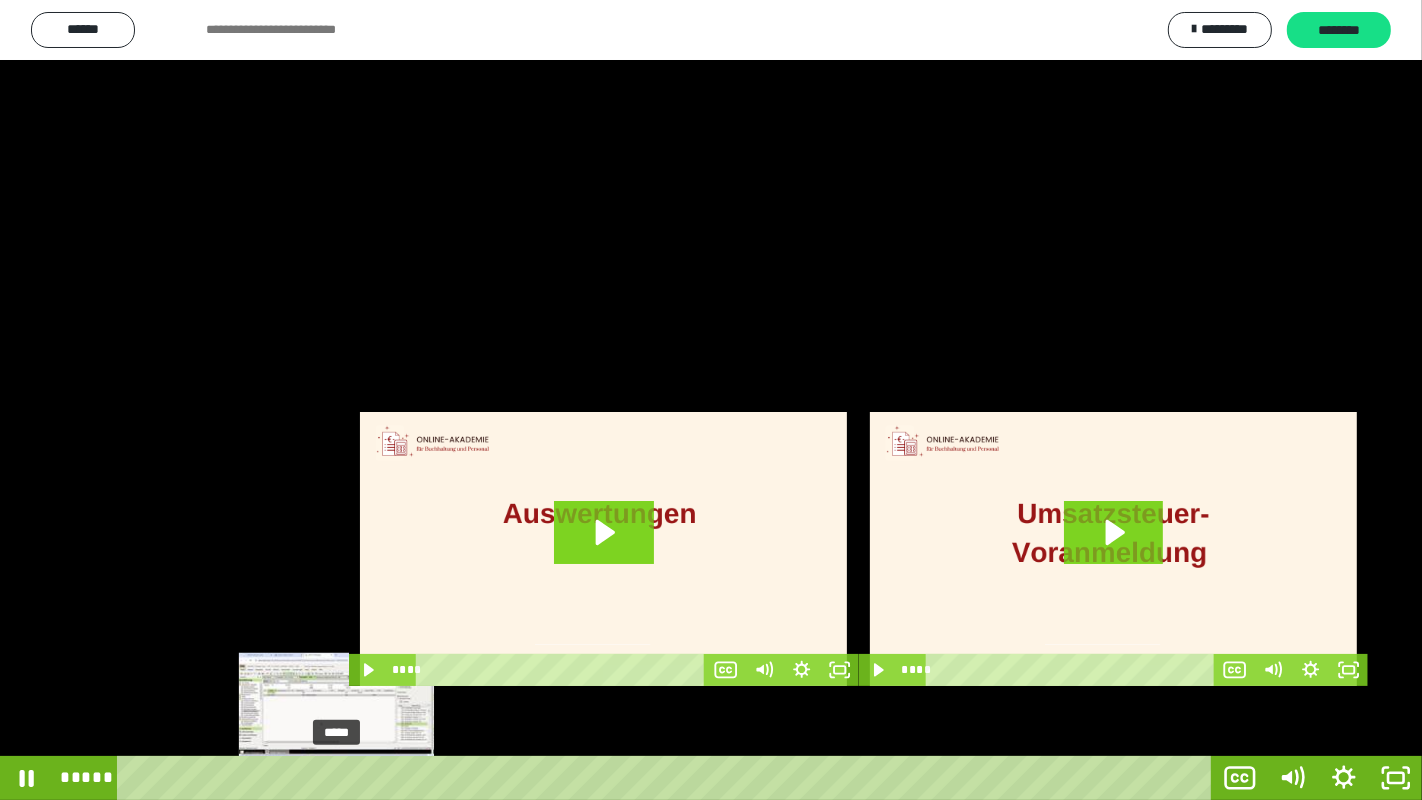 click on "*****" at bounding box center (668, 778) 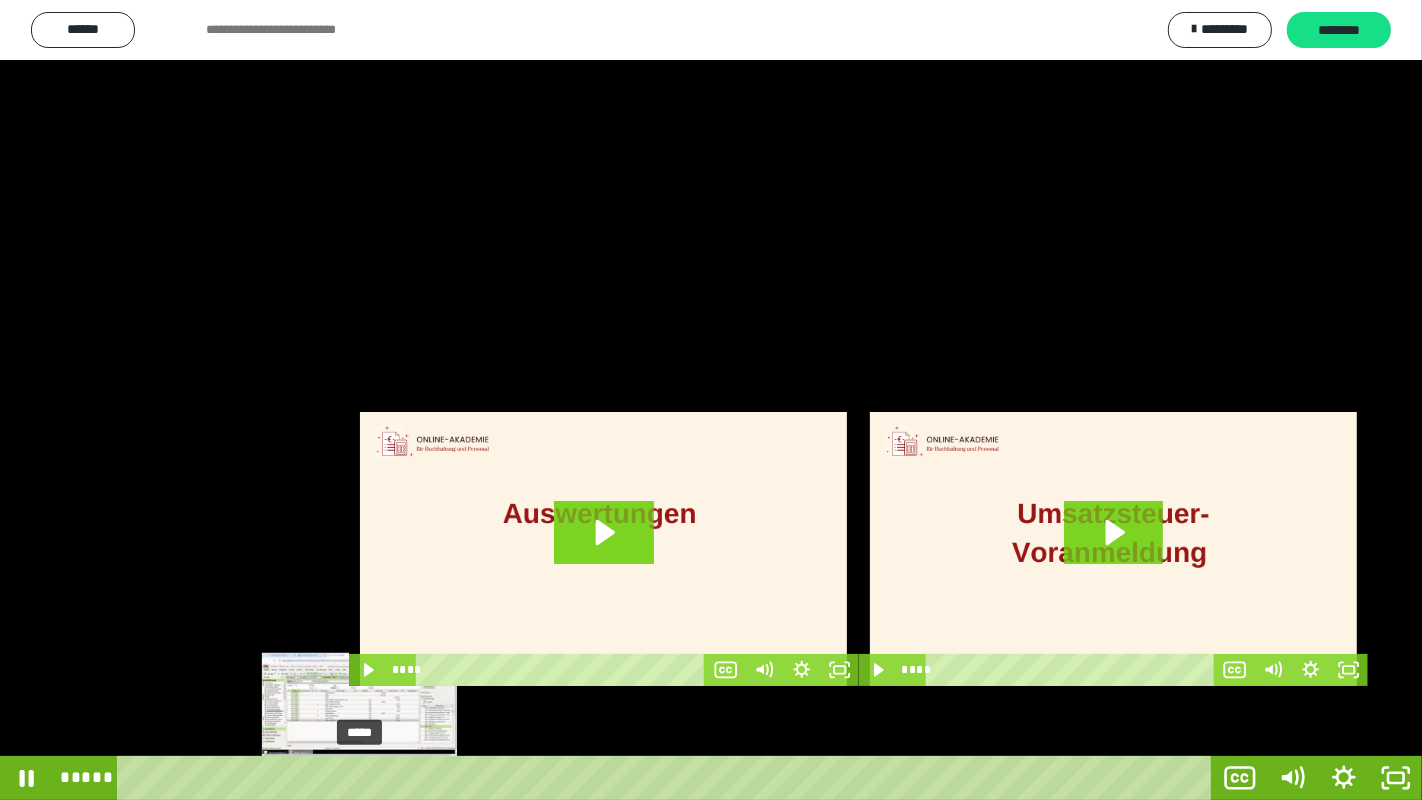 click on "*****" at bounding box center [668, 778] 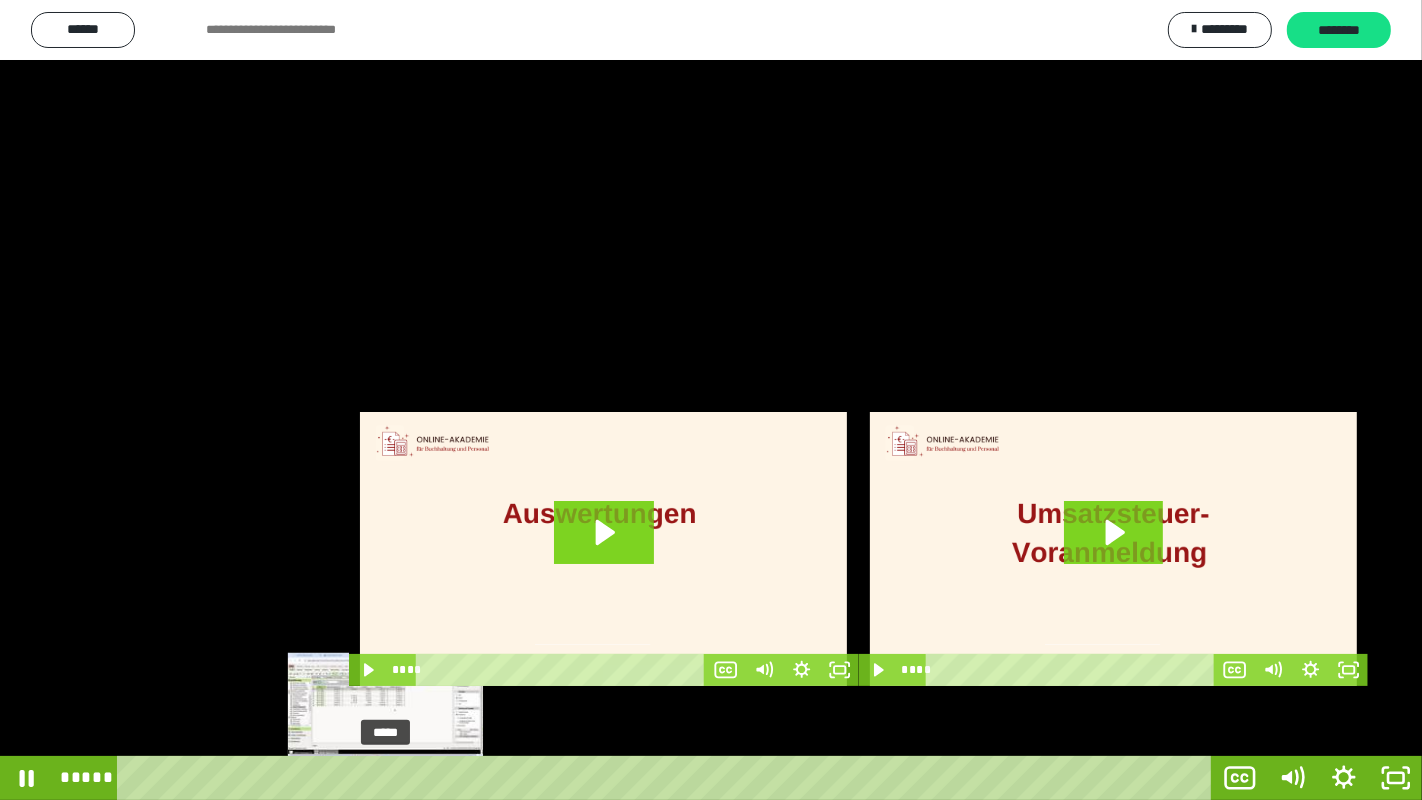 click on "*****" at bounding box center [668, 778] 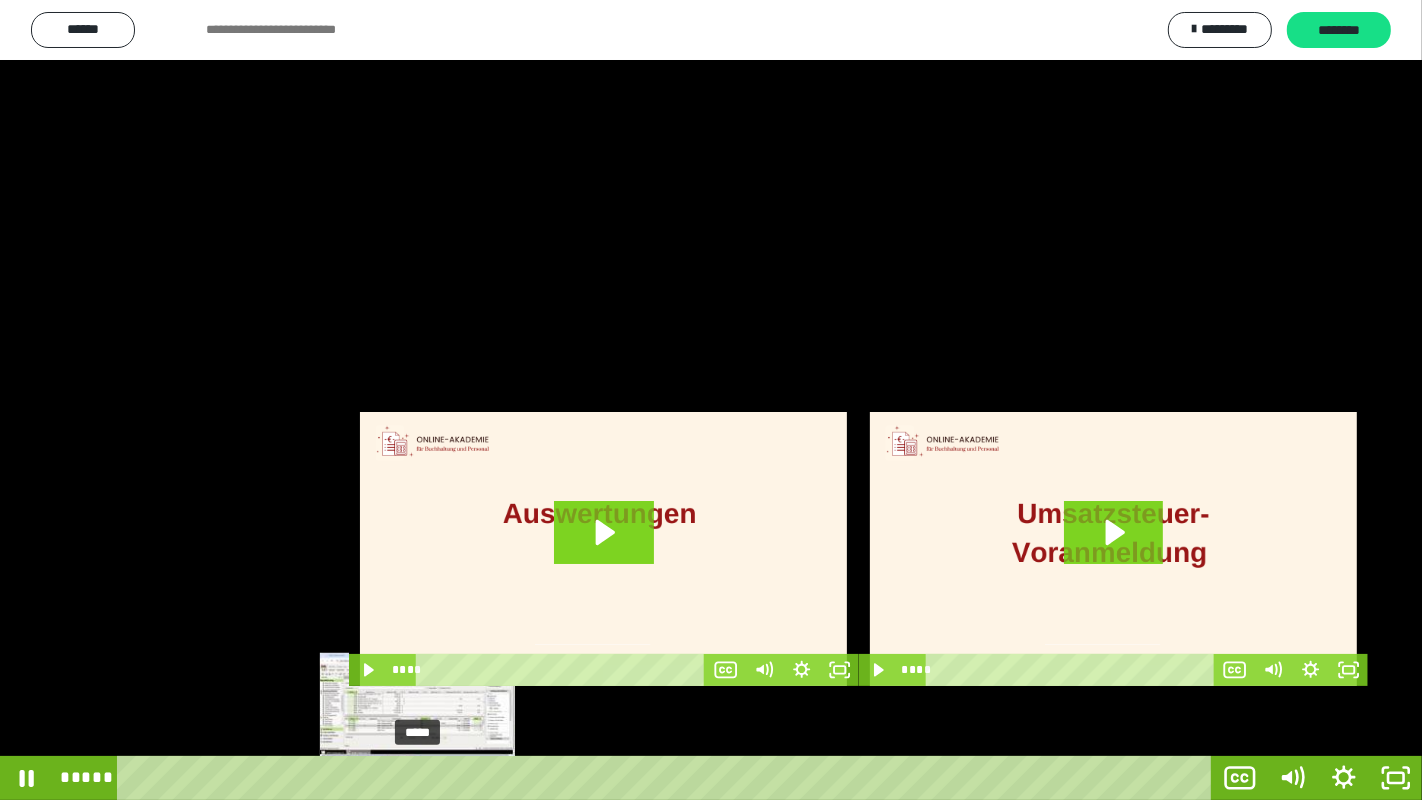 click on "*****" at bounding box center (668, 778) 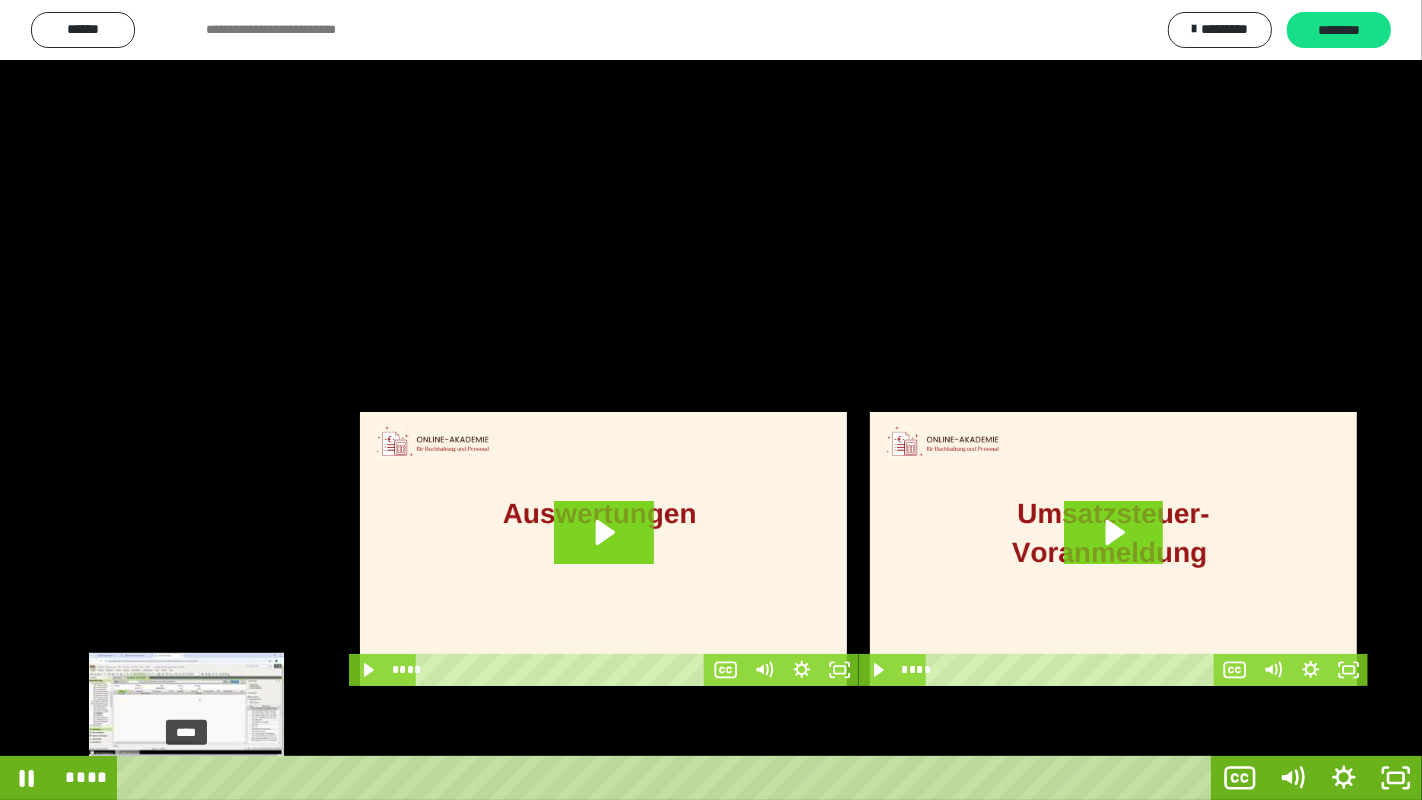 click on "****" at bounding box center [668, 778] 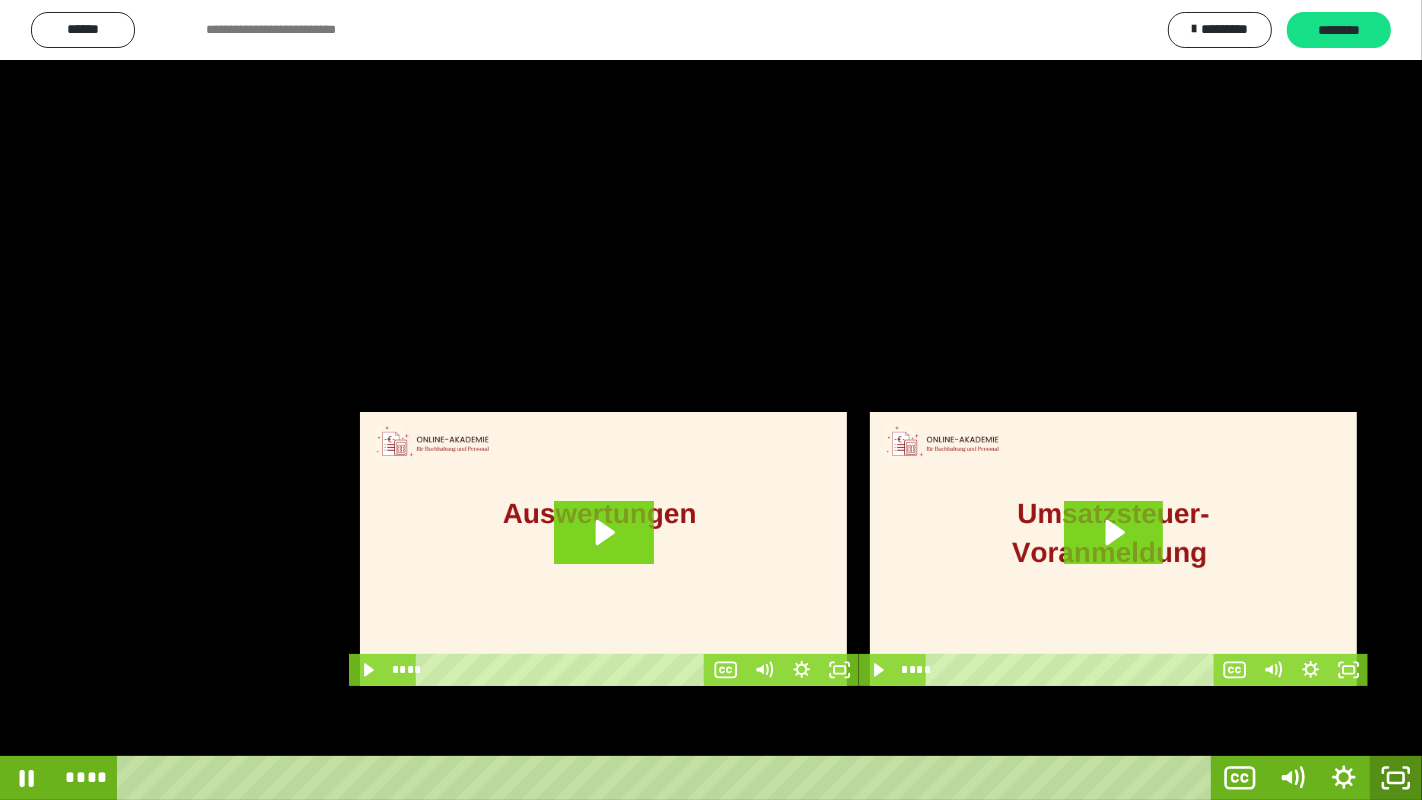 click 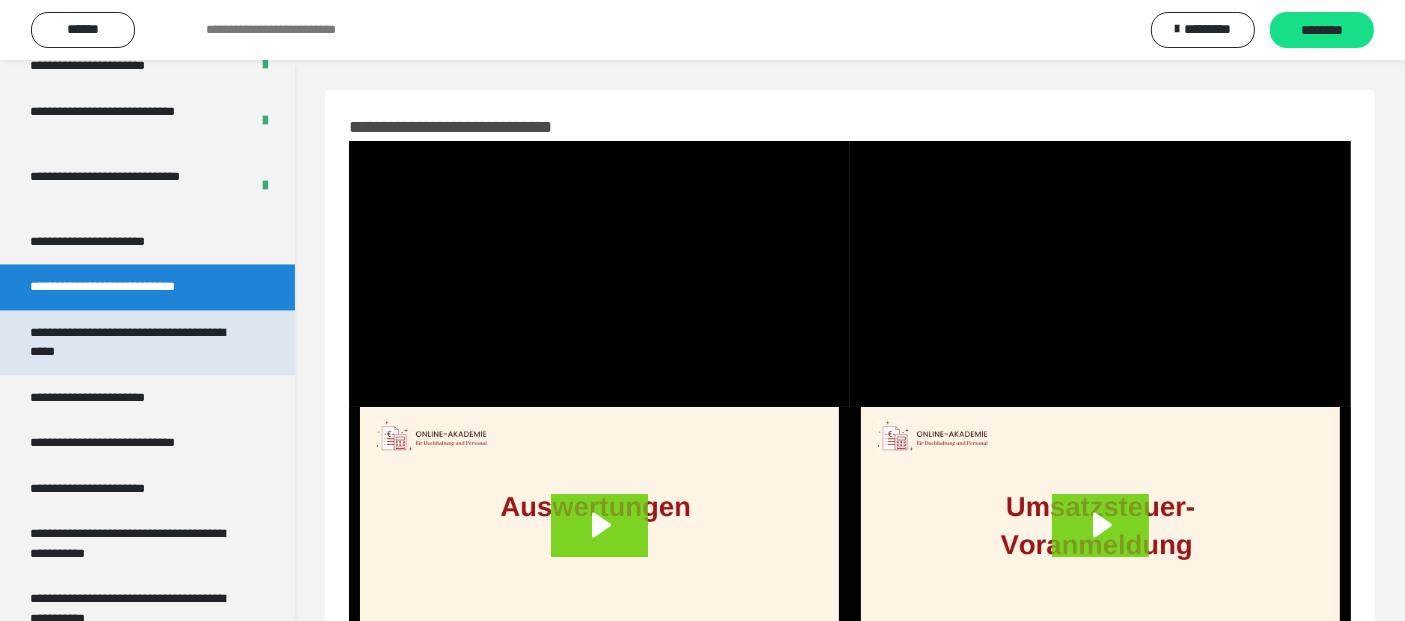 click on "**********" at bounding box center [131, 342] 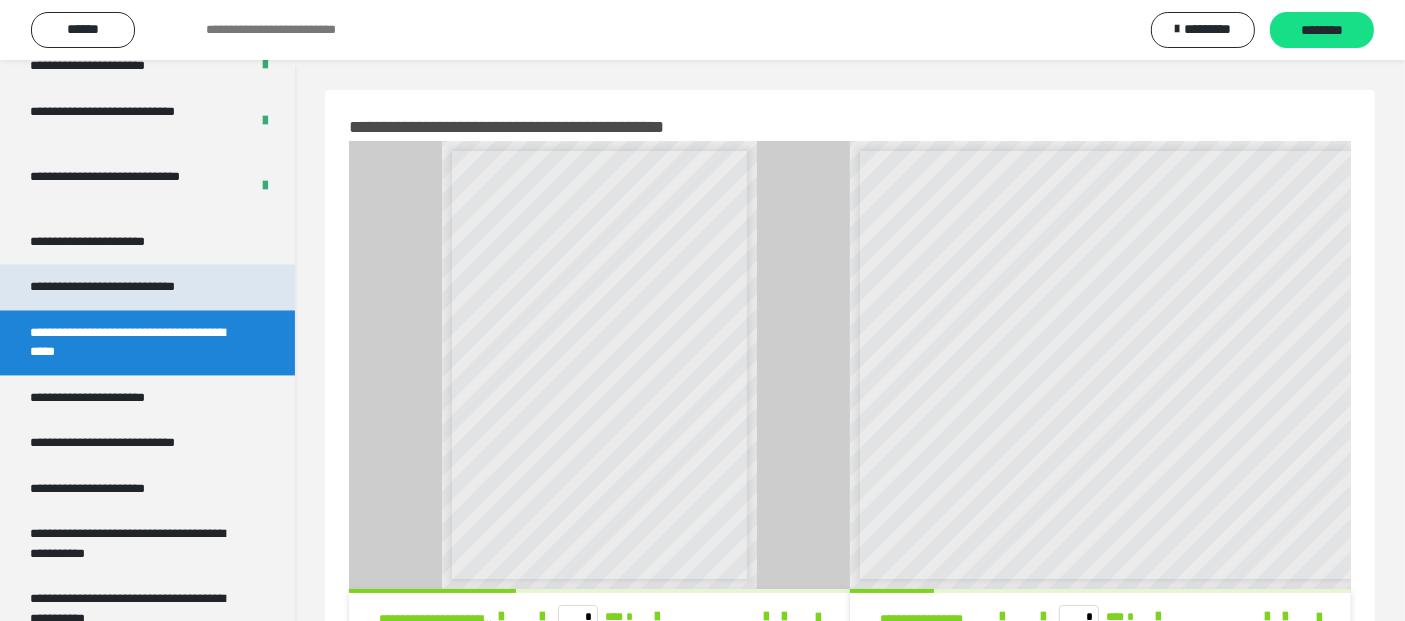click on "**********" at bounding box center (129, 286) 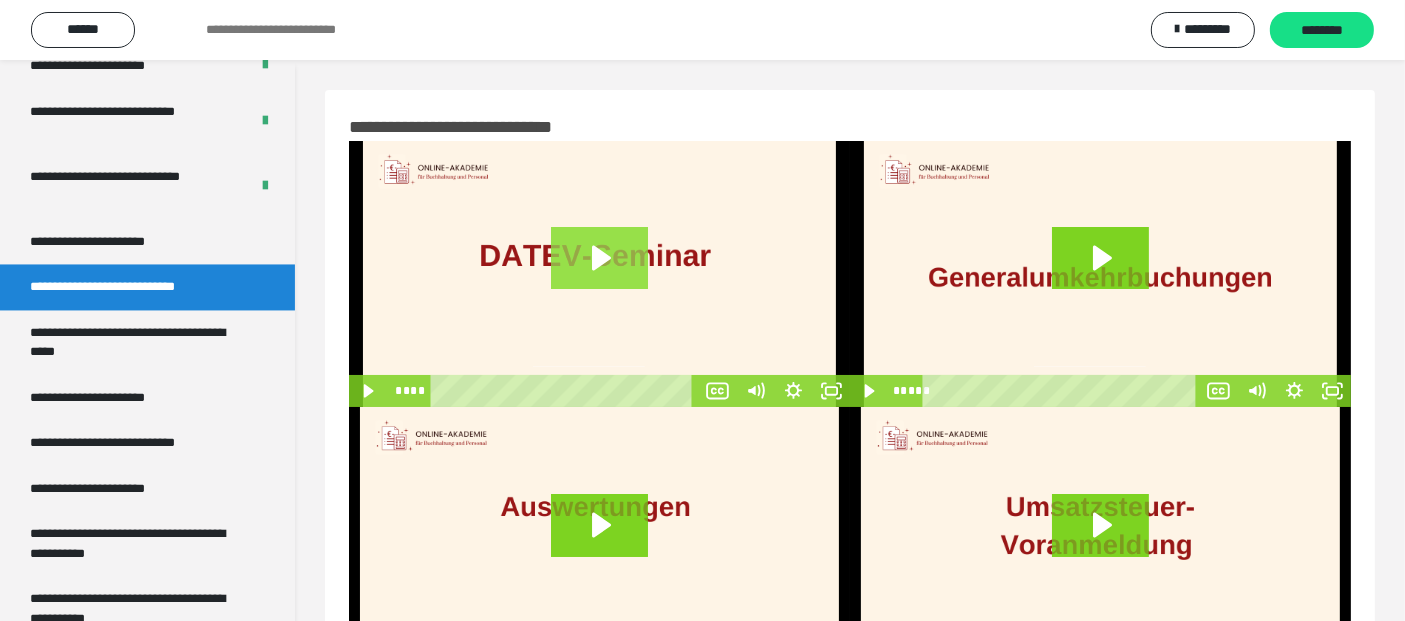 click 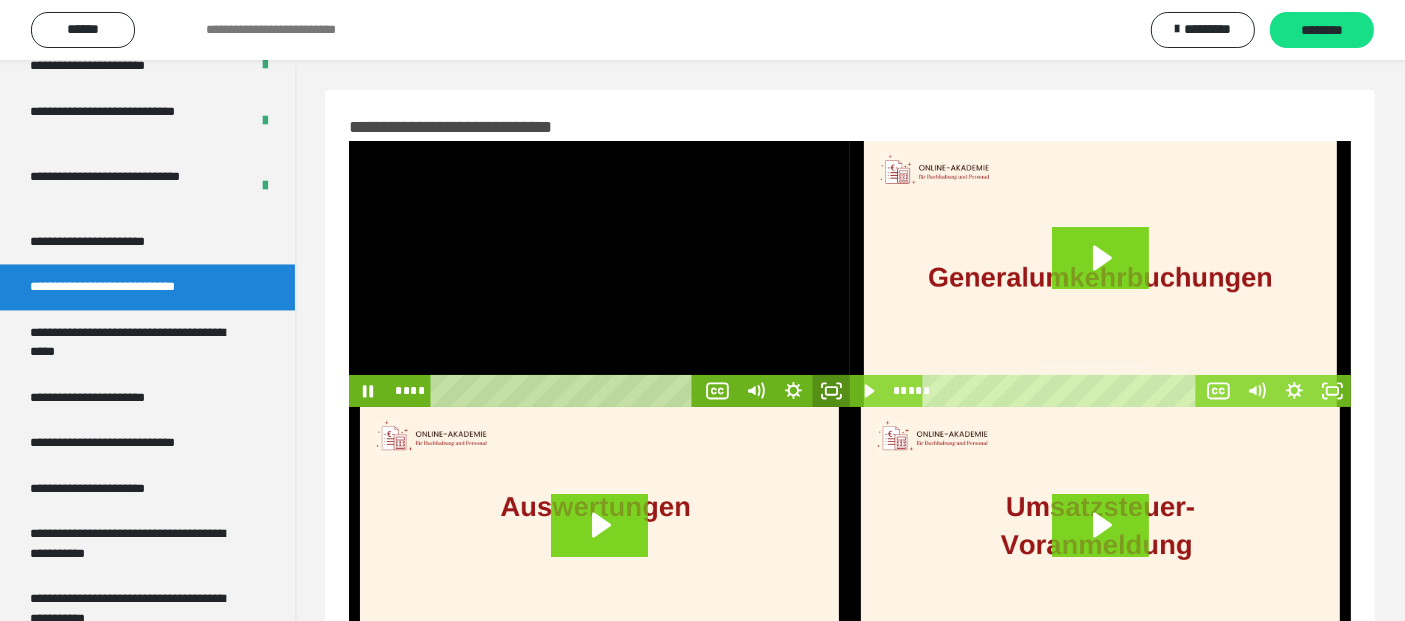 click 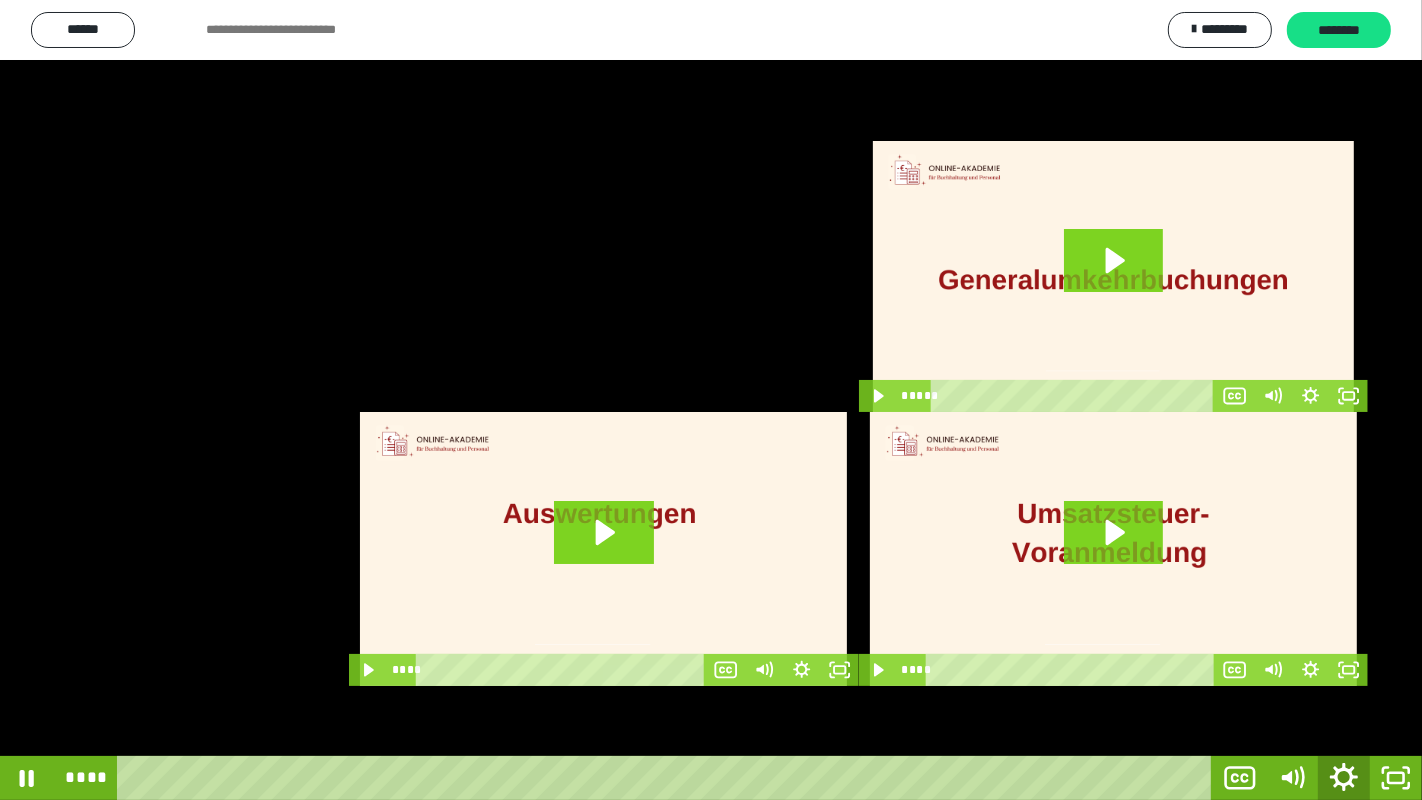 click 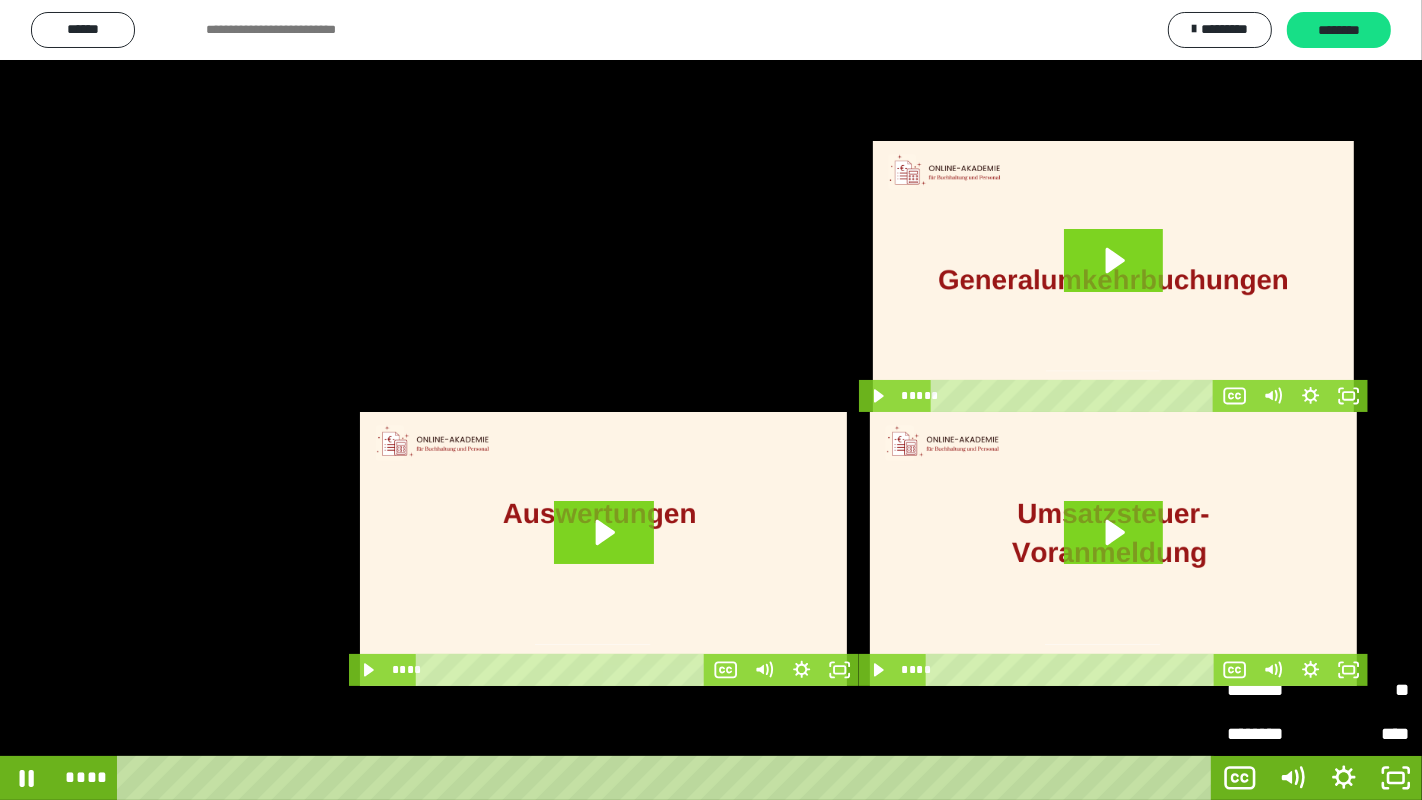 click on "**" at bounding box center (1363, 690) 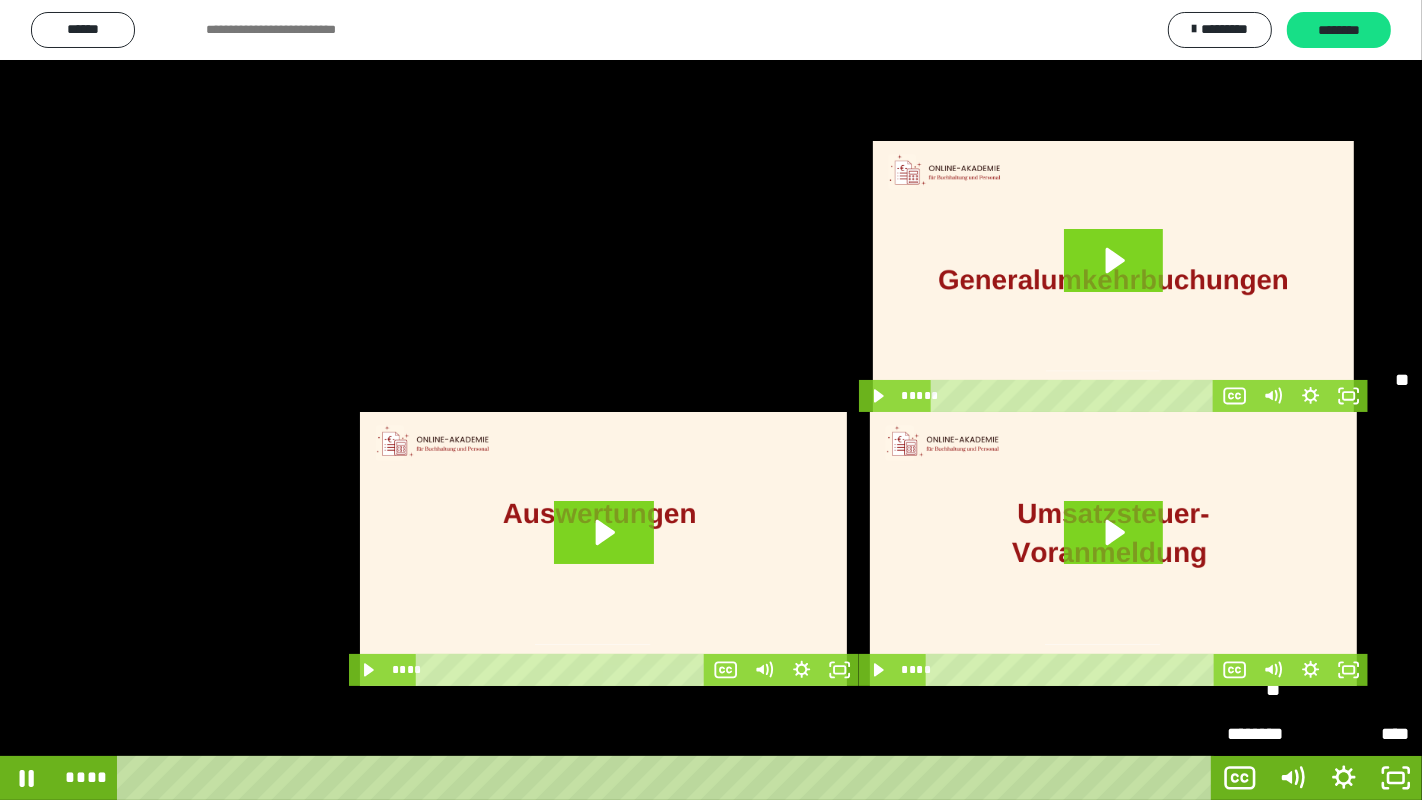 click on "*****" at bounding box center [1318, 645] 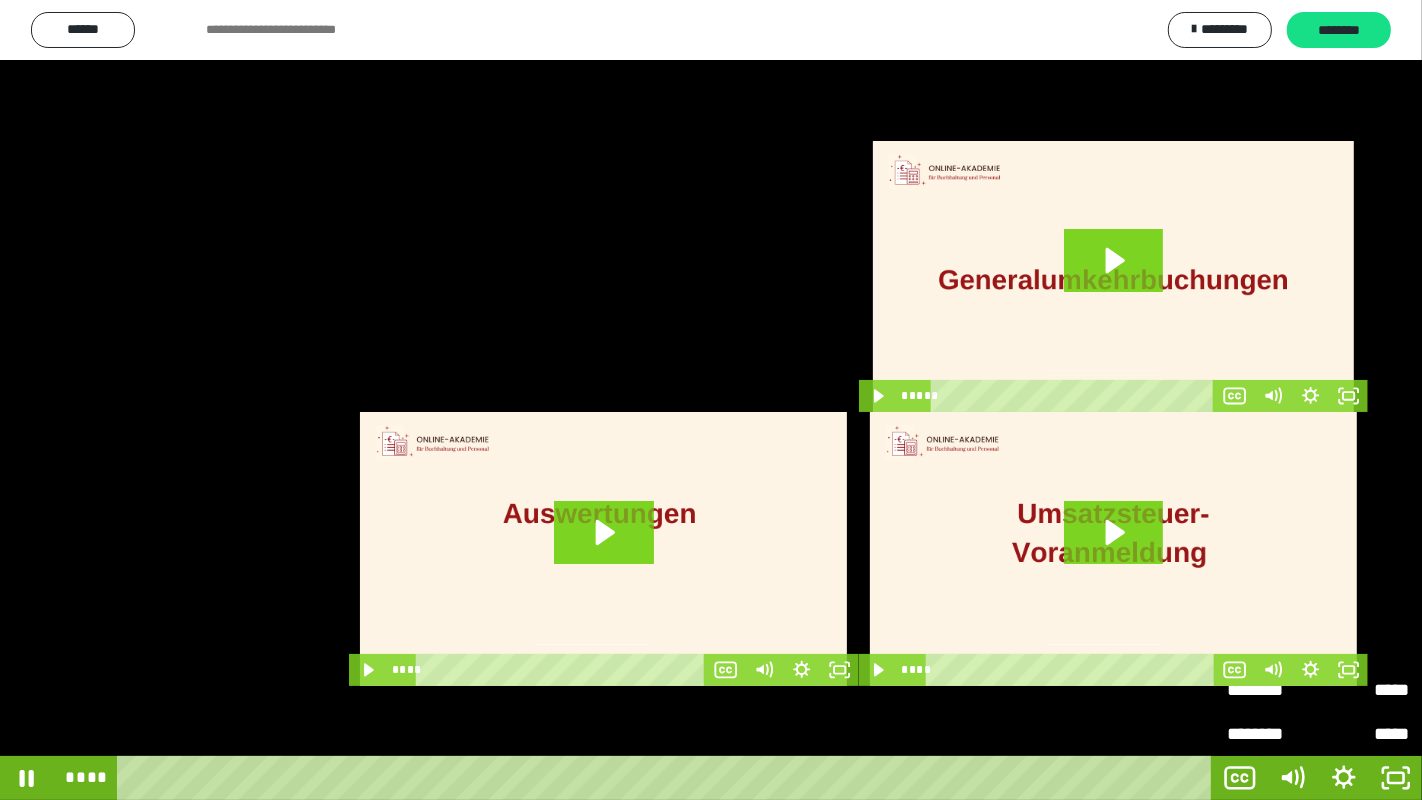 click on "*****" at bounding box center (1363, 690) 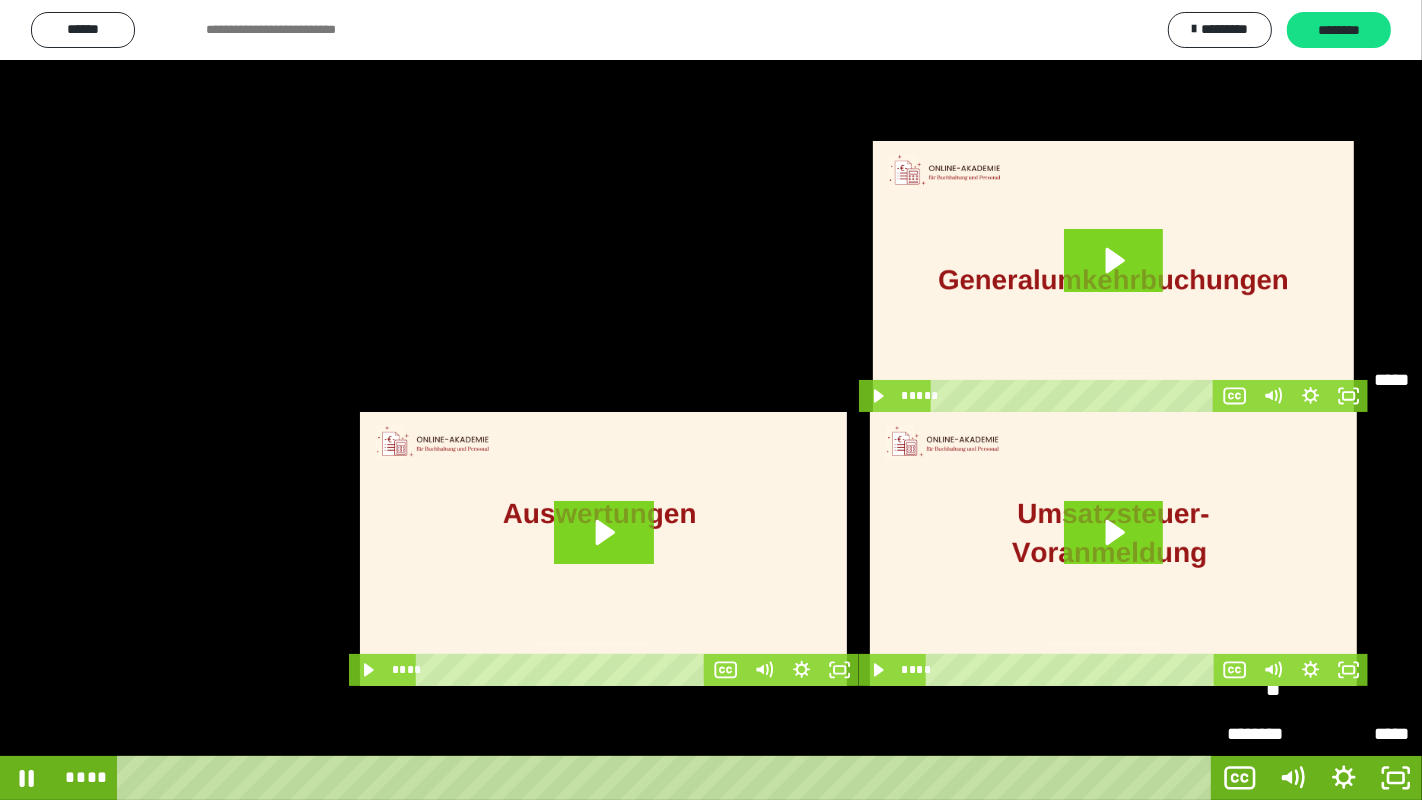 click on "**" at bounding box center (1318, 690) 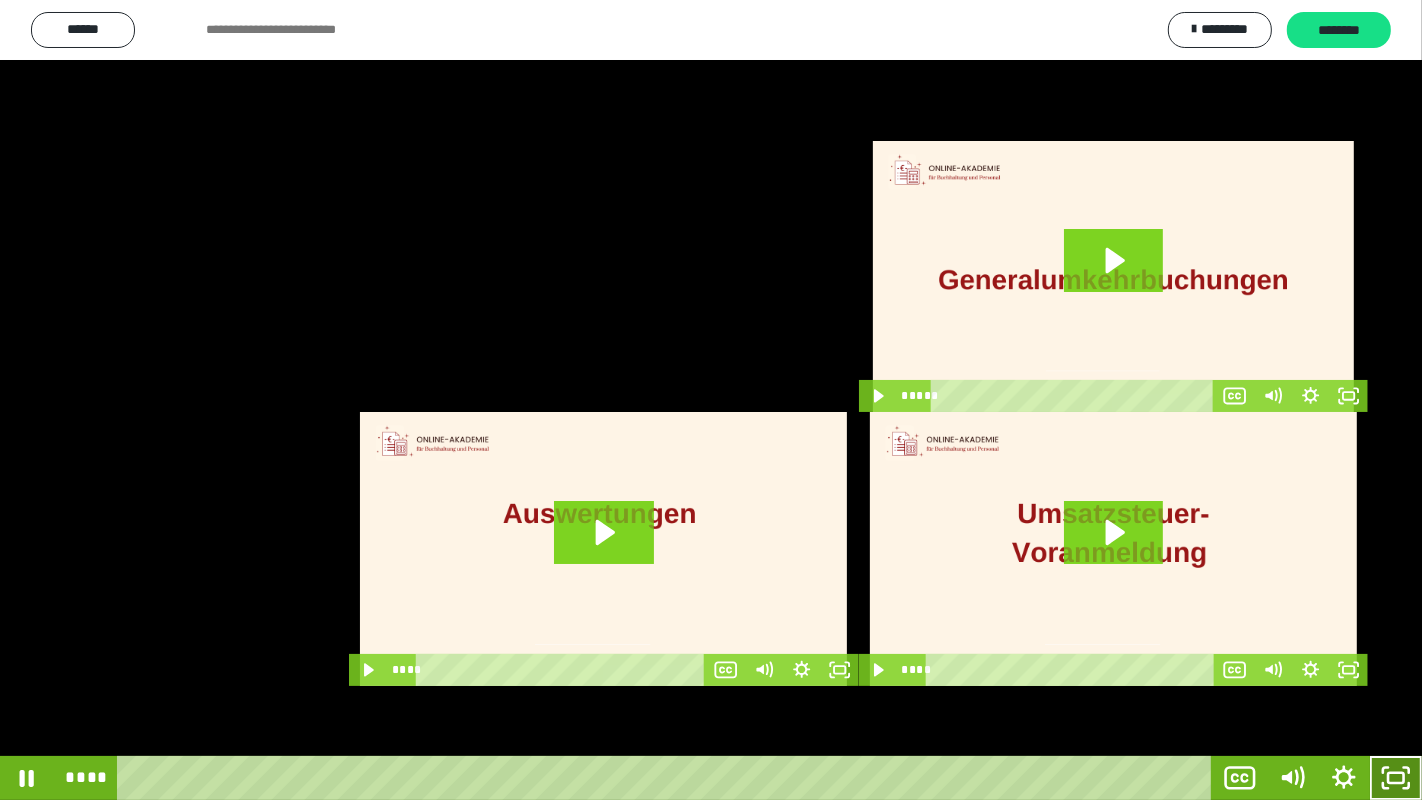 click 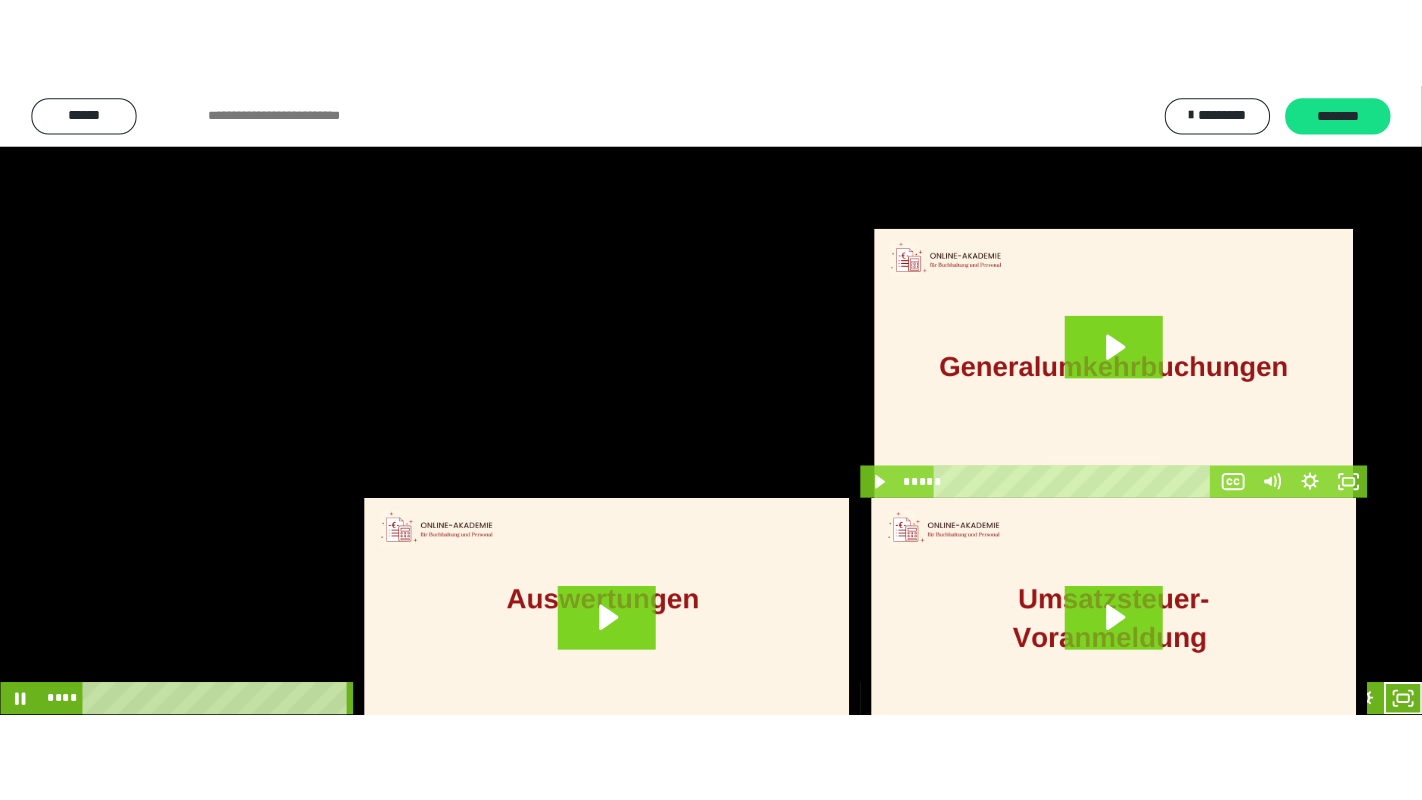 scroll, scrollTop: 4288, scrollLeft: 0, axis: vertical 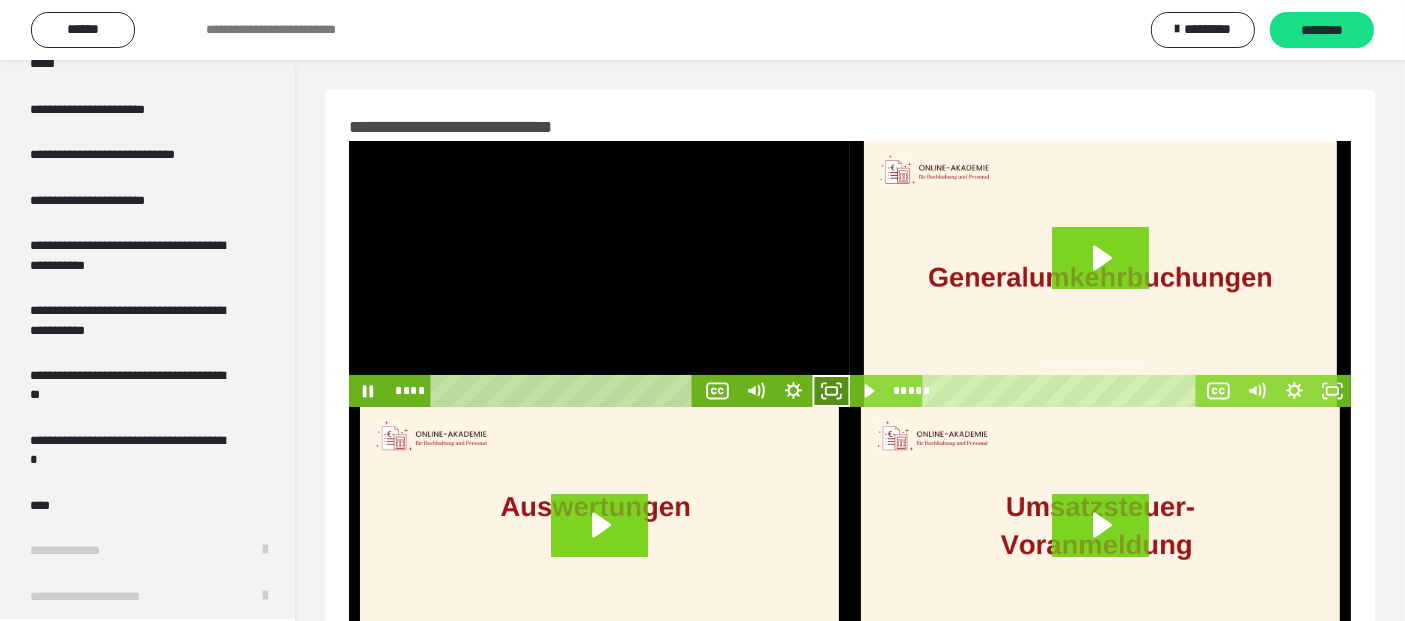 click 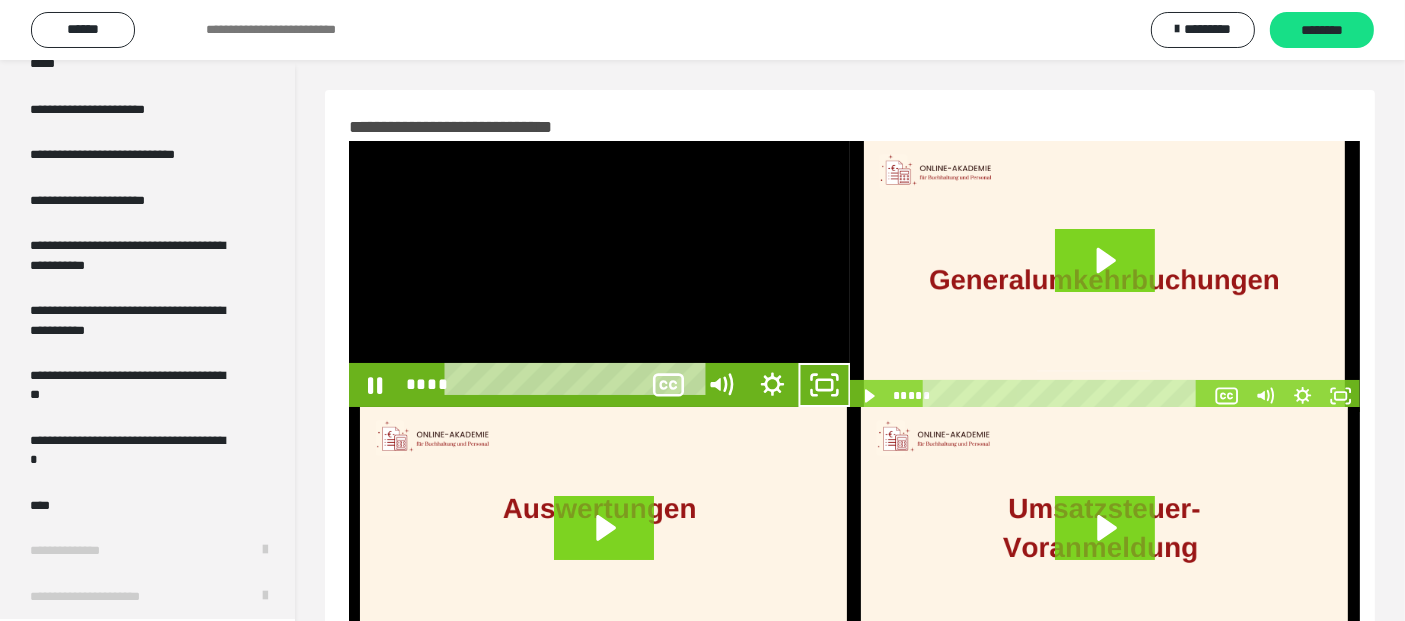 scroll, scrollTop: 4110, scrollLeft: 0, axis: vertical 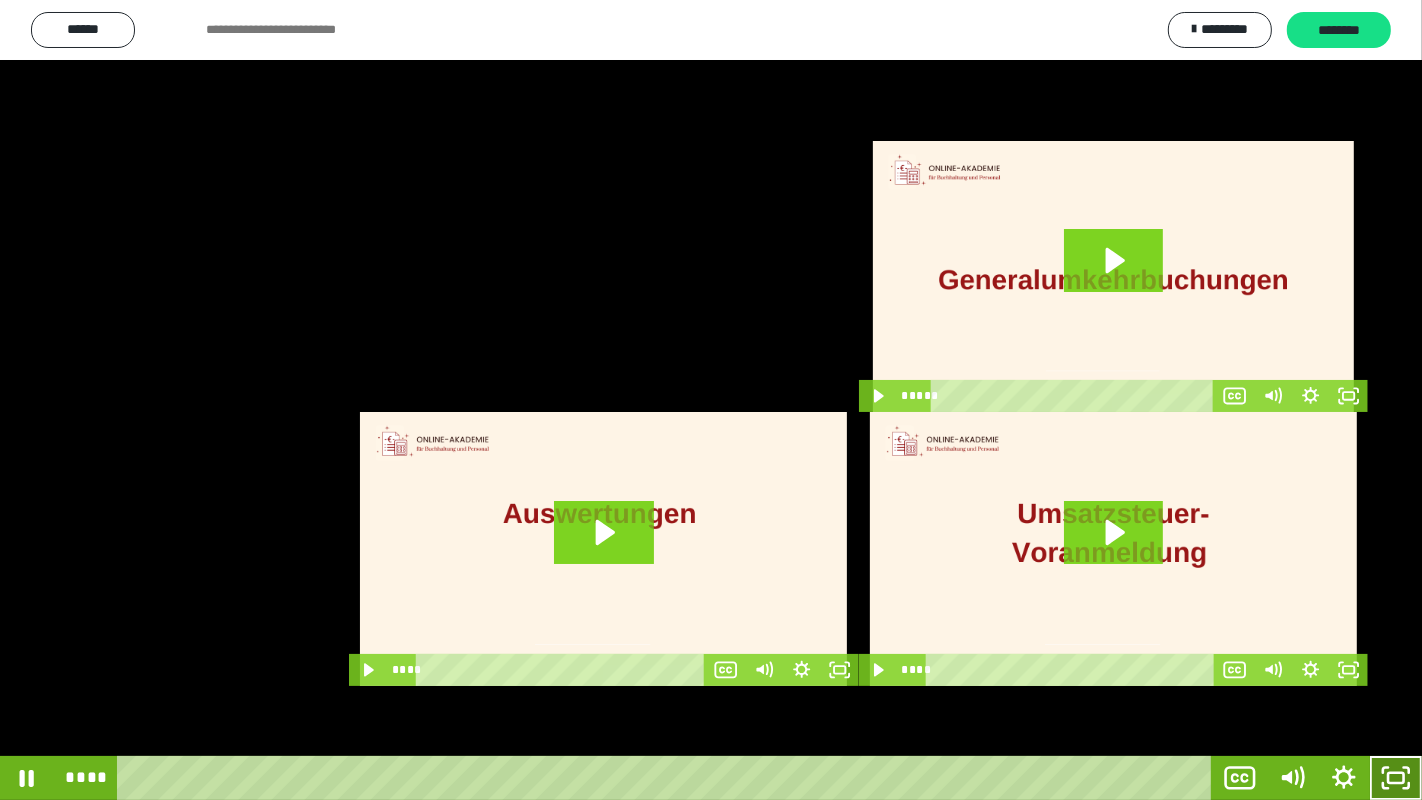click 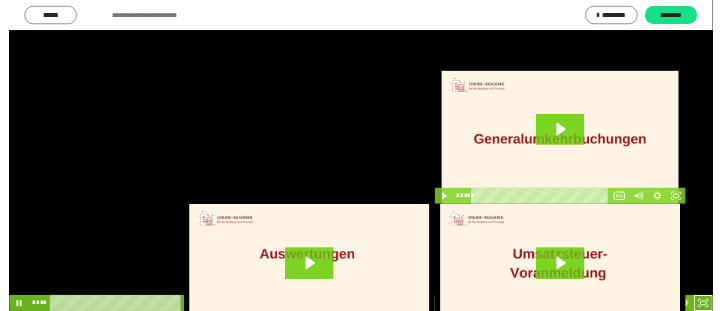 scroll, scrollTop: 4066, scrollLeft: 0, axis: vertical 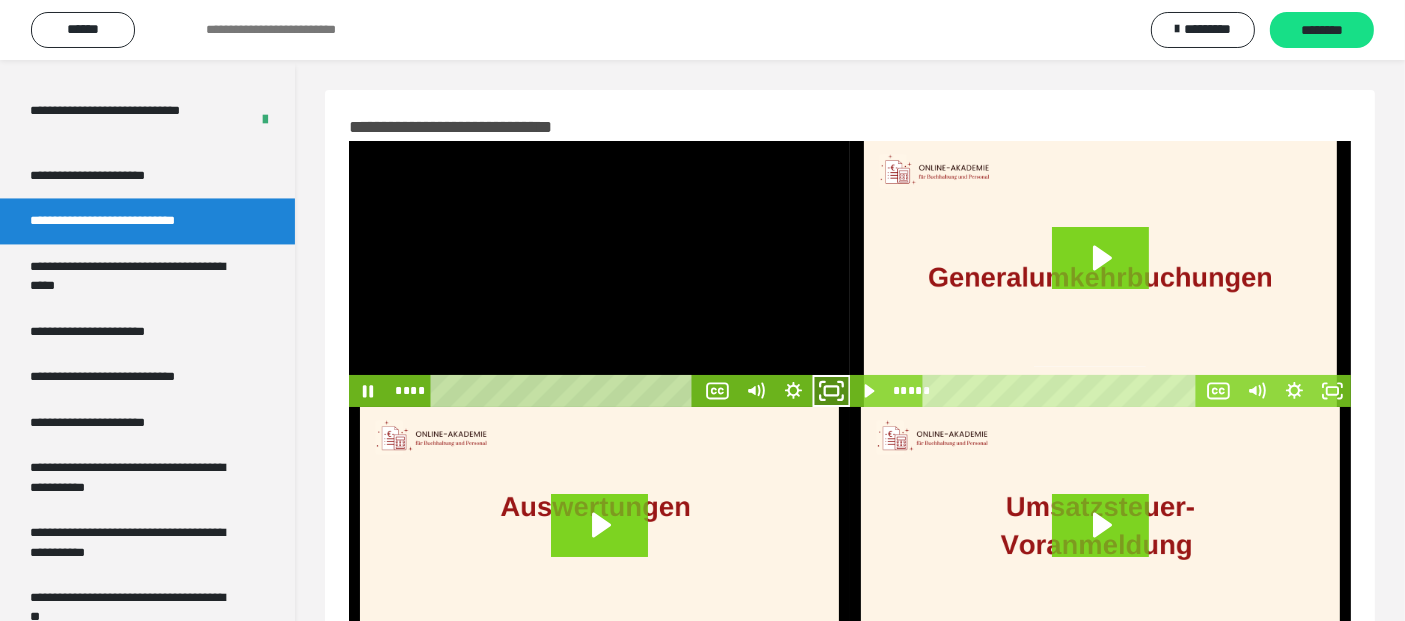 click 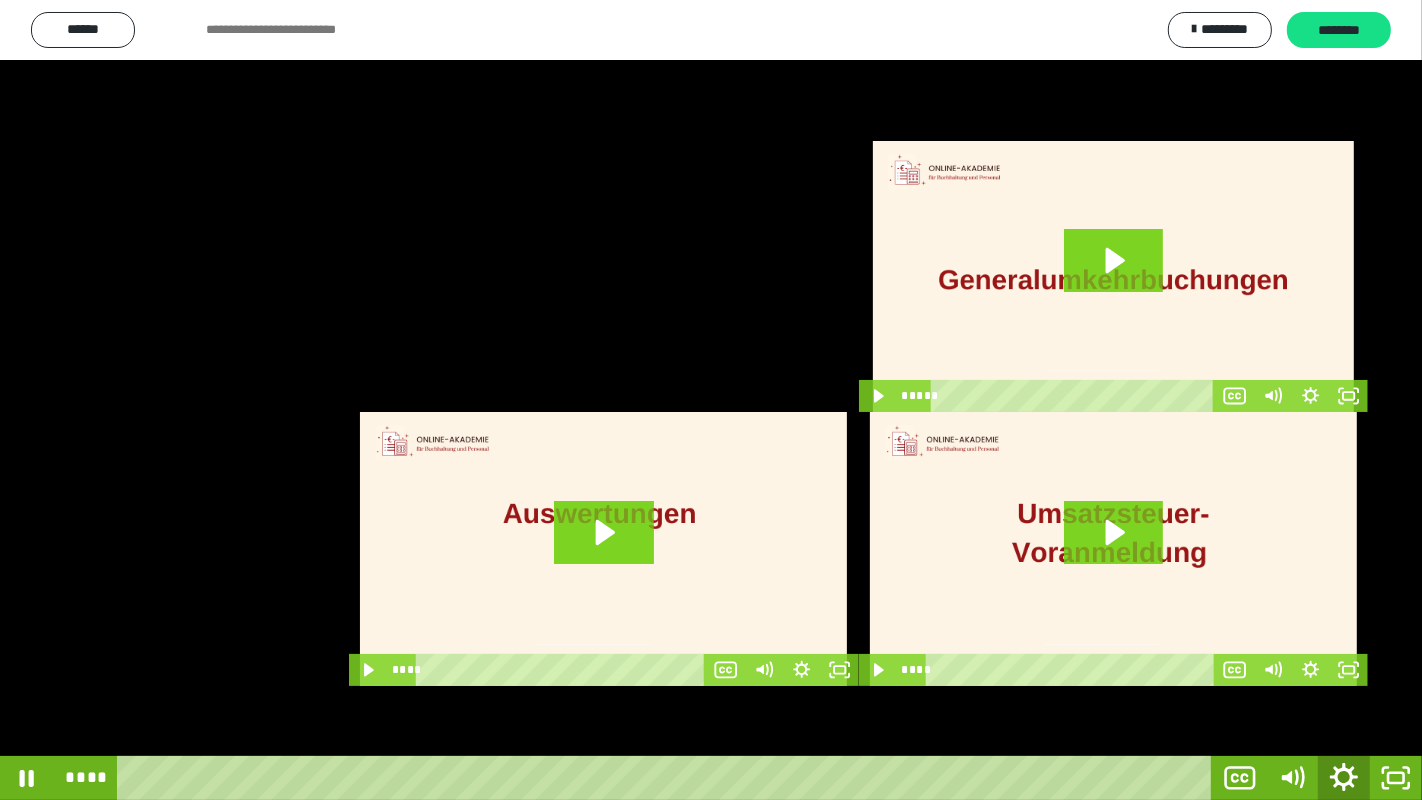 click 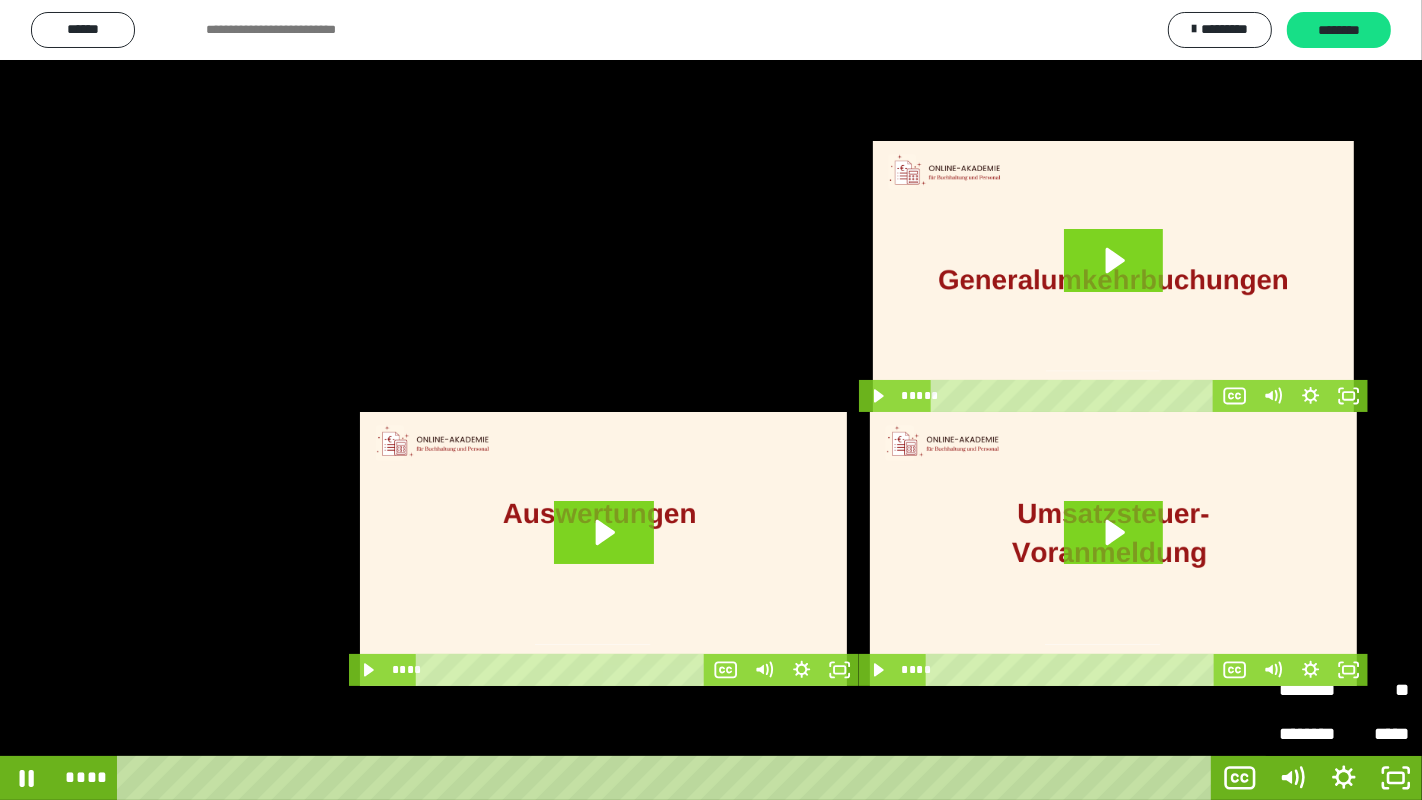 click on "**" at bounding box center [1376, 690] 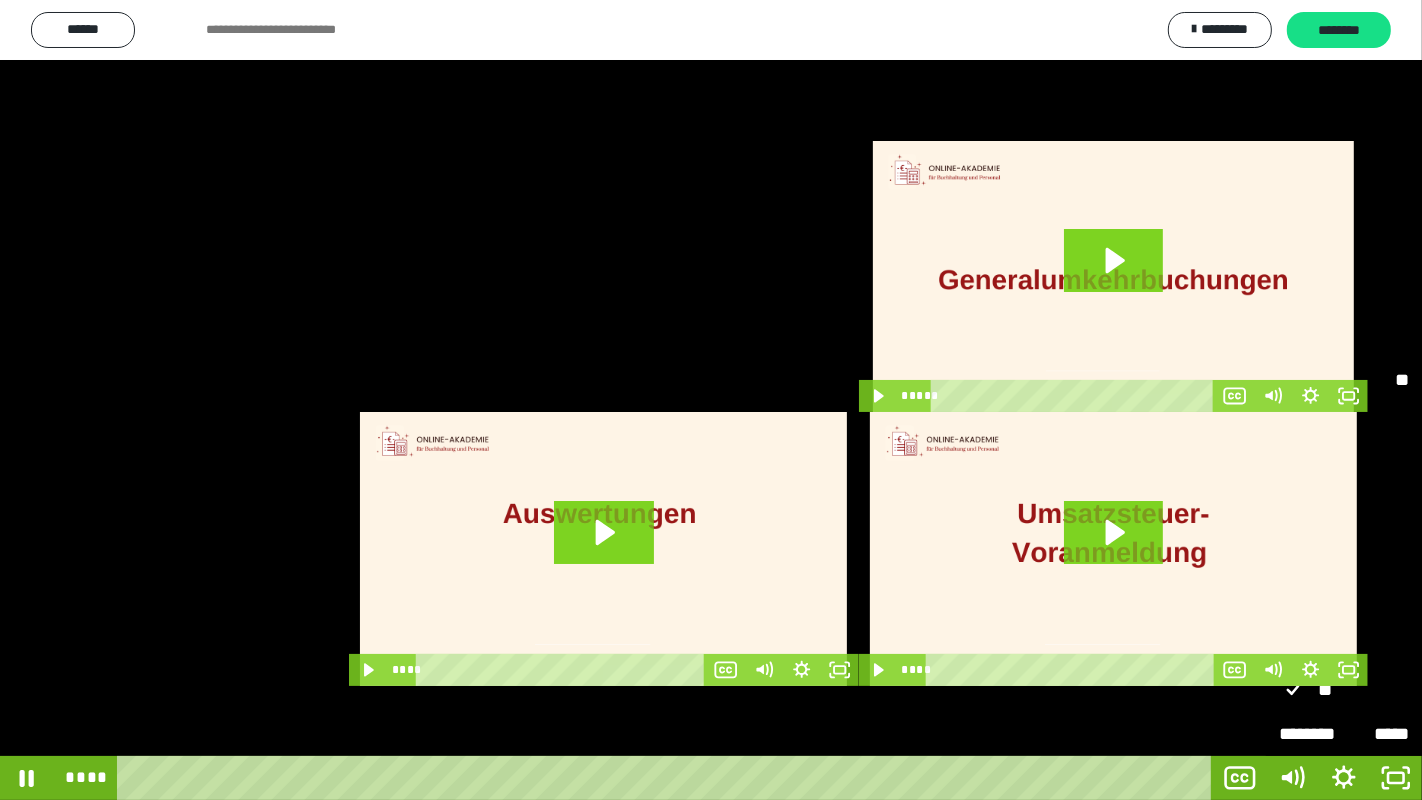 click on "**" at bounding box center [1344, 513] 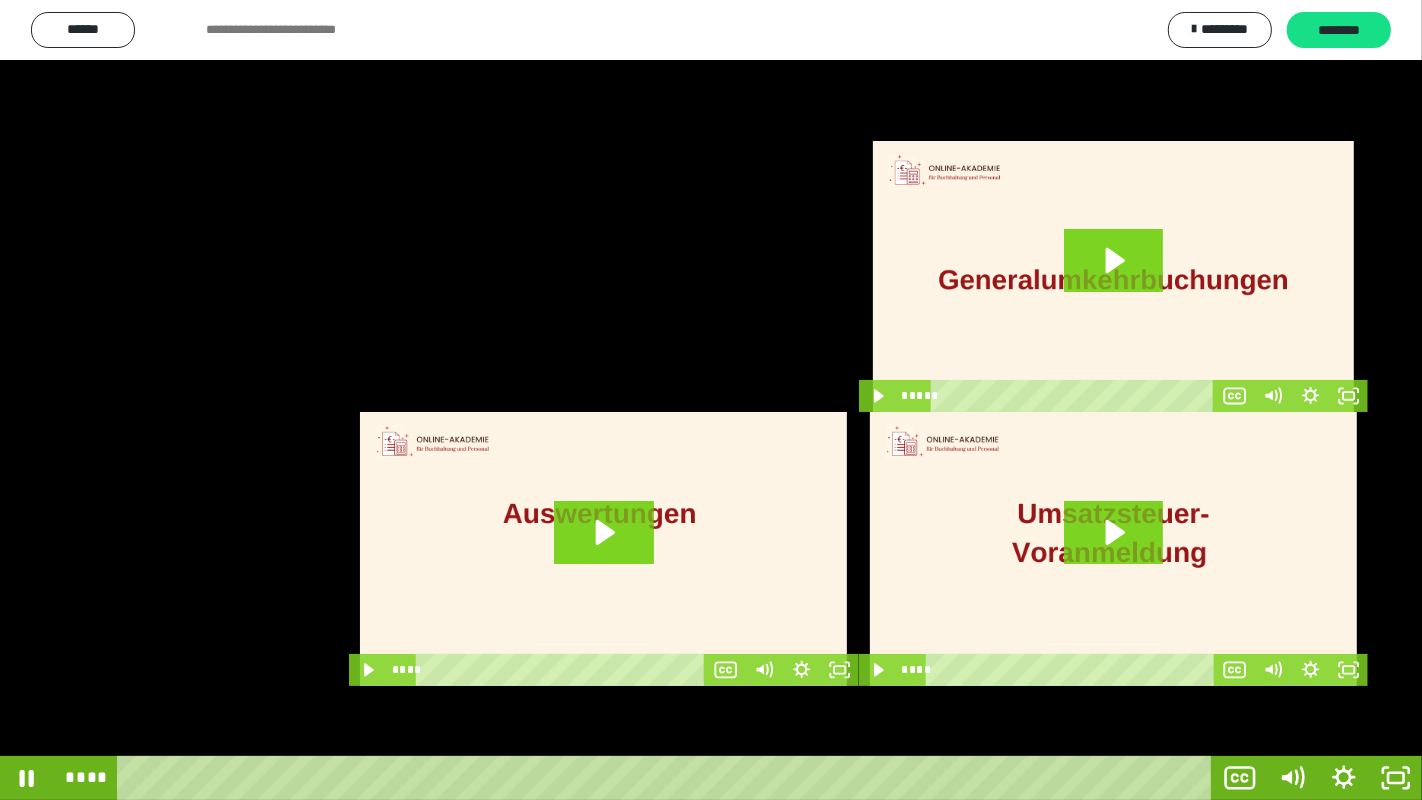 click at bounding box center (711, 400) 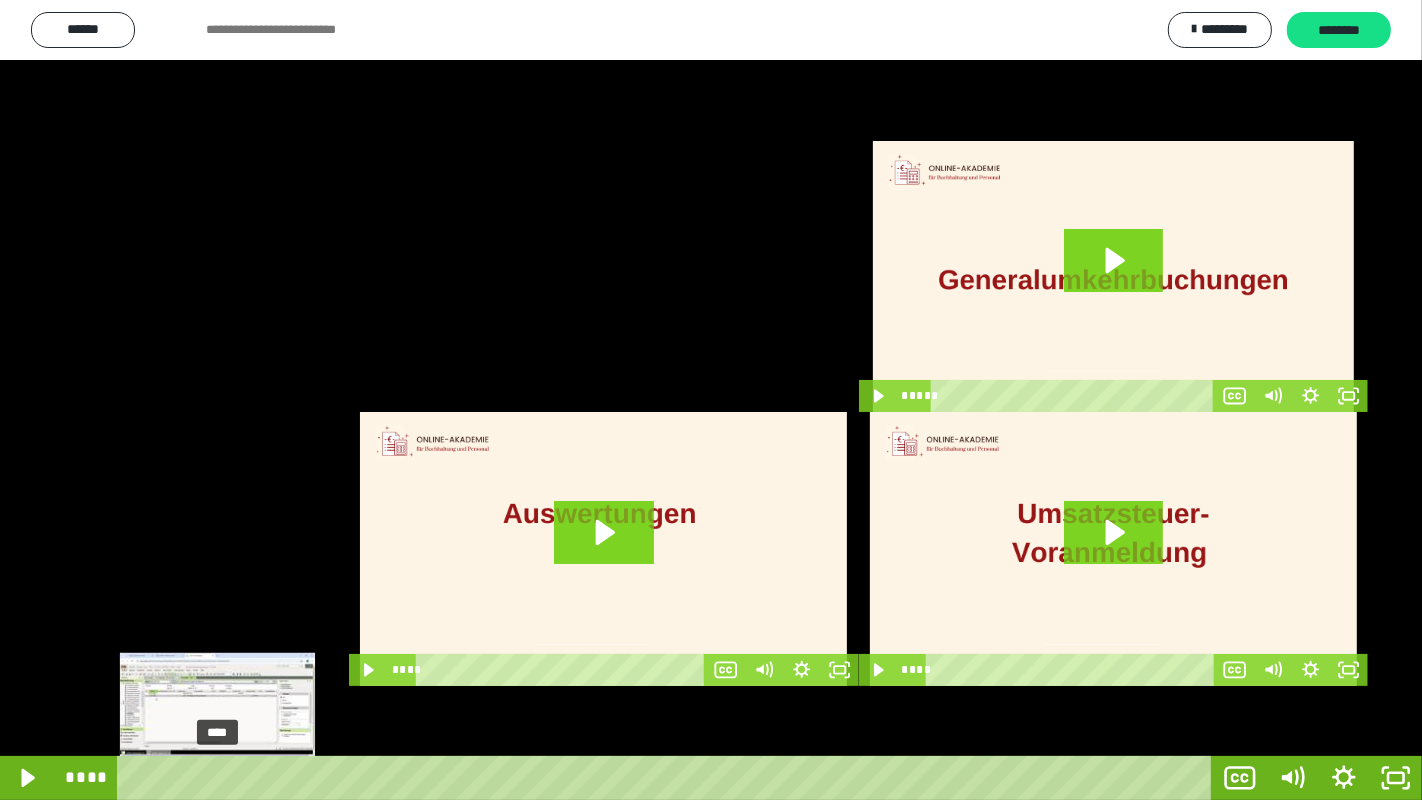click at bounding box center [217, 778] 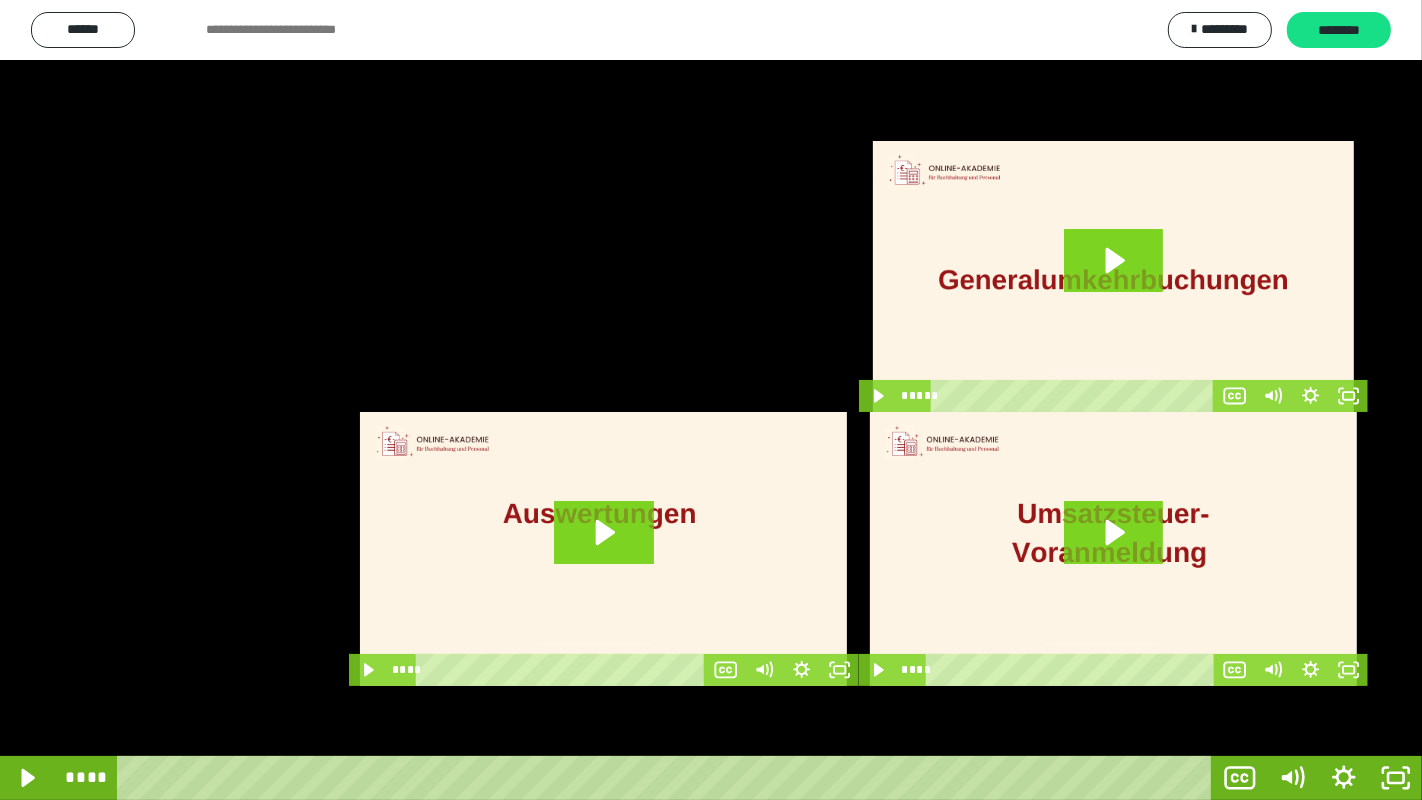 click at bounding box center [711, 400] 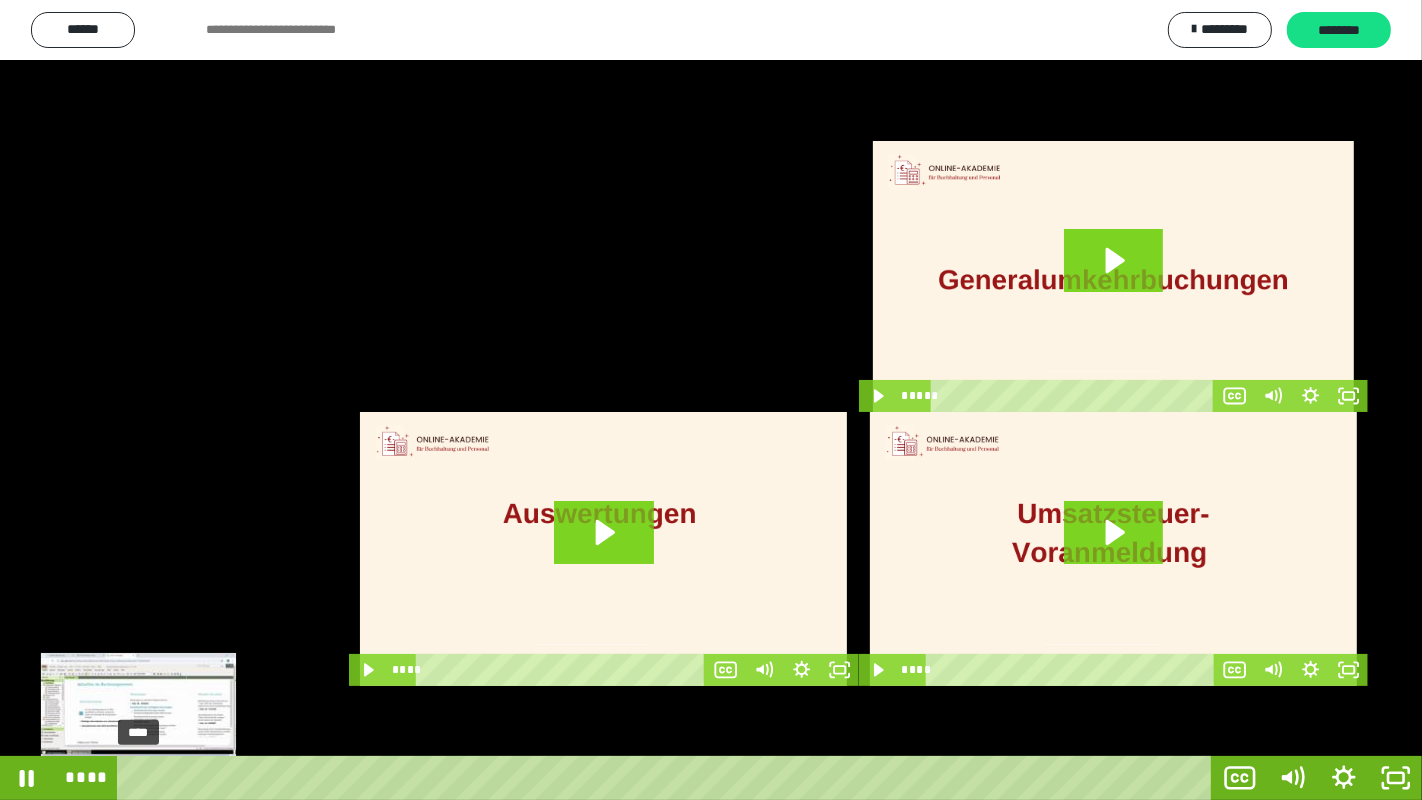 click on "****" at bounding box center [668, 778] 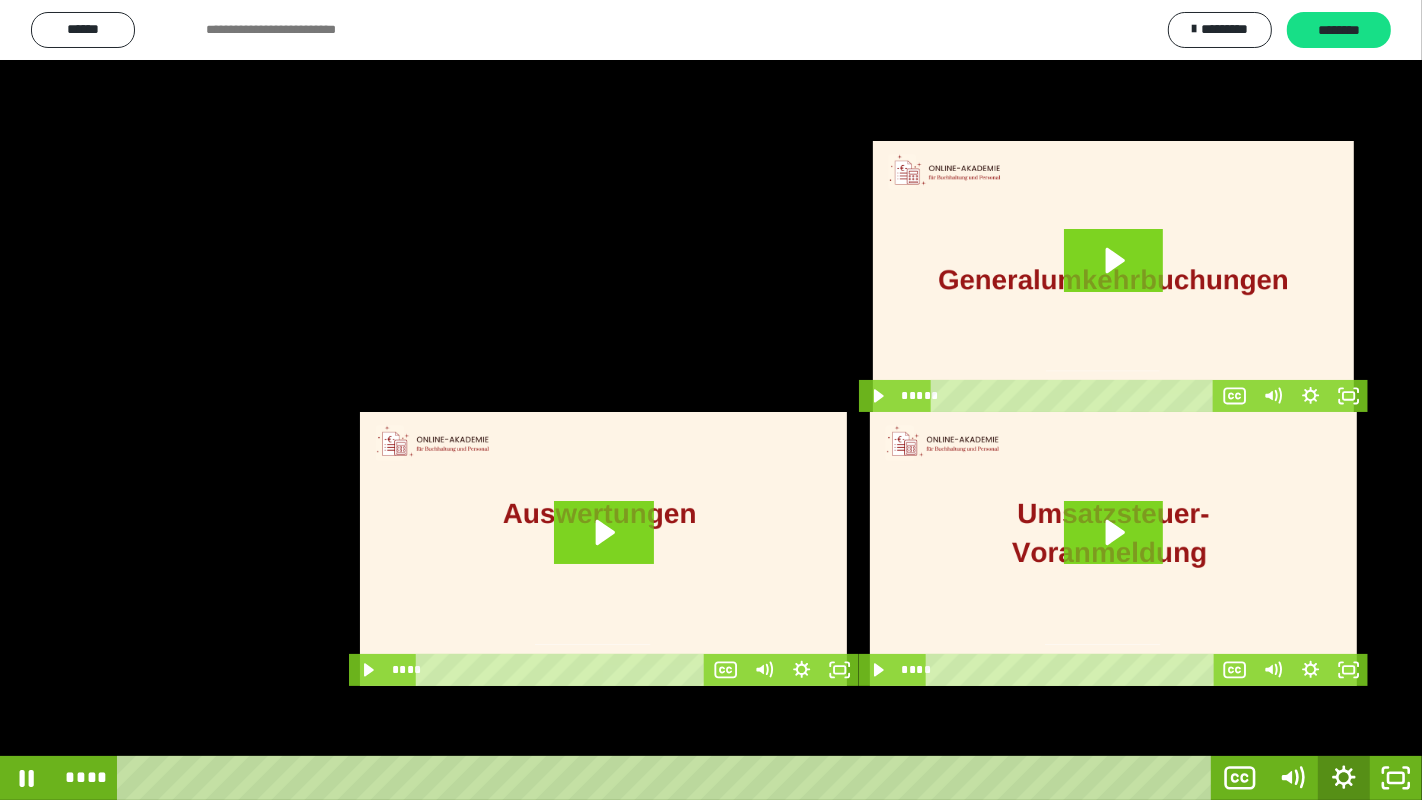 click 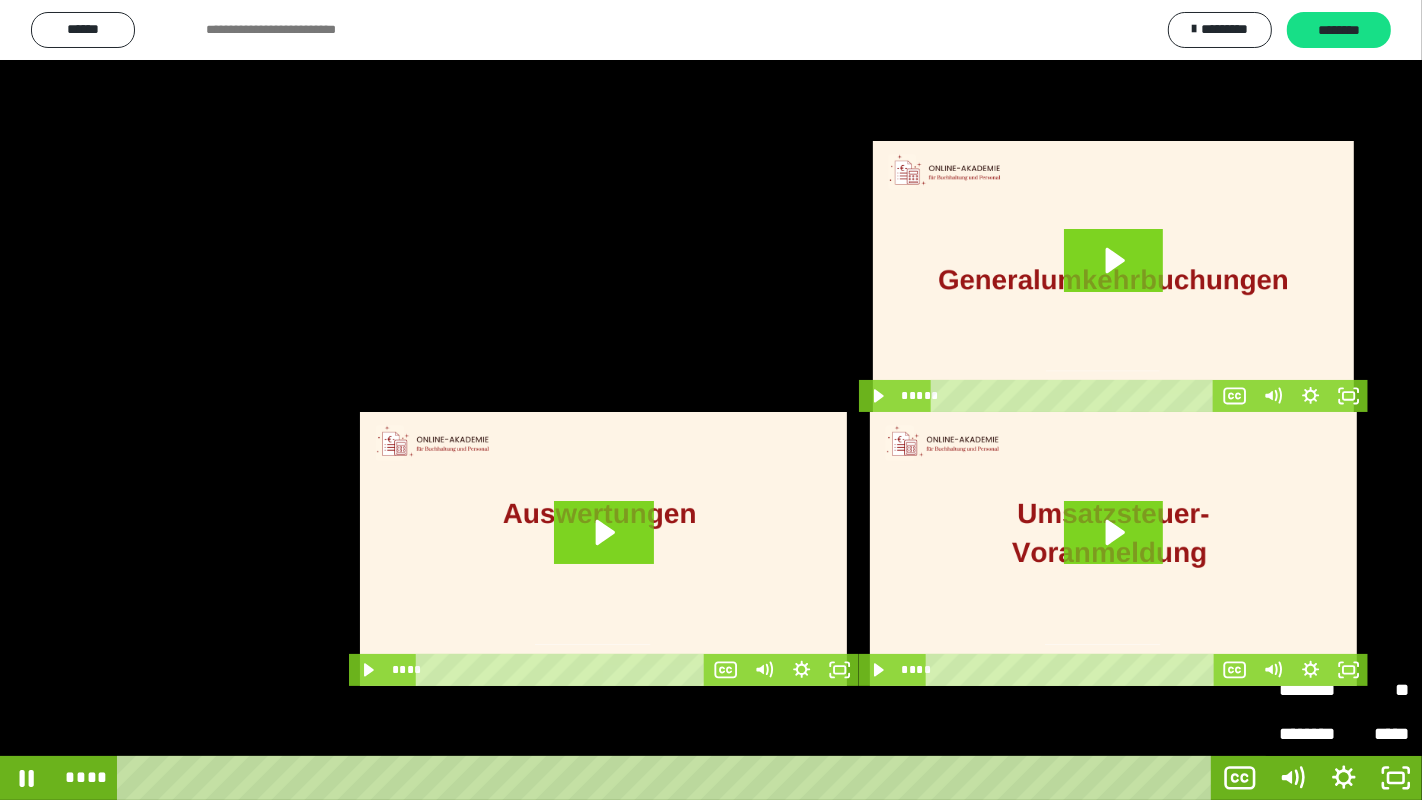 click on "**" at bounding box center [1376, 681] 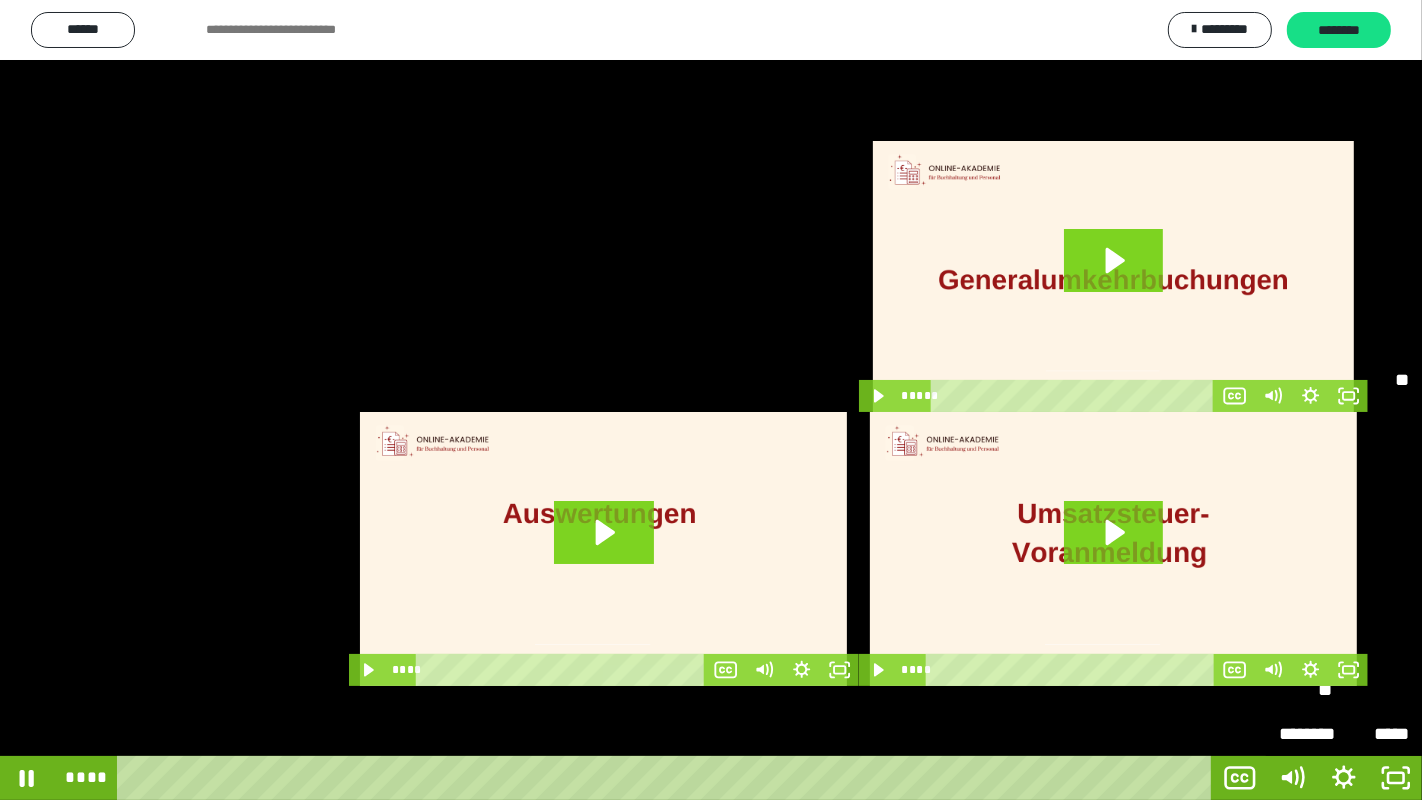 click on "*****" at bounding box center [1344, 645] 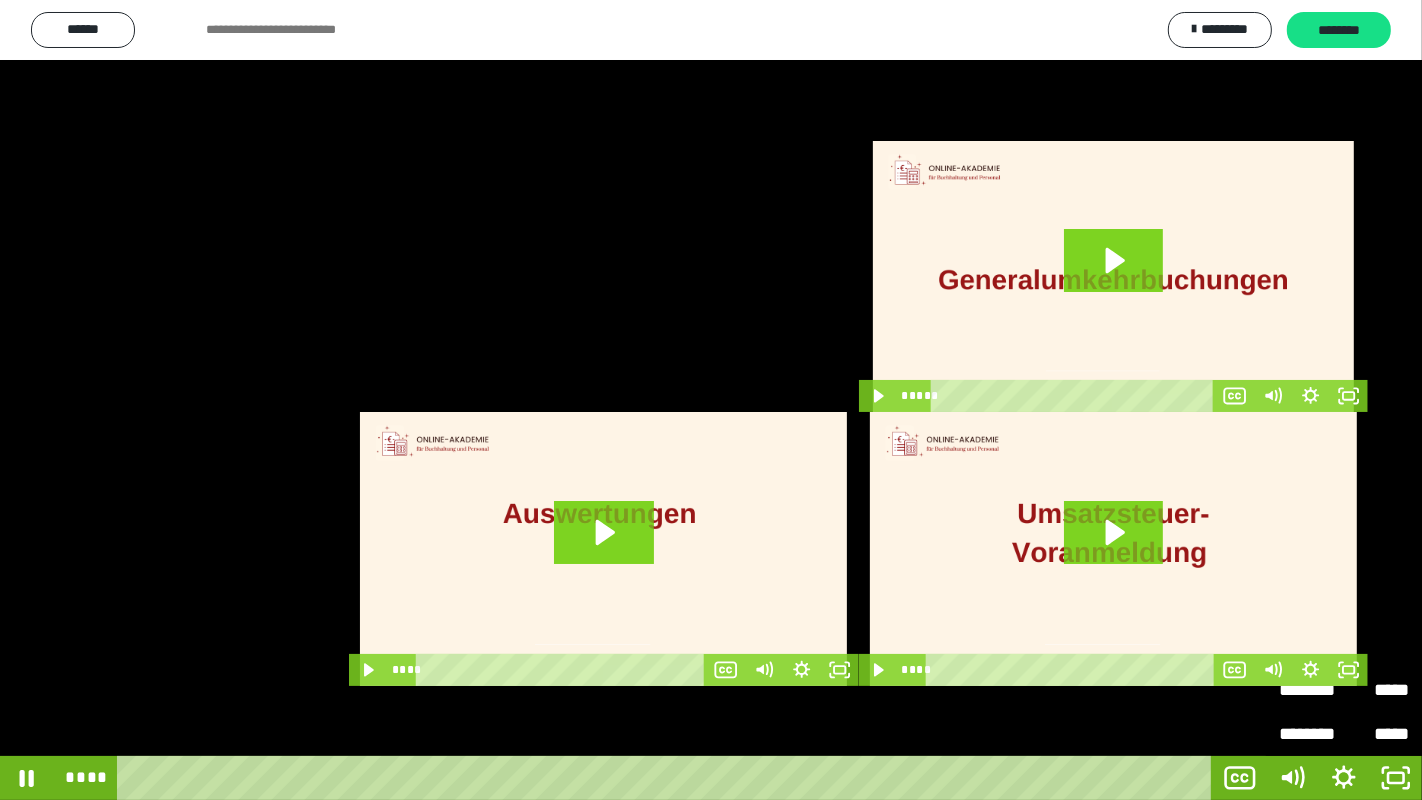click on "*****" at bounding box center (1376, 690) 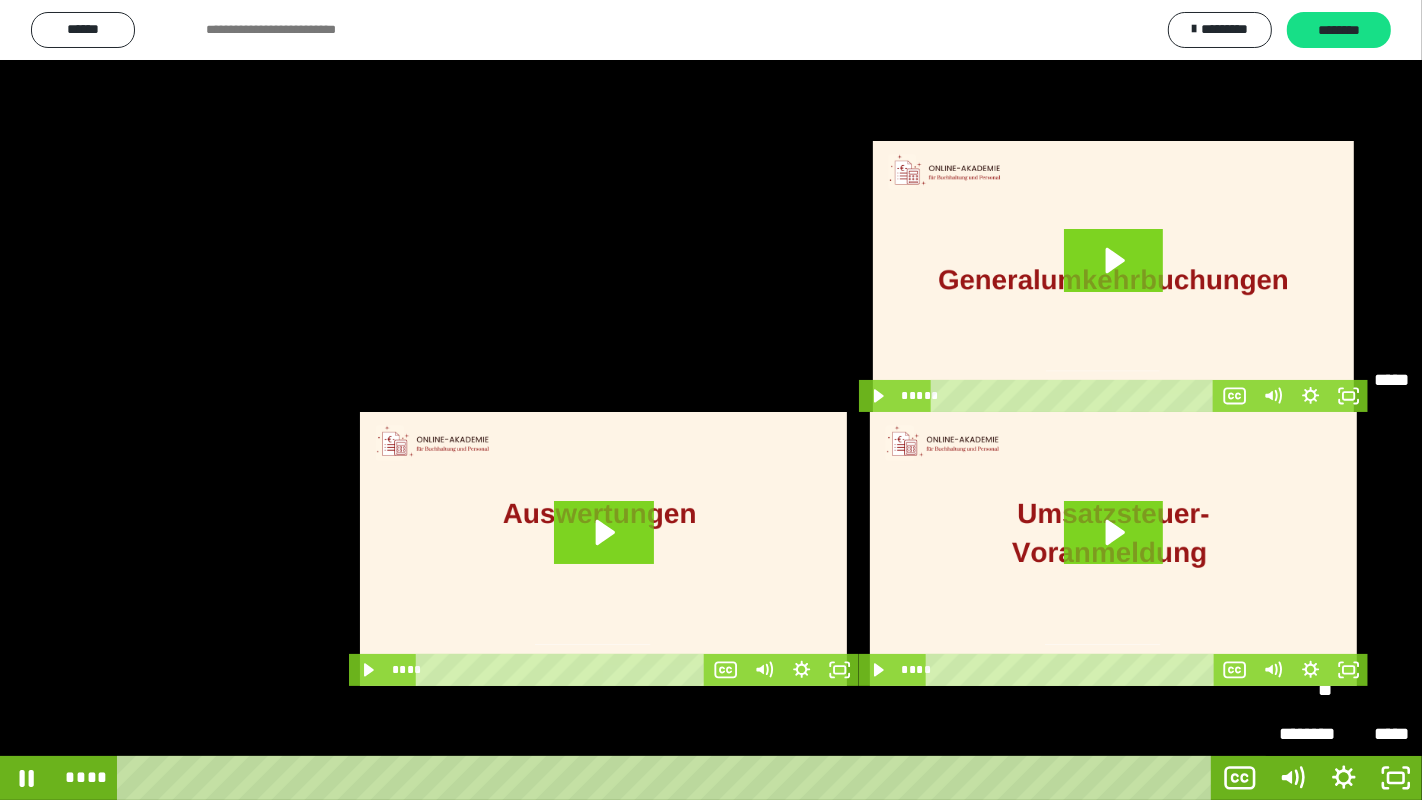 drag, startPoint x: 1334, startPoint y: 682, endPoint x: 1360, endPoint y: 688, distance: 26.683329 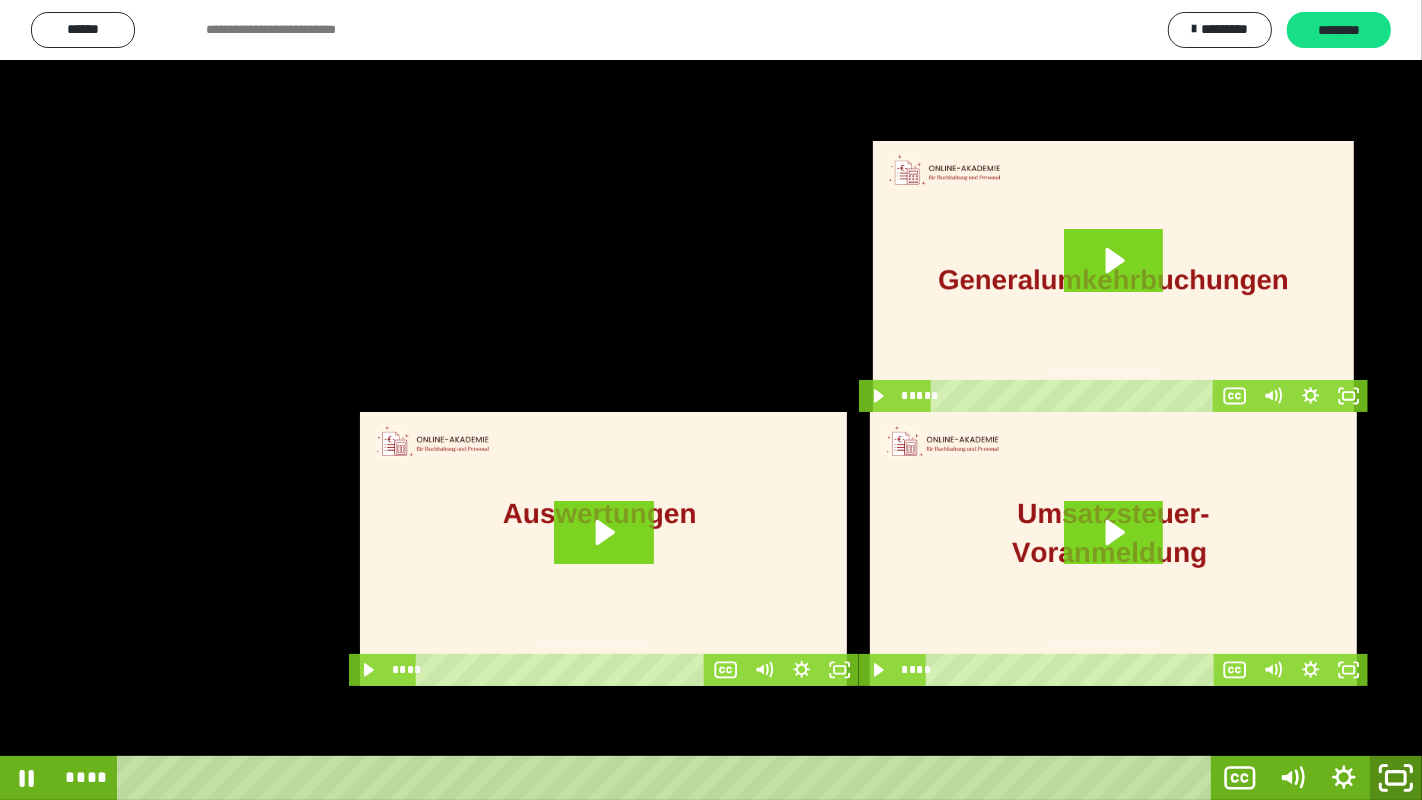 click 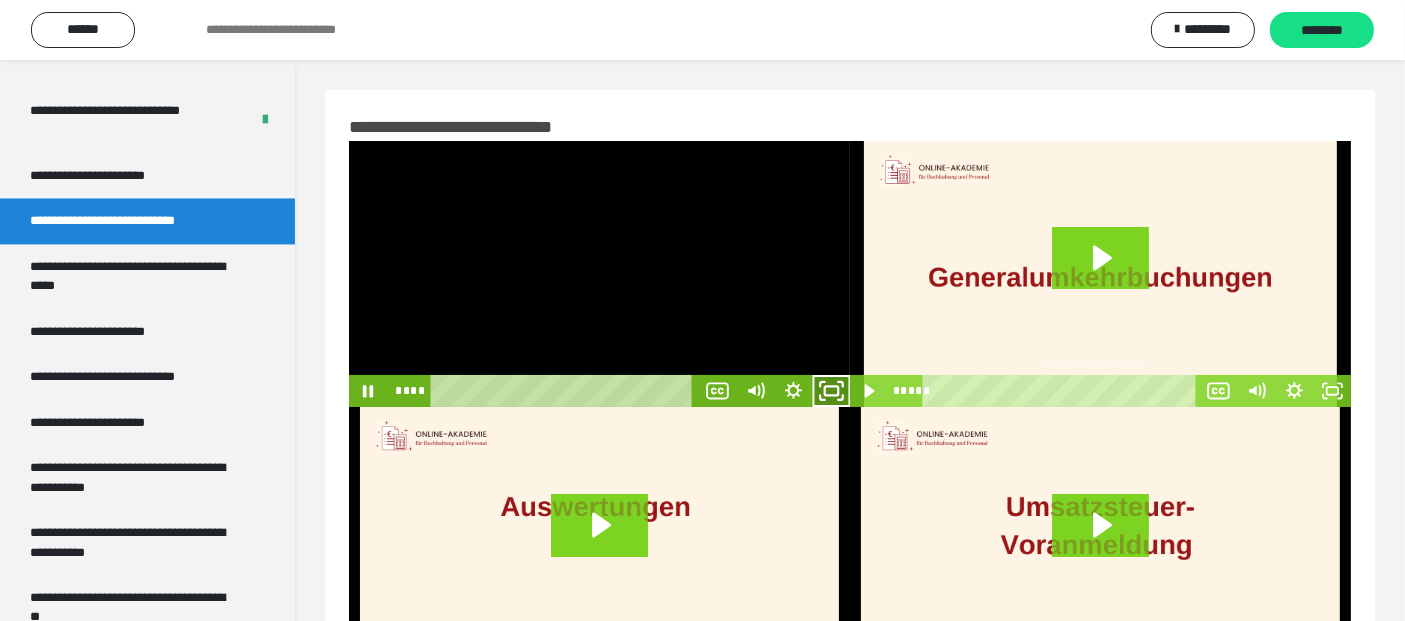 click 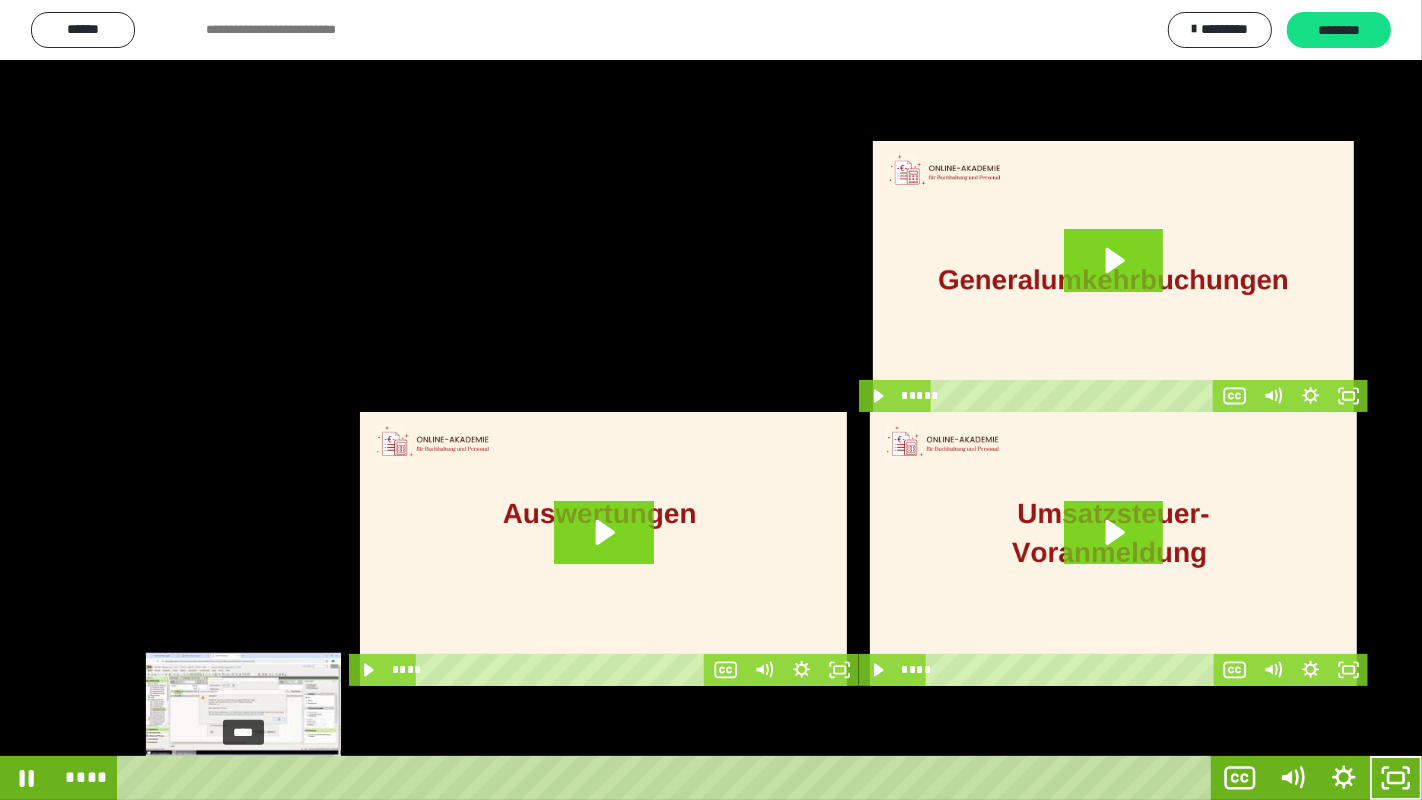 click on "****" at bounding box center (668, 778) 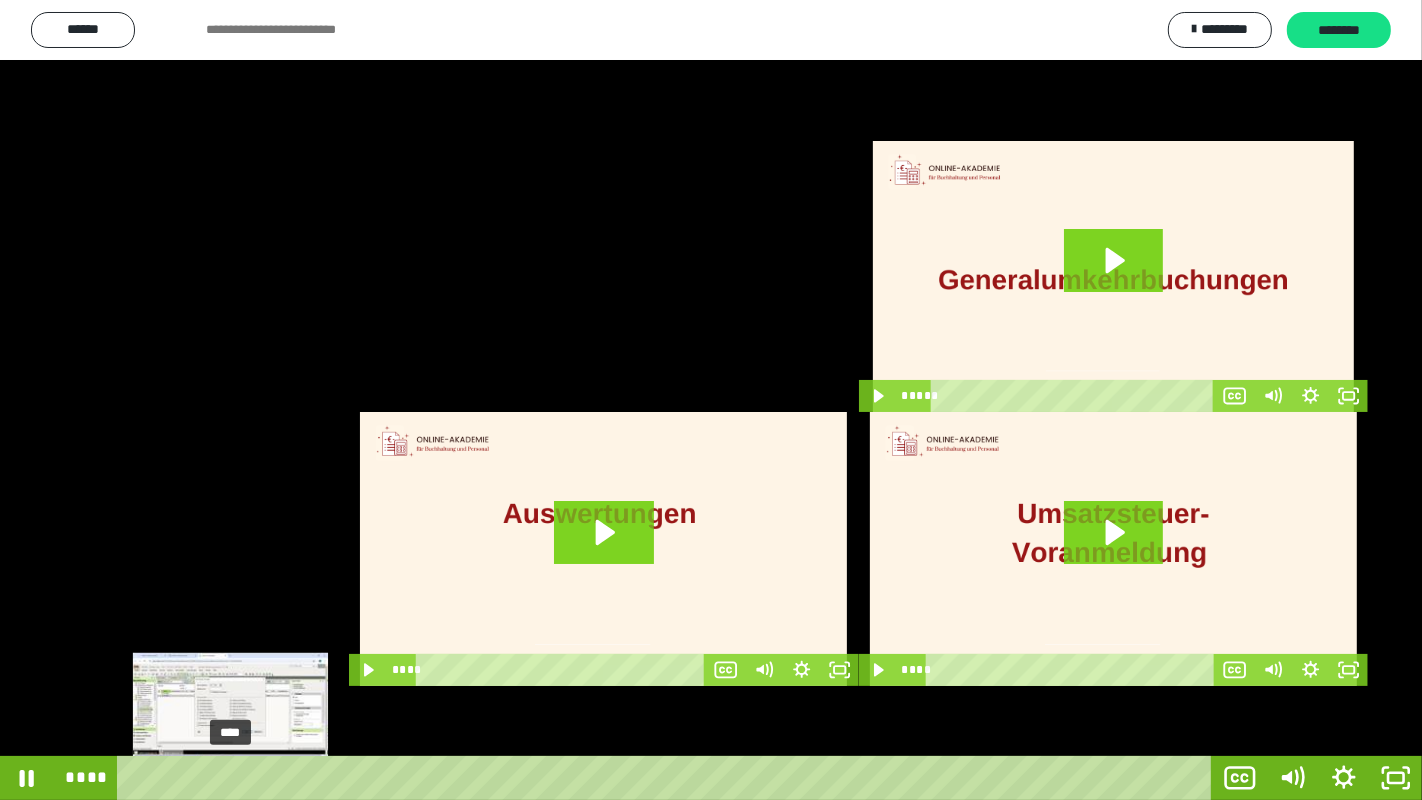 click on "****" at bounding box center [668, 778] 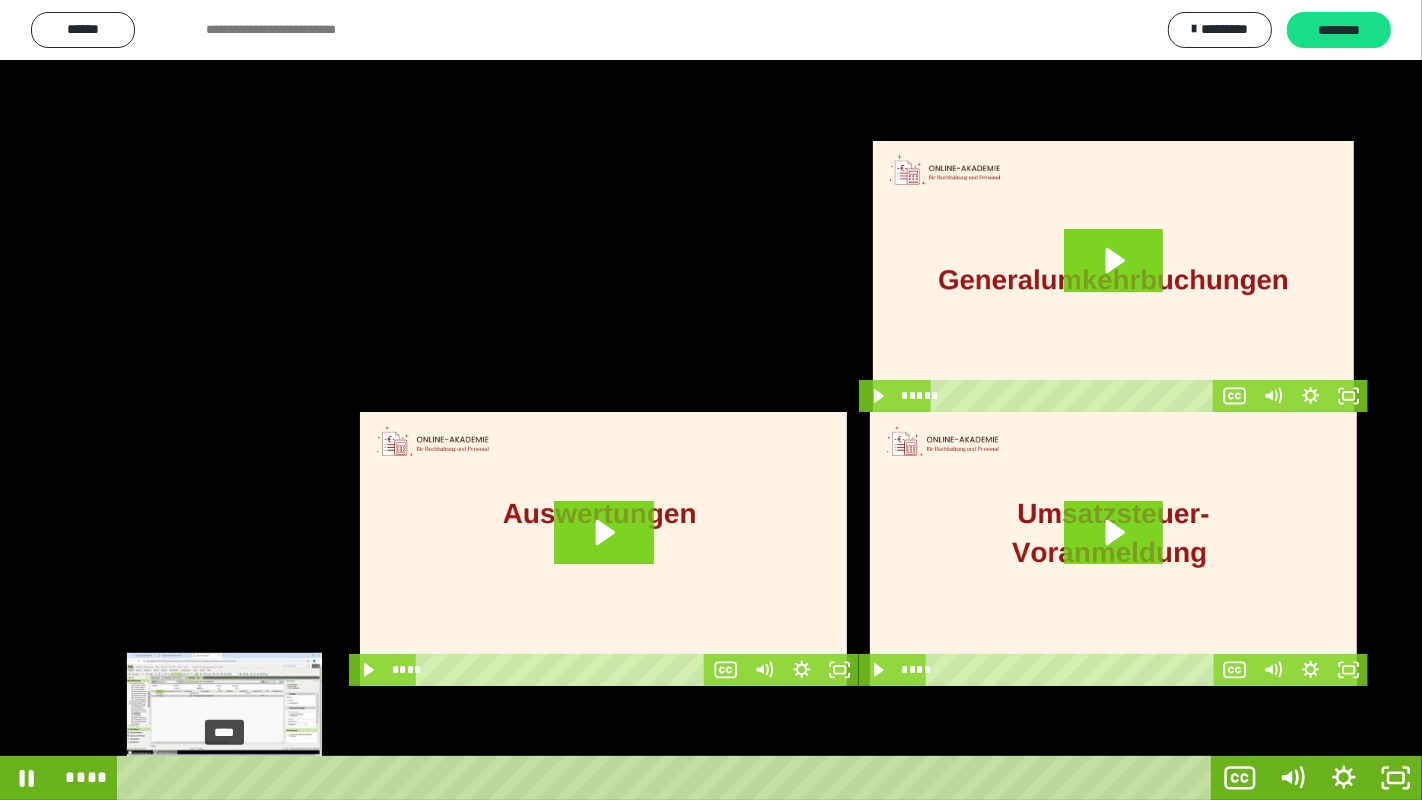 click at bounding box center (231, 778) 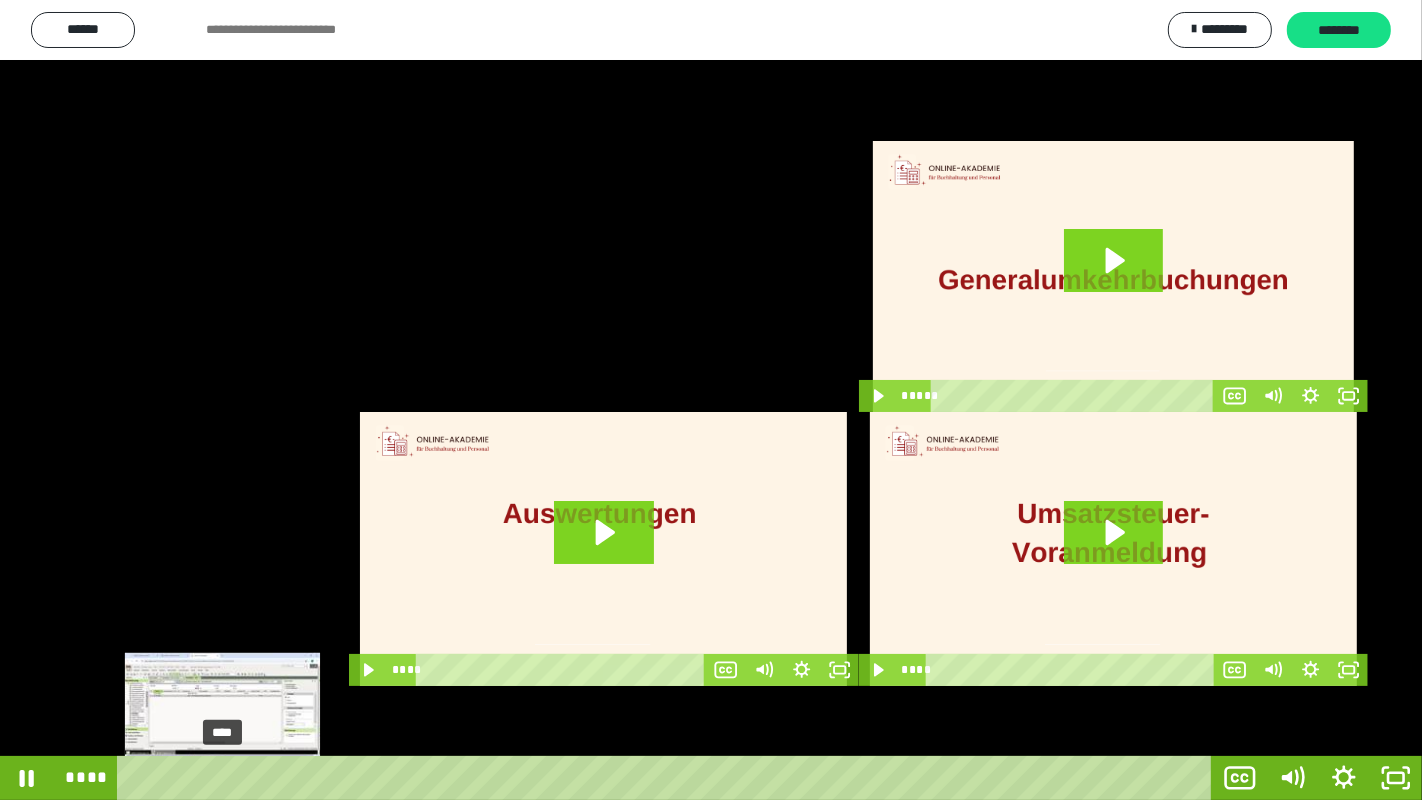 click at bounding box center [225, 778] 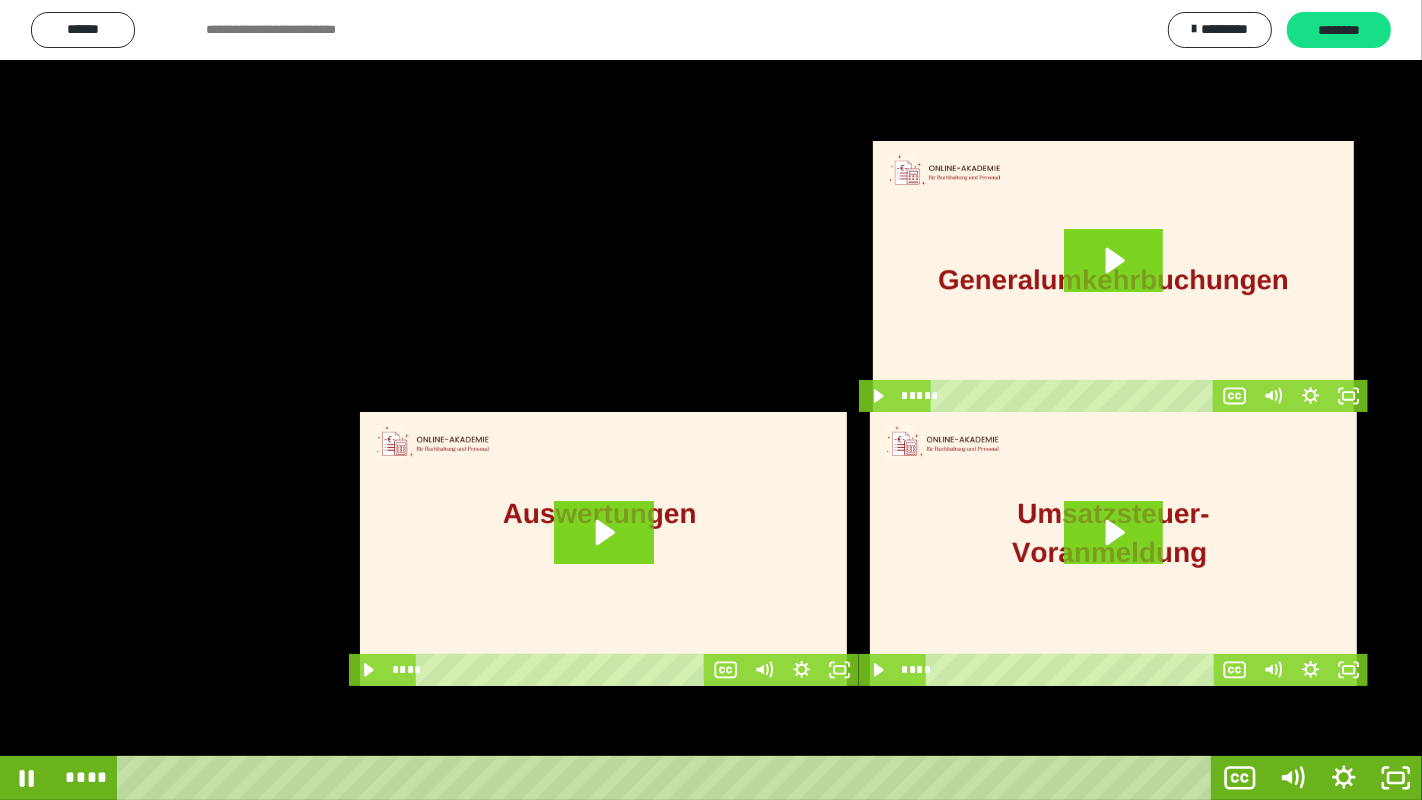 click at bounding box center (711, 400) 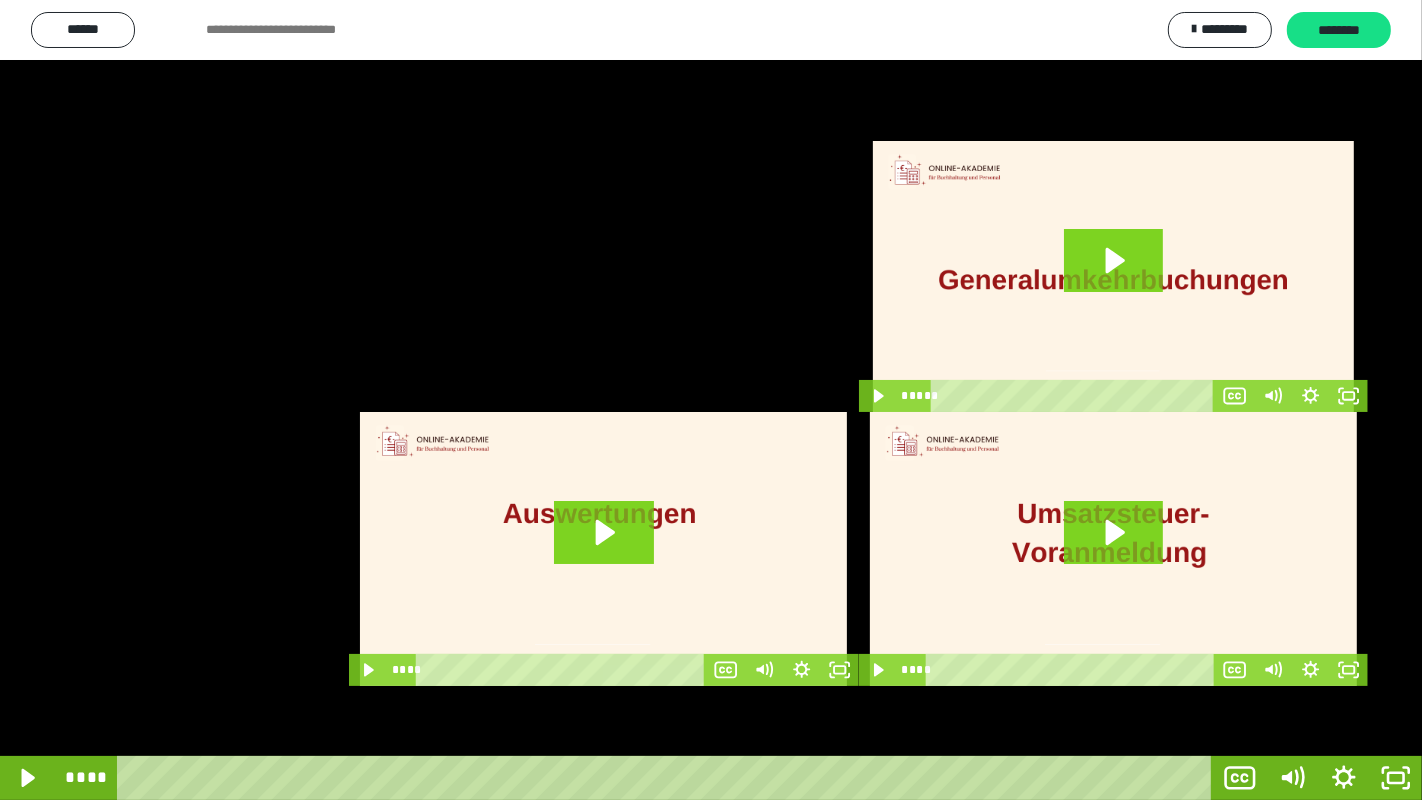 click at bounding box center (711, 400) 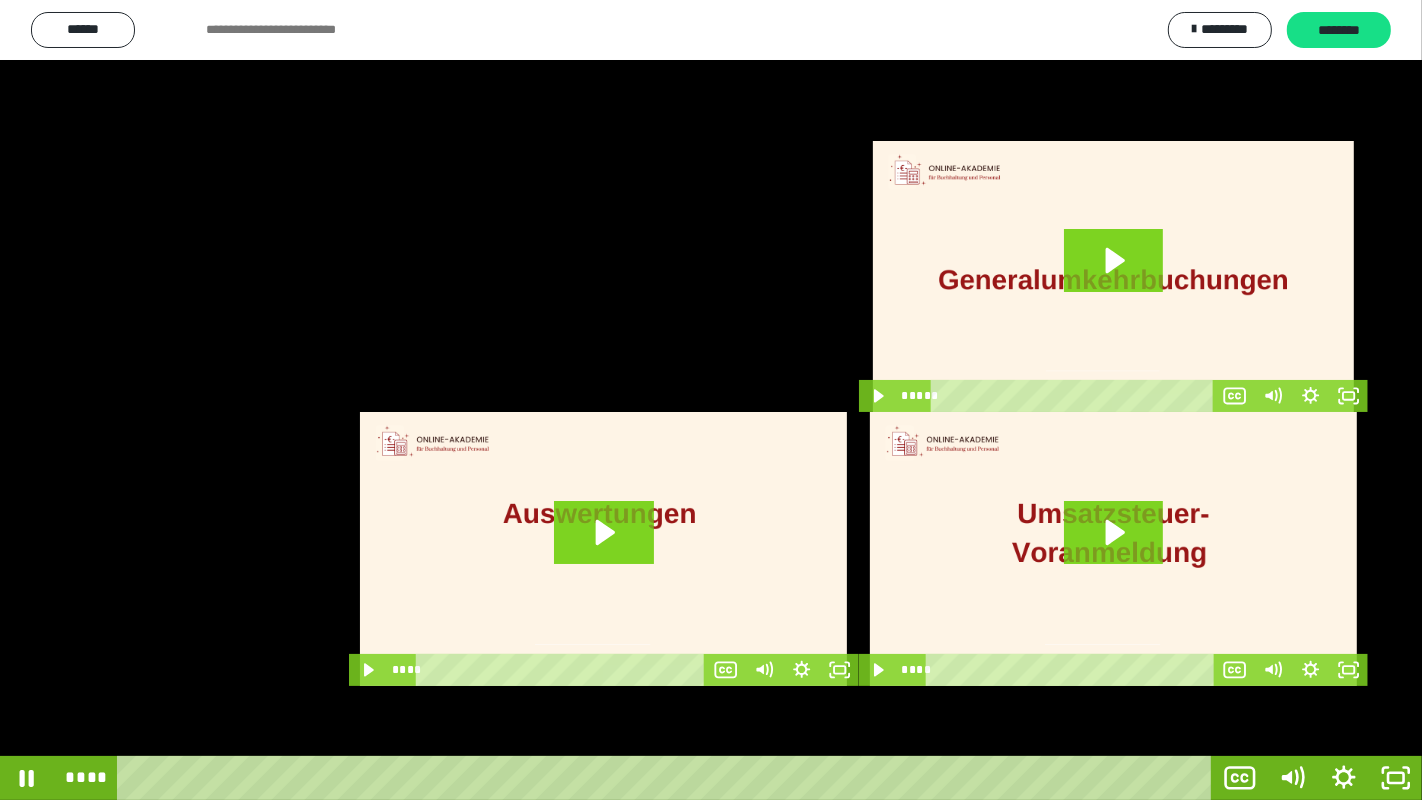 click at bounding box center [711, 400] 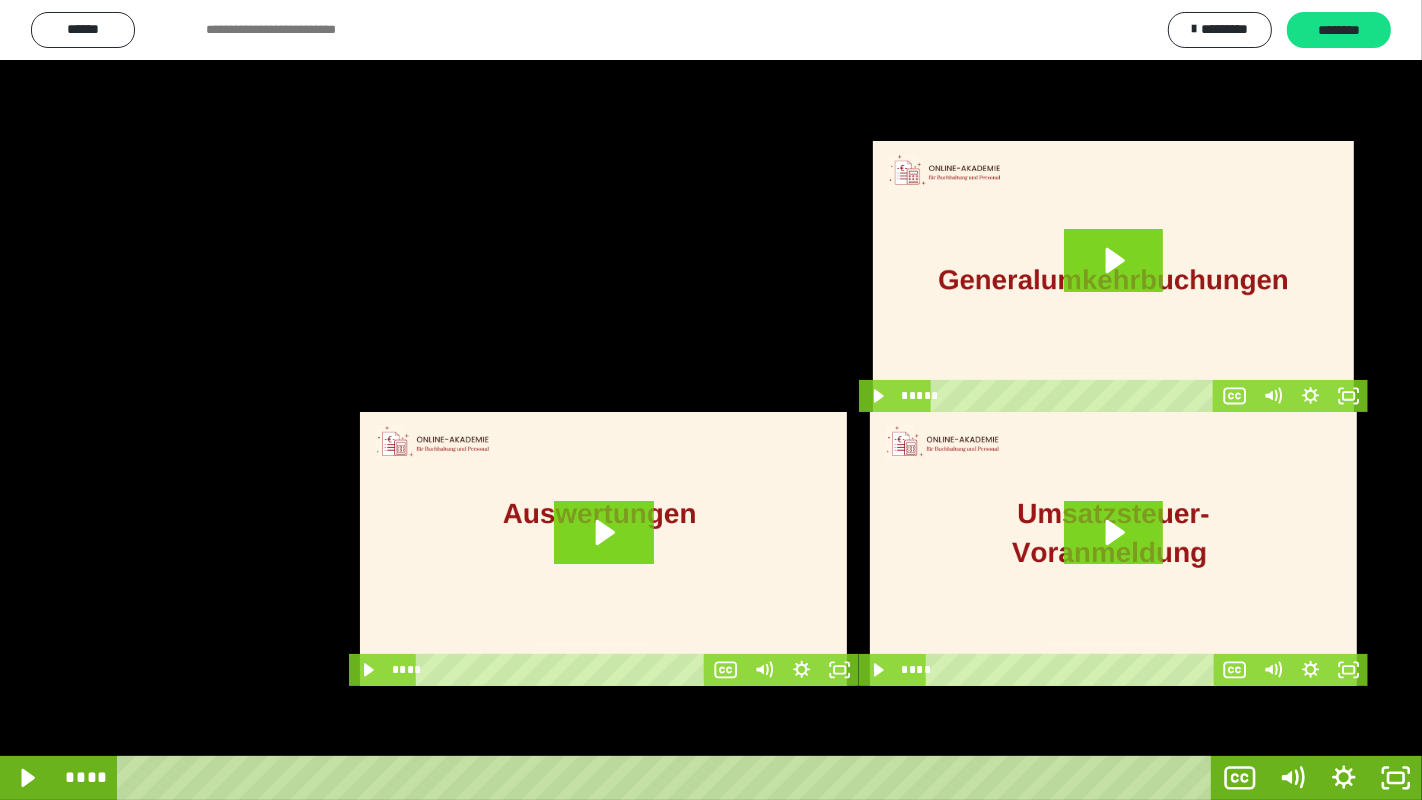 click at bounding box center [711, 400] 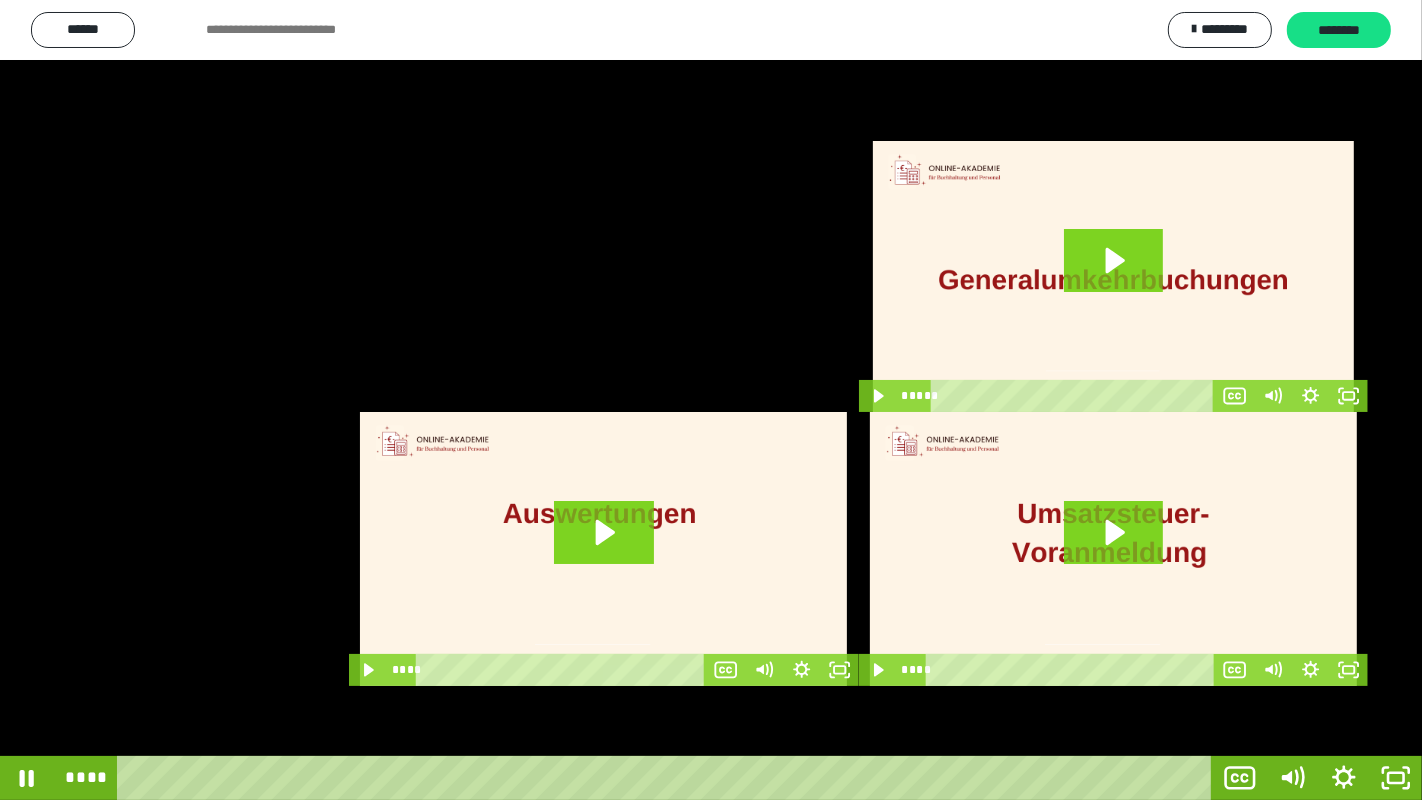 click at bounding box center (711, 400) 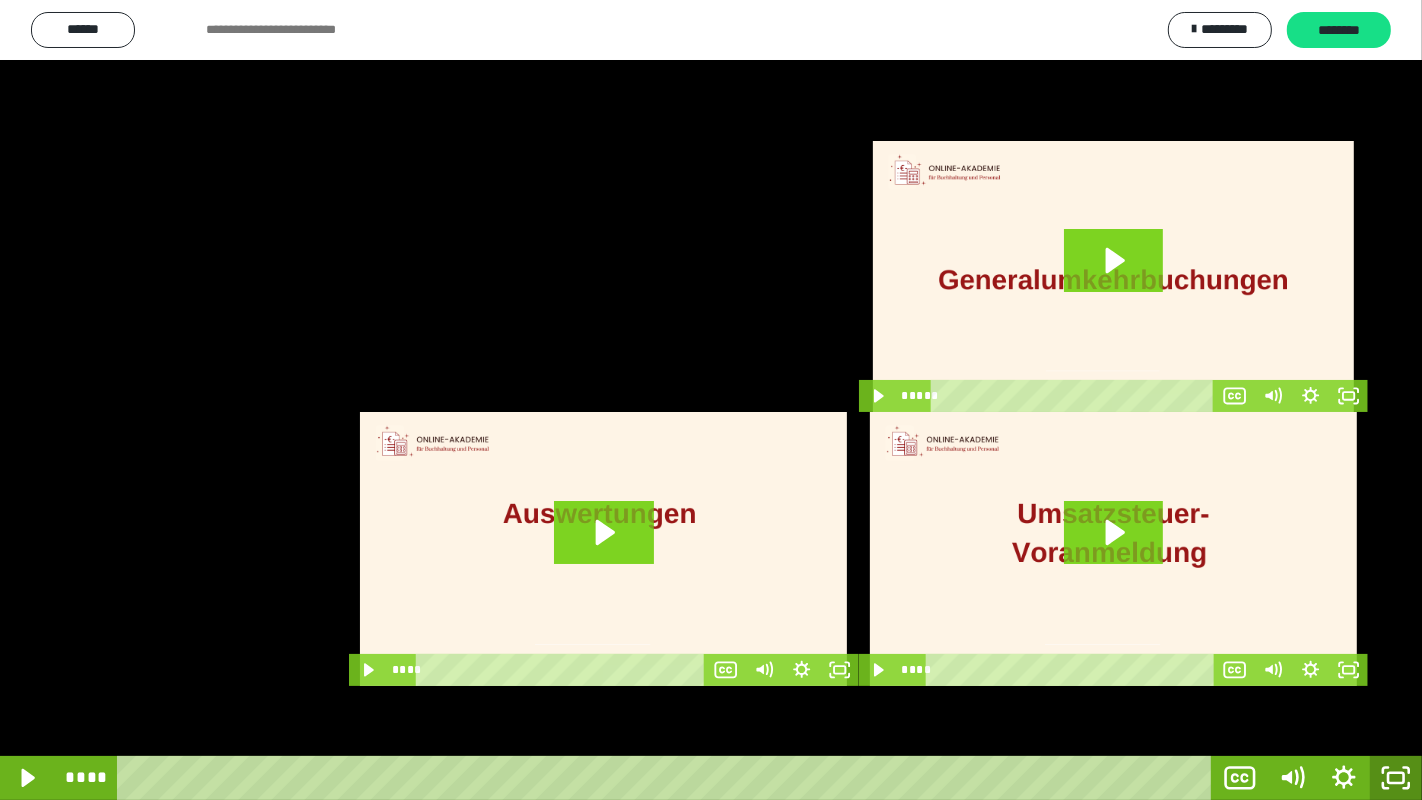 click 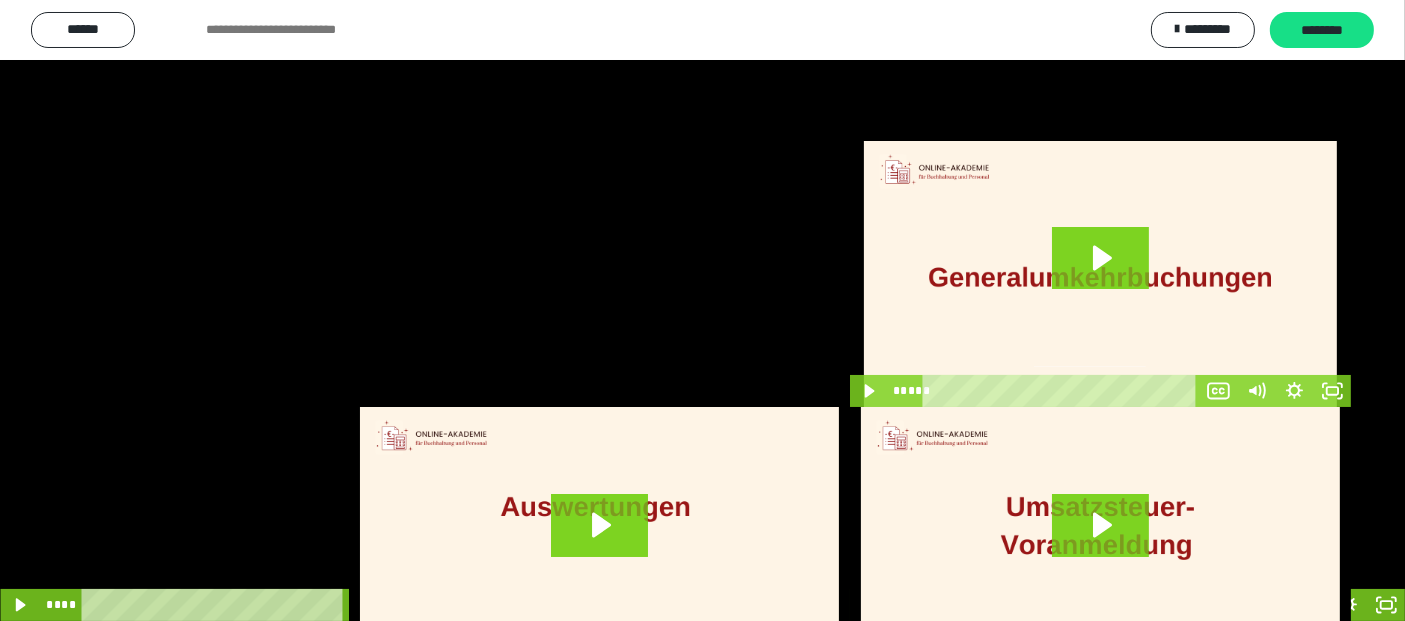 type 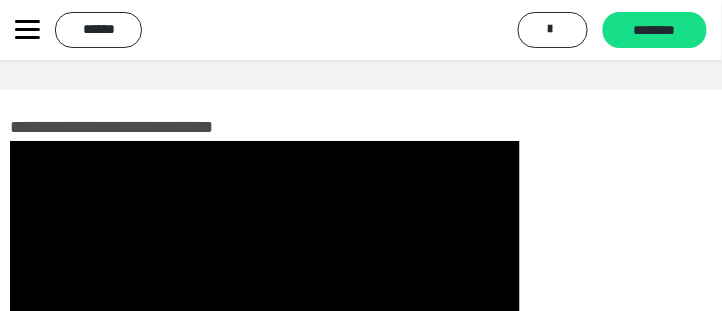 scroll, scrollTop: 0, scrollLeft: 0, axis: both 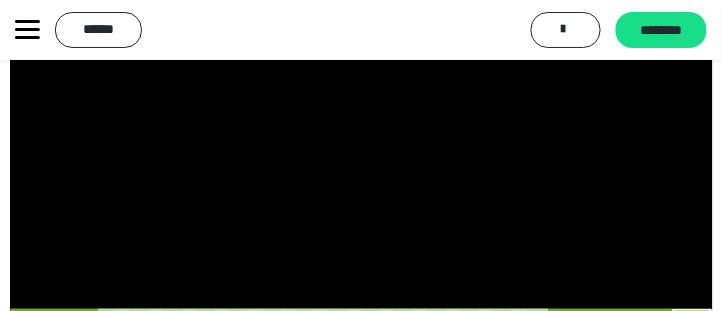click at bounding box center (361, 156) 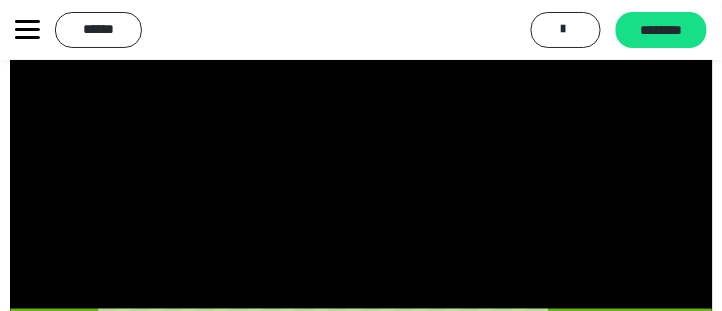 click at bounding box center (361, 156) 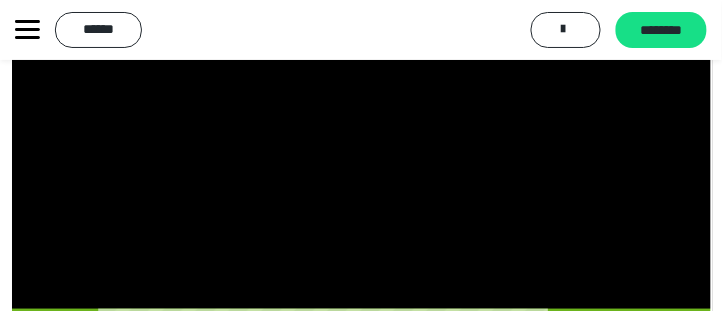 click at bounding box center (361, 156) 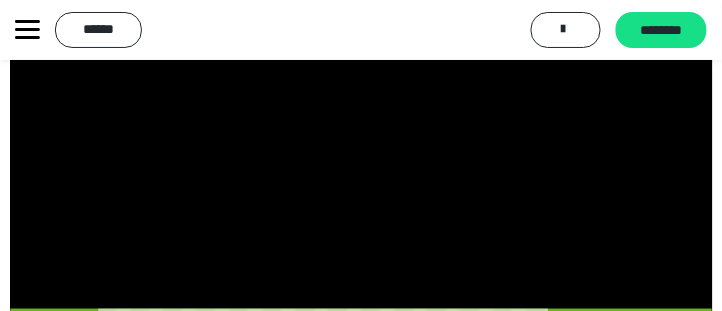 drag, startPoint x: 352, startPoint y: 101, endPoint x: 355, endPoint y: 89, distance: 12.369317 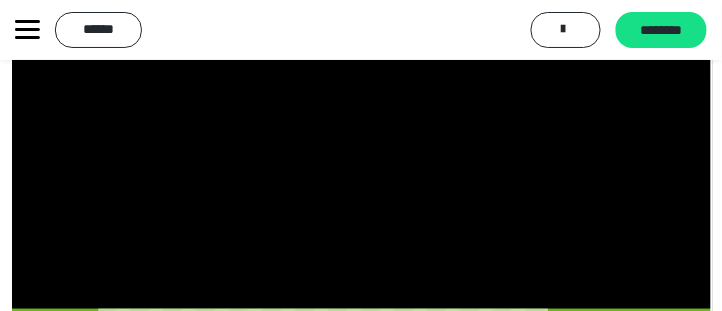 click at bounding box center [361, 156] 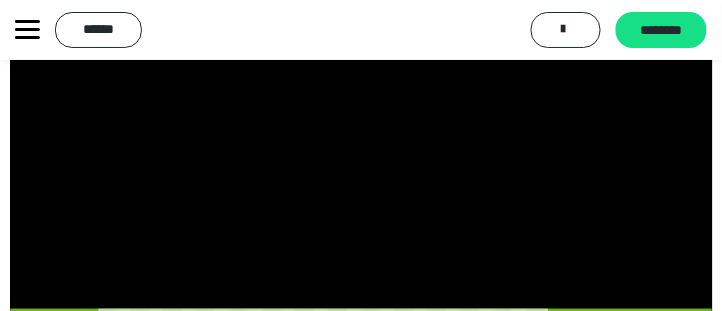 click on "[FIRST] [LAST] [PHONE] [EMAIL]" at bounding box center [361, 30] 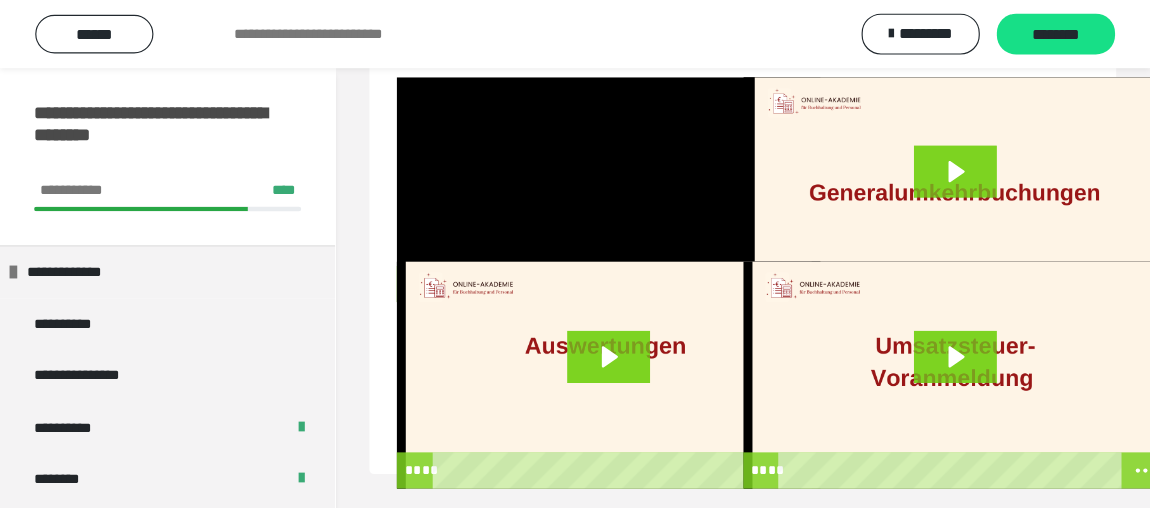 scroll, scrollTop: 73, scrollLeft: 0, axis: vertical 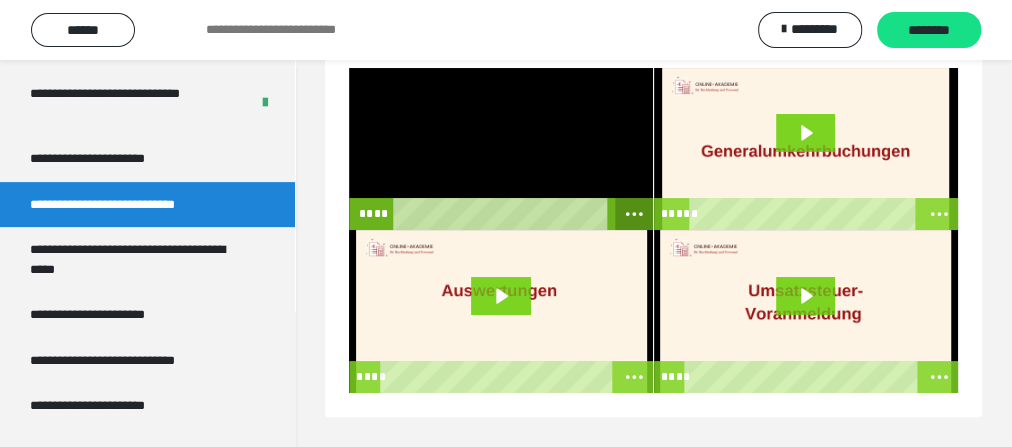click 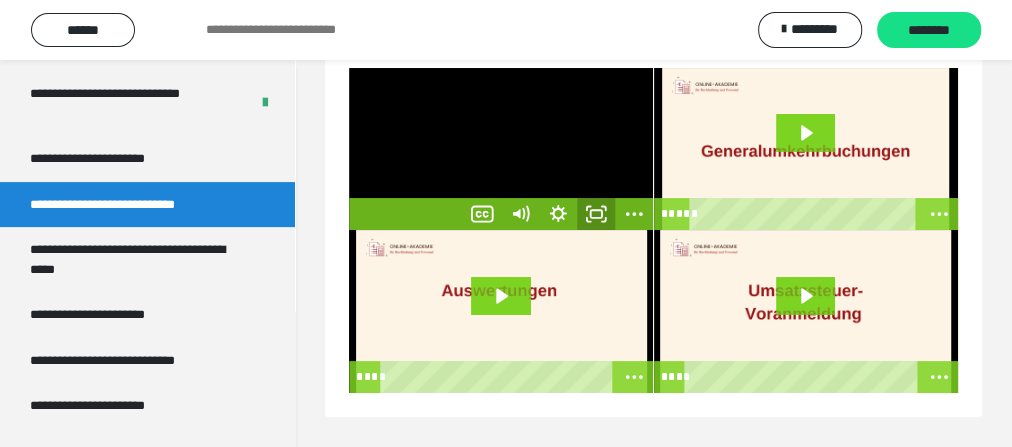 click 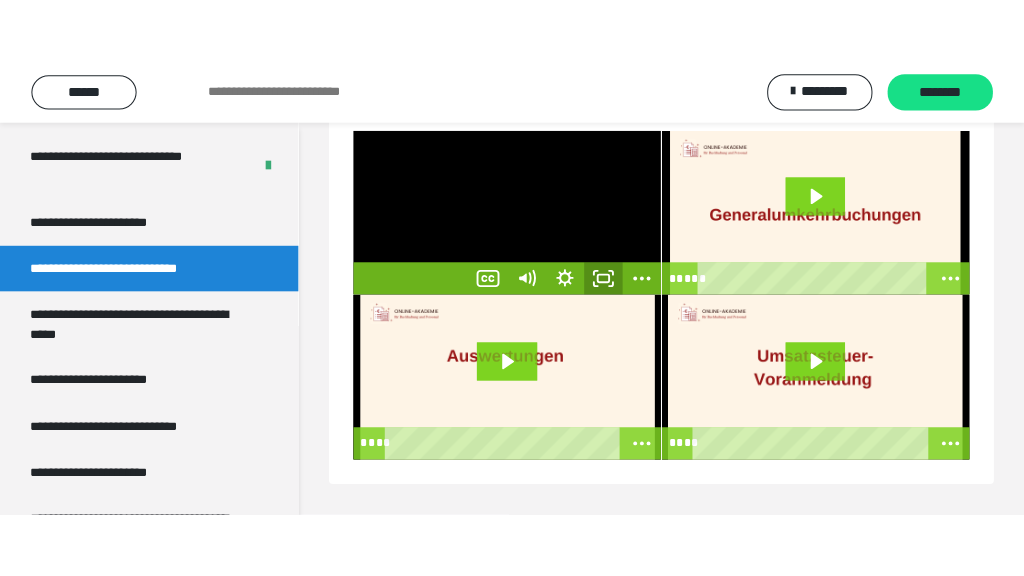 scroll, scrollTop: 60, scrollLeft: 0, axis: vertical 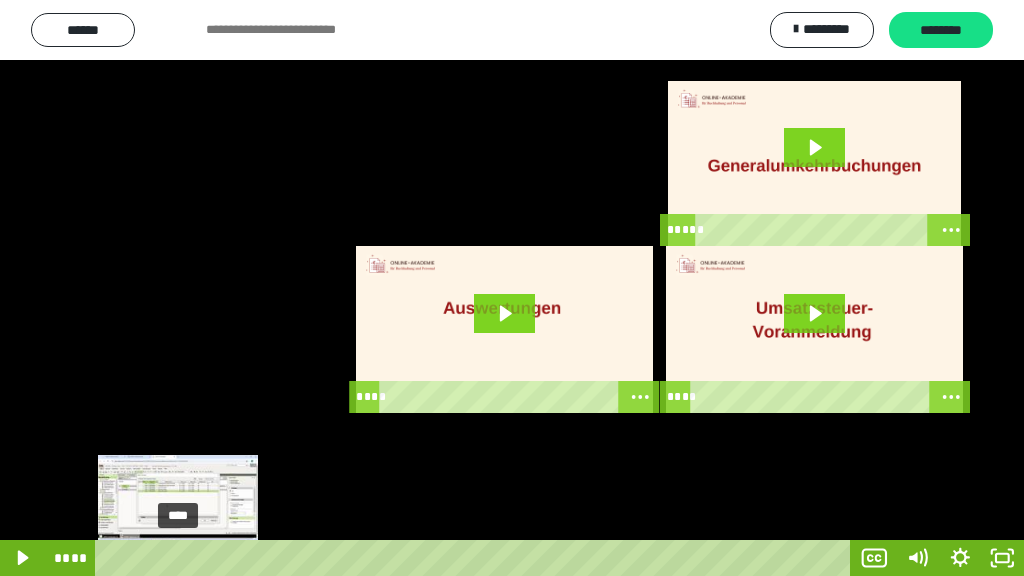 click at bounding box center (182, 558) 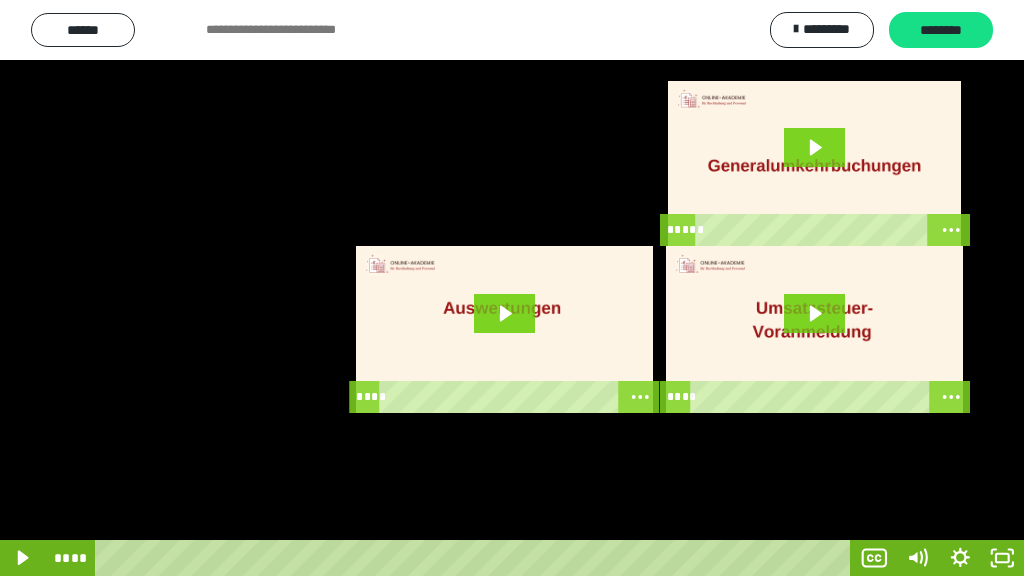 click at bounding box center (512, 288) 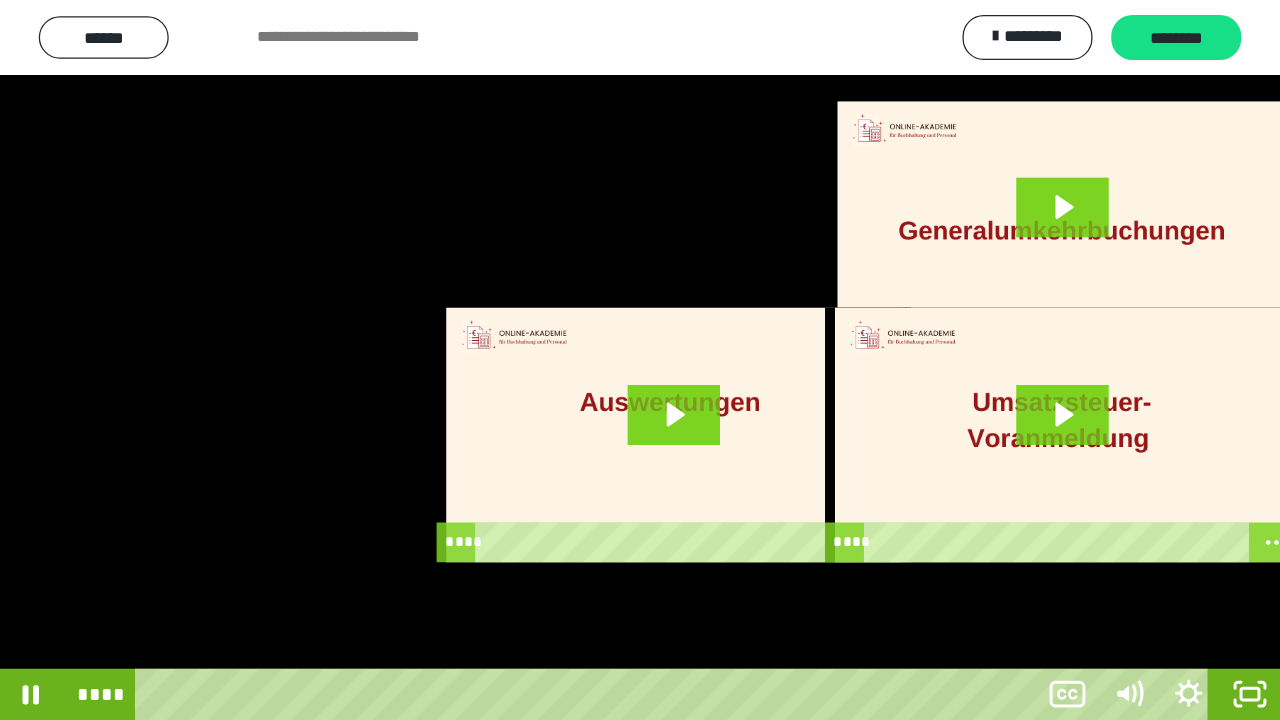 scroll, scrollTop: 60, scrollLeft: 0, axis: vertical 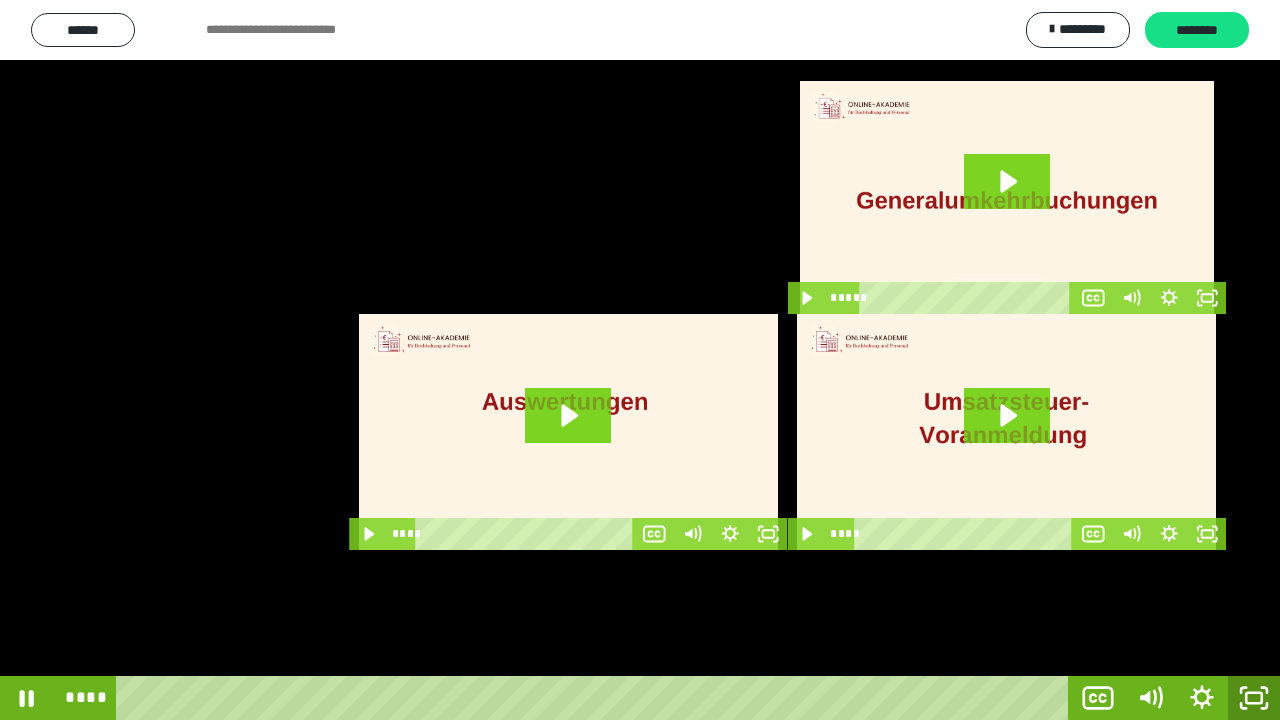 click 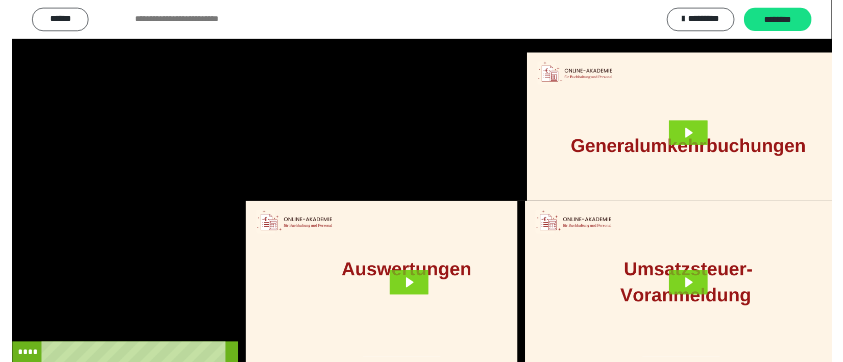 scroll, scrollTop: 60, scrollLeft: 0, axis: vertical 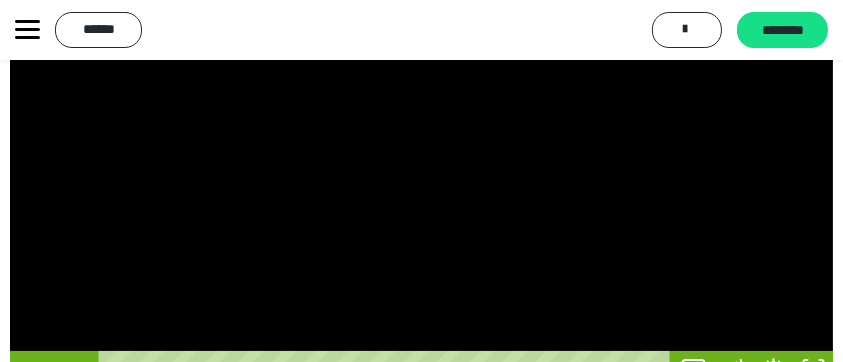 click at bounding box center (421, 166) 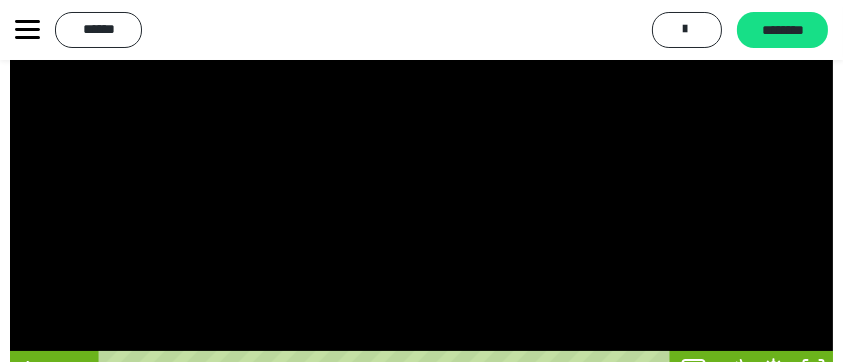 click at bounding box center (421, 166) 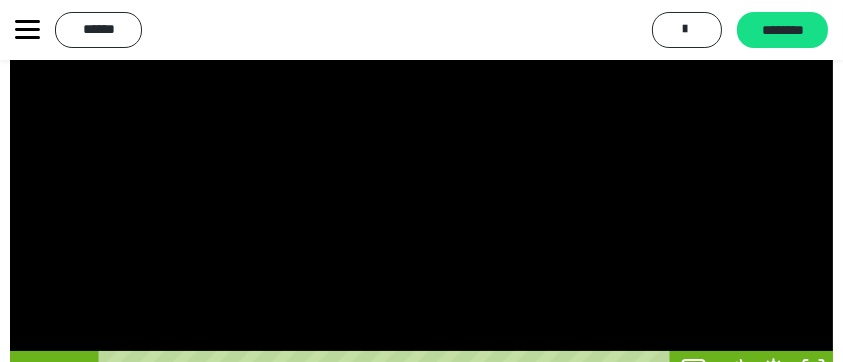 click on "[FIRST] [LAST] [PHONE] [EMAIL]" at bounding box center [421, 30] 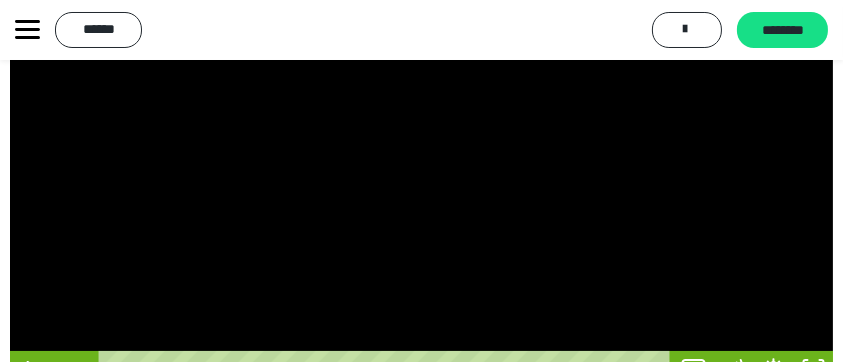 click at bounding box center (421, 166) 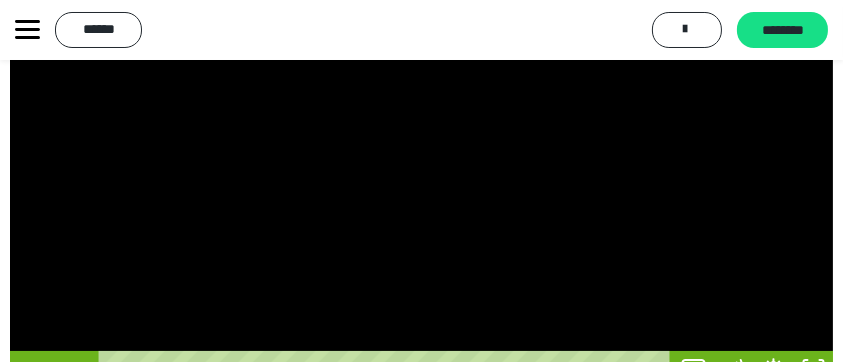 click at bounding box center (421, 166) 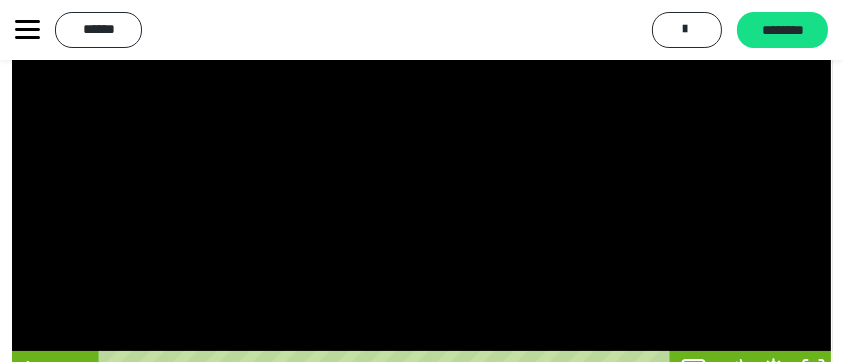 click at bounding box center (421, 166) 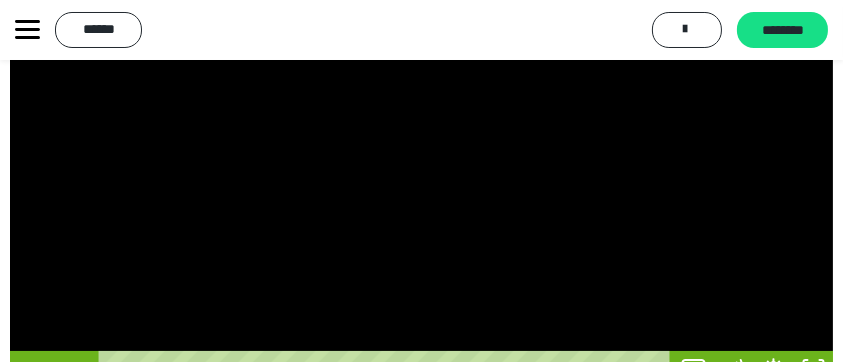 click at bounding box center [421, 166] 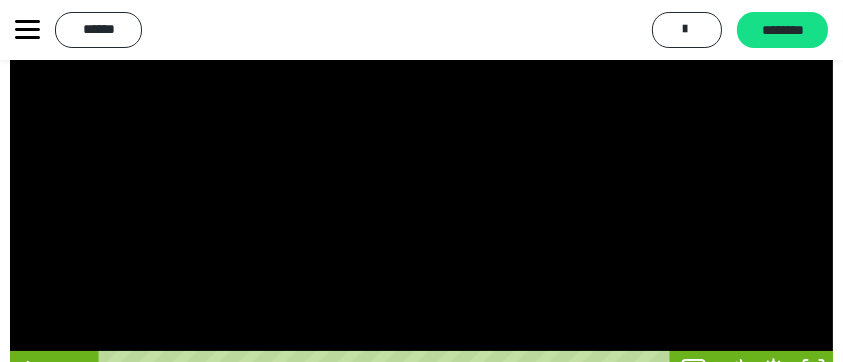 click at bounding box center (421, 166) 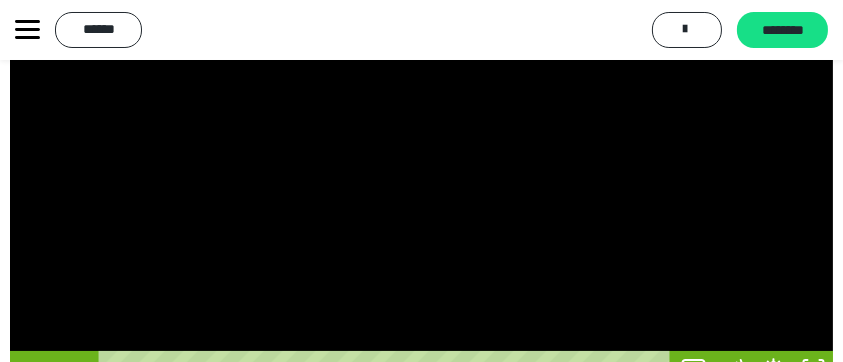 click at bounding box center (421, 166) 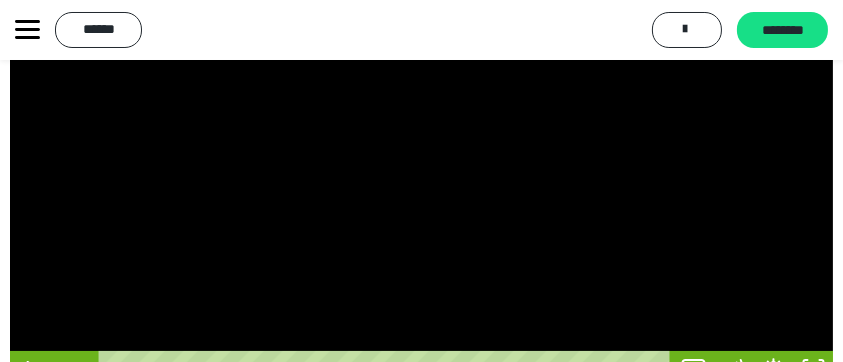 click at bounding box center (421, 166) 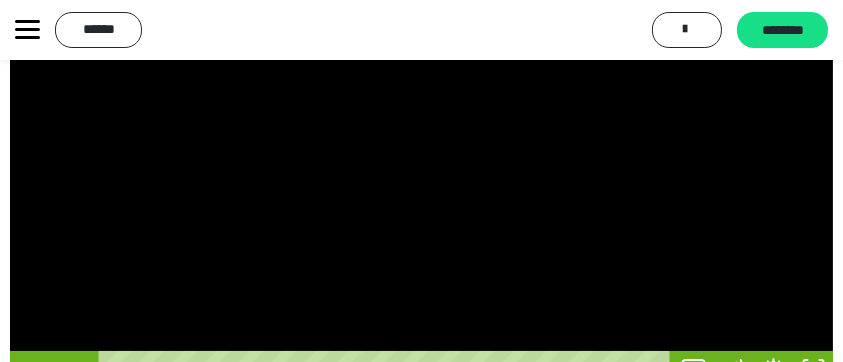 click at bounding box center (421, 166) 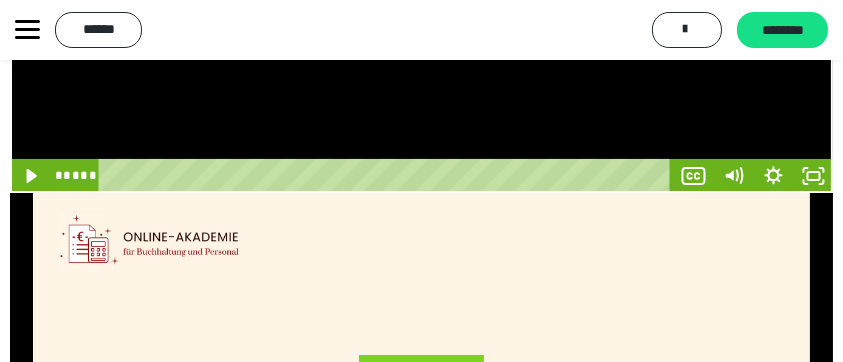 scroll, scrollTop: 393, scrollLeft: 0, axis: vertical 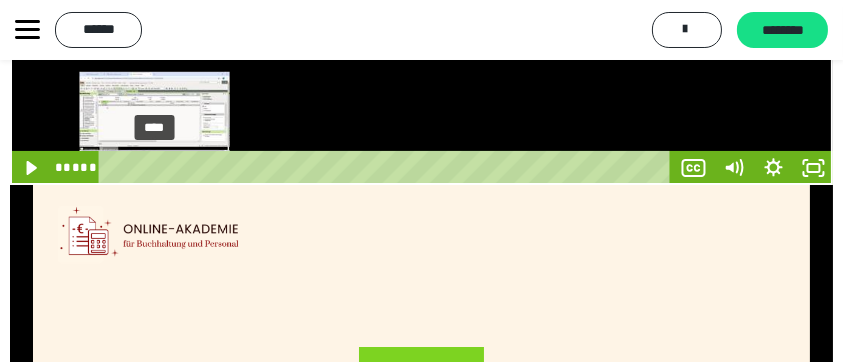 click on "****" at bounding box center [387, 168] 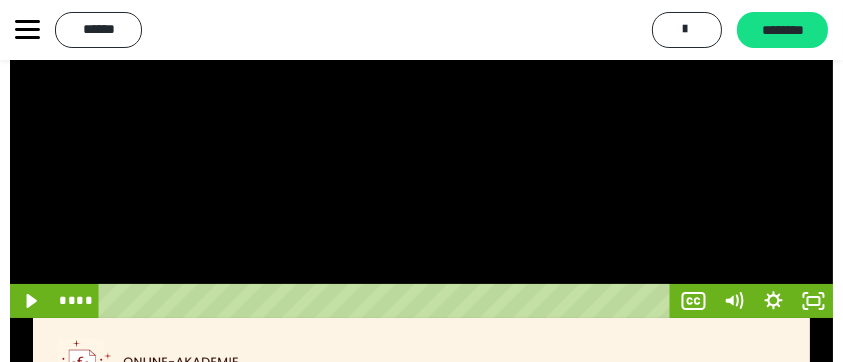 click at bounding box center (421, 99) 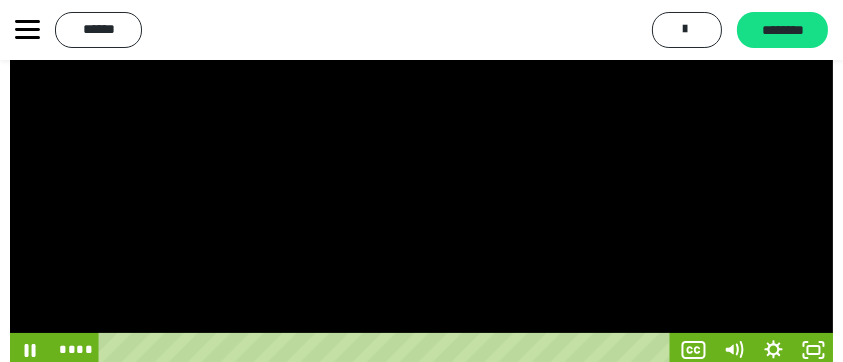 scroll, scrollTop: 193, scrollLeft: 0, axis: vertical 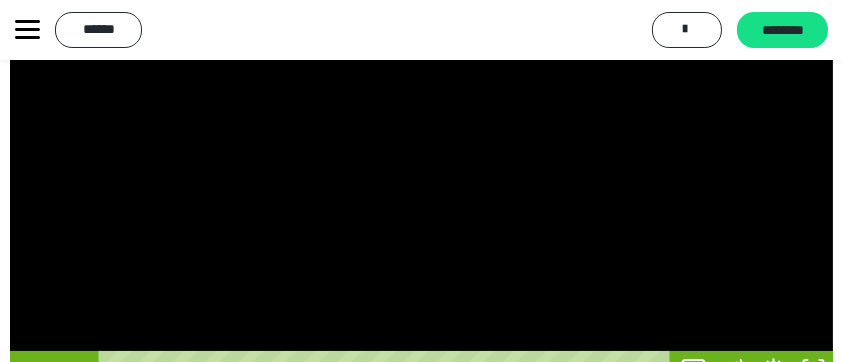 click at bounding box center (421, 166) 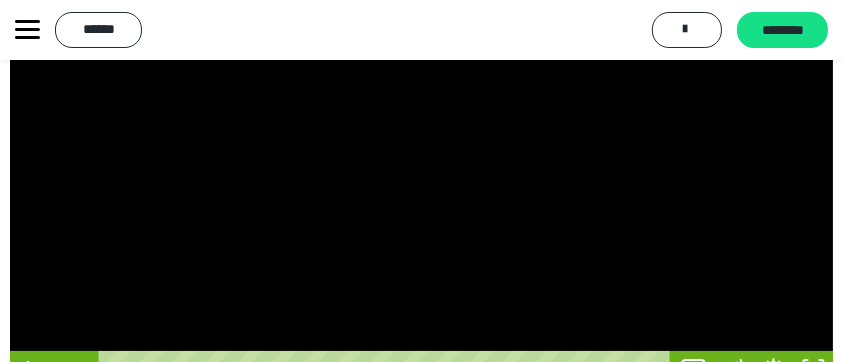 click at bounding box center [421, 166] 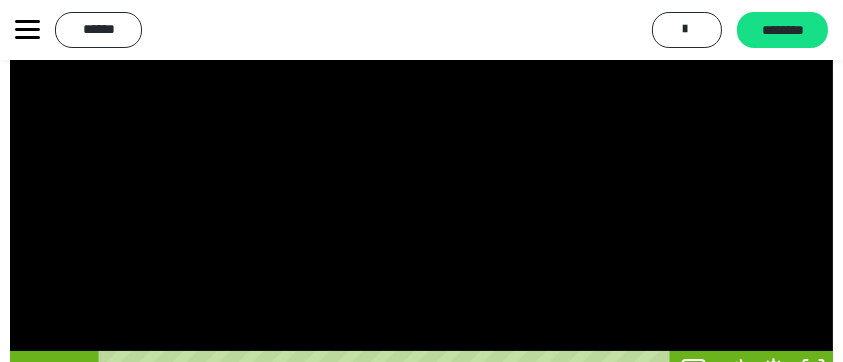 click at bounding box center [421, 166] 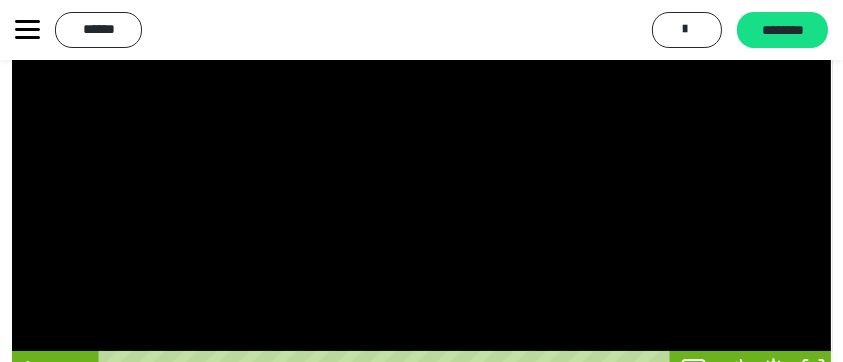 click at bounding box center [421, 166] 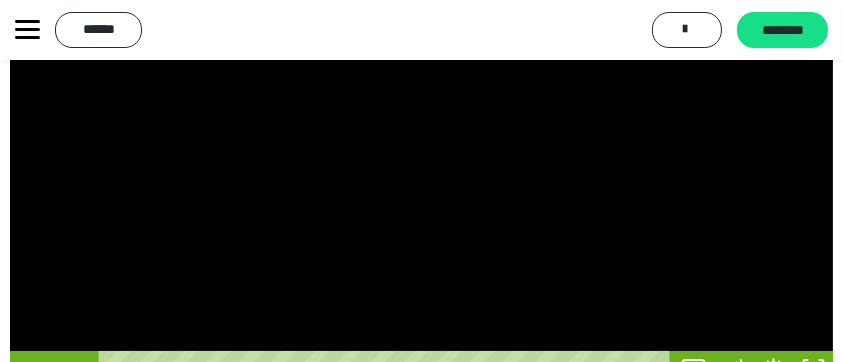 scroll, scrollTop: 127, scrollLeft: 0, axis: vertical 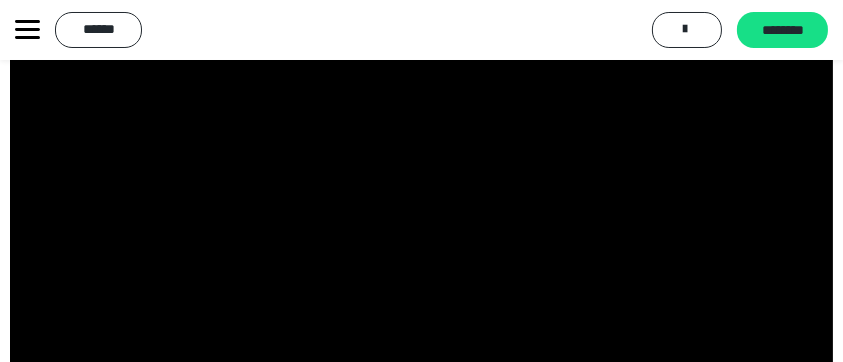 click at bounding box center (421, 232) 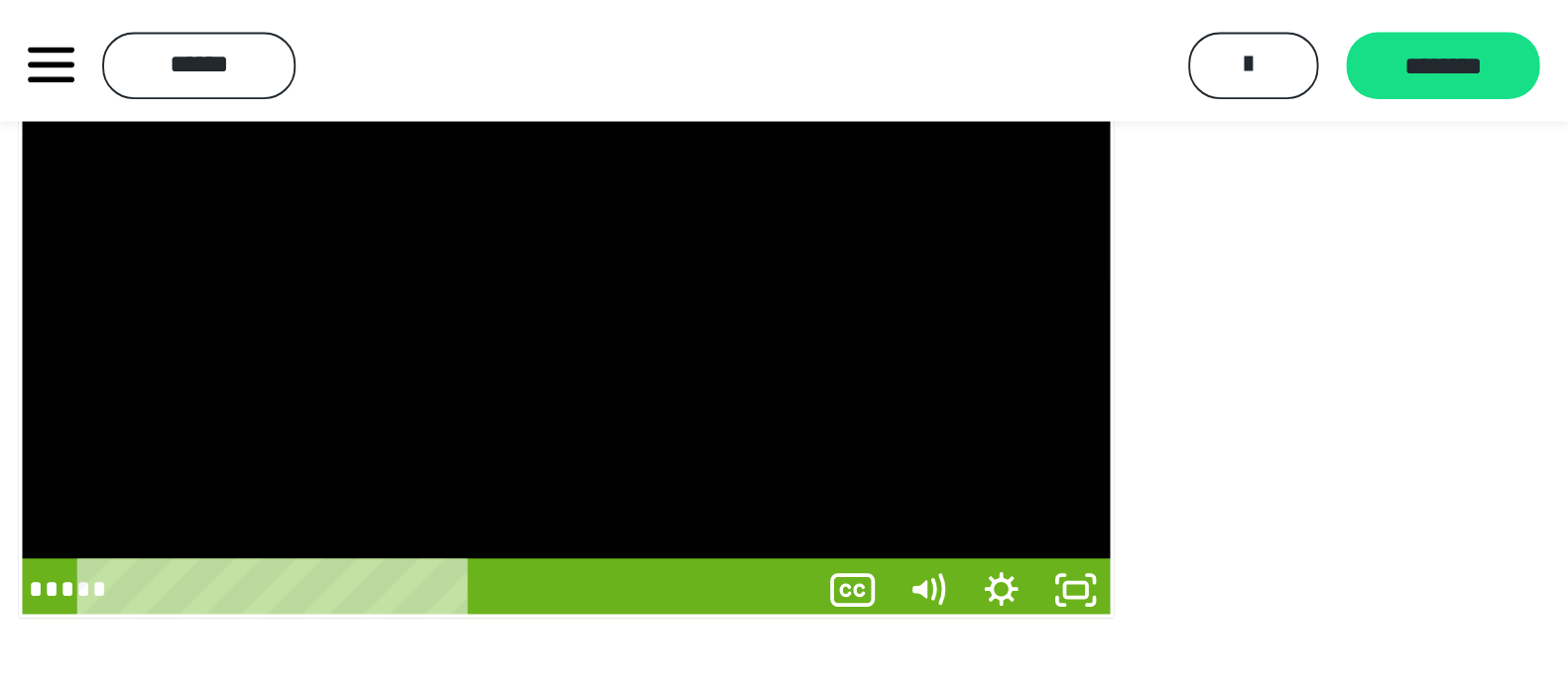 scroll, scrollTop: 72, scrollLeft: 0, axis: vertical 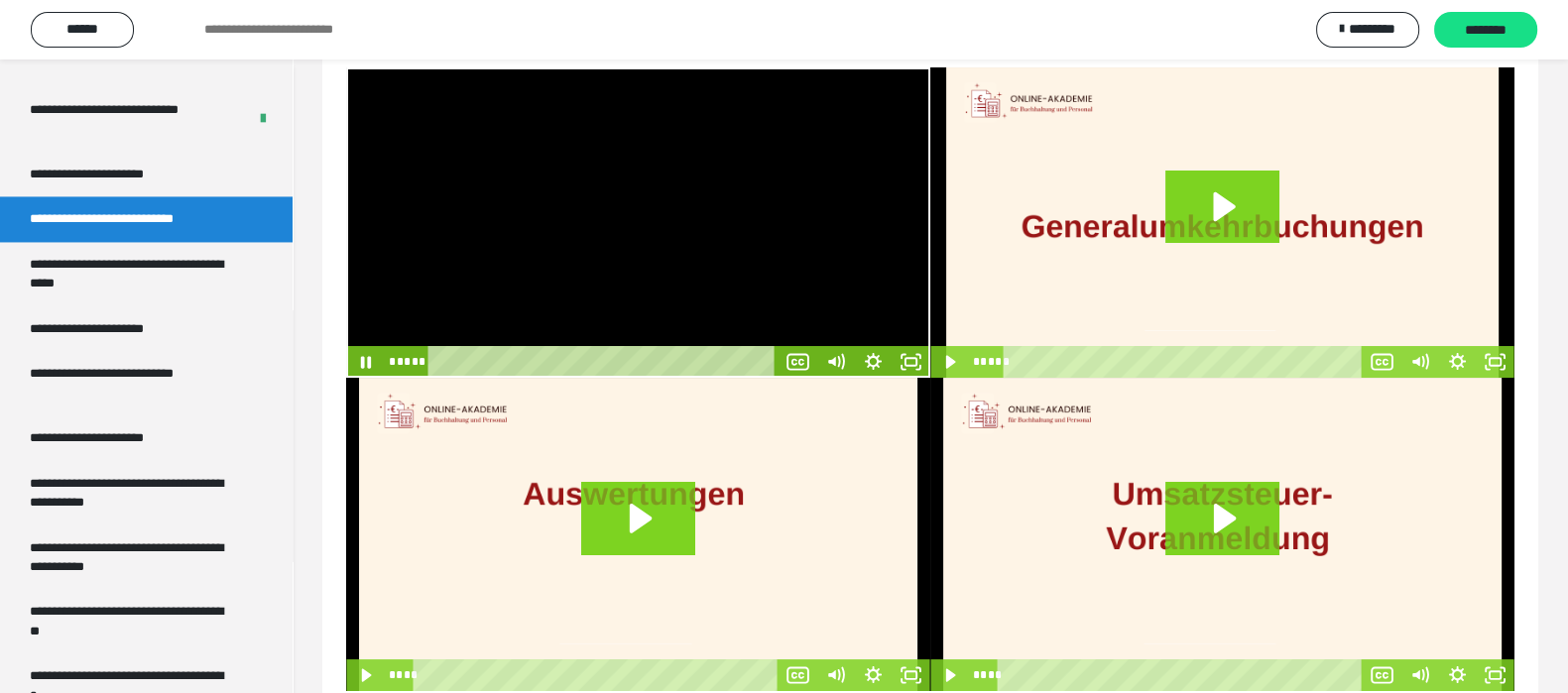 click on "**********" at bounding box center (128, 218) 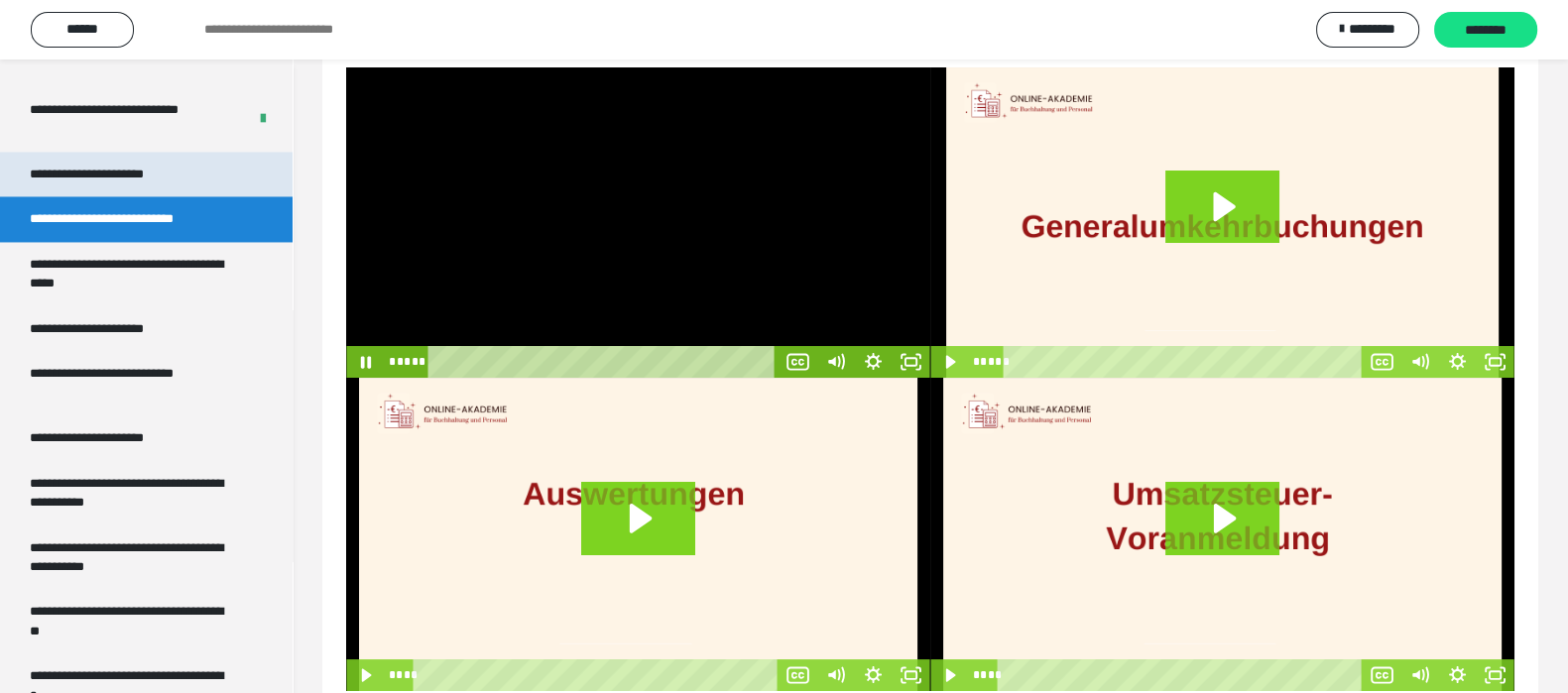 click on "**********" at bounding box center (108, 173) 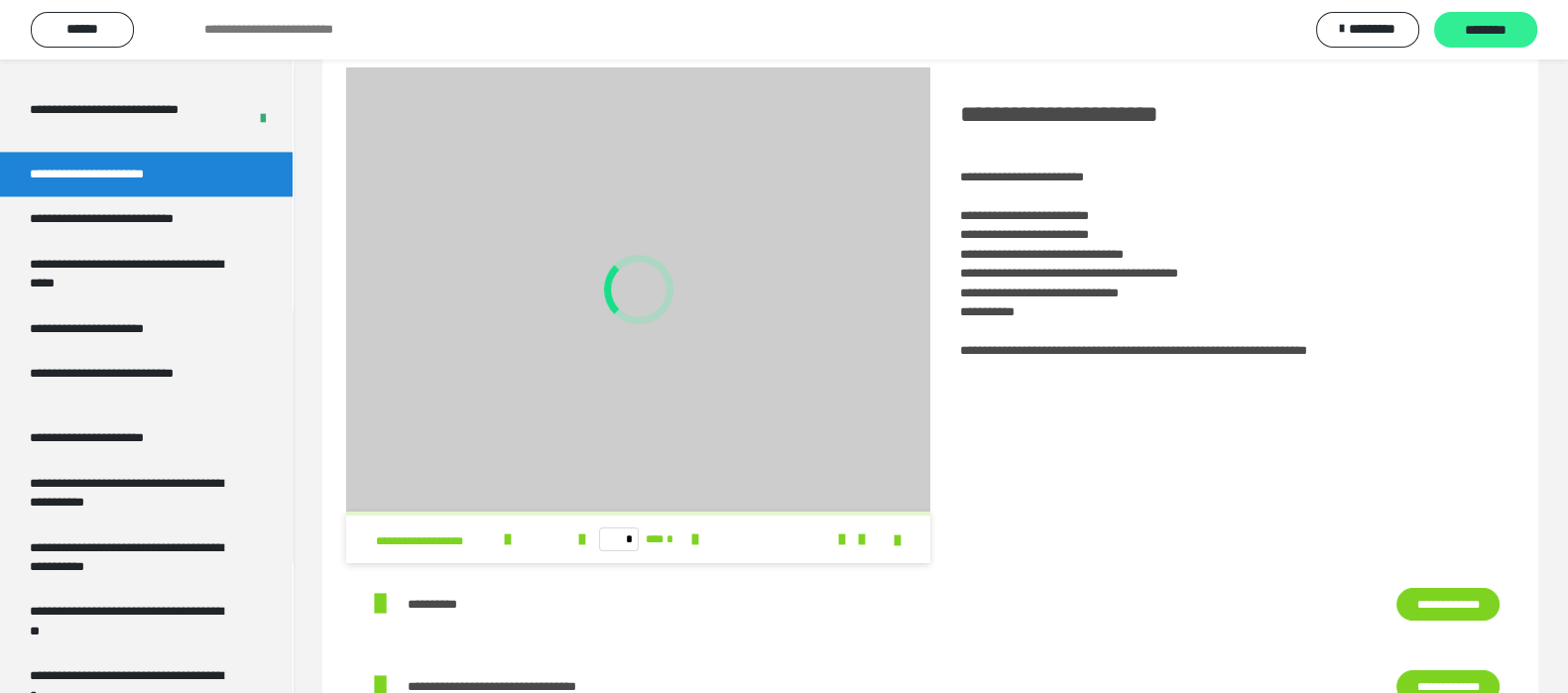 click on "********" at bounding box center [1486, 31] 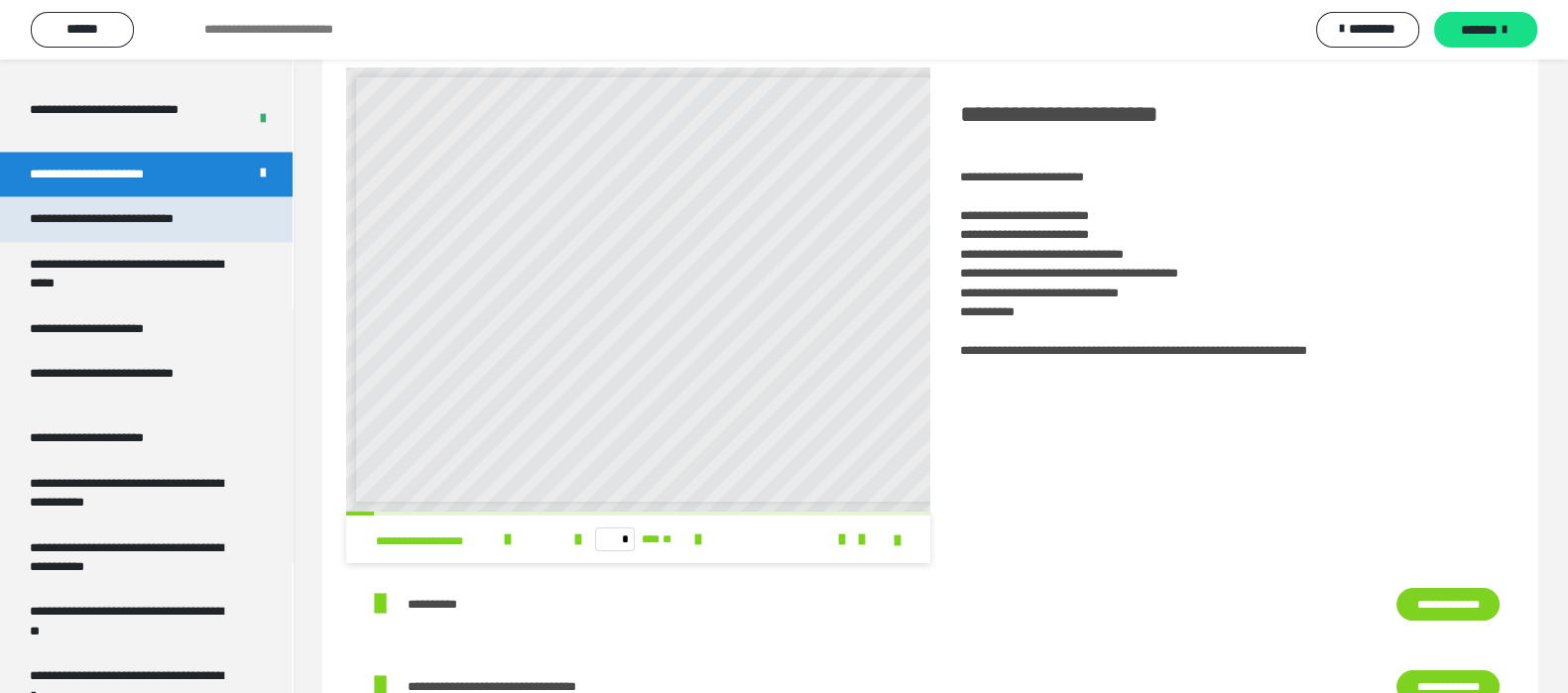 click on "**********" at bounding box center (128, 218) 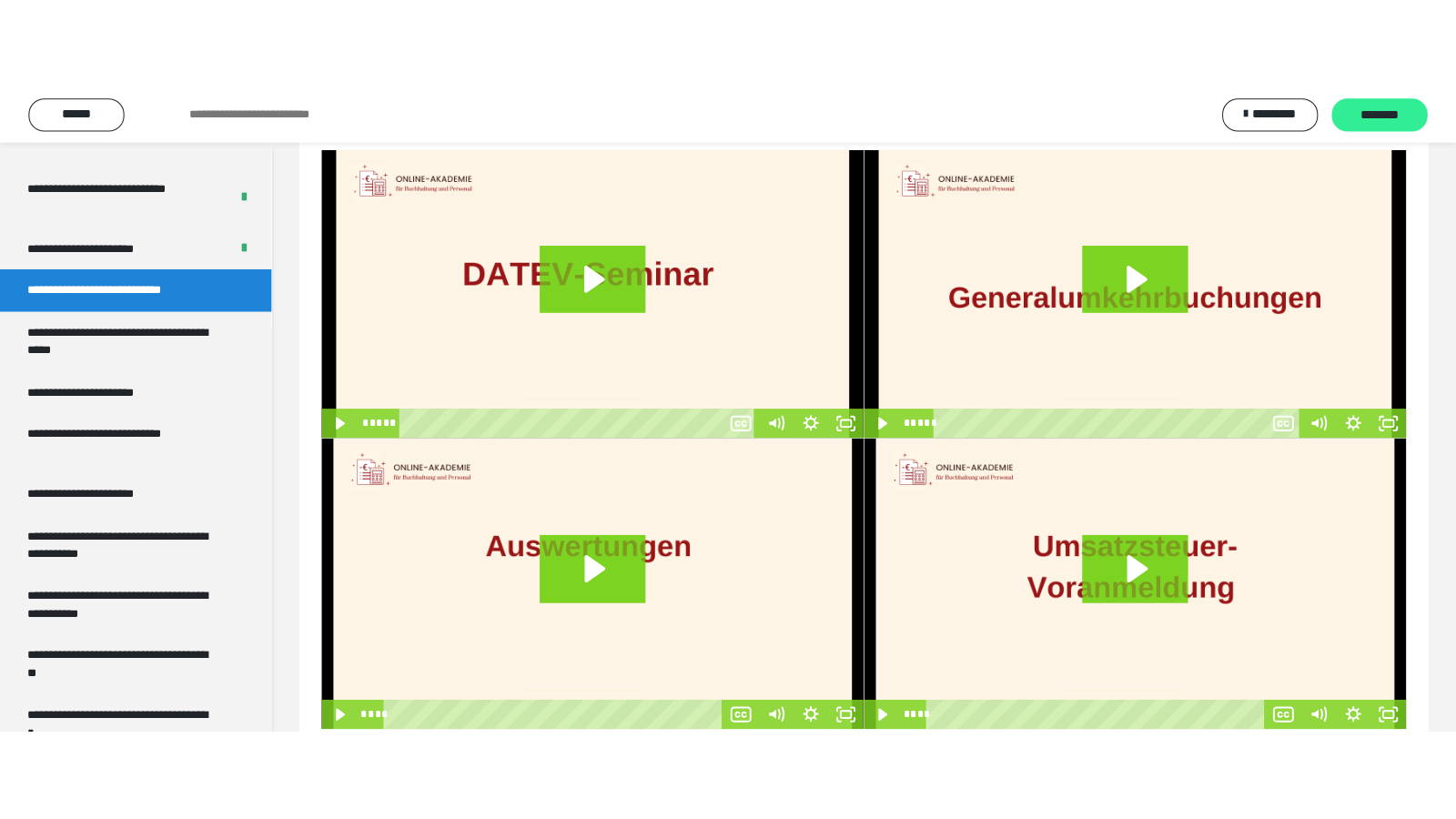 scroll, scrollTop: 54, scrollLeft: 0, axis: vertical 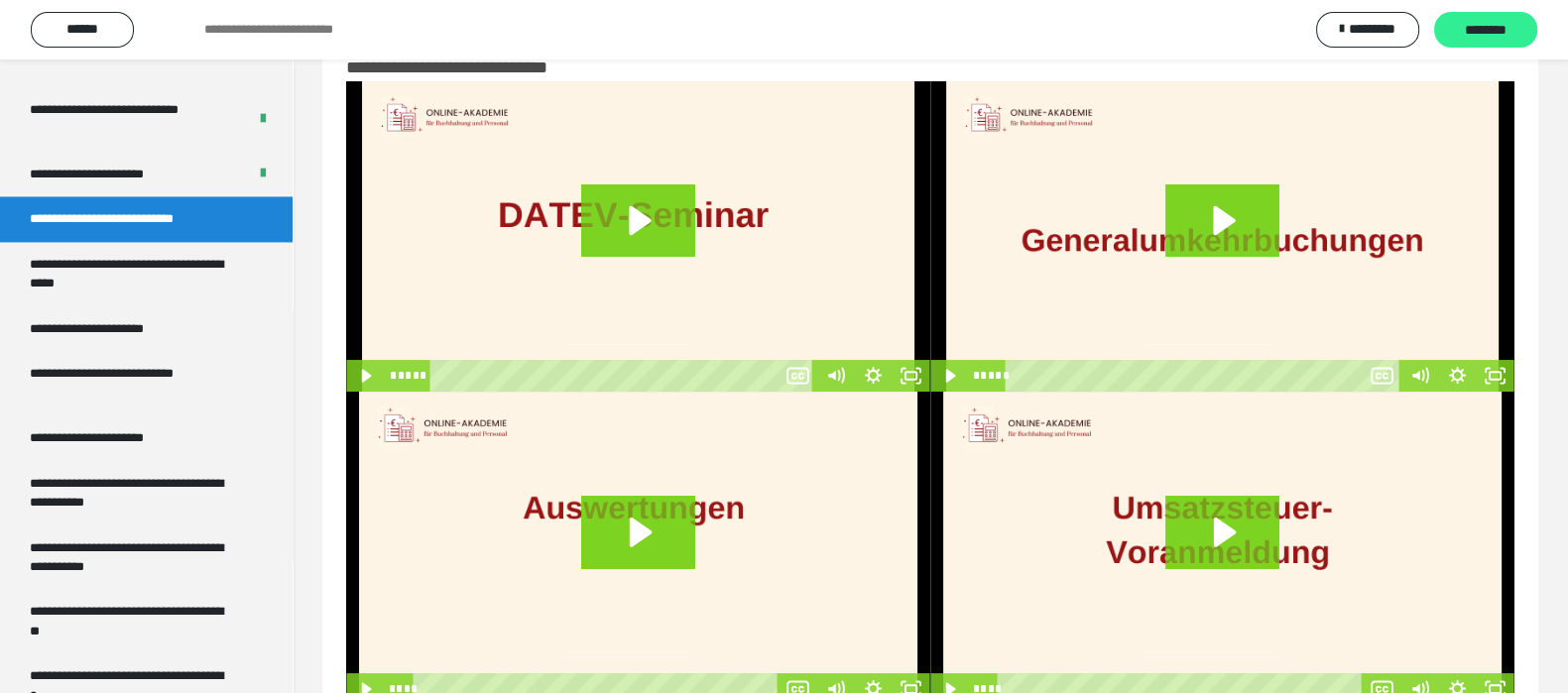 click on "********" at bounding box center [1486, 31] 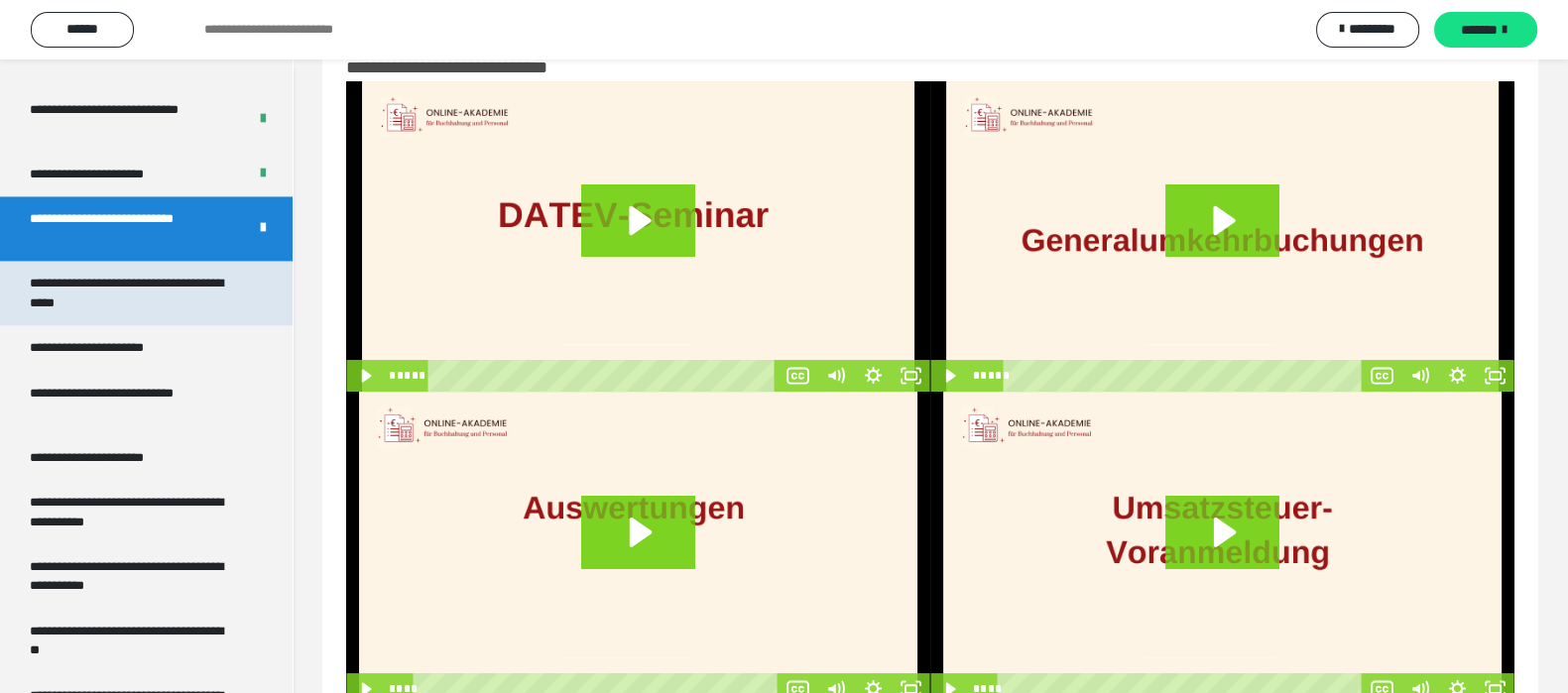 click on "**********" at bounding box center [129, 292] 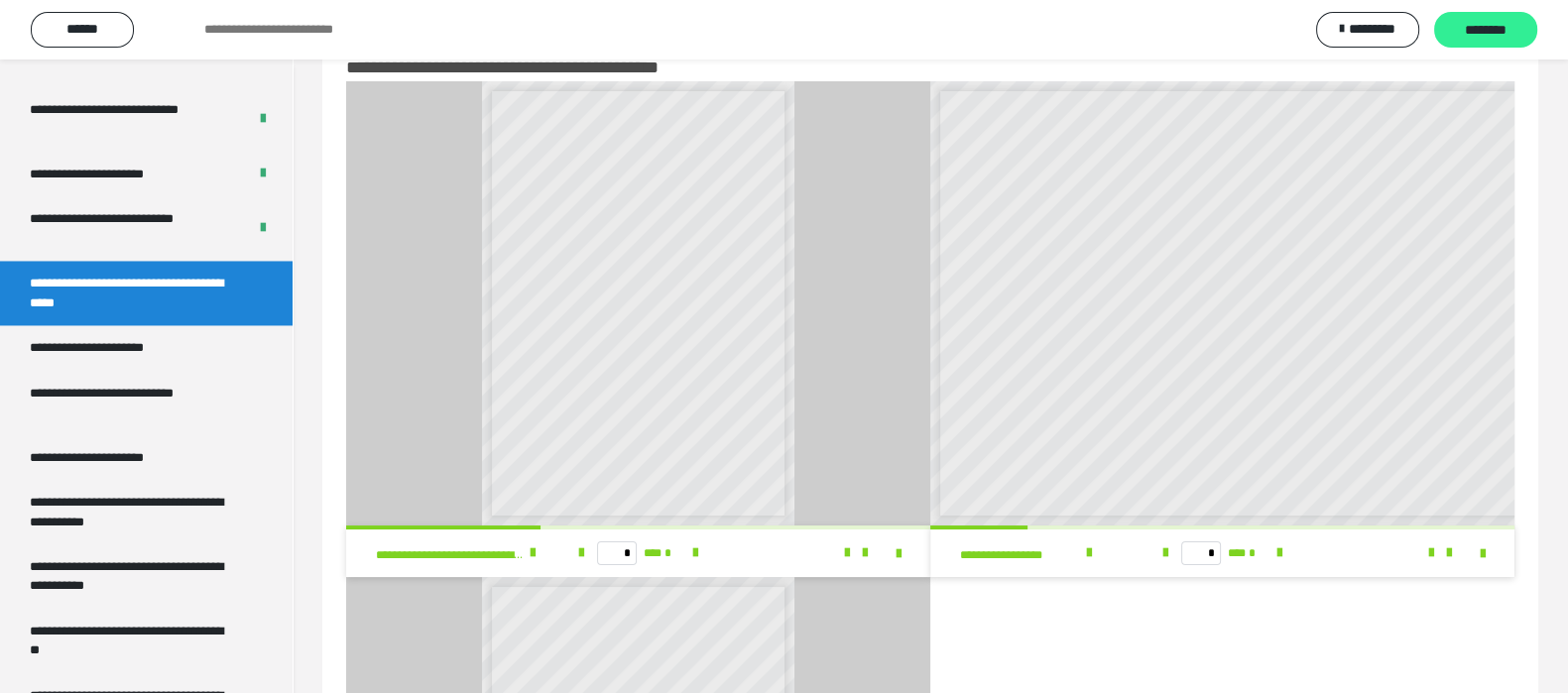 click on "********" at bounding box center [1486, 31] 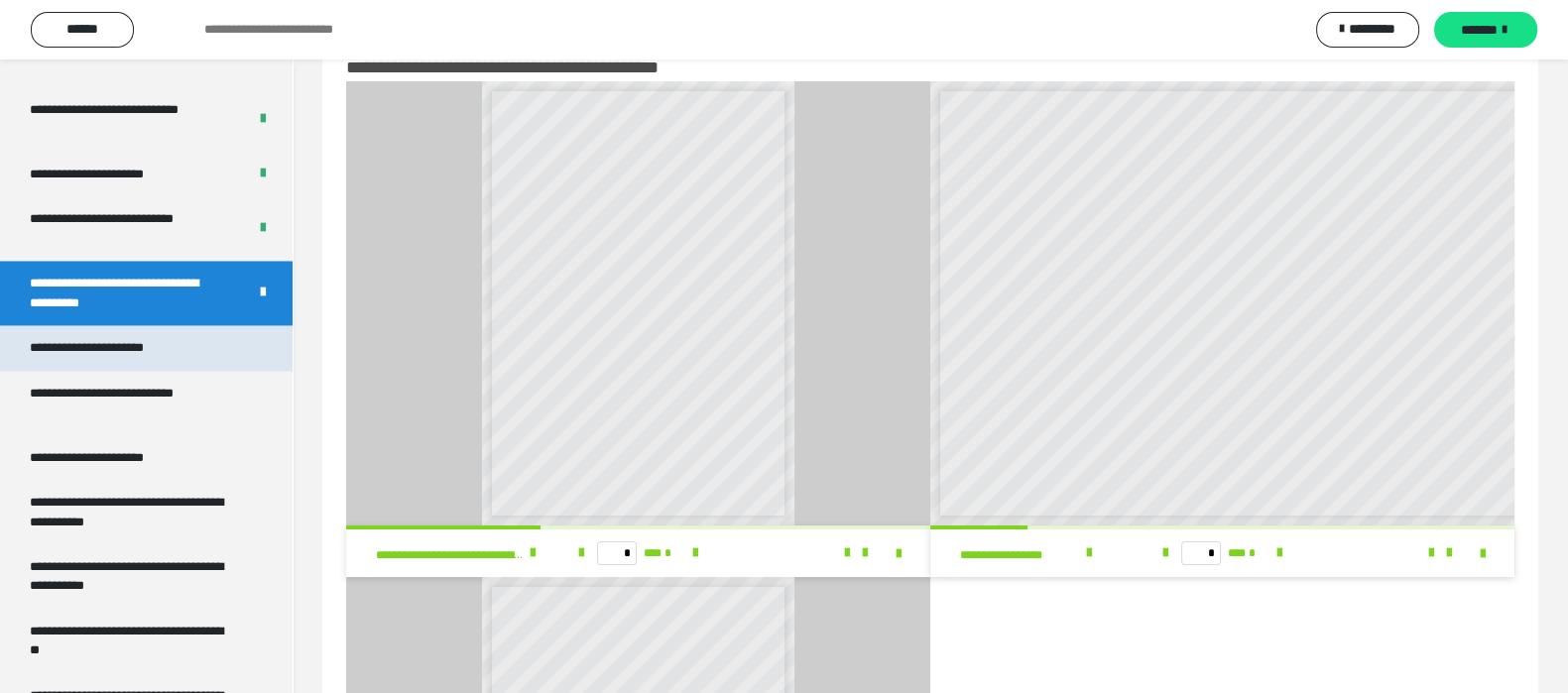 click on "**********" at bounding box center (109, 347) 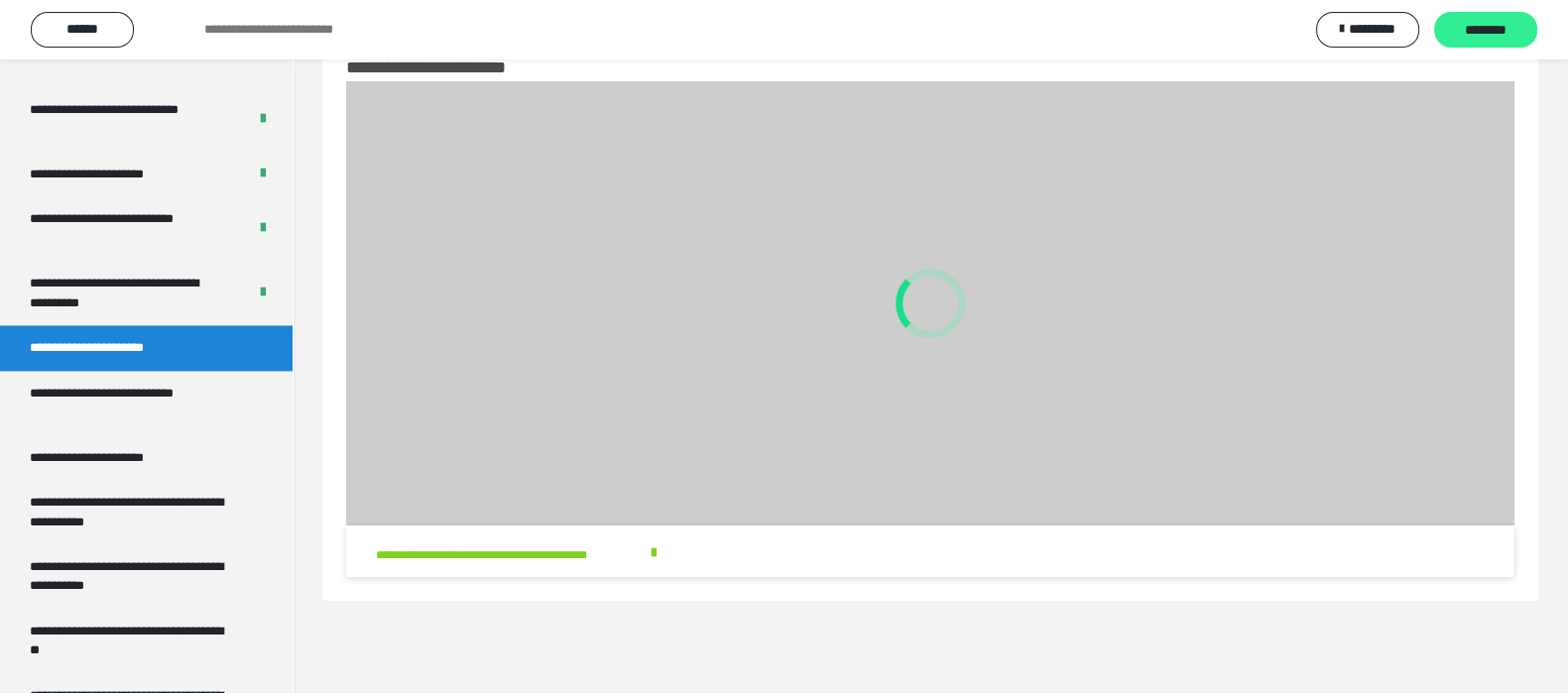 click on "********" at bounding box center [1486, 30] 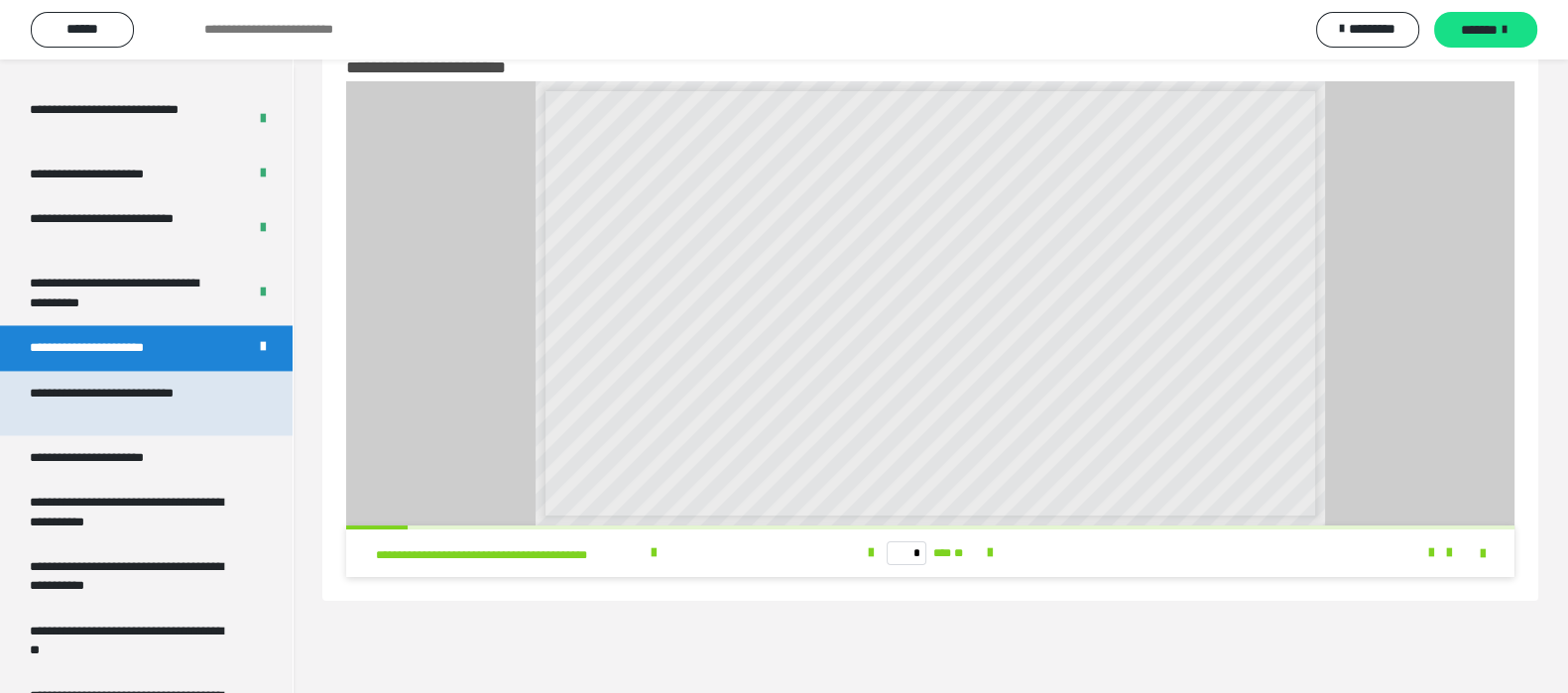 click on "**********" at bounding box center (129, 403) 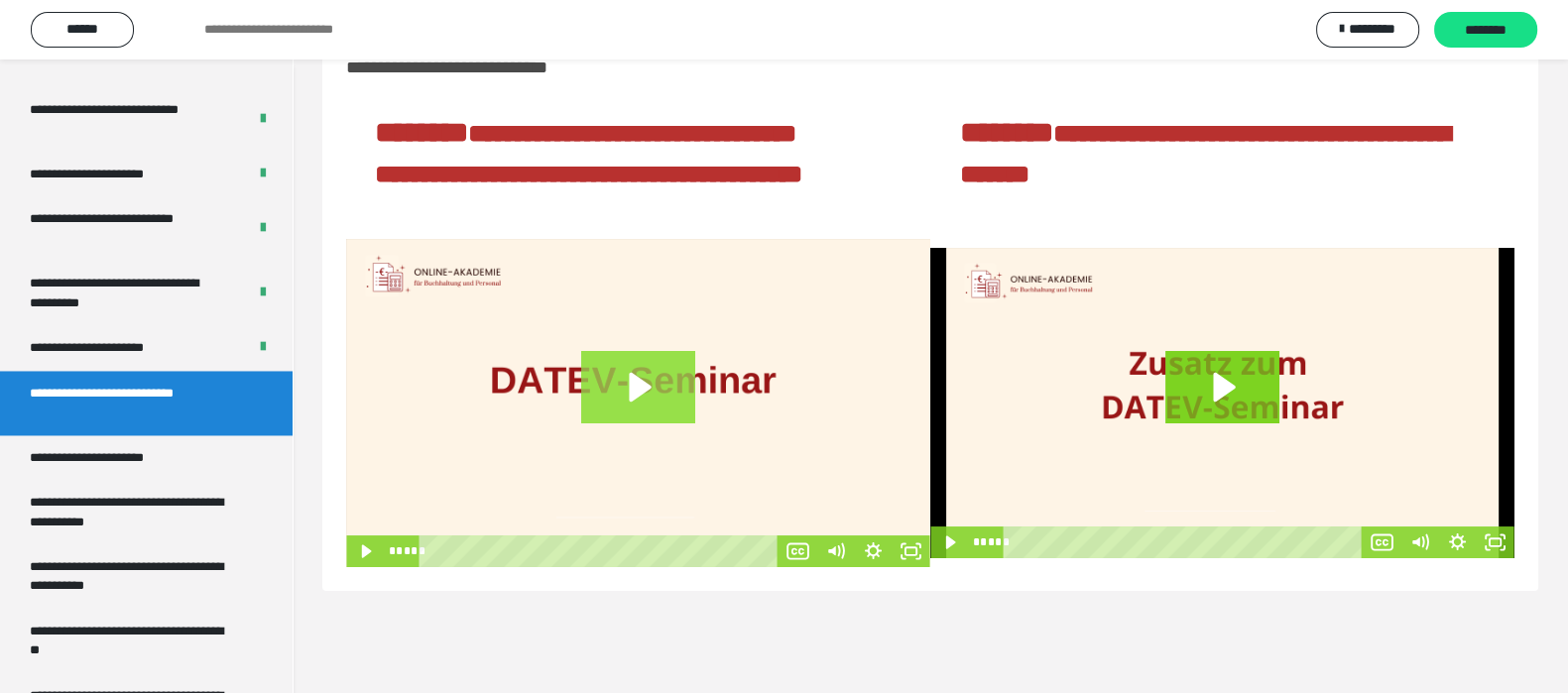 click 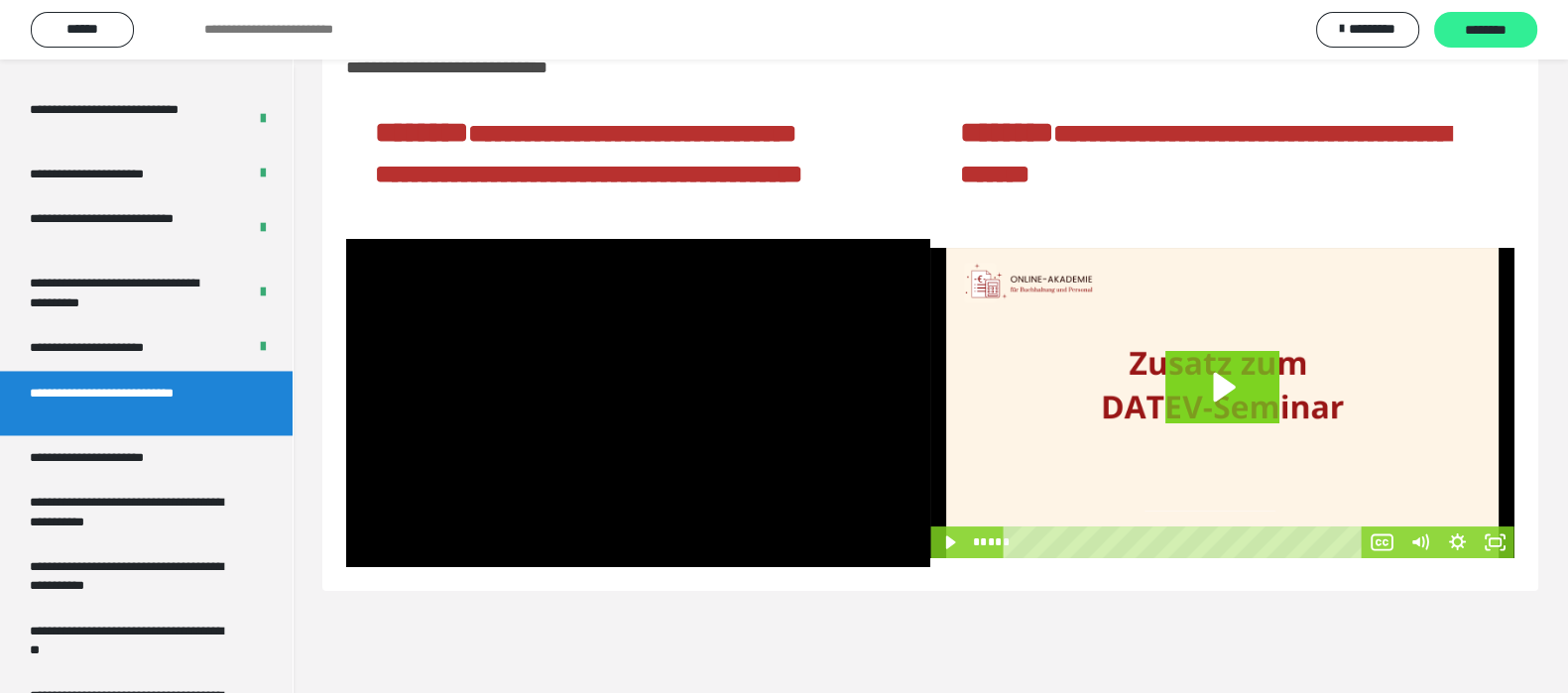 click on "********" at bounding box center [1486, 31] 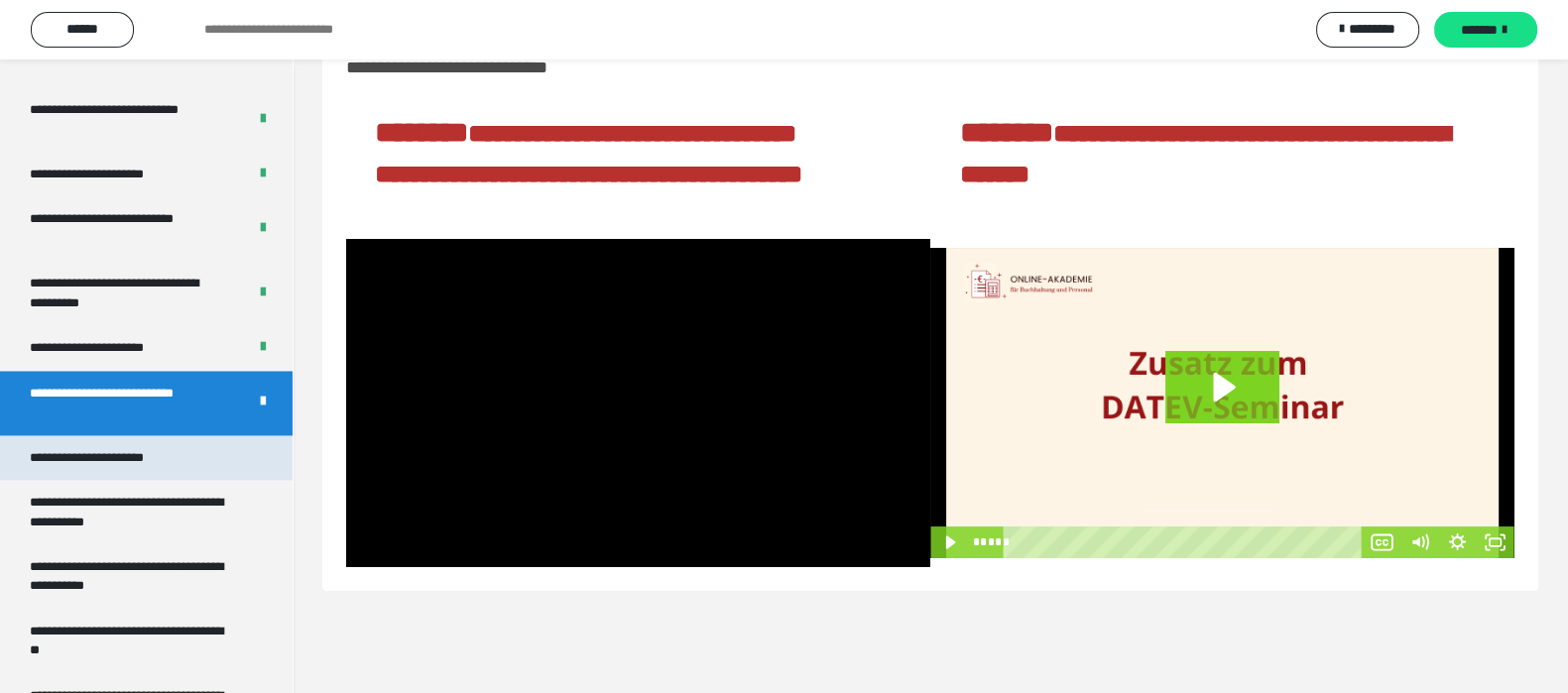 drag, startPoint x: 118, startPoint y: 442, endPoint x: 164, endPoint y: 443, distance: 46.010868 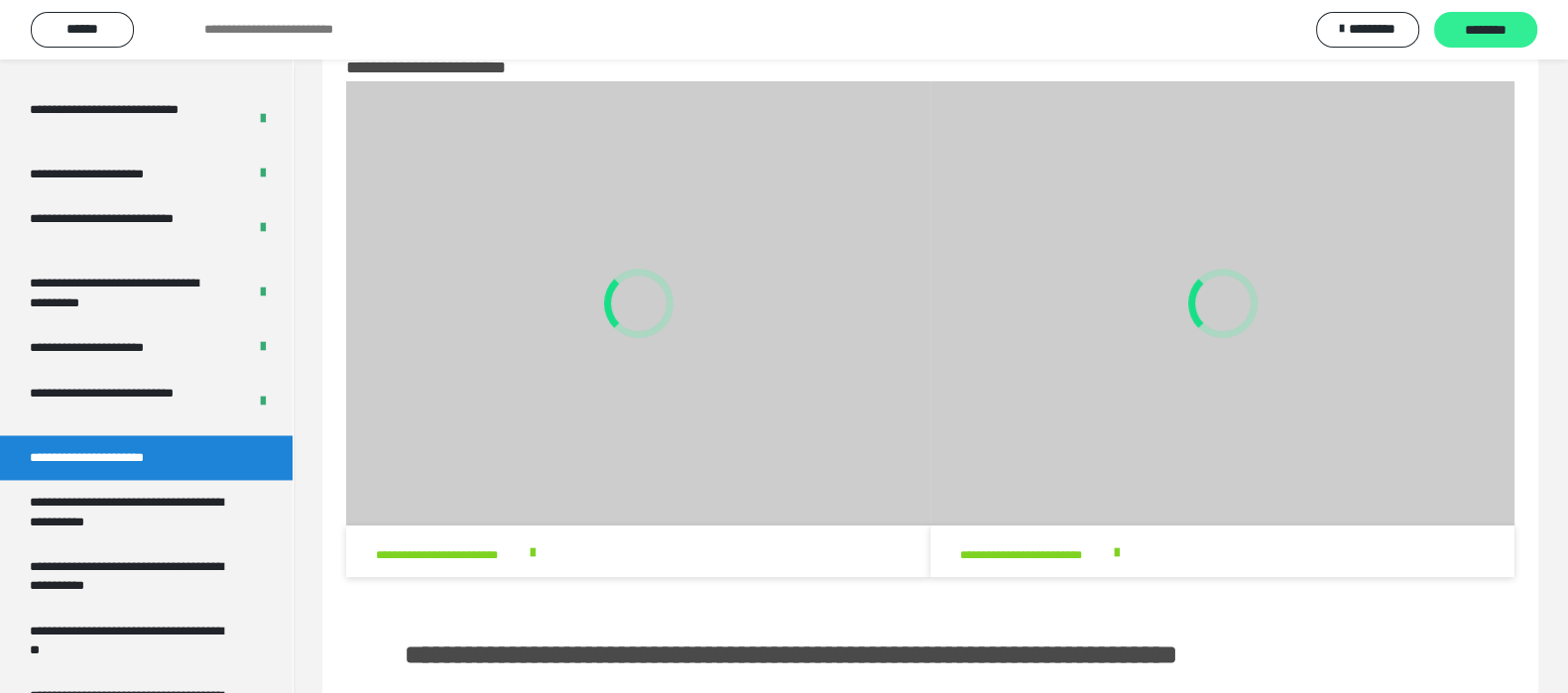 click on "********" at bounding box center [1486, 31] 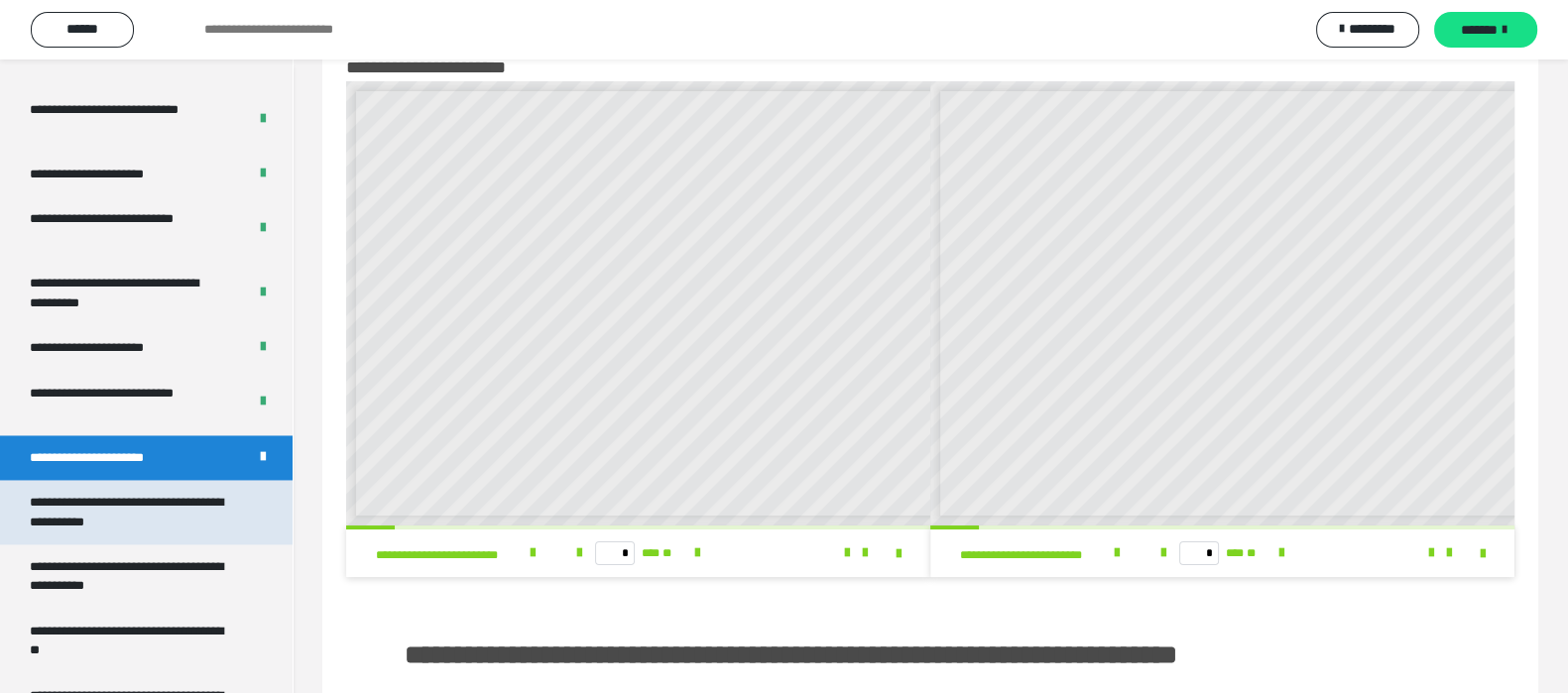 click on "**********" at bounding box center [129, 512] 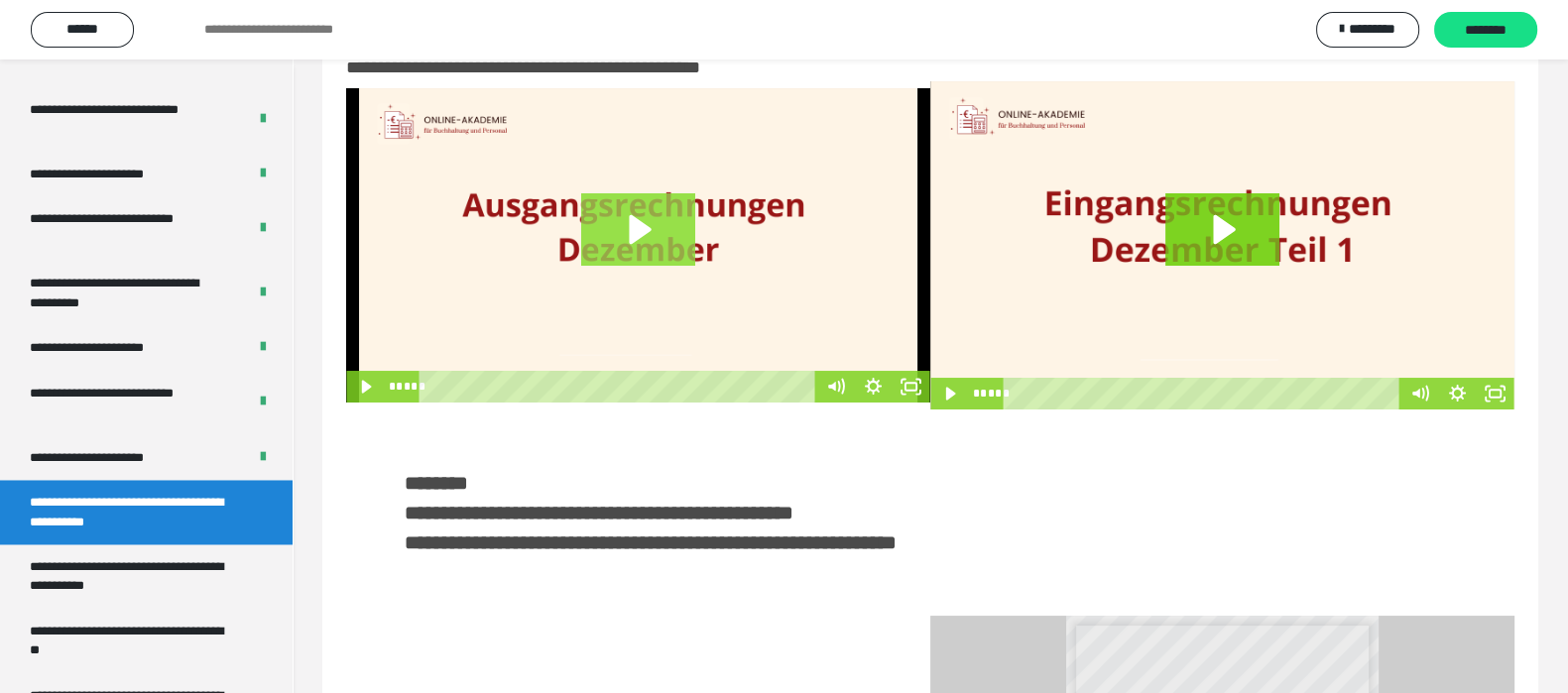 click 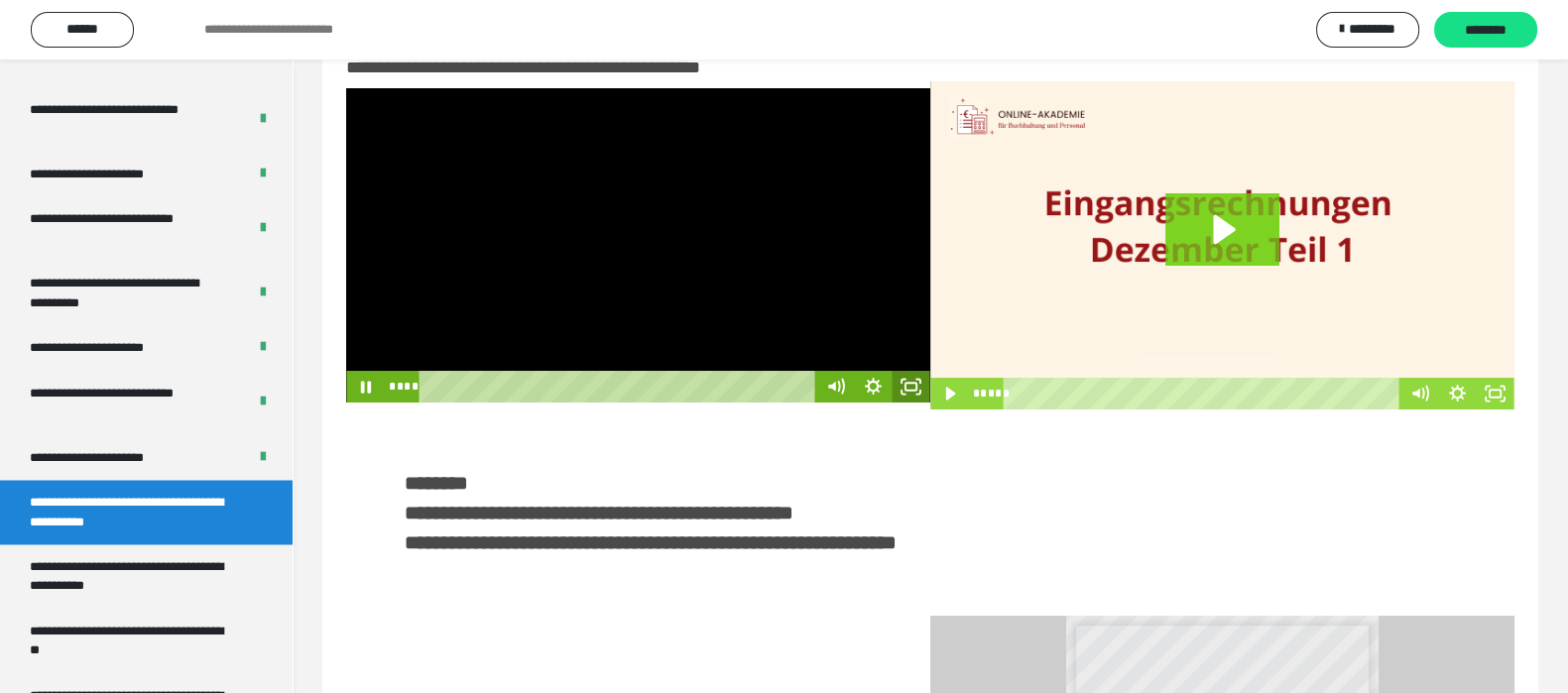 click 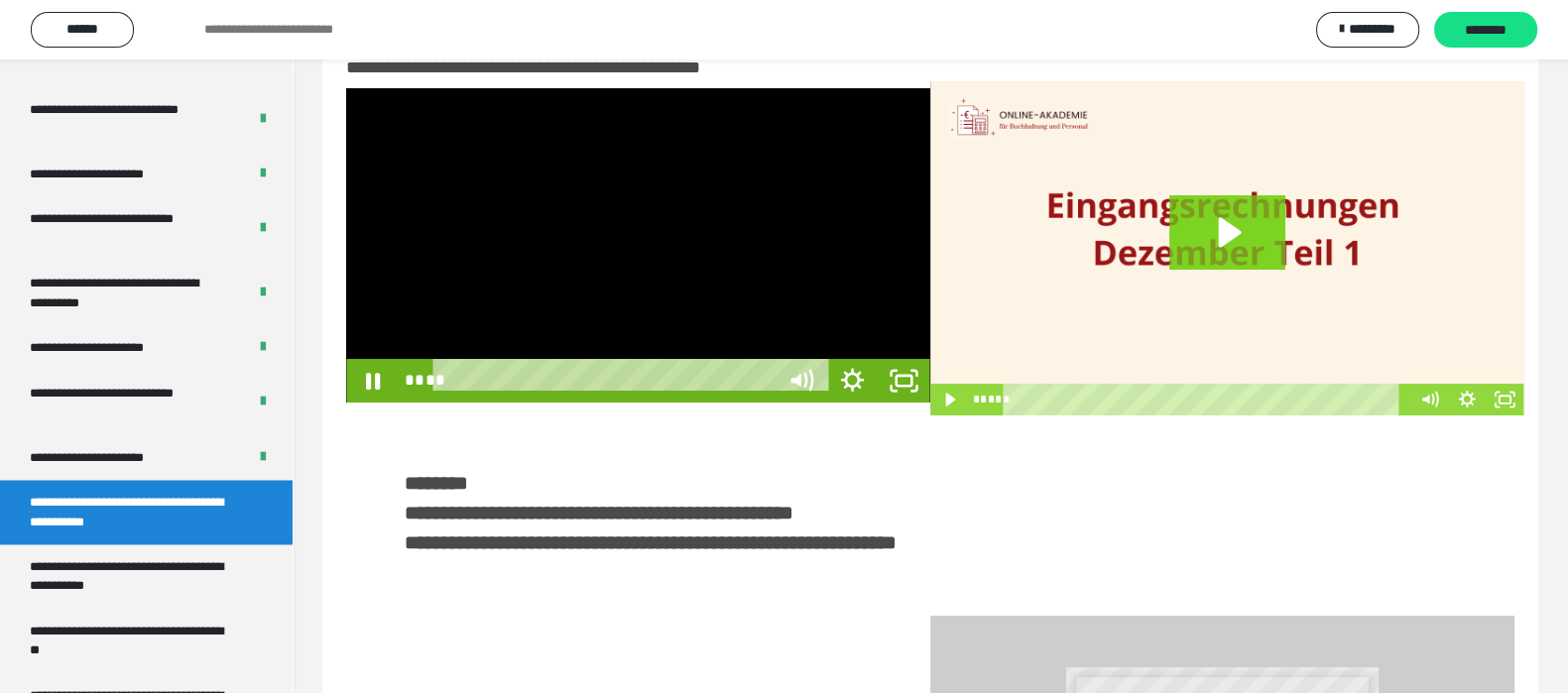scroll, scrollTop: 4014, scrollLeft: 0, axis: vertical 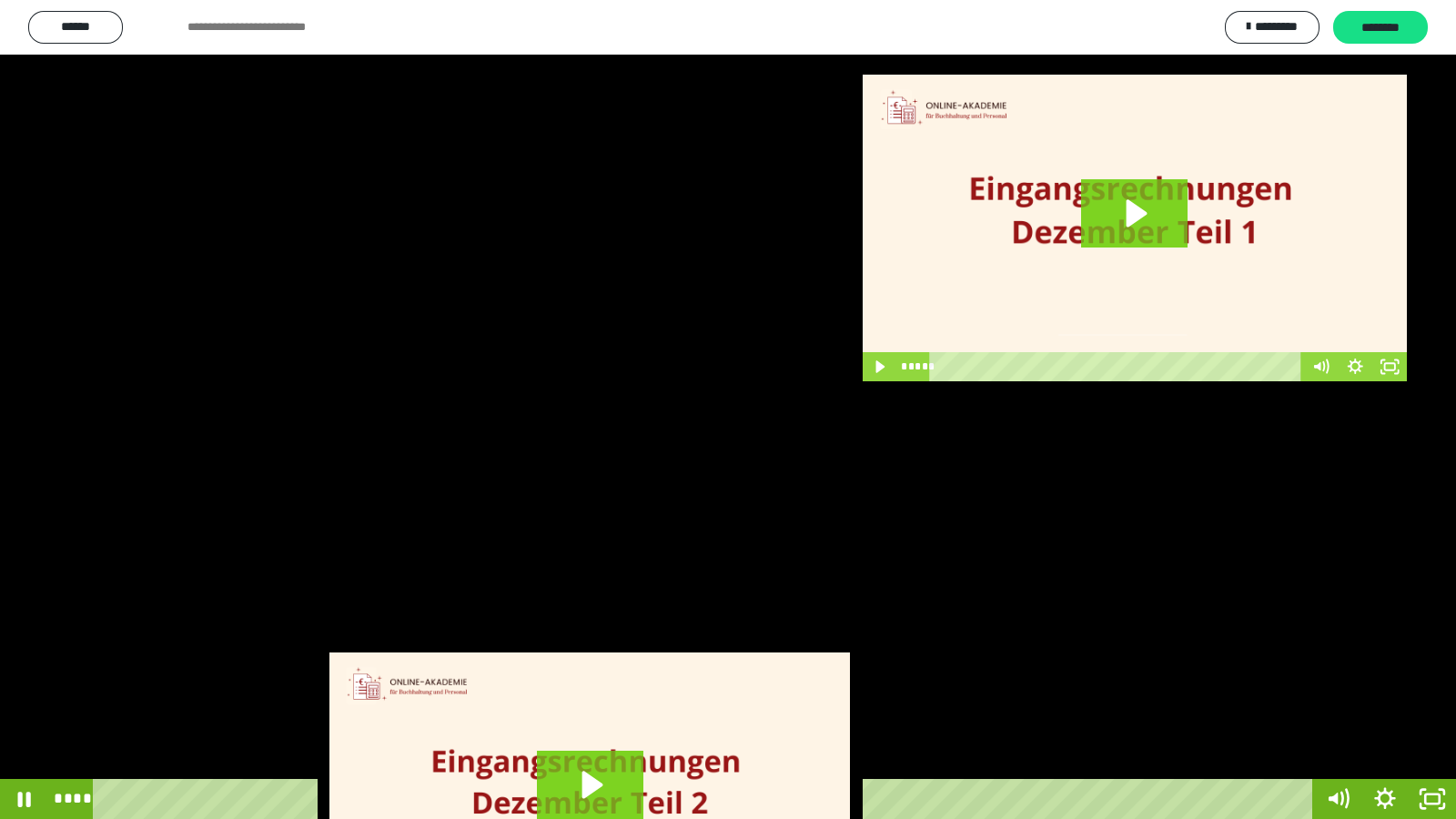 click at bounding box center (728, 410) 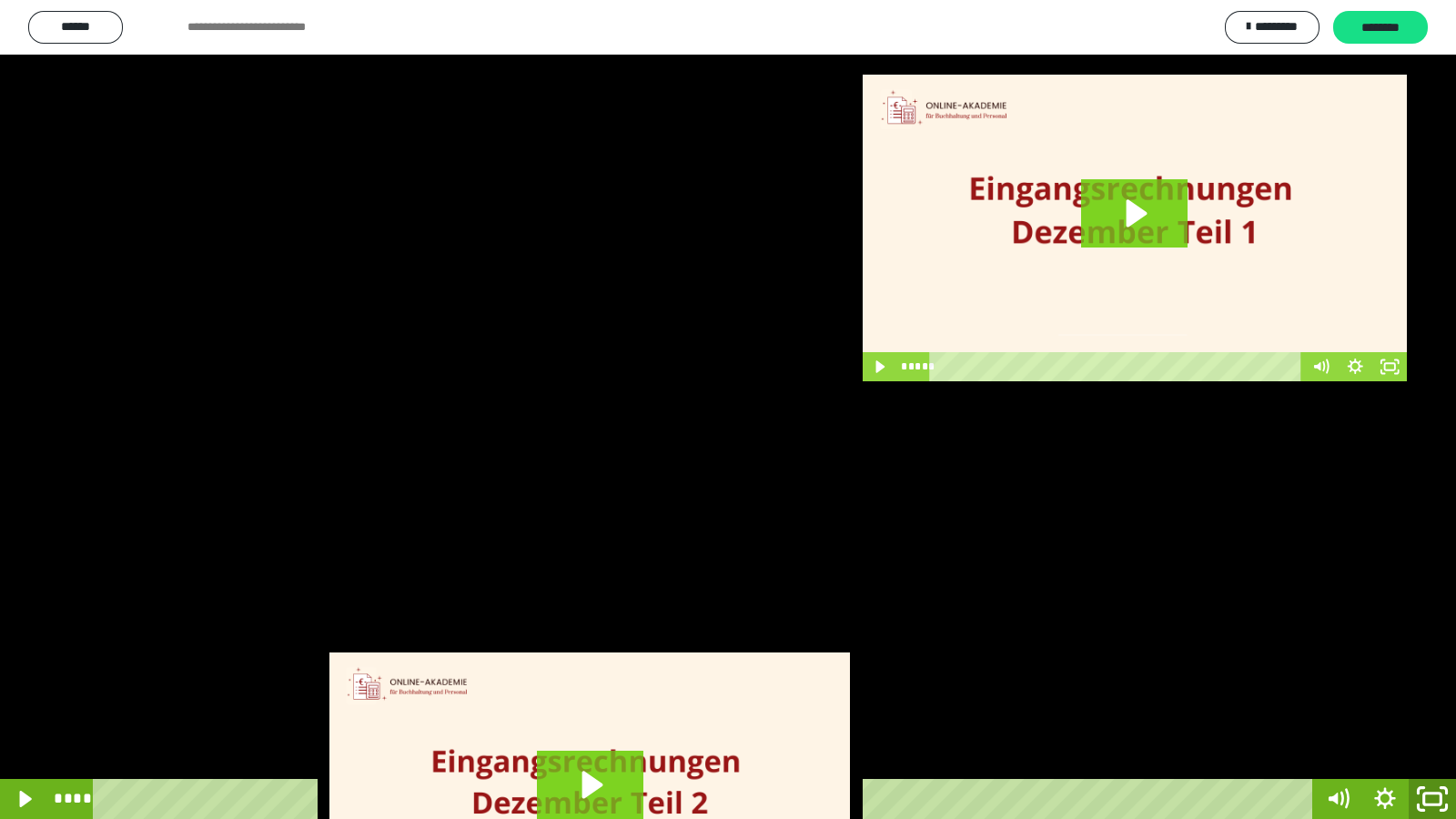 click 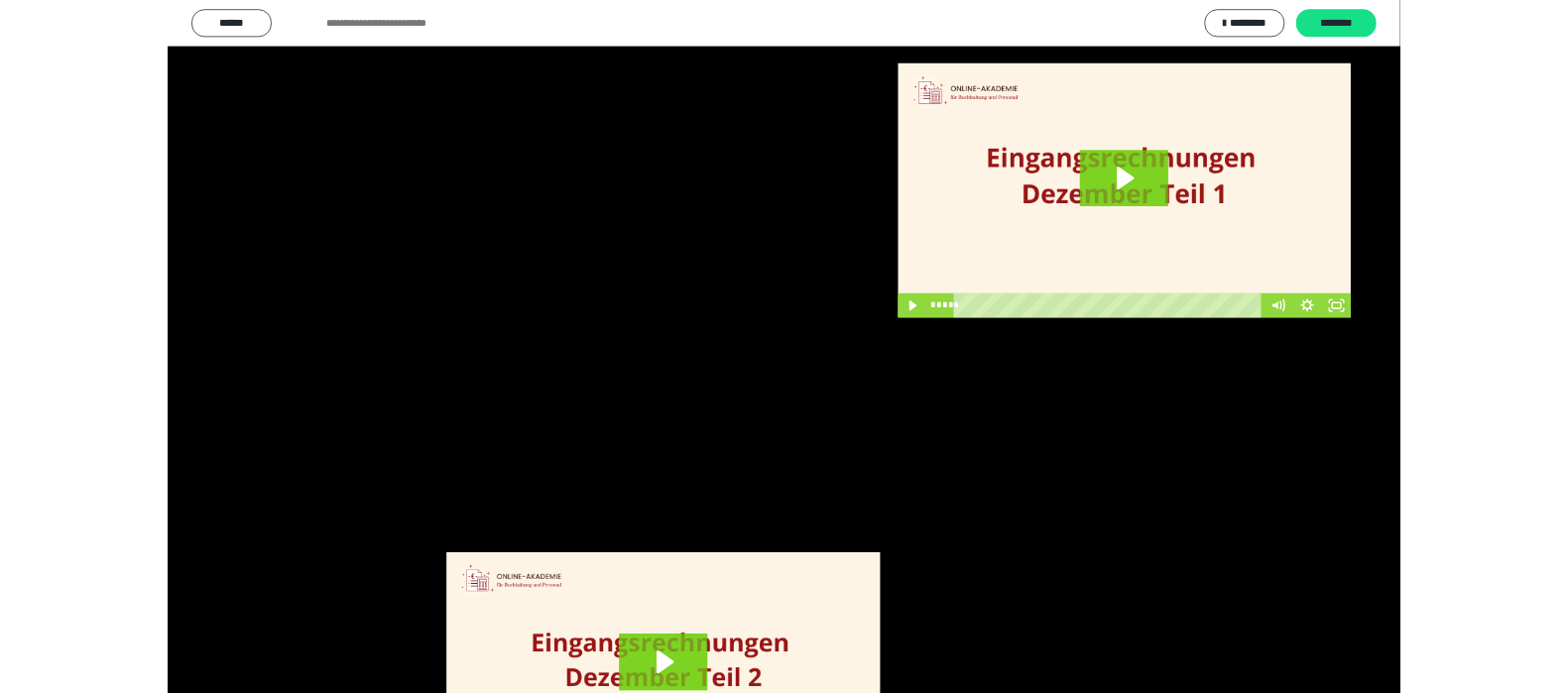 scroll, scrollTop: 4031, scrollLeft: 0, axis: vertical 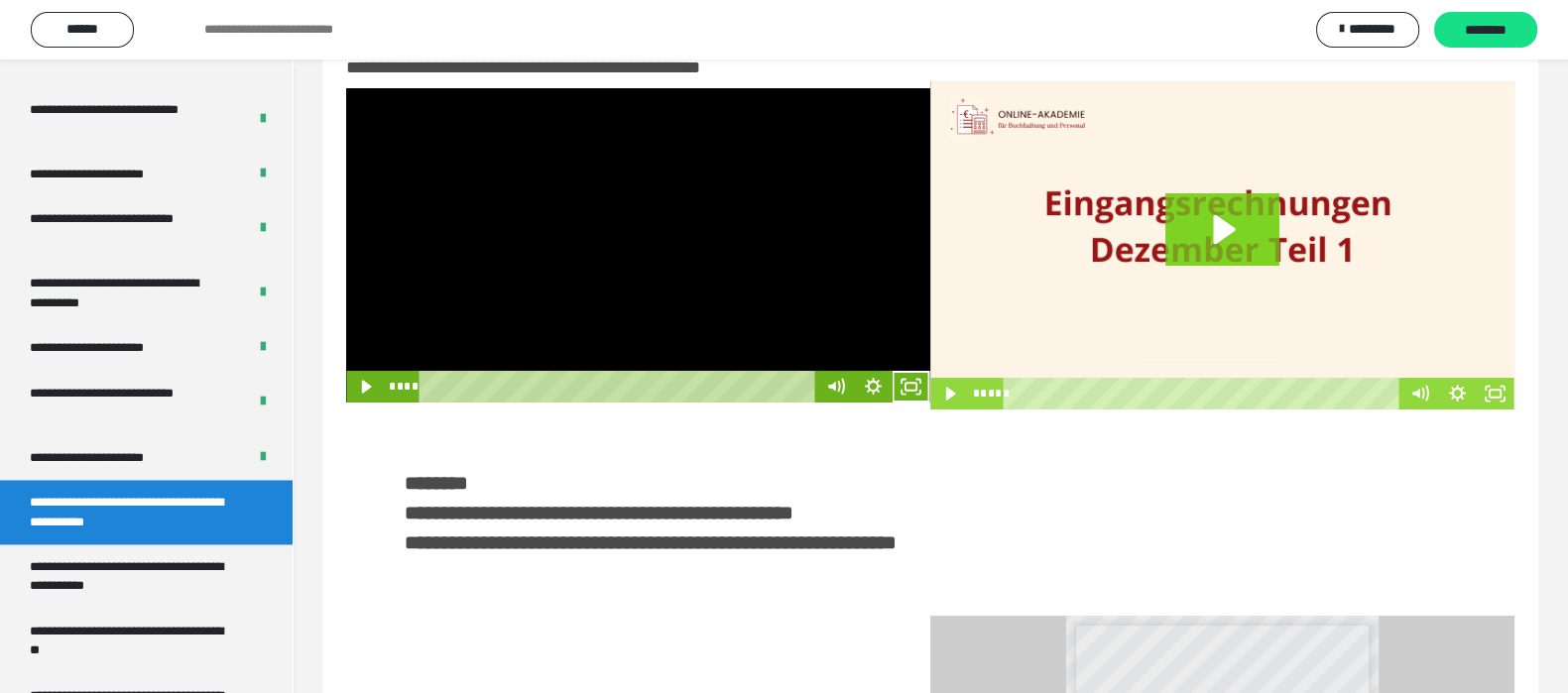 type 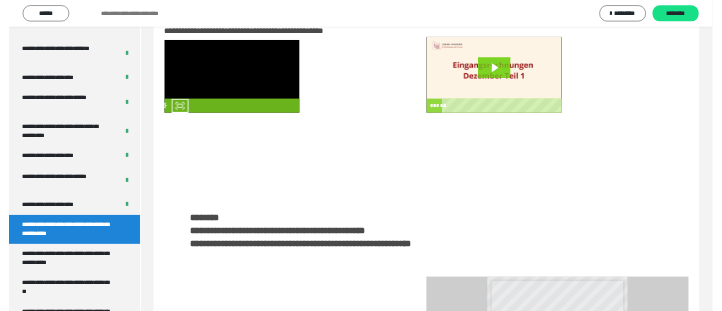 scroll, scrollTop: 60, scrollLeft: 0, axis: vertical 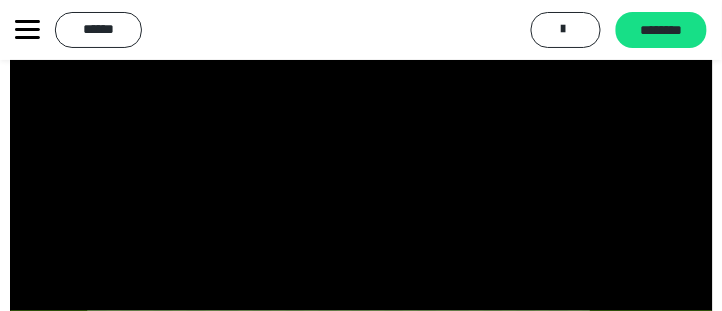 click at bounding box center [361, 156] 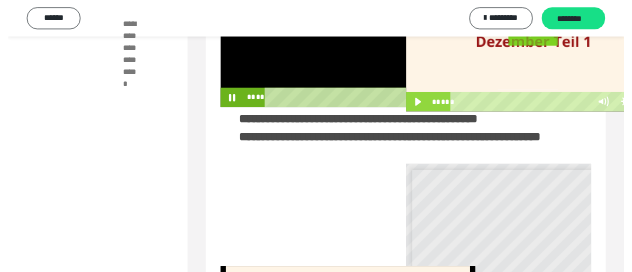 scroll, scrollTop: 194, scrollLeft: 0, axis: vertical 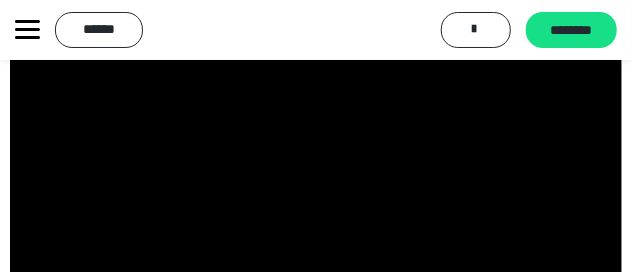 click at bounding box center (316, 161) 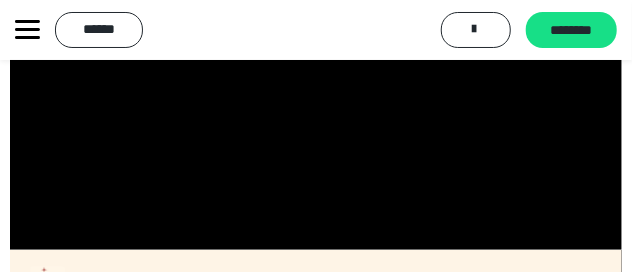 scroll, scrollTop: 244, scrollLeft: 0, axis: vertical 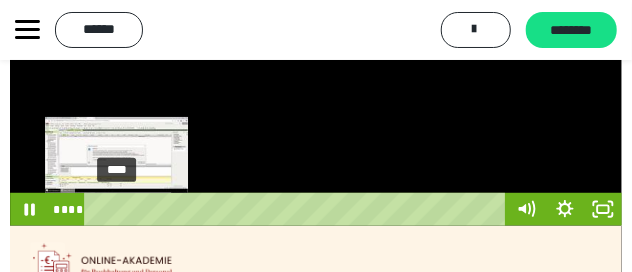 click at bounding box center [120, 209] 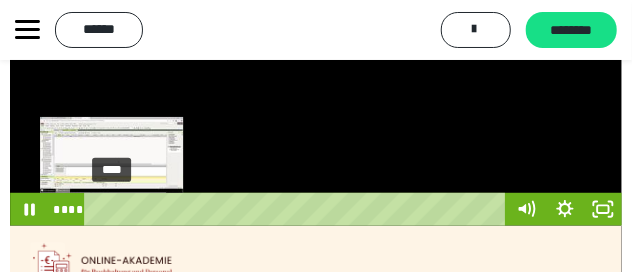 click at bounding box center [117, 209] 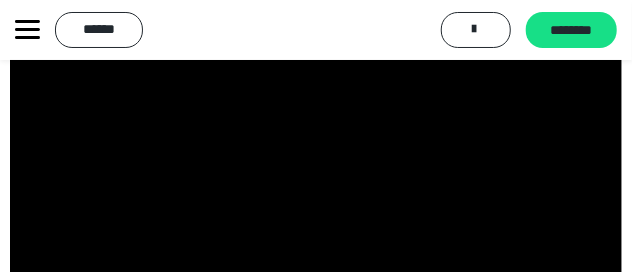 scroll, scrollTop: 94, scrollLeft: 0, axis: vertical 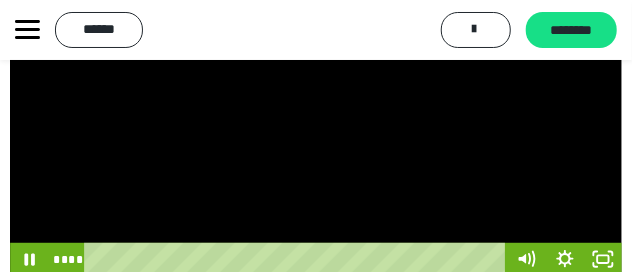 click at bounding box center (316, 111) 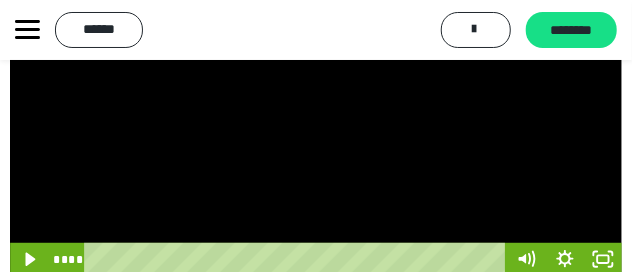 click at bounding box center (316, 111) 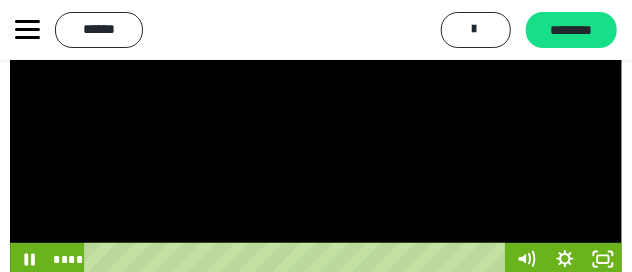 scroll, scrollTop: 144, scrollLeft: 0, axis: vertical 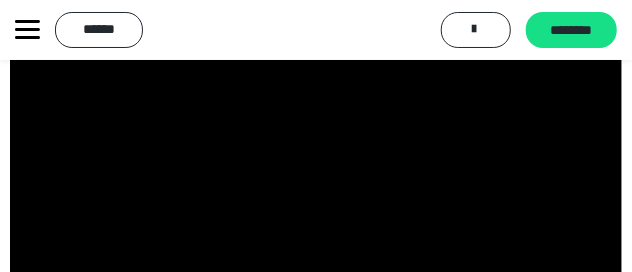 click at bounding box center (316, 161) 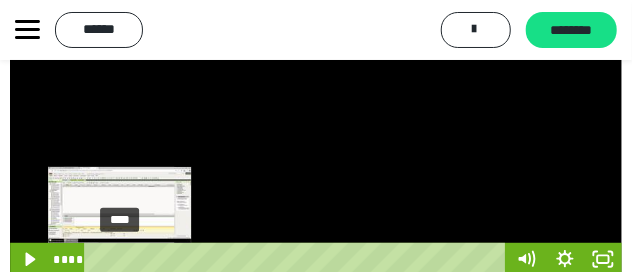 click at bounding box center (119, 259) 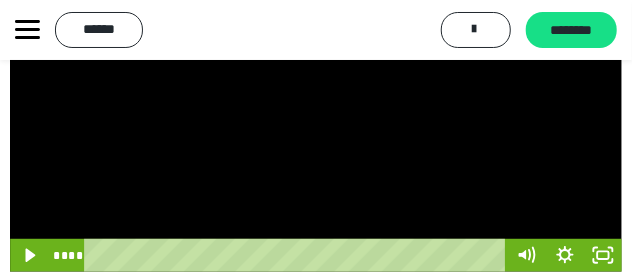 click at bounding box center (316, 107) 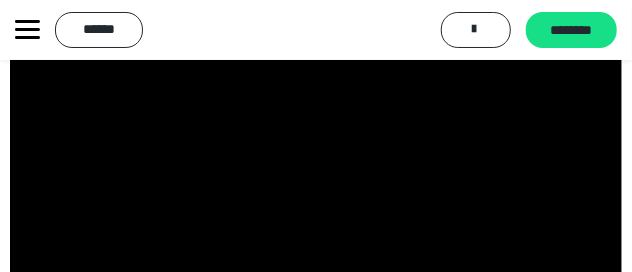 scroll, scrollTop: 98, scrollLeft: 0, axis: vertical 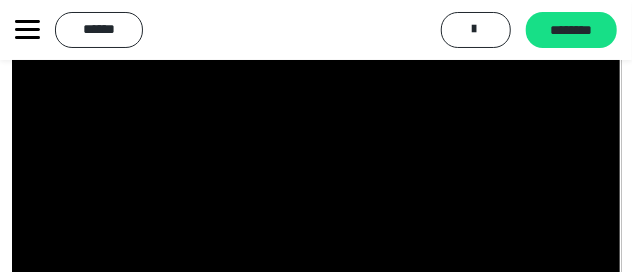 click at bounding box center [316, 207] 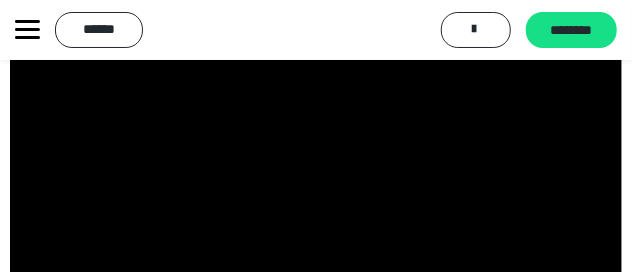 click at bounding box center (316, 207) 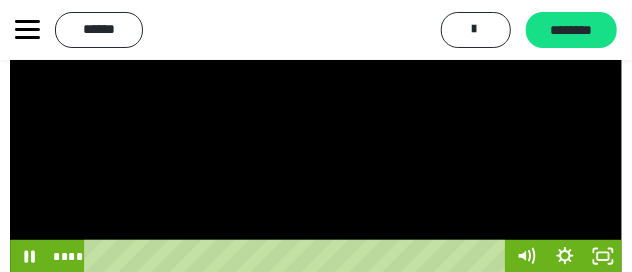 scroll, scrollTop: 198, scrollLeft: 0, axis: vertical 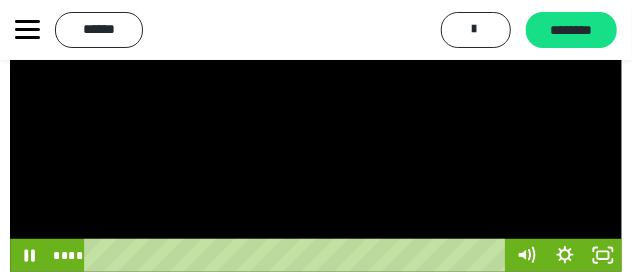 click at bounding box center [316, 107] 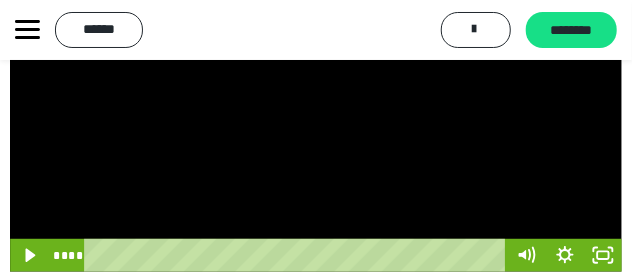 click at bounding box center [316, 107] 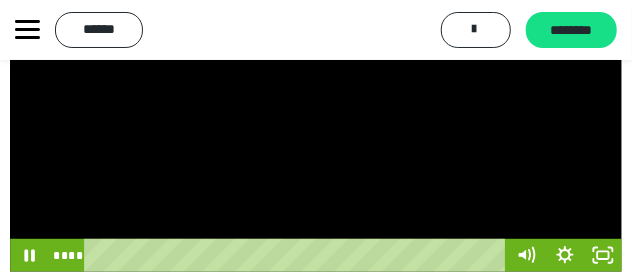 click at bounding box center (316, 107) 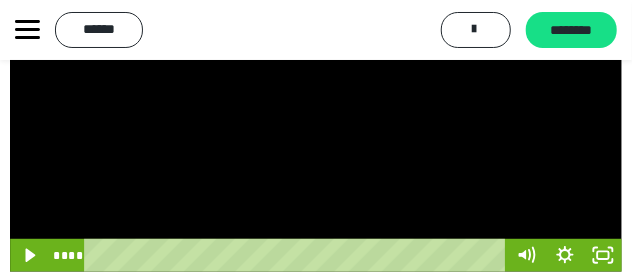 click at bounding box center (316, 107) 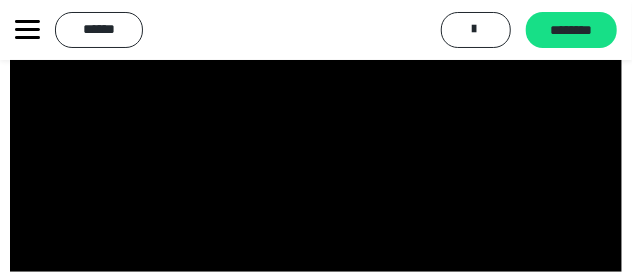 click at bounding box center [316, 107] 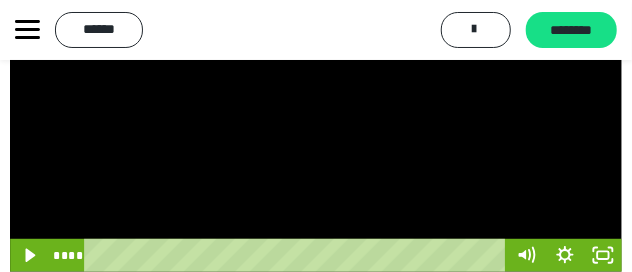 click at bounding box center [316, 107] 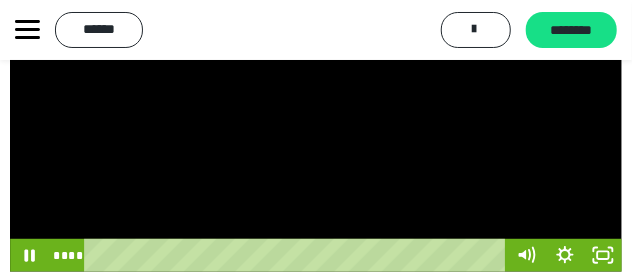 click at bounding box center (316, 107) 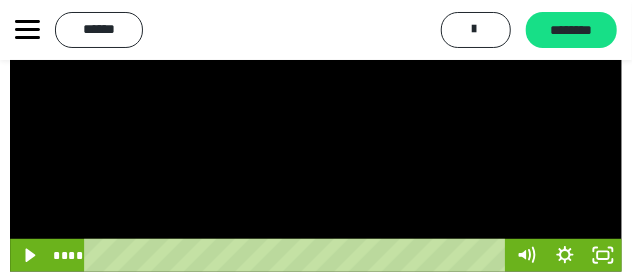 click at bounding box center [316, 107] 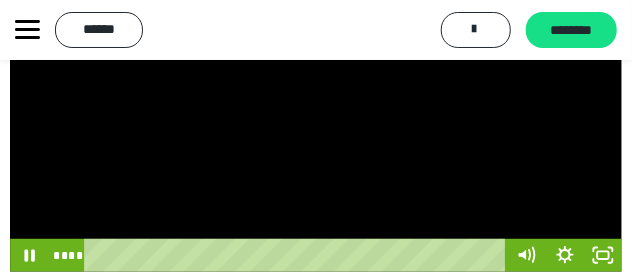 click at bounding box center [316, 107] 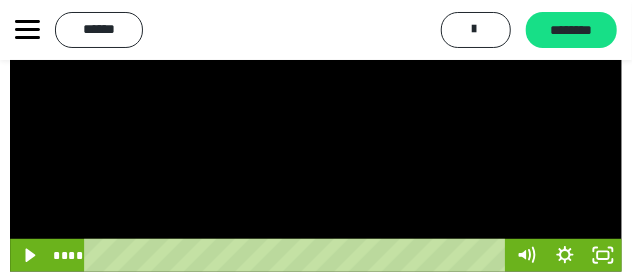 click at bounding box center [316, 107] 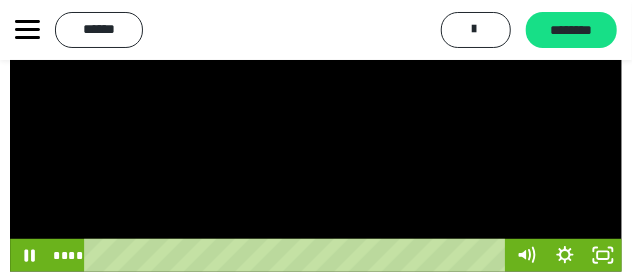 click at bounding box center [316, 107] 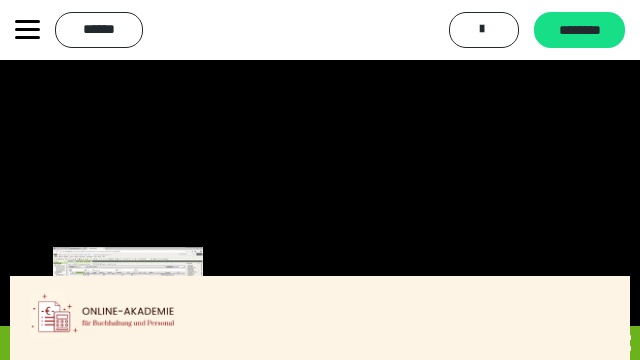 click at bounding box center [127, 342] 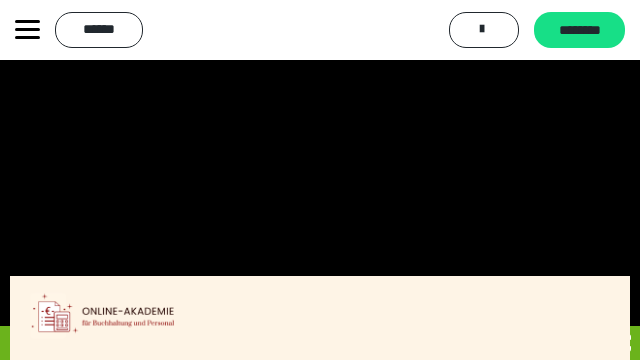 click at bounding box center (320, 180) 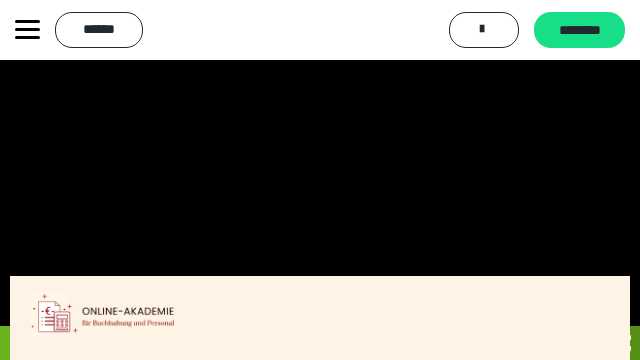 click 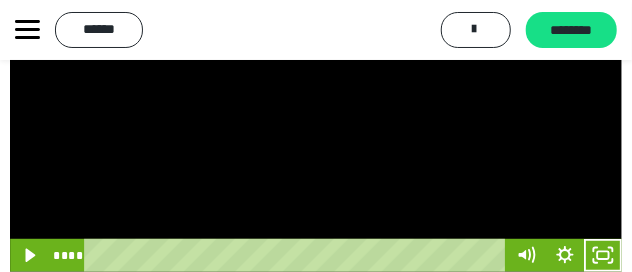 click at bounding box center [316, 107] 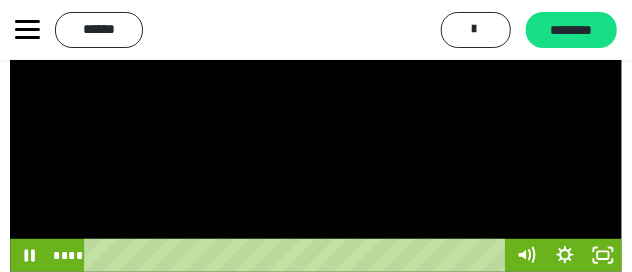 click at bounding box center (316, 107) 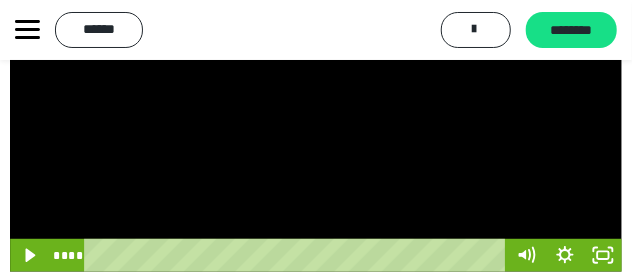 click at bounding box center [316, 107] 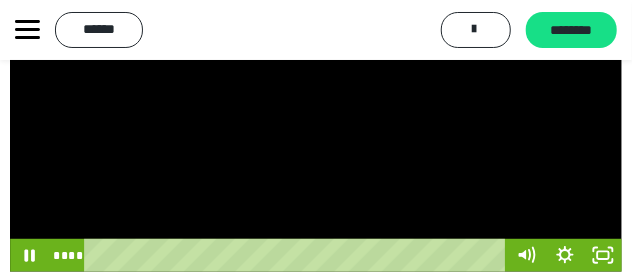 click at bounding box center [316, 107] 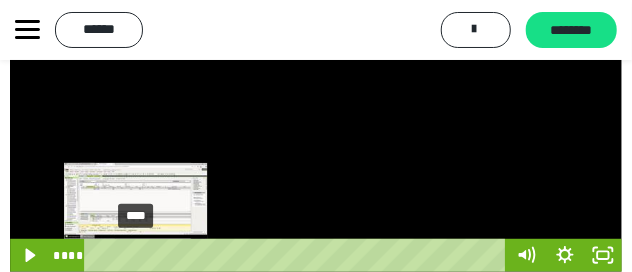 click at bounding box center [141, 255] 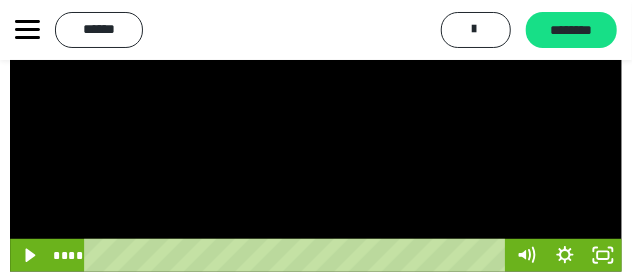 click at bounding box center [316, 107] 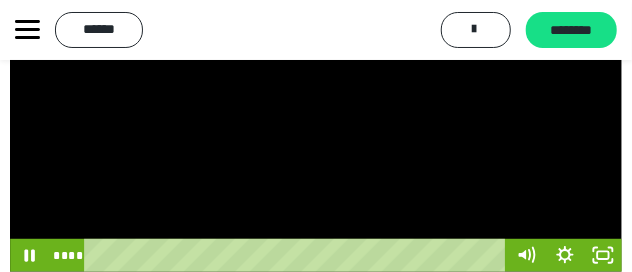 click at bounding box center (316, 107) 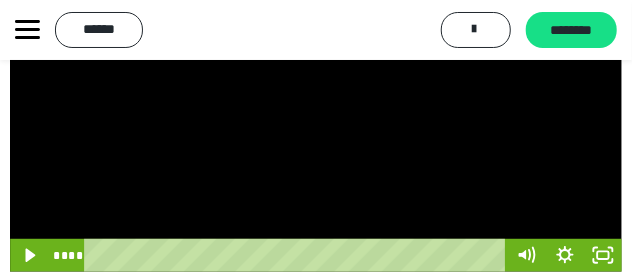 click at bounding box center (316, 107) 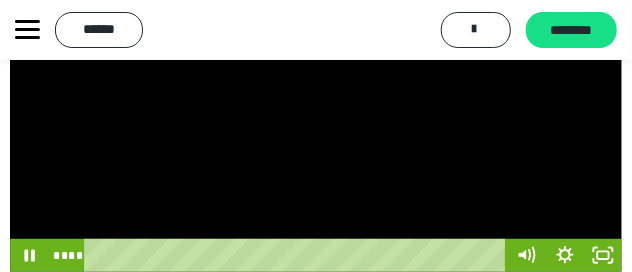 click at bounding box center (316, 107) 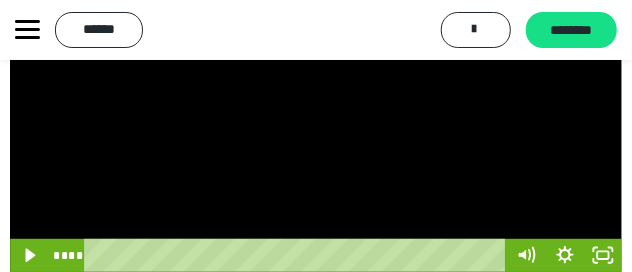 click at bounding box center (316, 107) 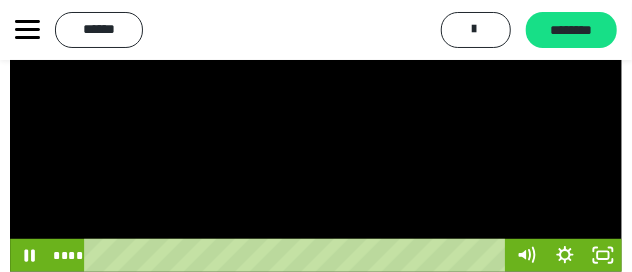 click at bounding box center (316, 107) 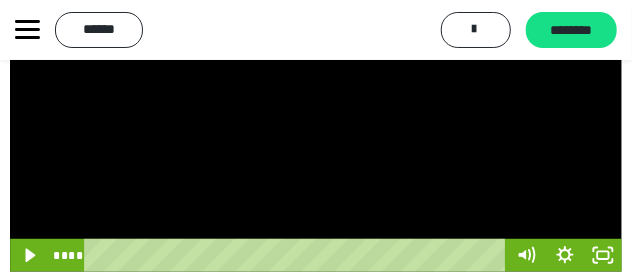 click at bounding box center (316, 107) 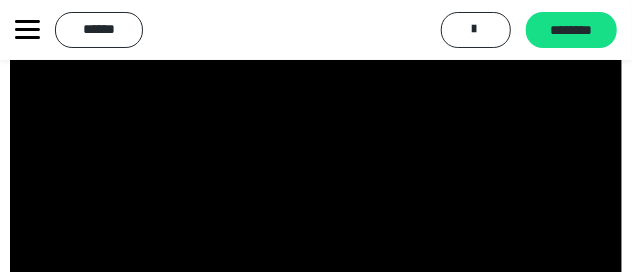 scroll, scrollTop: 118, scrollLeft: 0, axis: vertical 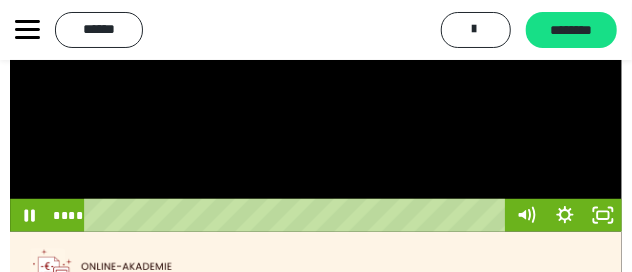 click at bounding box center (316, 67) 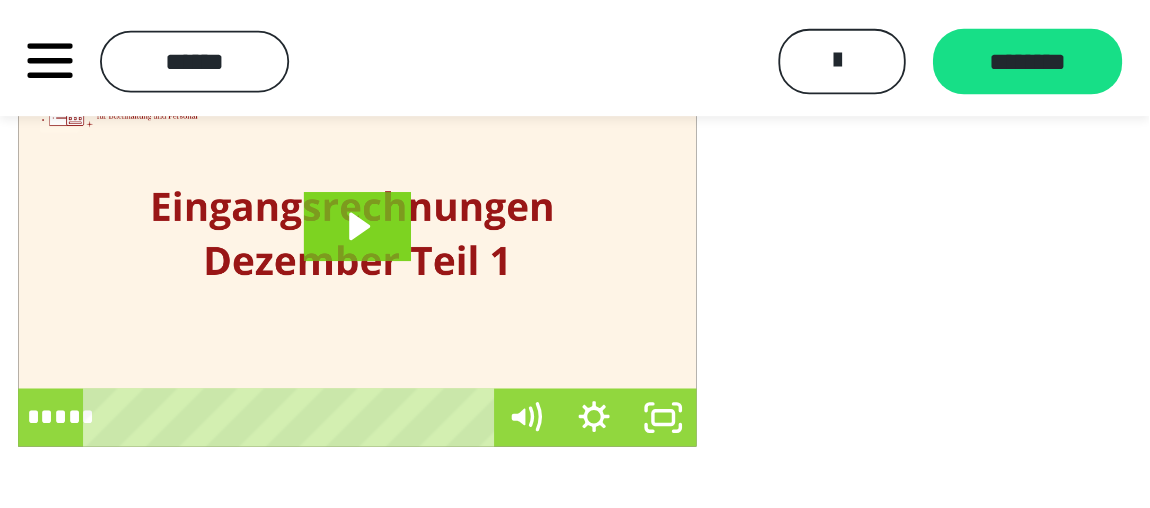 scroll, scrollTop: 437, scrollLeft: 0, axis: vertical 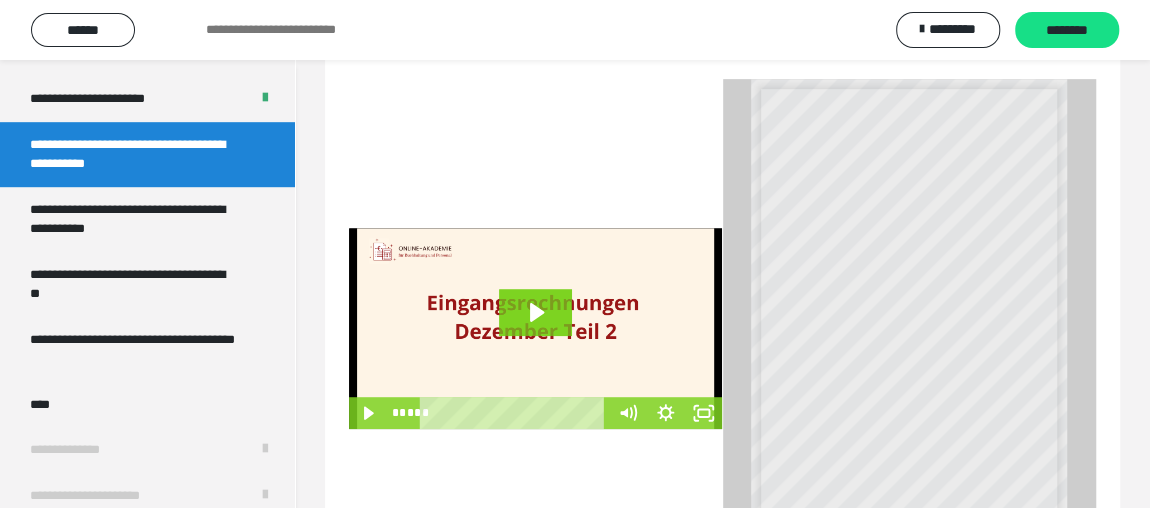 click on "**********" at bounding box center (132, 154) 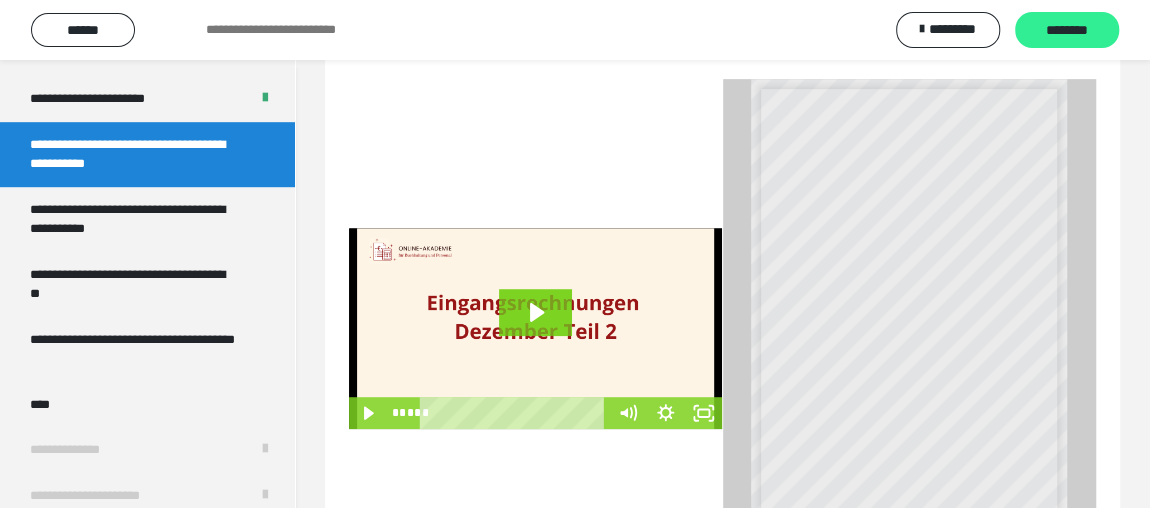 click on "********" at bounding box center (1067, 30) 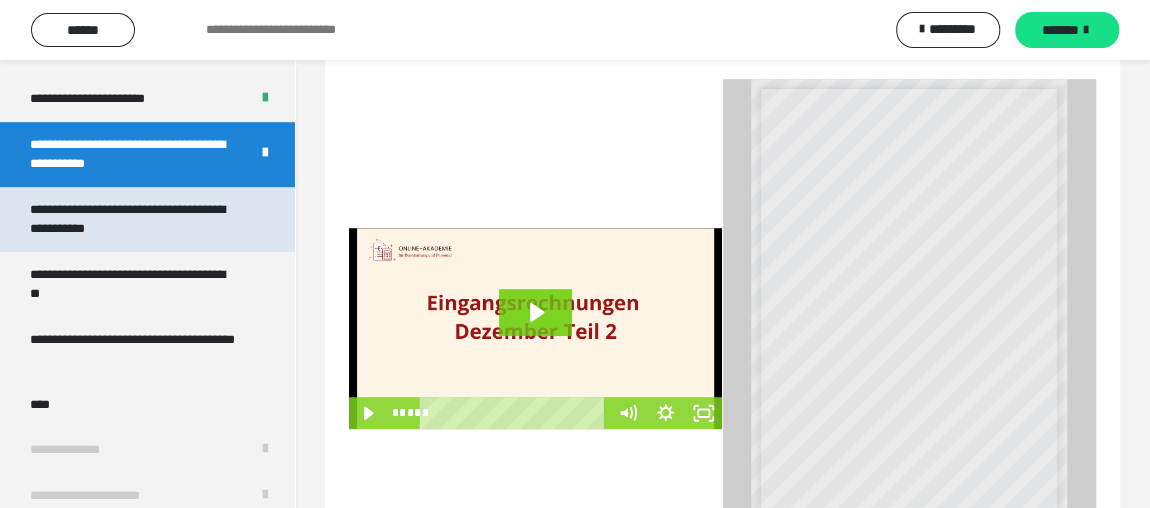 click on "**********" at bounding box center [132, 219] 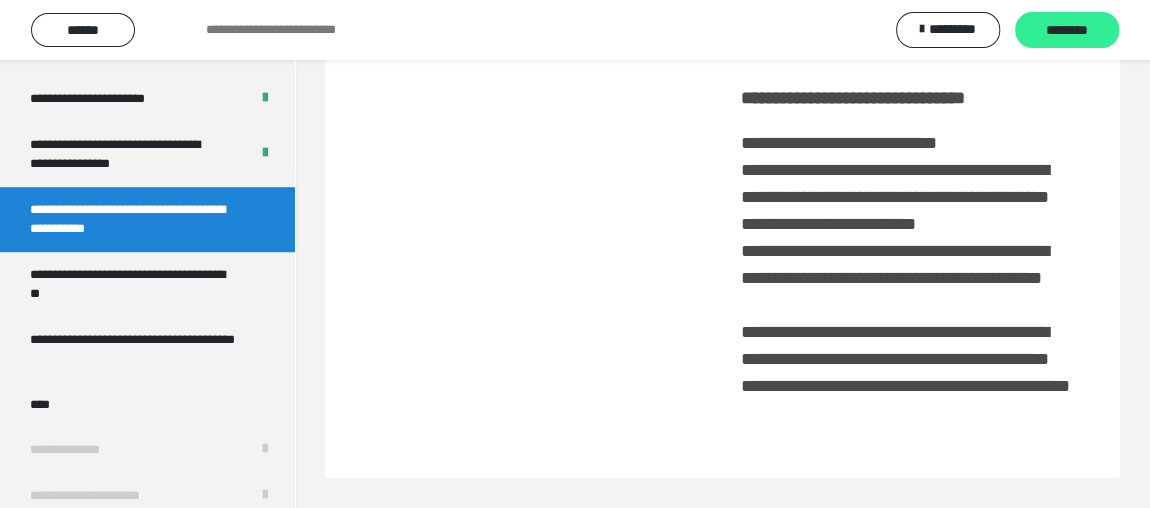 scroll, scrollTop: 209, scrollLeft: 0, axis: vertical 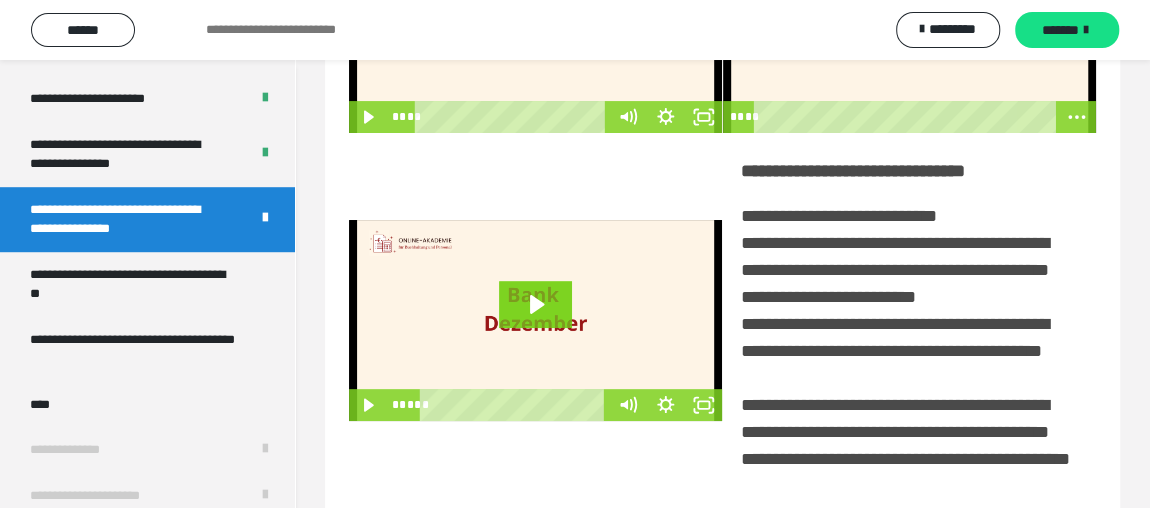 drag, startPoint x: 160, startPoint y: 277, endPoint x: 561, endPoint y: 196, distance: 409.099 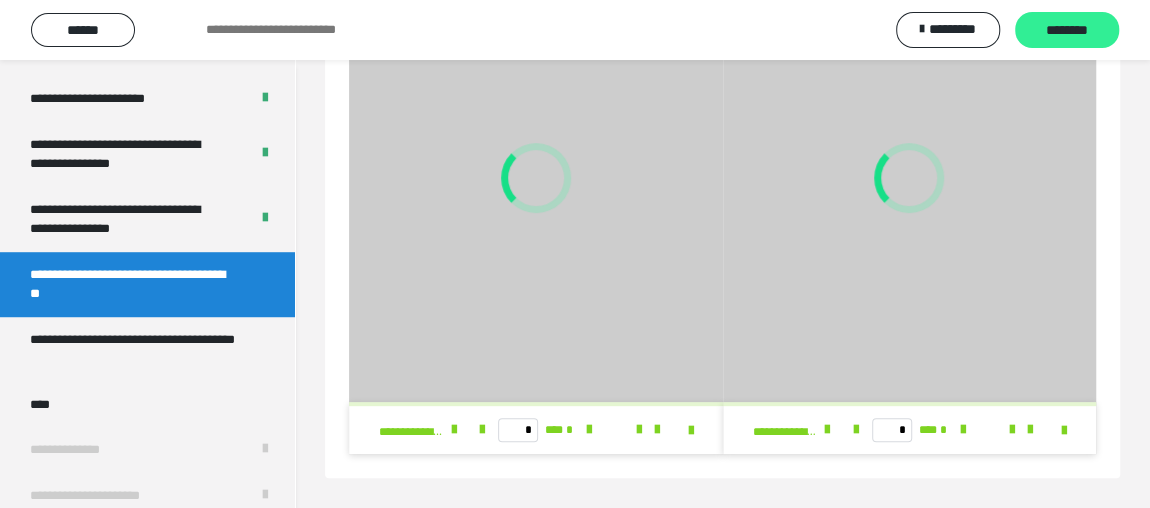 scroll, scrollTop: 186, scrollLeft: 0, axis: vertical 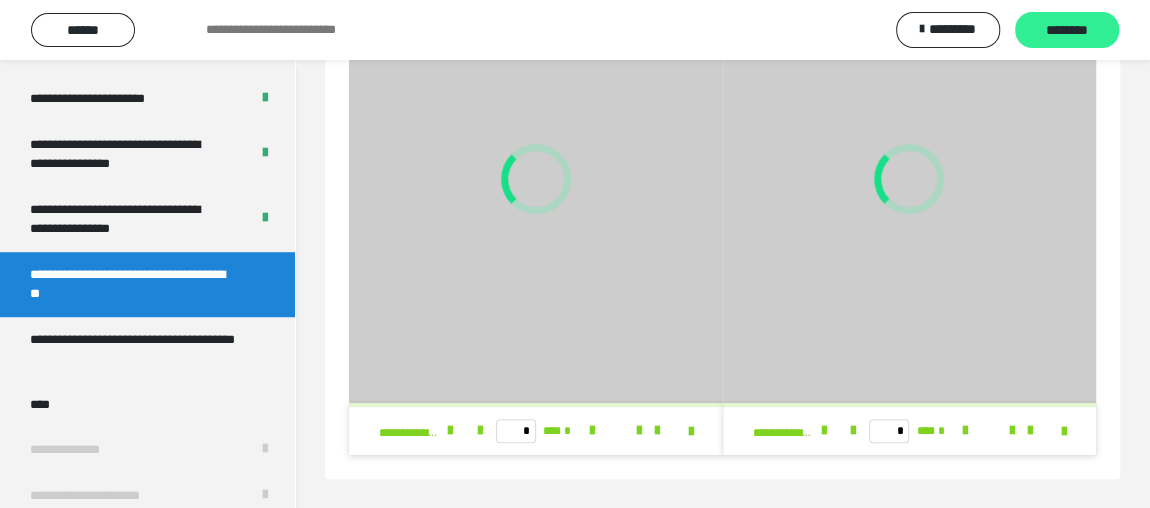 click on "********" at bounding box center [1067, 31] 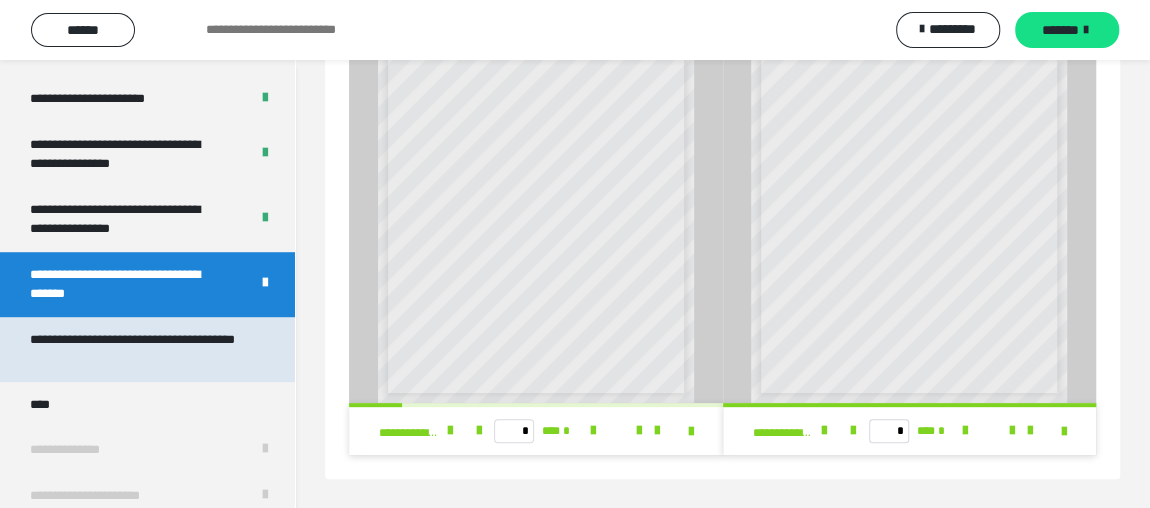 click on "**********" at bounding box center [132, 349] 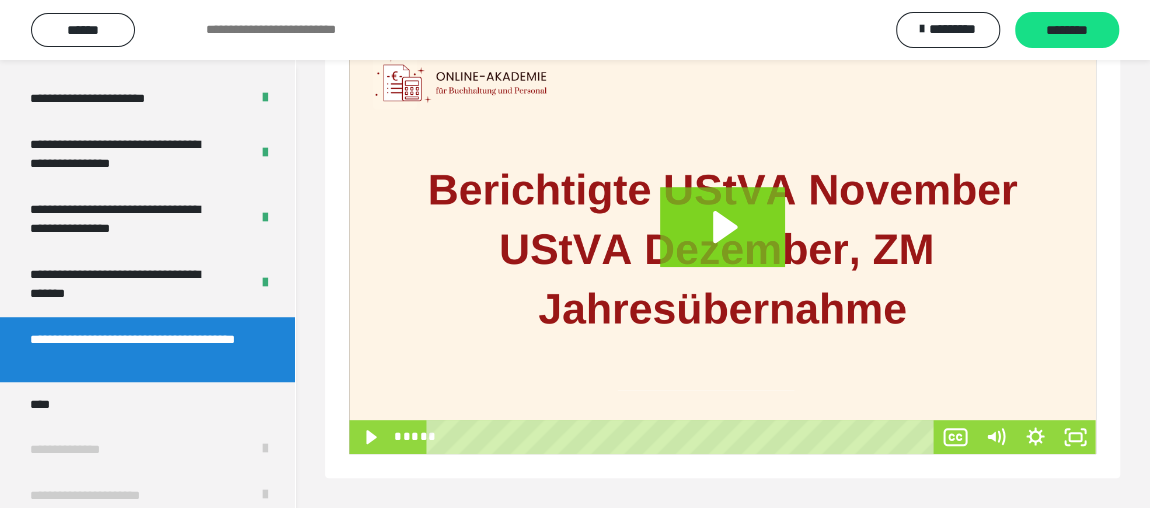 scroll, scrollTop: 332, scrollLeft: 0, axis: vertical 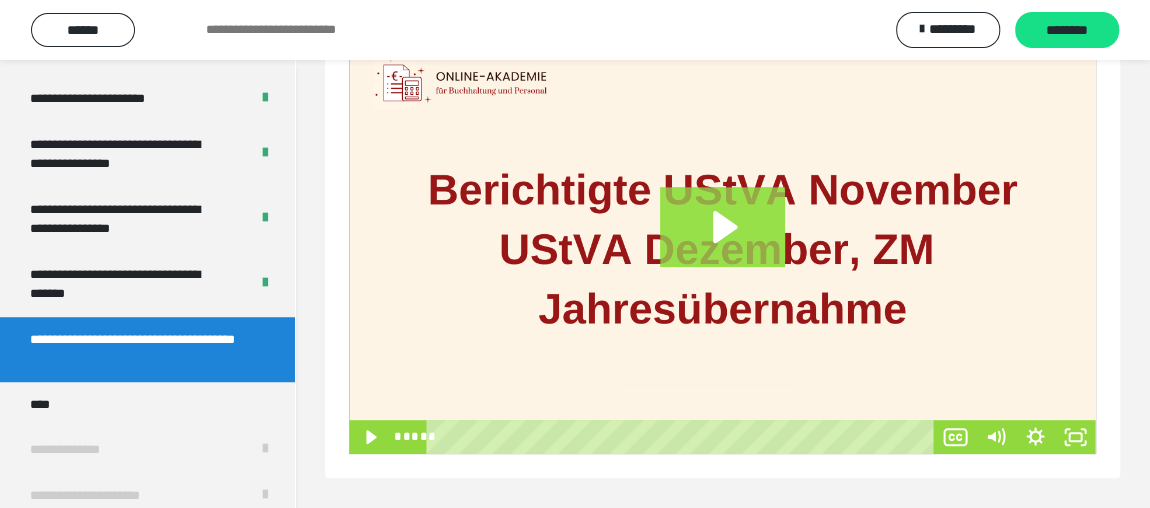 click 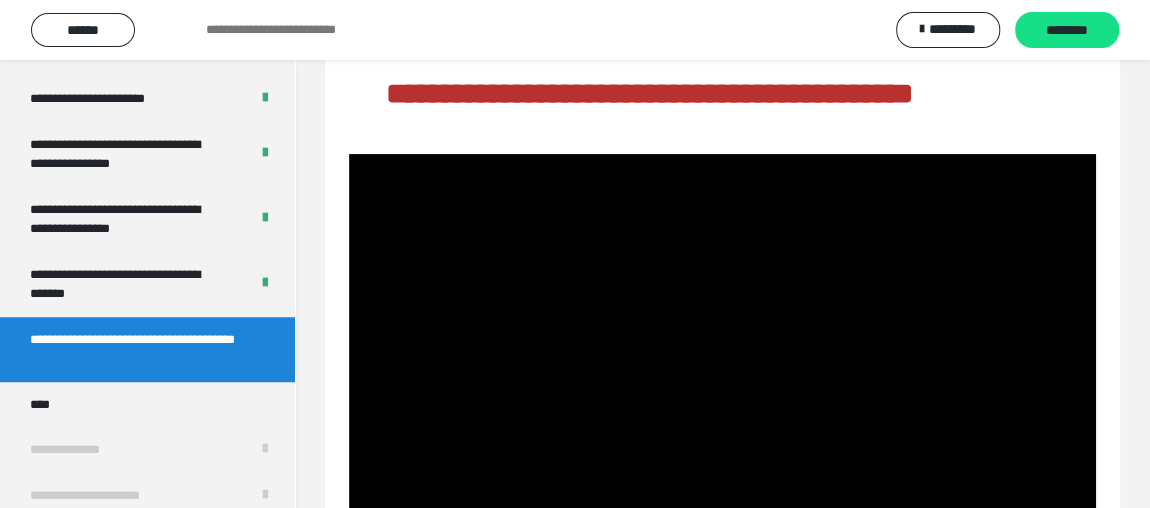scroll, scrollTop: 332, scrollLeft: 0, axis: vertical 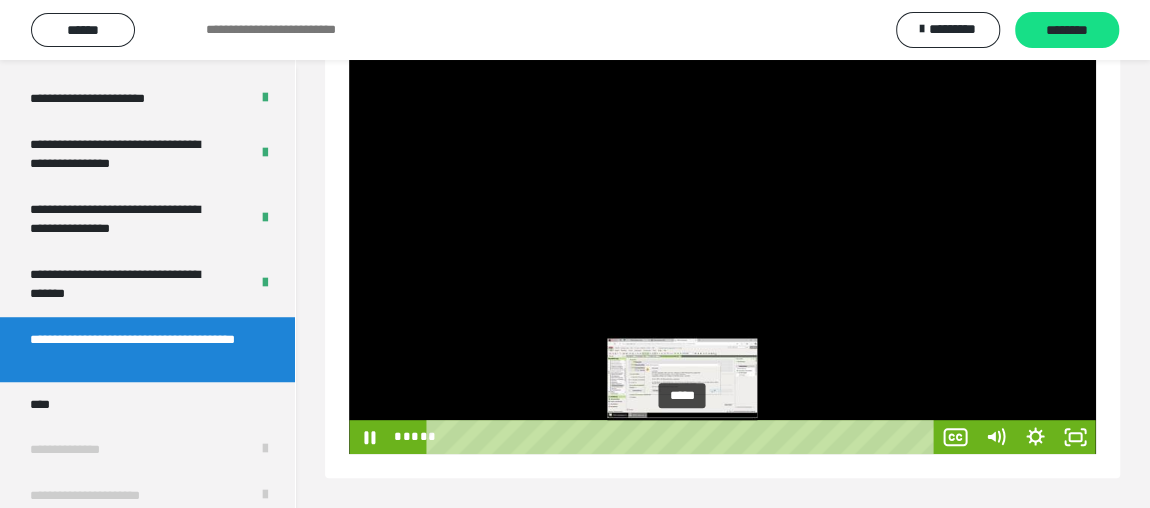 click on "*****" at bounding box center [684, 437] 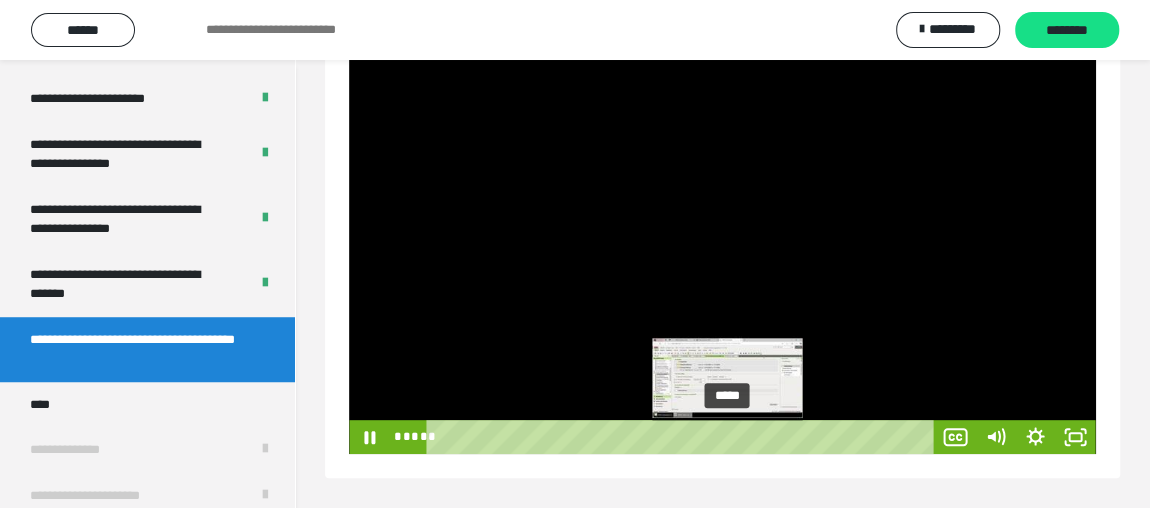 click on "*****" at bounding box center (684, 437) 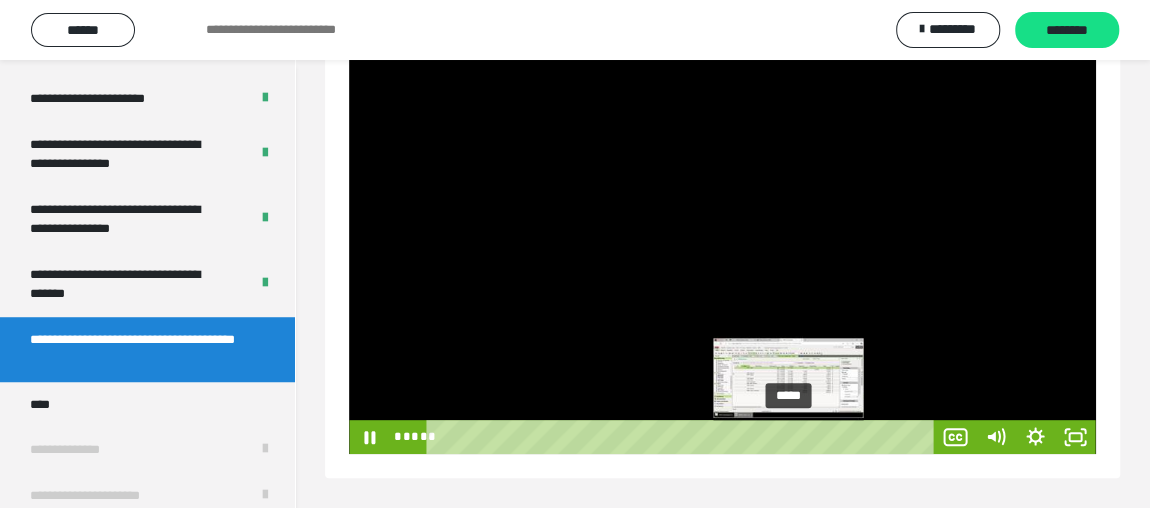 click on "*****" at bounding box center (684, 437) 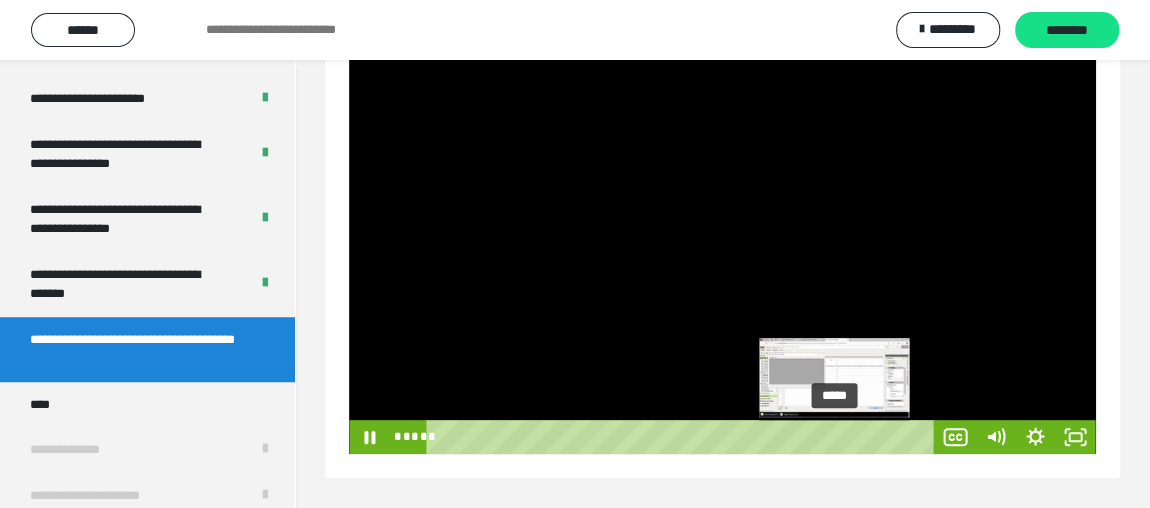 click on "*****" at bounding box center (684, 437) 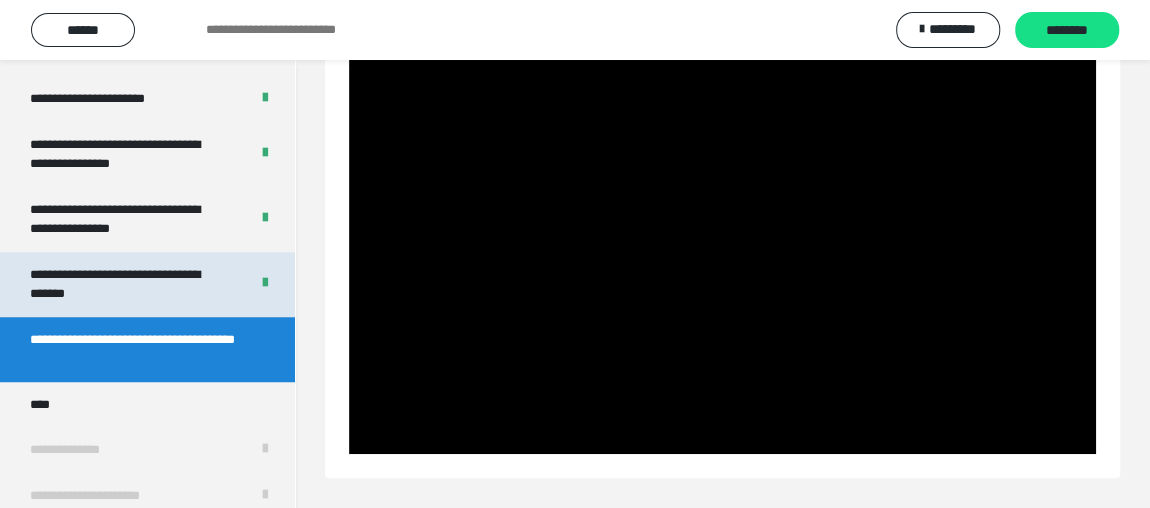 click on "**********" at bounding box center (124, 284) 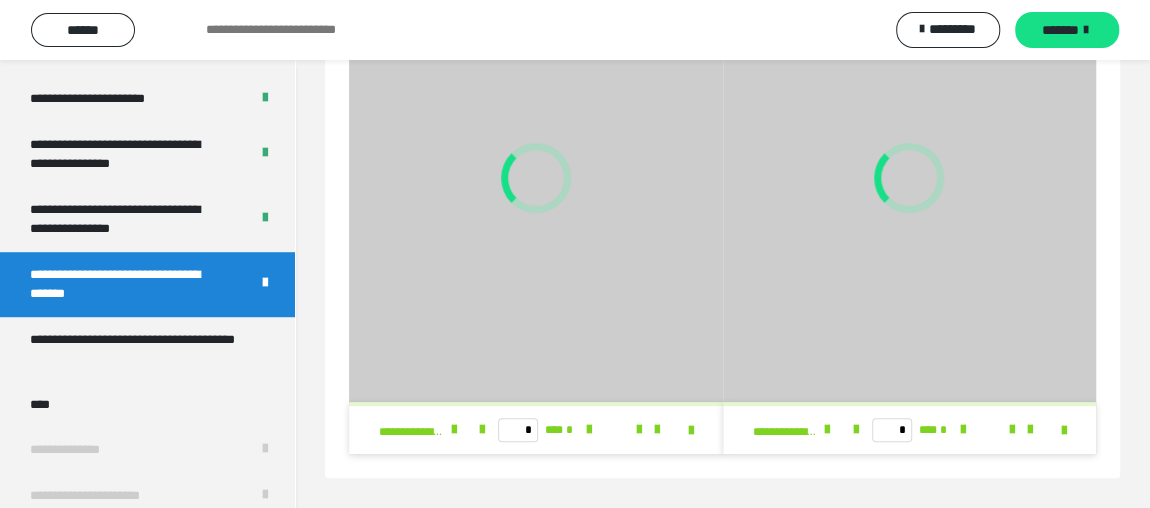 scroll, scrollTop: 186, scrollLeft: 0, axis: vertical 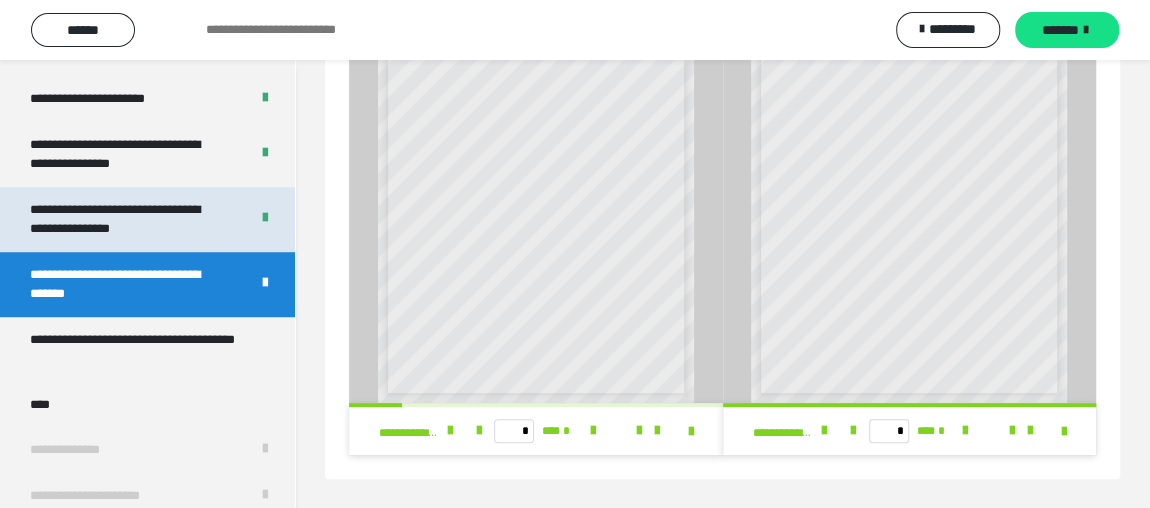 click on "**********" at bounding box center [124, 219] 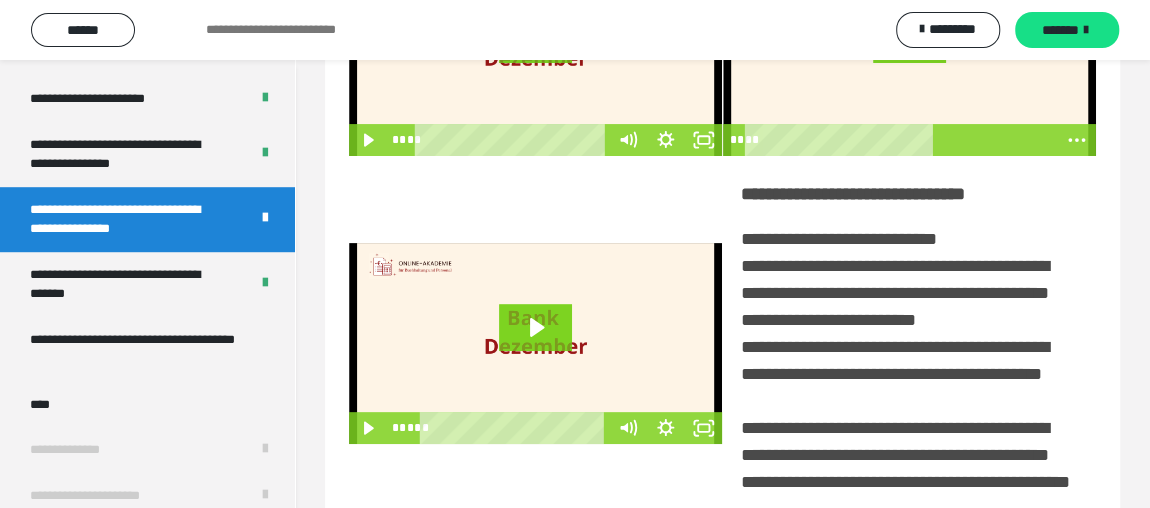 scroll, scrollTop: 209, scrollLeft: 0, axis: vertical 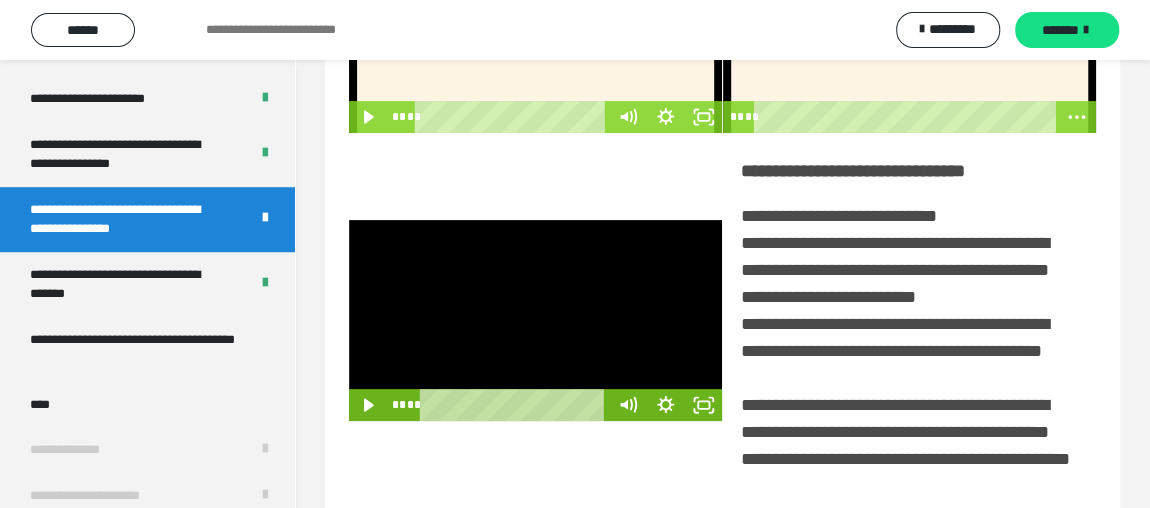 click at bounding box center (535, 320) 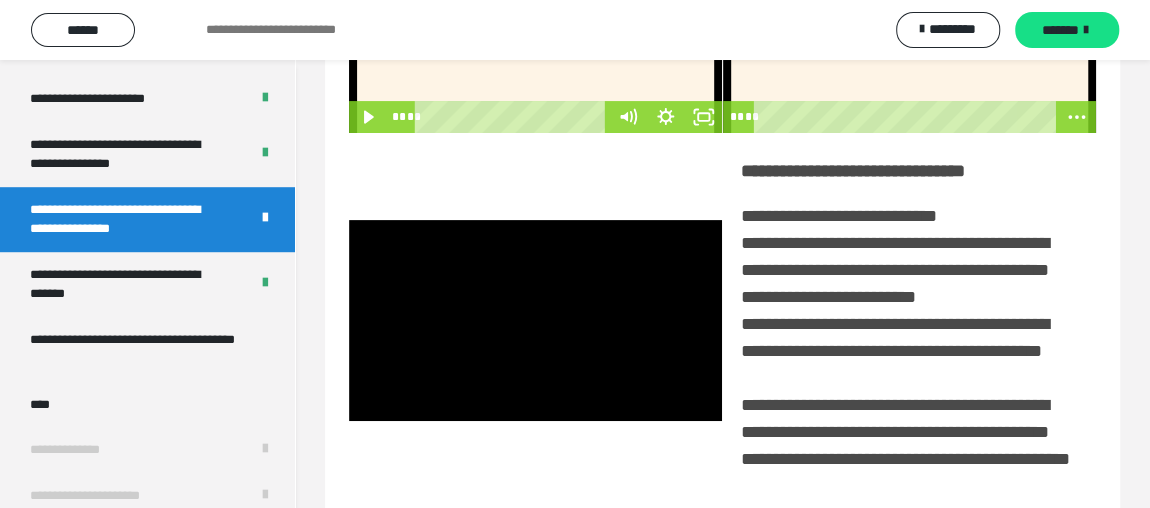 click at bounding box center [535, 32] 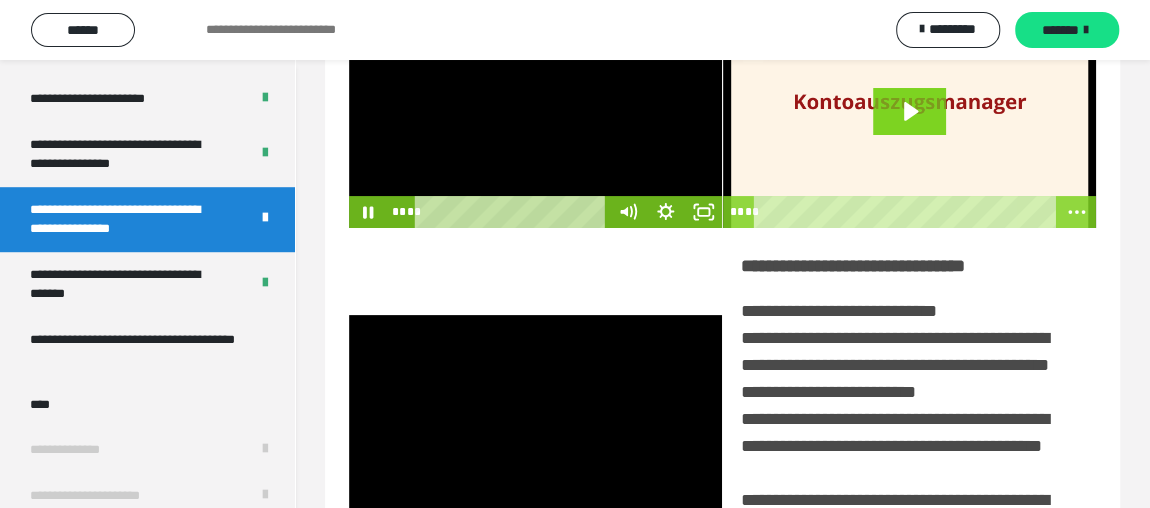 scroll, scrollTop: 27, scrollLeft: 0, axis: vertical 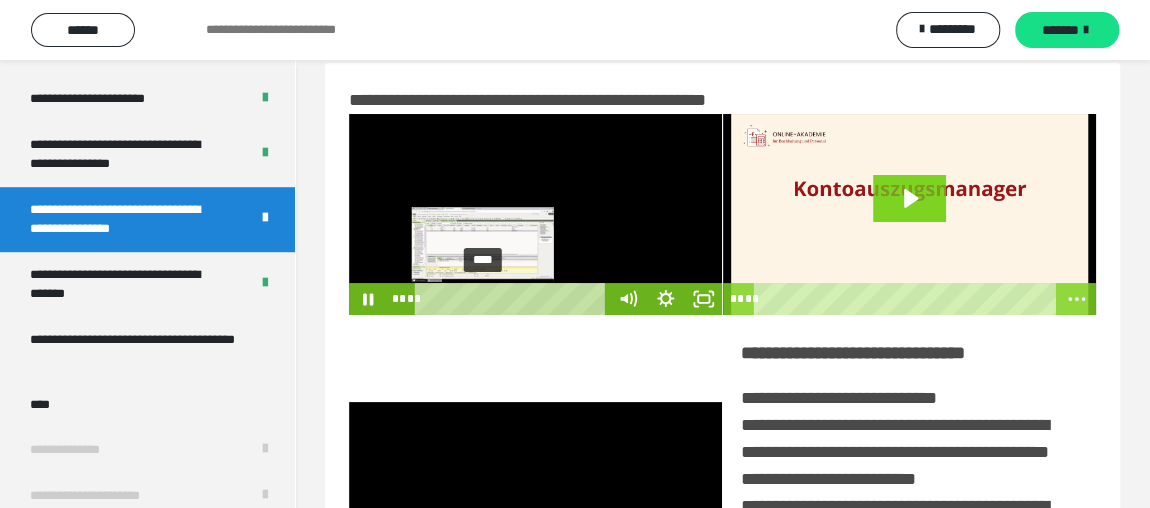 click on "****" at bounding box center (514, 299) 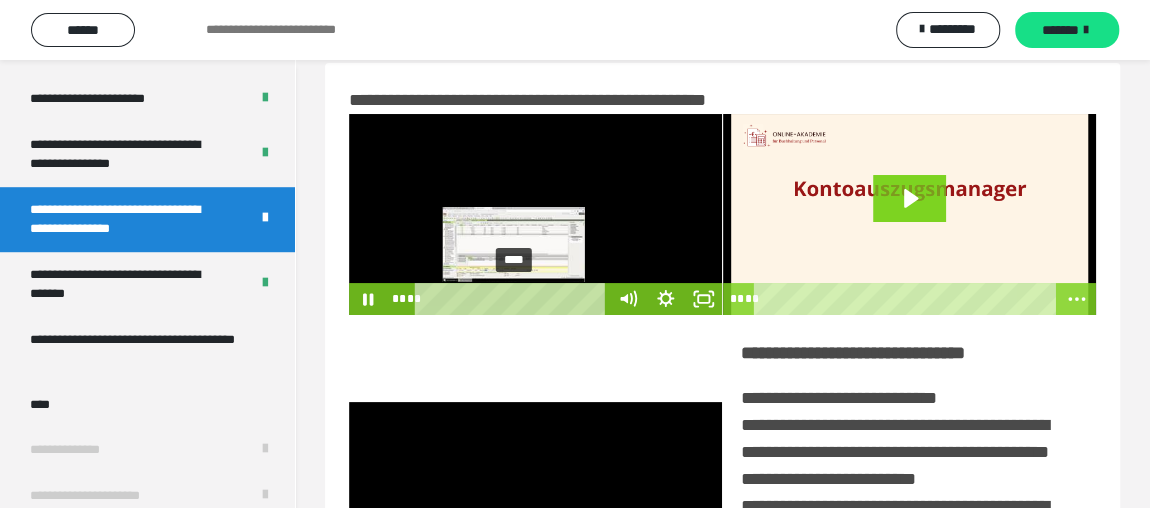 click on "****" at bounding box center (514, 299) 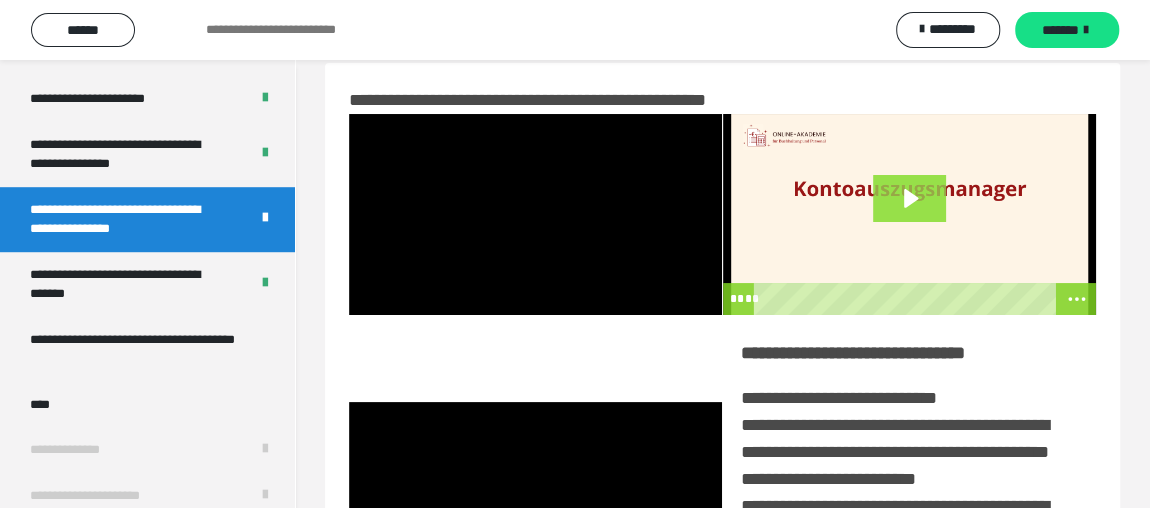 click 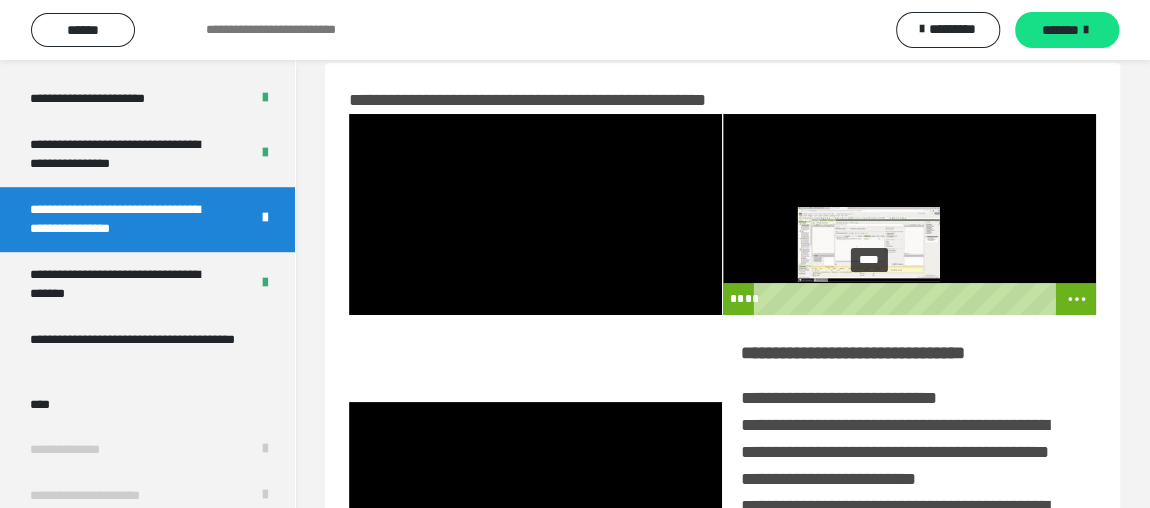 click on "****" at bounding box center (905, 299) 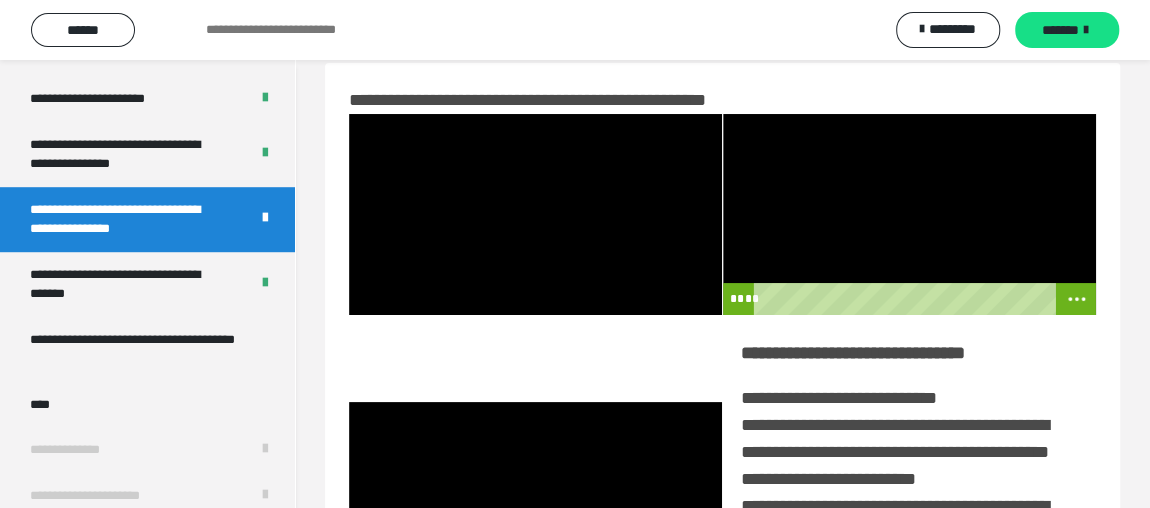 click at bounding box center [909, 214] 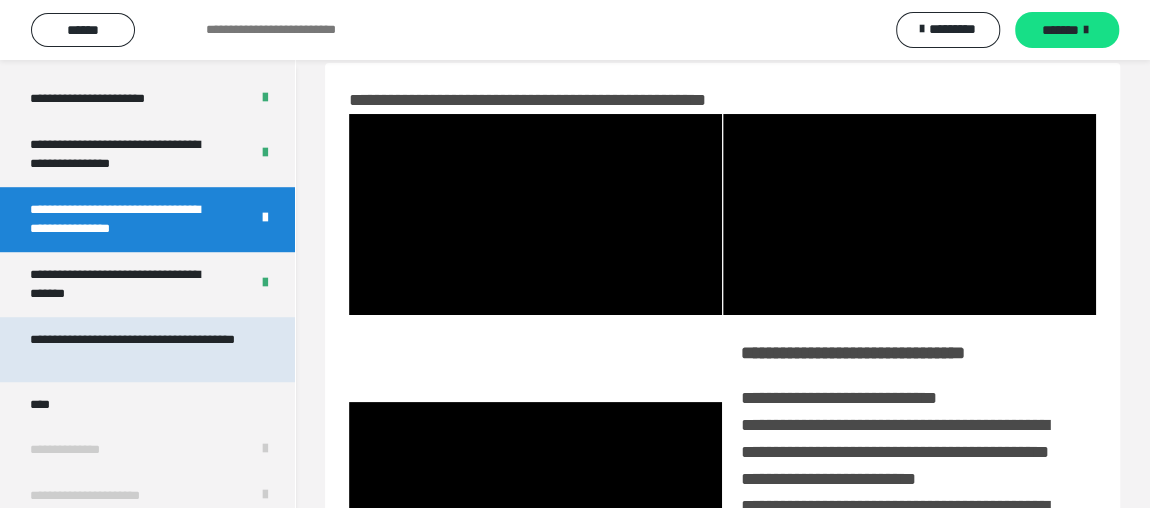 click on "**********" at bounding box center [132, 349] 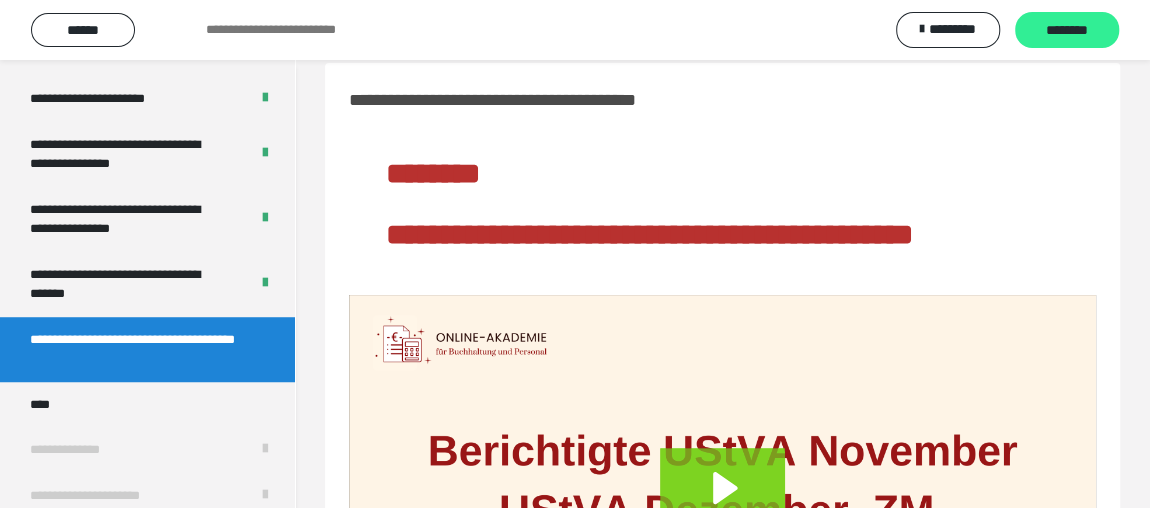 click on "********" at bounding box center [1067, 31] 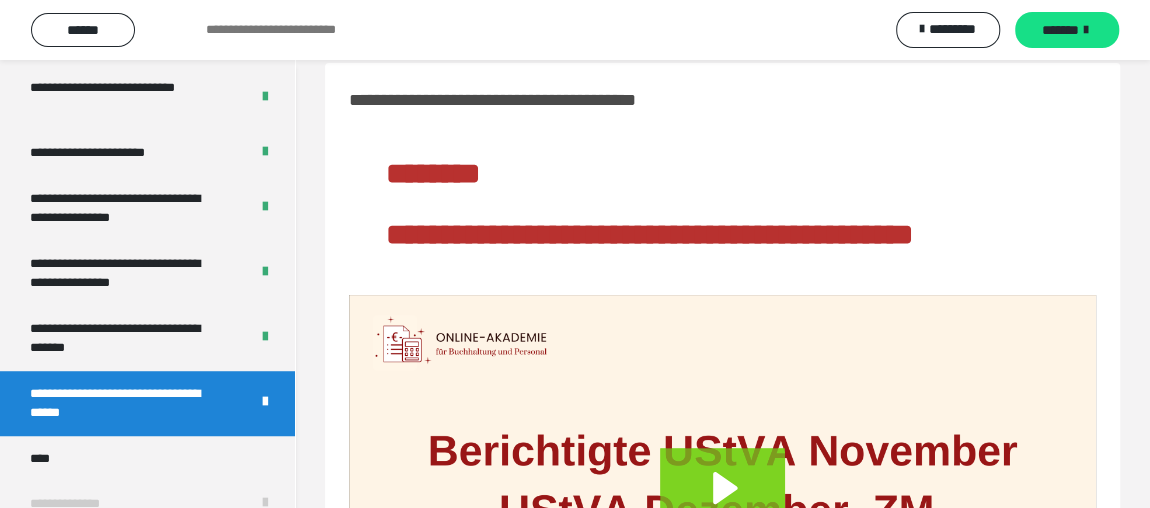 scroll, scrollTop: 4441, scrollLeft: 0, axis: vertical 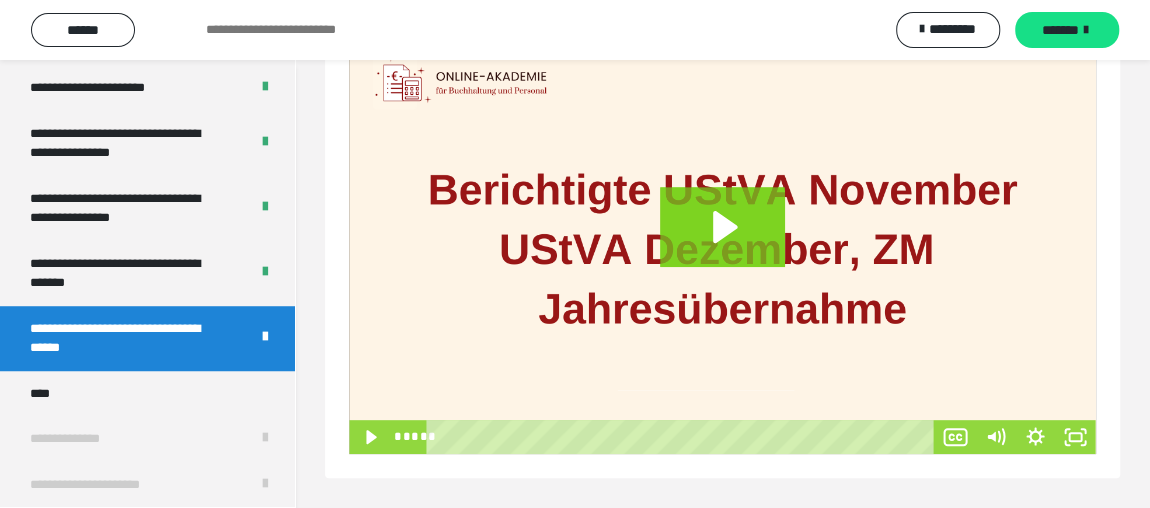 click on "****" at bounding box center [45, 393] 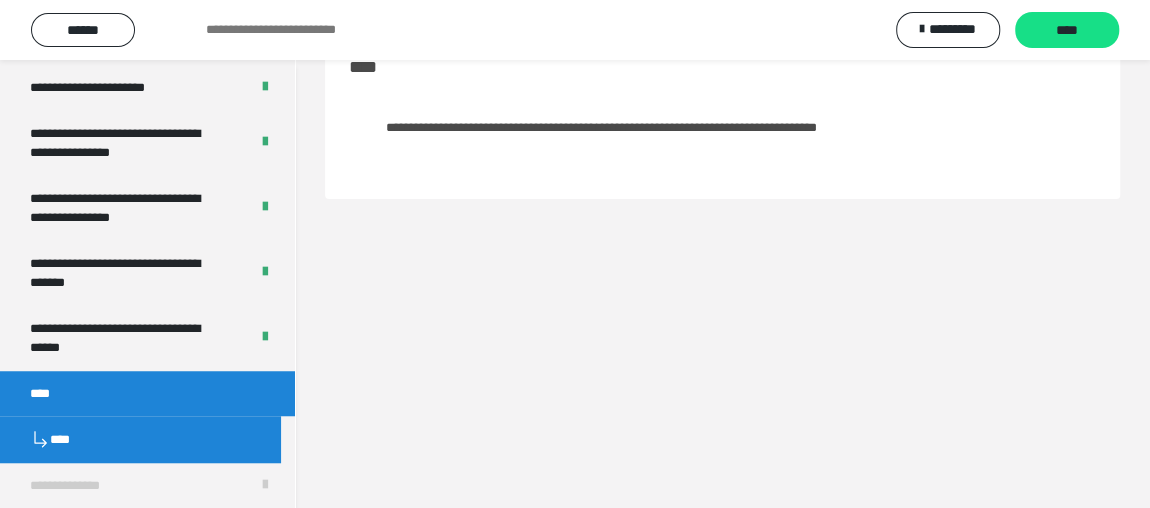 scroll, scrollTop: 59, scrollLeft: 0, axis: vertical 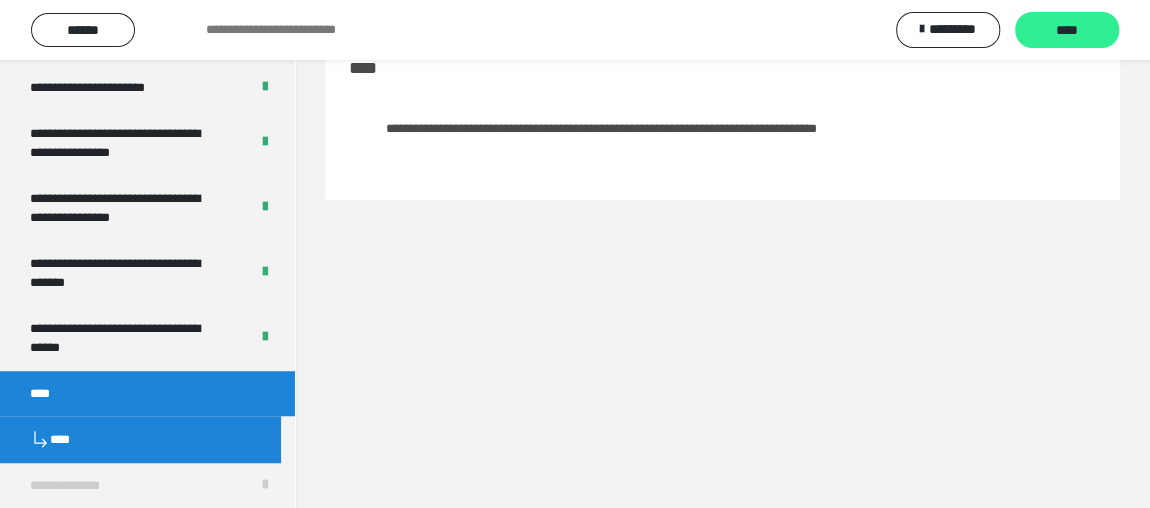 click on "****" at bounding box center [1067, 31] 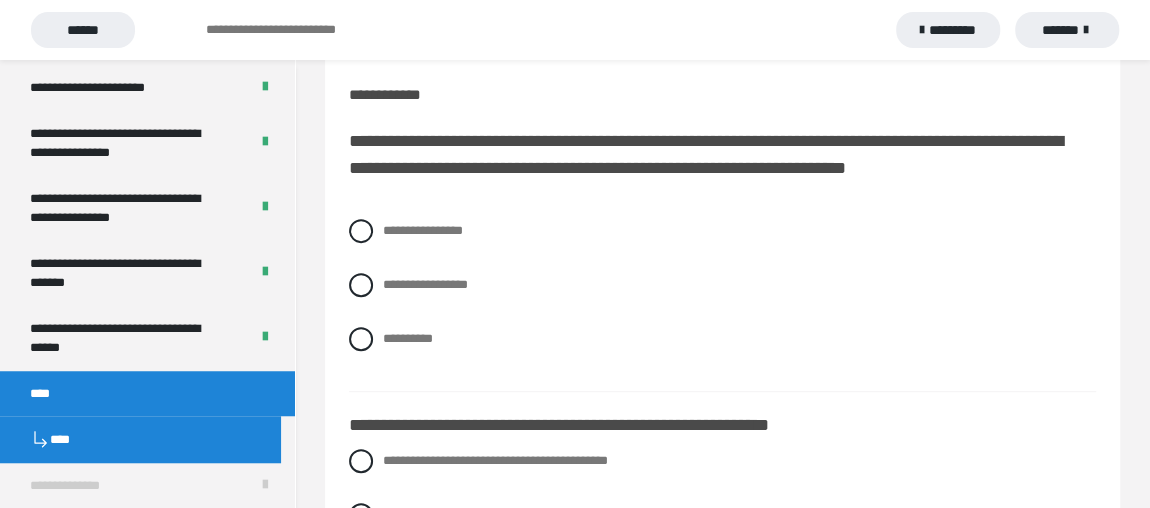 scroll, scrollTop: 236, scrollLeft: 0, axis: vertical 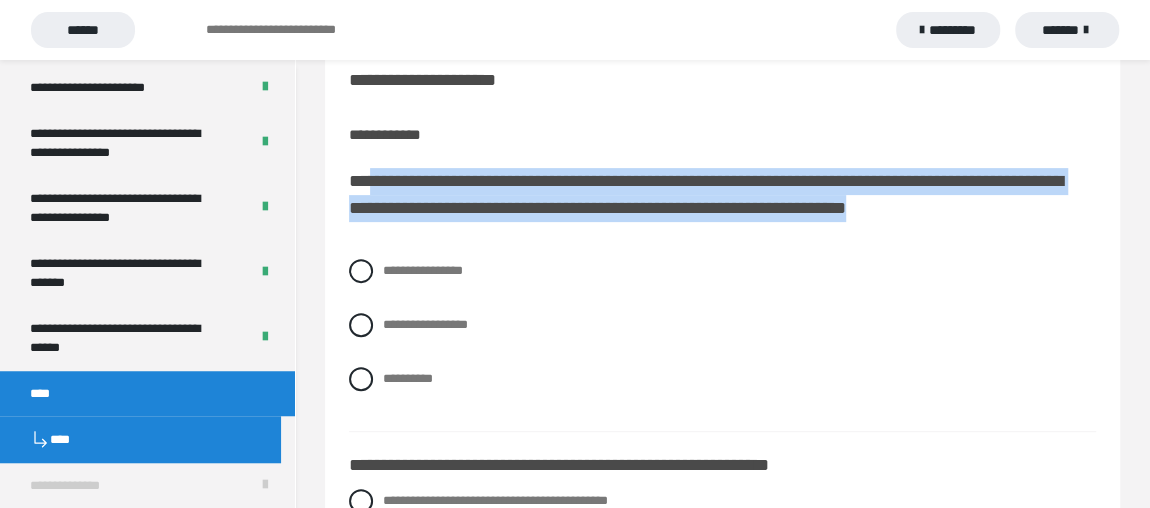drag, startPoint x: 364, startPoint y: 179, endPoint x: 532, endPoint y: 231, distance: 175.86359 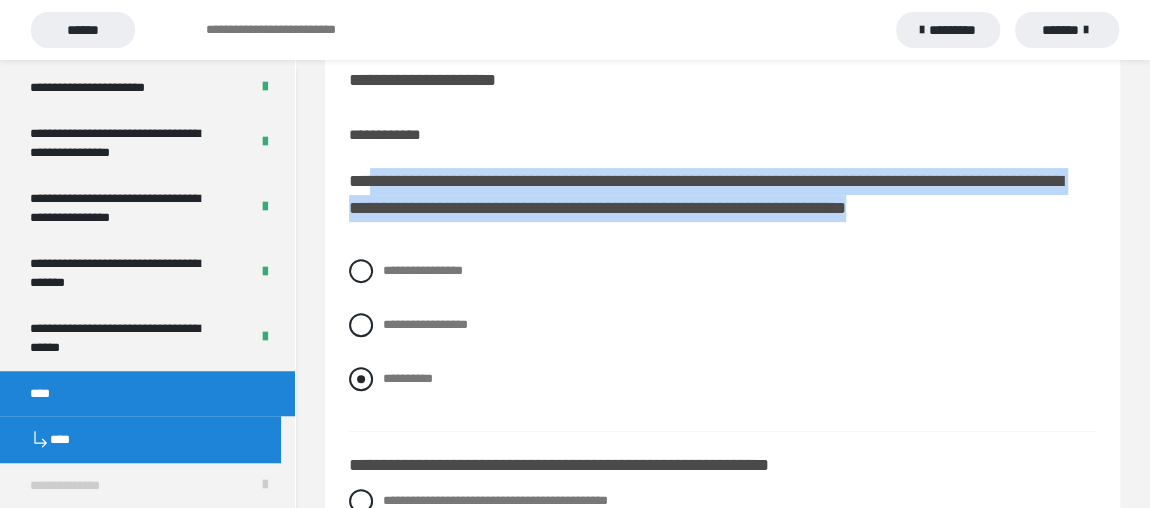 click at bounding box center (361, 379) 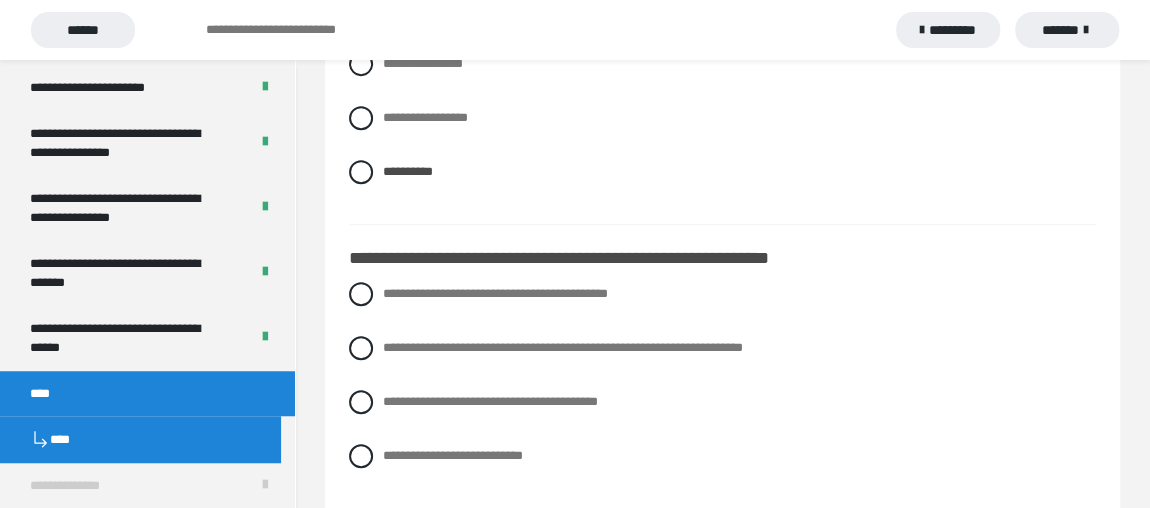scroll, scrollTop: 509, scrollLeft: 0, axis: vertical 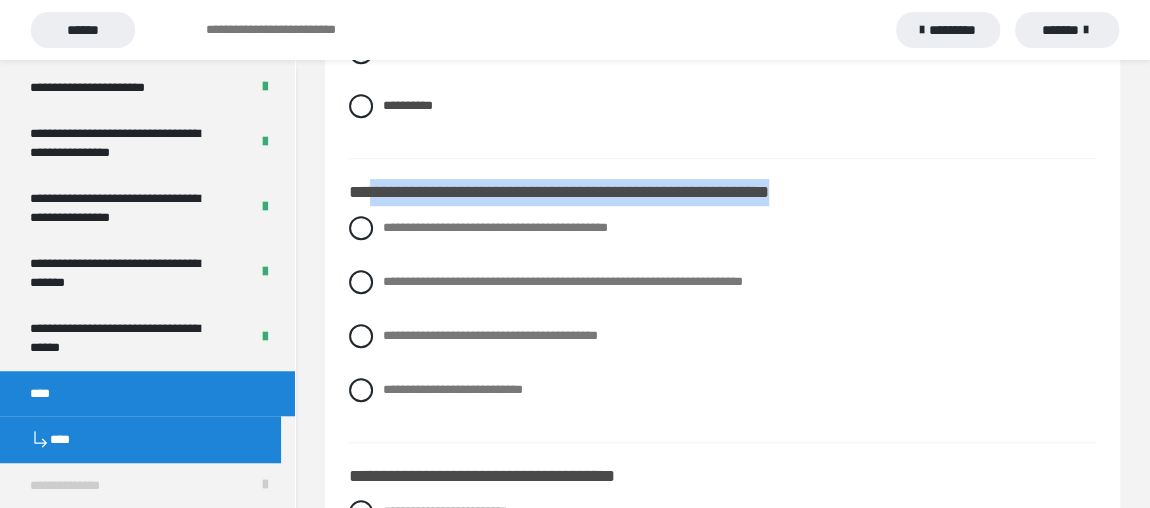 drag, startPoint x: 369, startPoint y: 190, endPoint x: 961, endPoint y: 177, distance: 592.1427 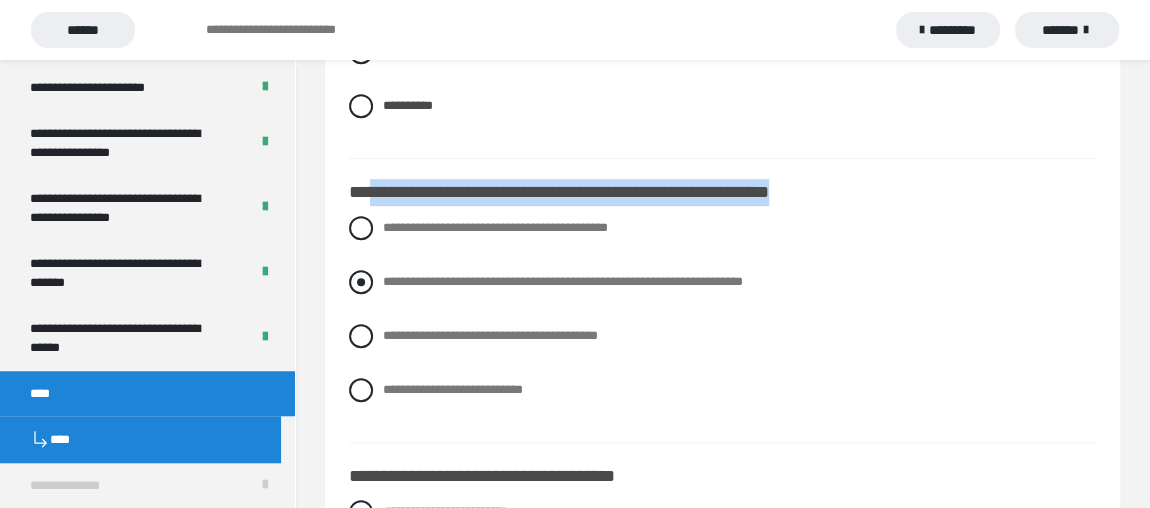 click at bounding box center (361, 282) 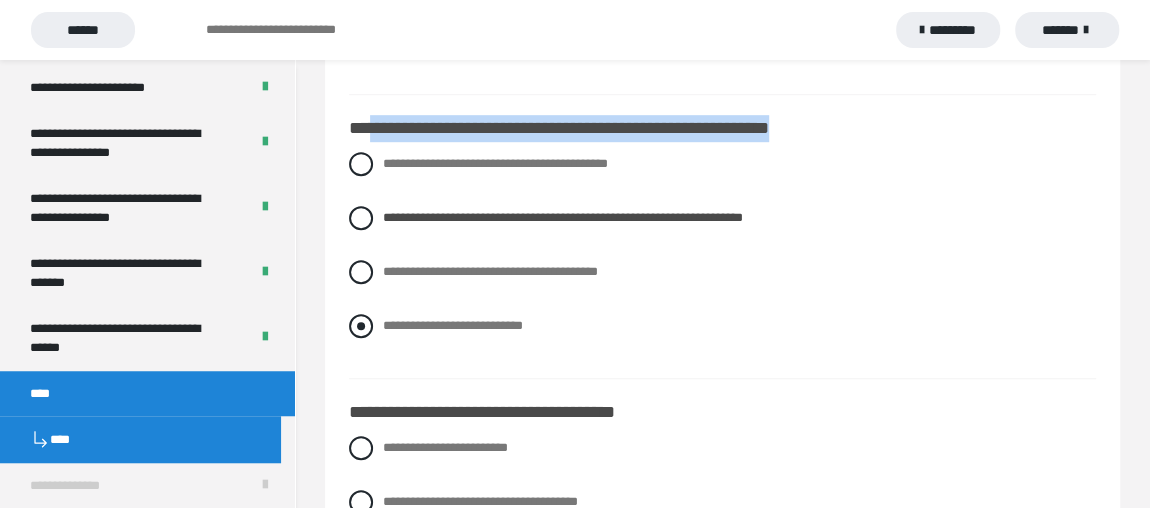 scroll, scrollTop: 600, scrollLeft: 0, axis: vertical 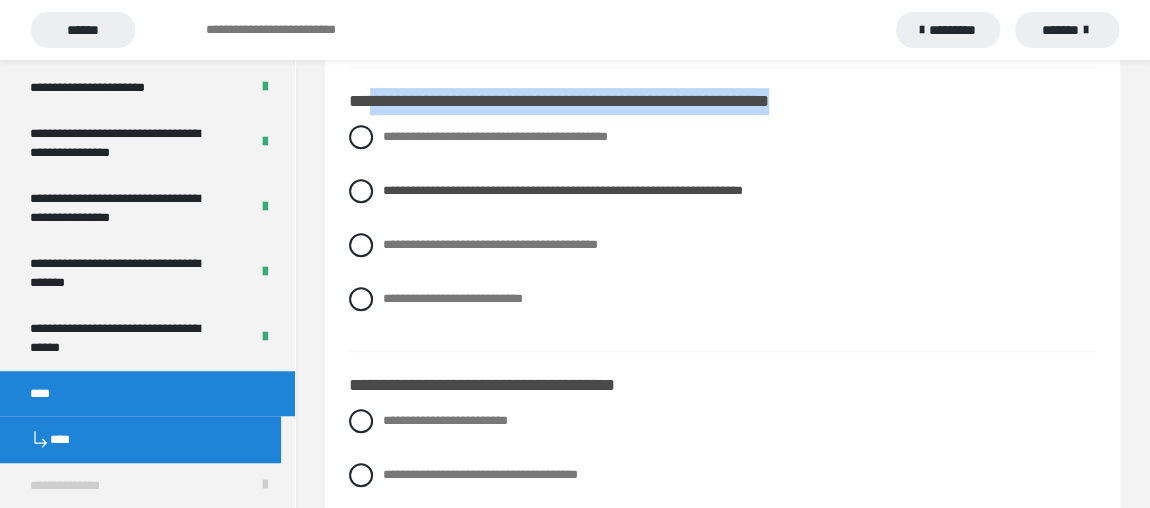 click on "**********" at bounding box center (569, 101) 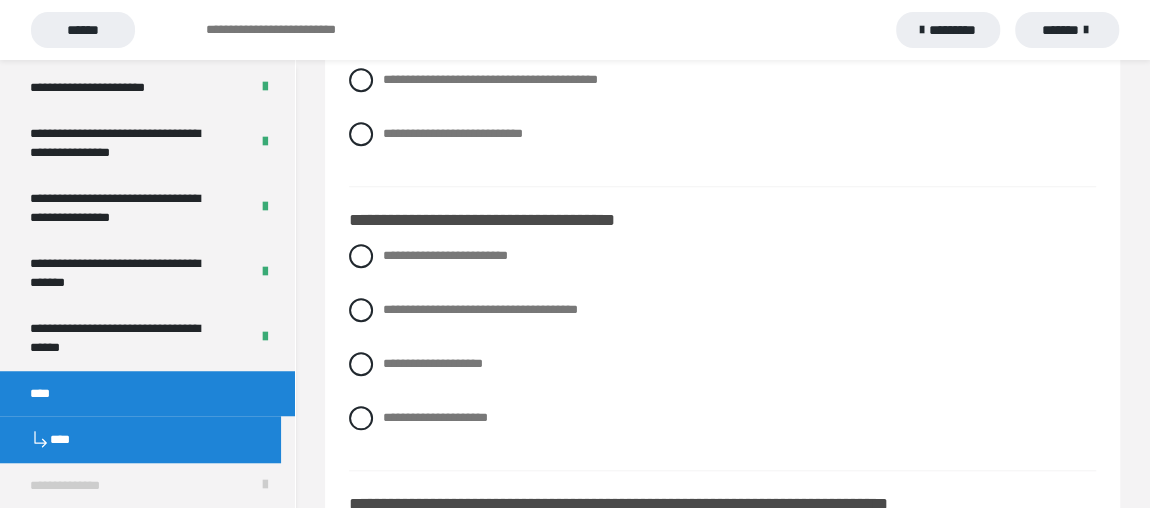 scroll, scrollTop: 782, scrollLeft: 0, axis: vertical 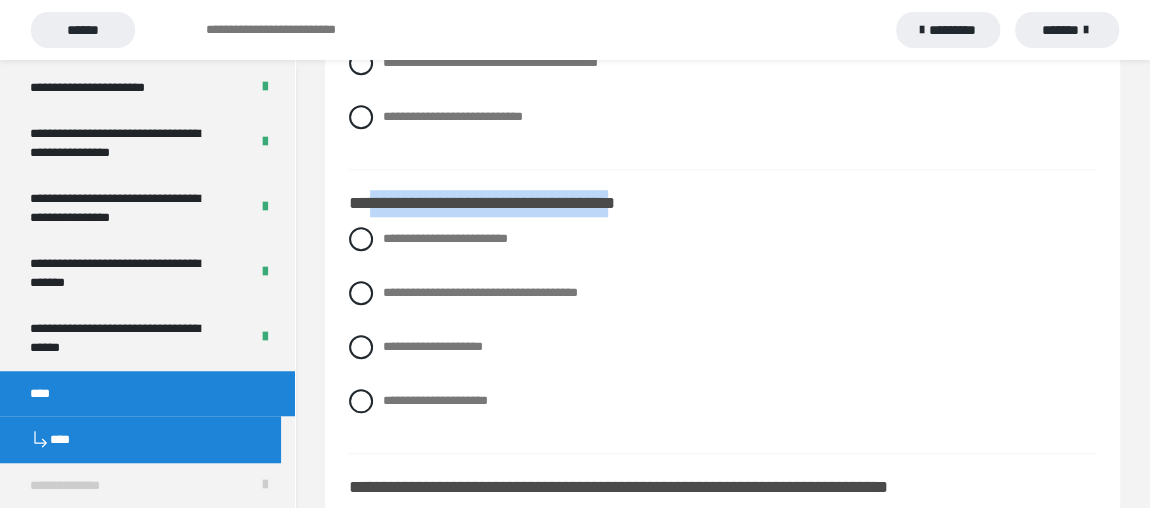 drag, startPoint x: 376, startPoint y: 198, endPoint x: 683, endPoint y: 203, distance: 307.0407 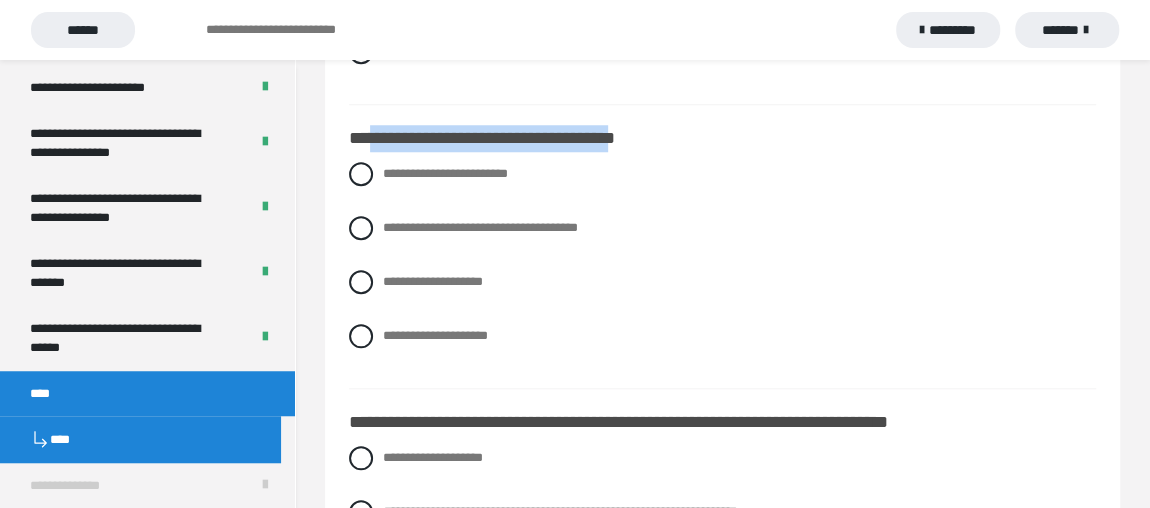 scroll, scrollTop: 873, scrollLeft: 0, axis: vertical 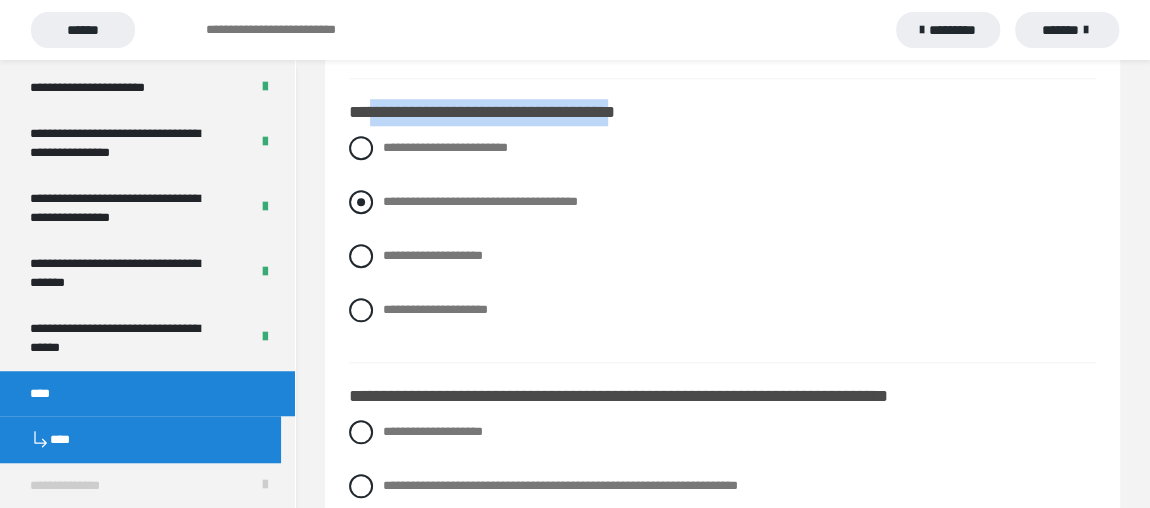click at bounding box center (361, 202) 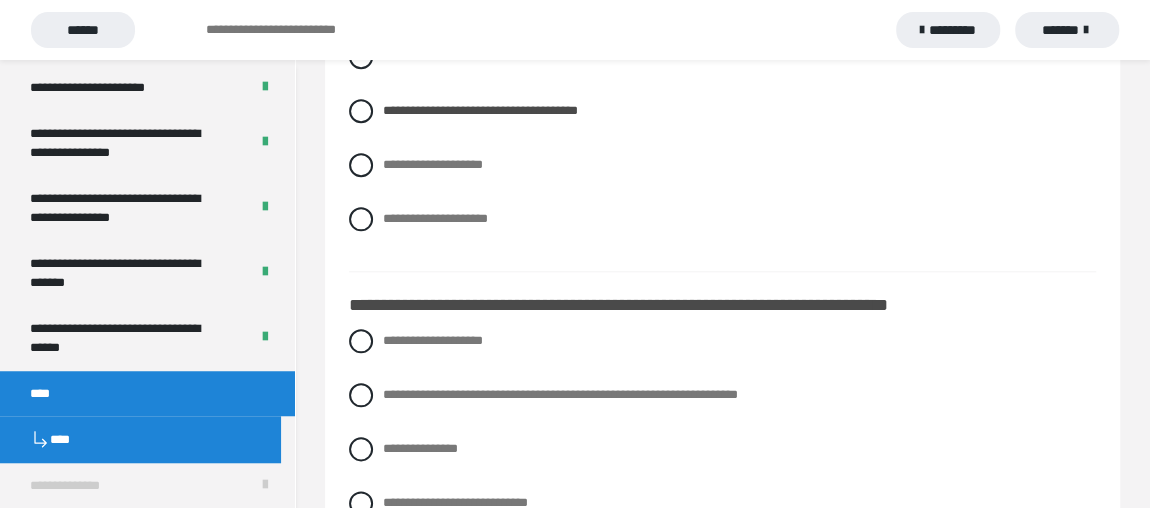 scroll, scrollTop: 1055, scrollLeft: 0, axis: vertical 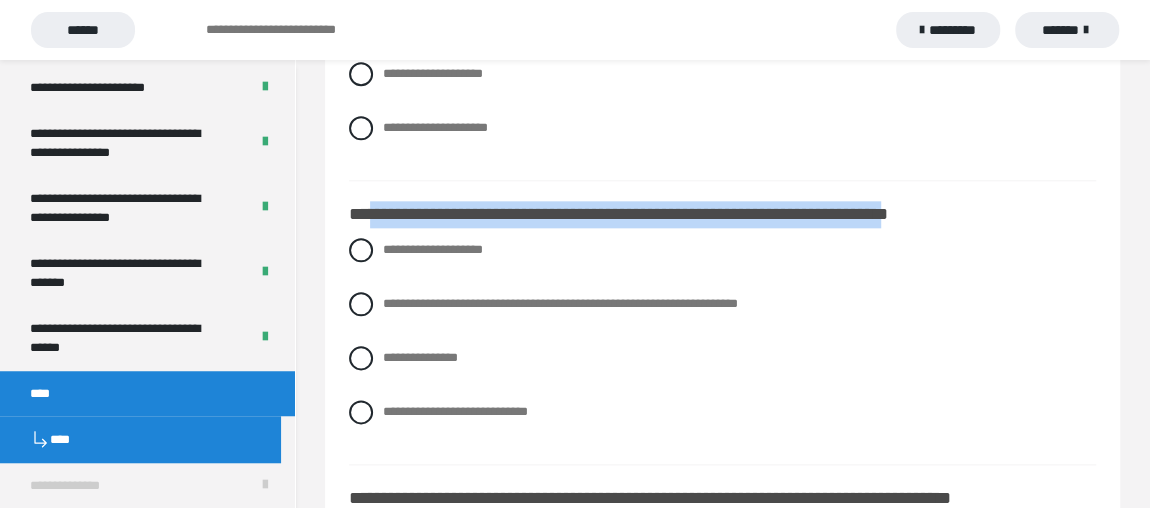 drag, startPoint x: 372, startPoint y: 214, endPoint x: 1069, endPoint y: 213, distance: 697.00073 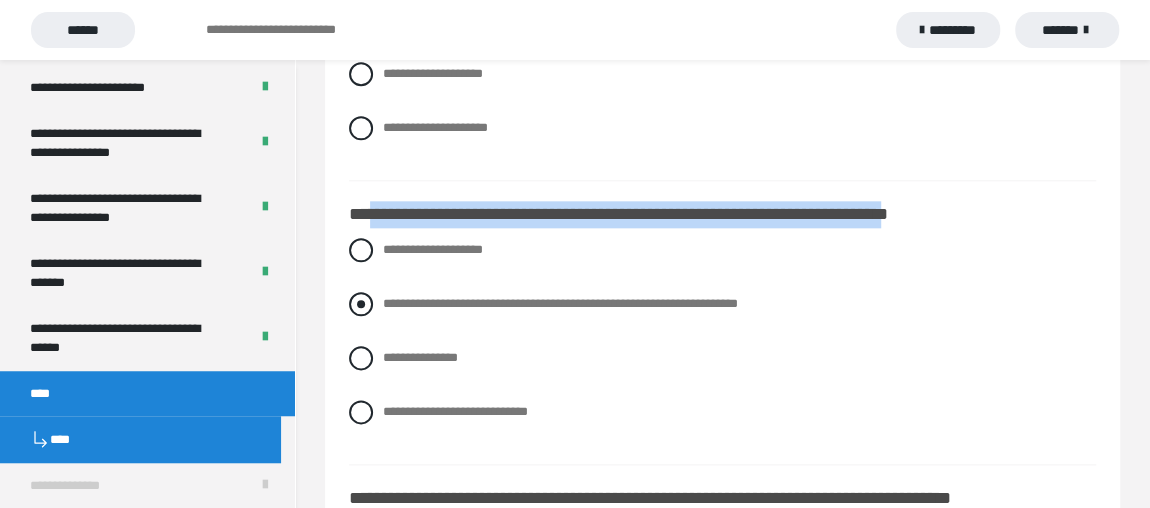 click at bounding box center [361, 304] 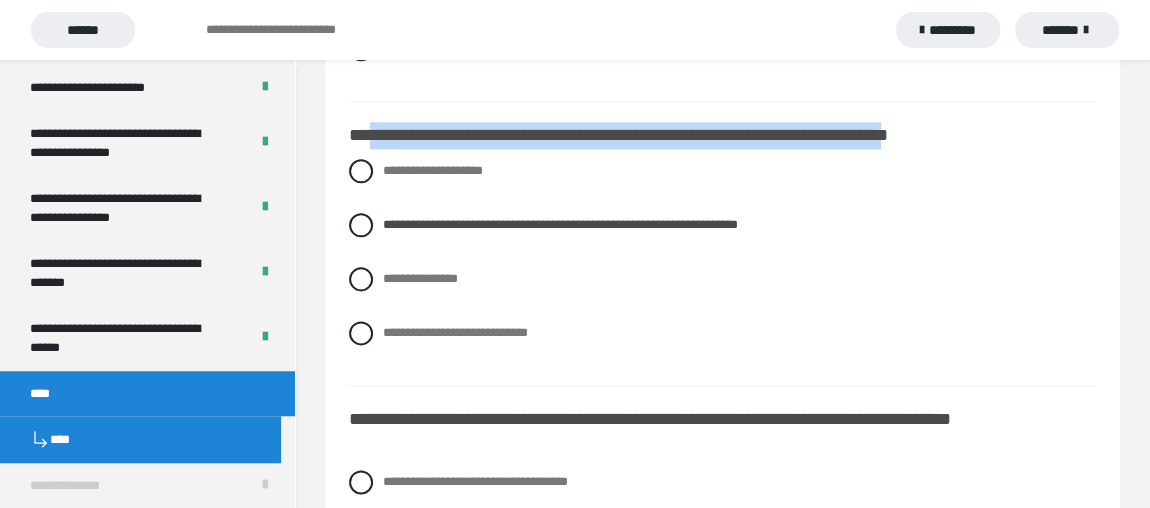 scroll, scrollTop: 1236, scrollLeft: 0, axis: vertical 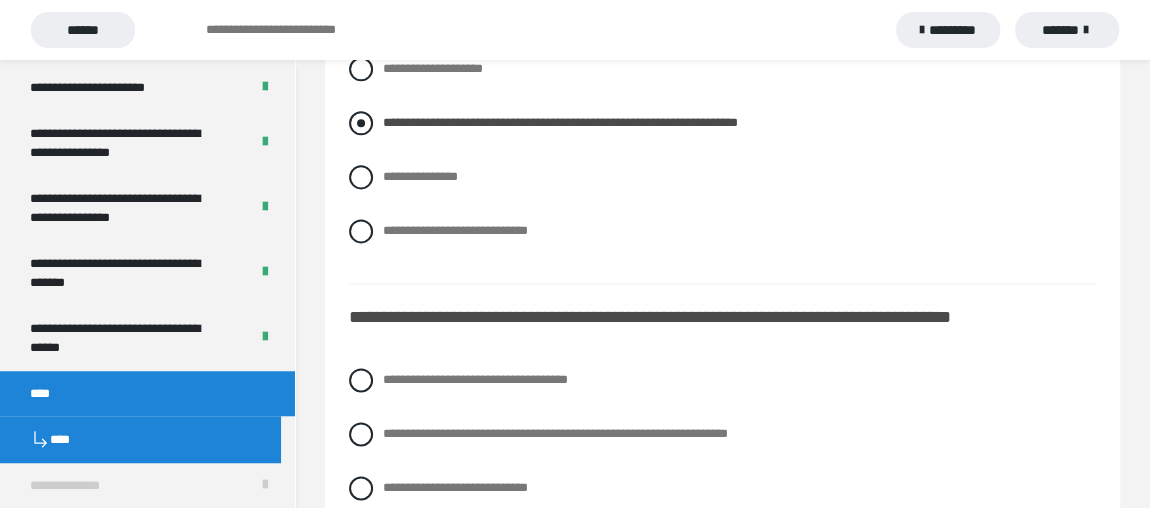 click on "**********" at bounding box center (722, 123) 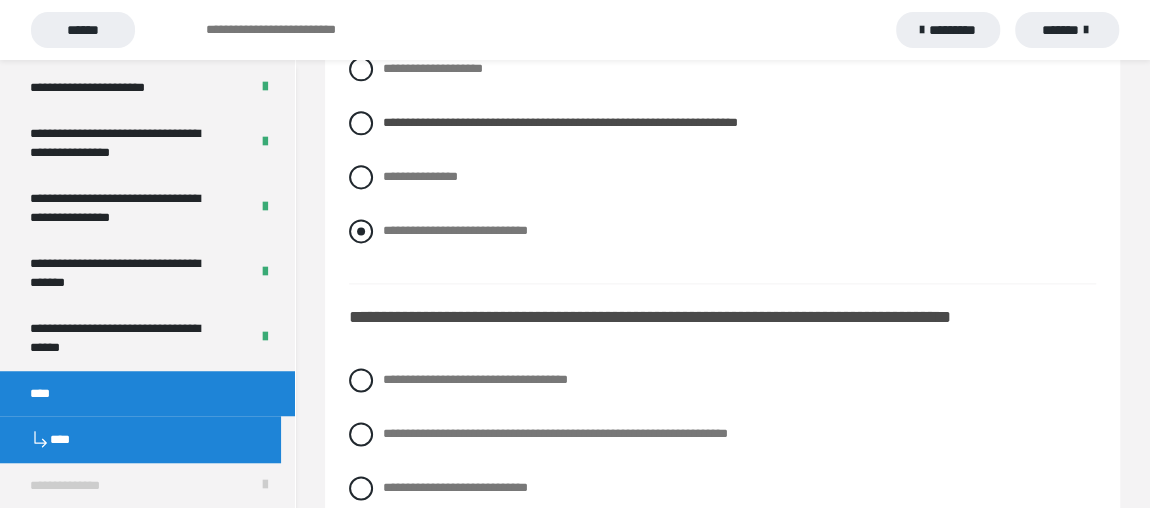 scroll, scrollTop: 1055, scrollLeft: 0, axis: vertical 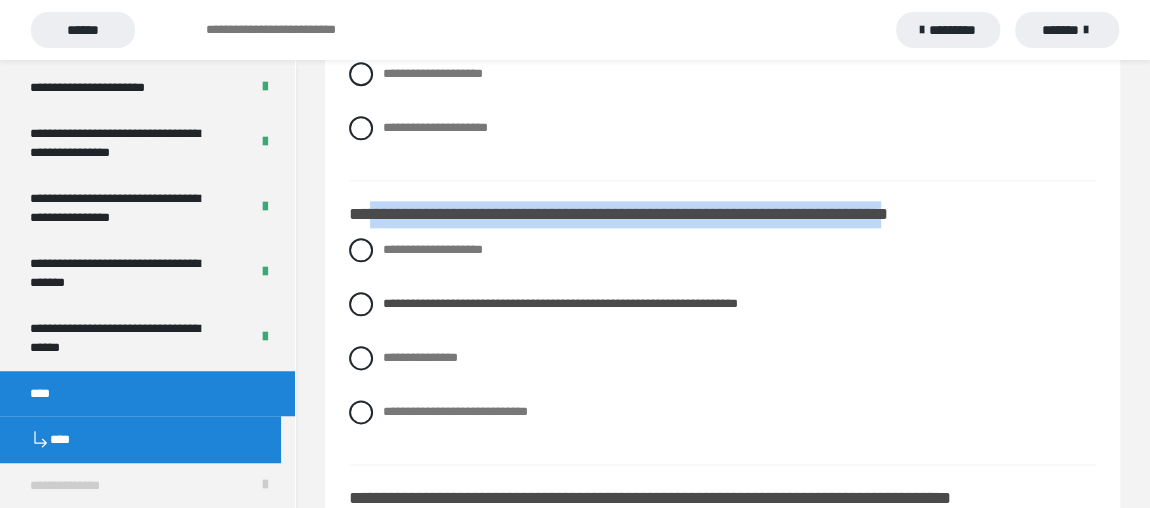 click on "**********" at bounding box center (629, 214) 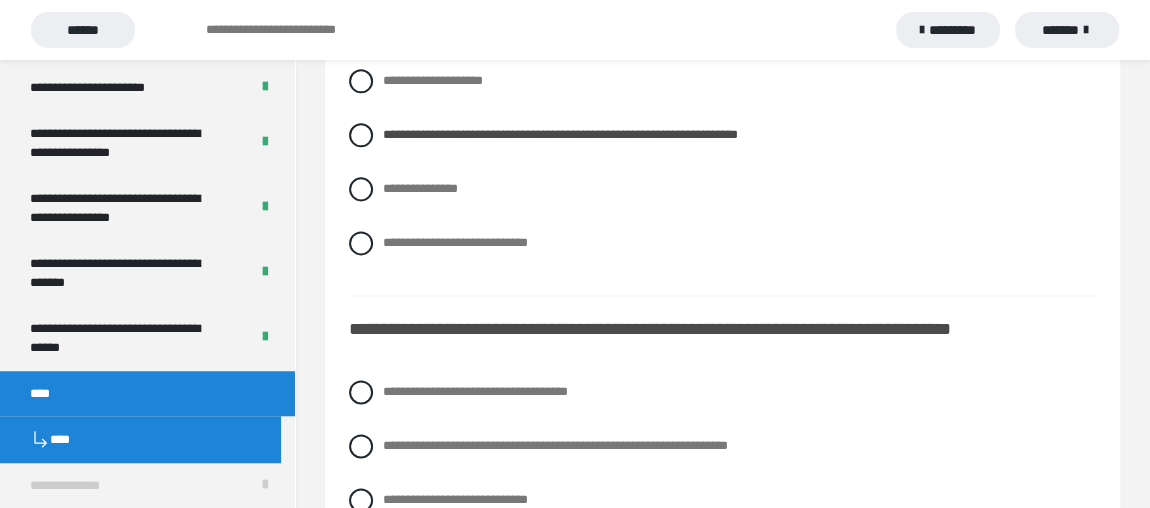 scroll, scrollTop: 1236, scrollLeft: 0, axis: vertical 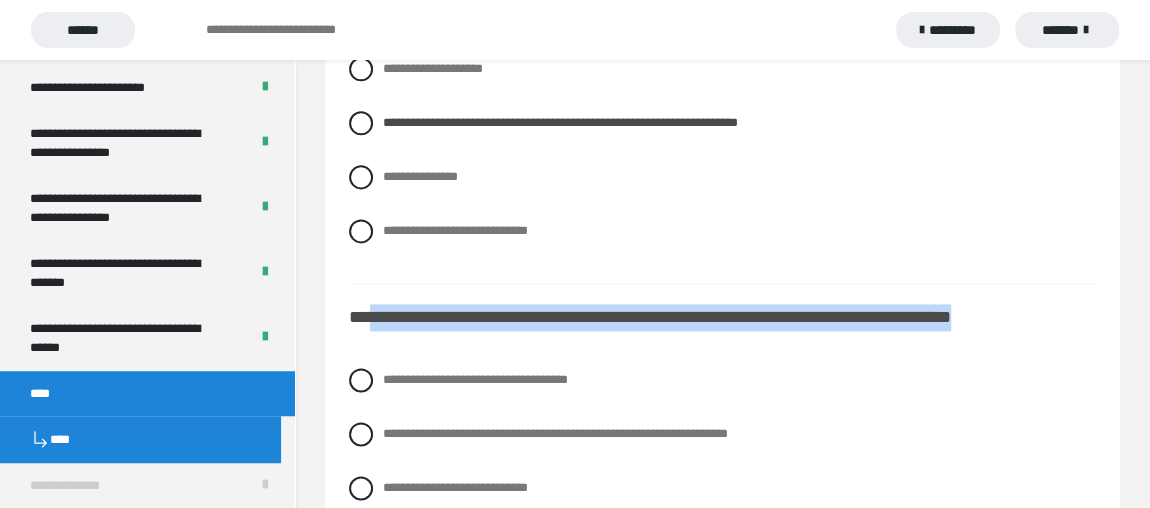drag, startPoint x: 368, startPoint y: 313, endPoint x: 529, endPoint y: 341, distance: 163.41664 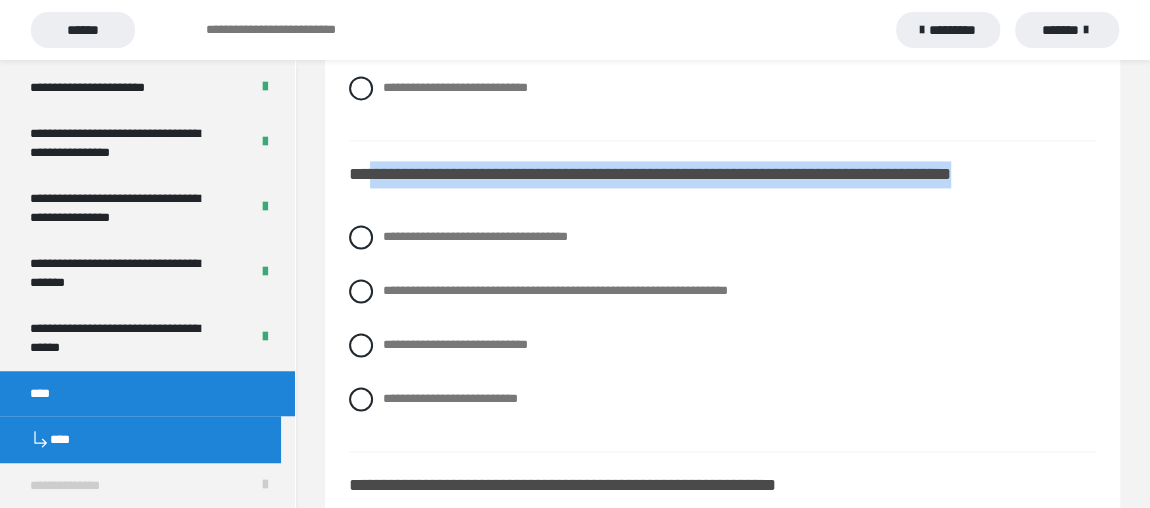 scroll, scrollTop: 1418, scrollLeft: 0, axis: vertical 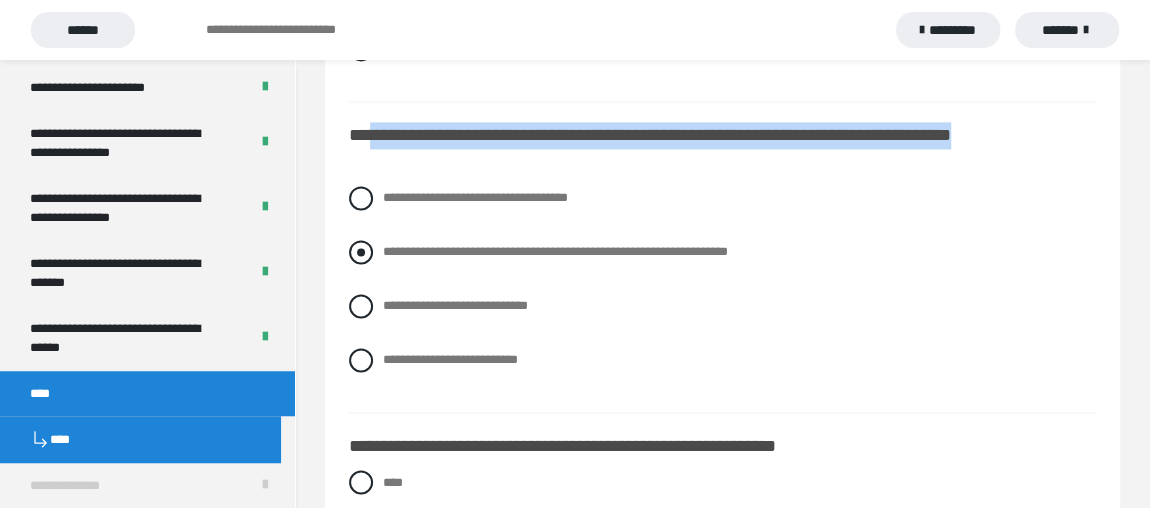click at bounding box center [361, 252] 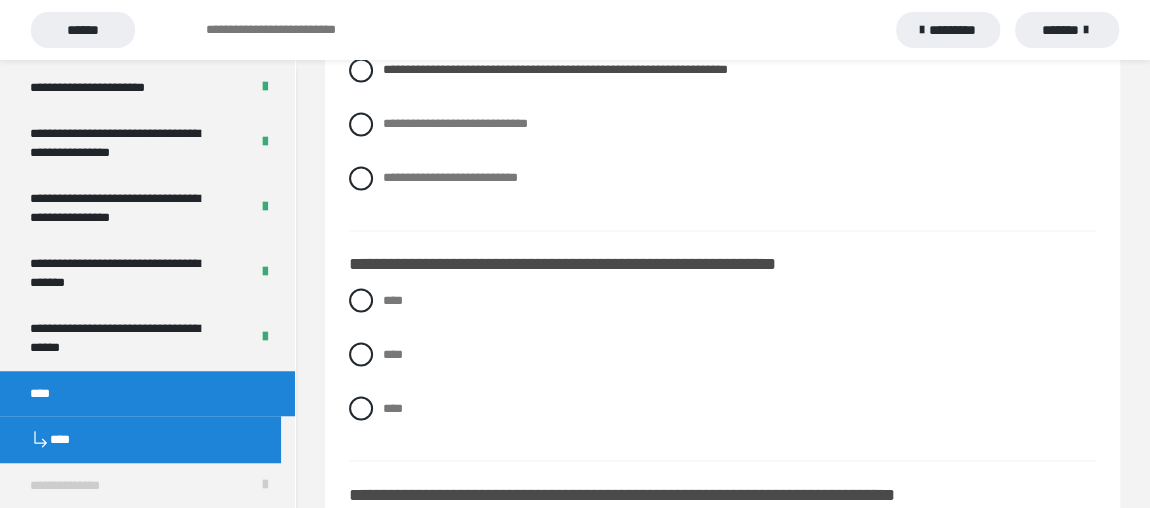 scroll, scrollTop: 1691, scrollLeft: 0, axis: vertical 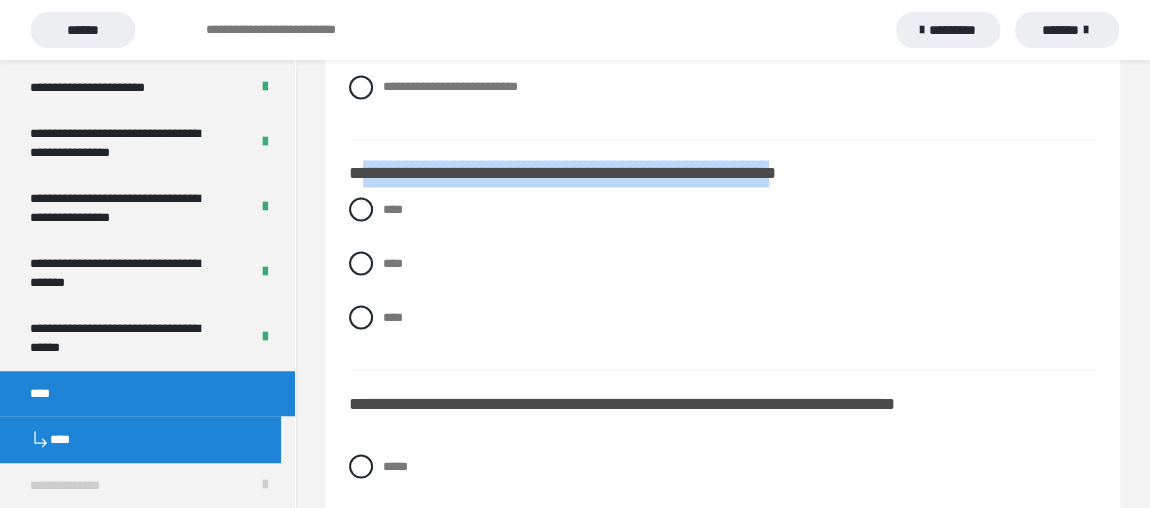 drag, startPoint x: 366, startPoint y: 169, endPoint x: 885, endPoint y: 174, distance: 519.0241 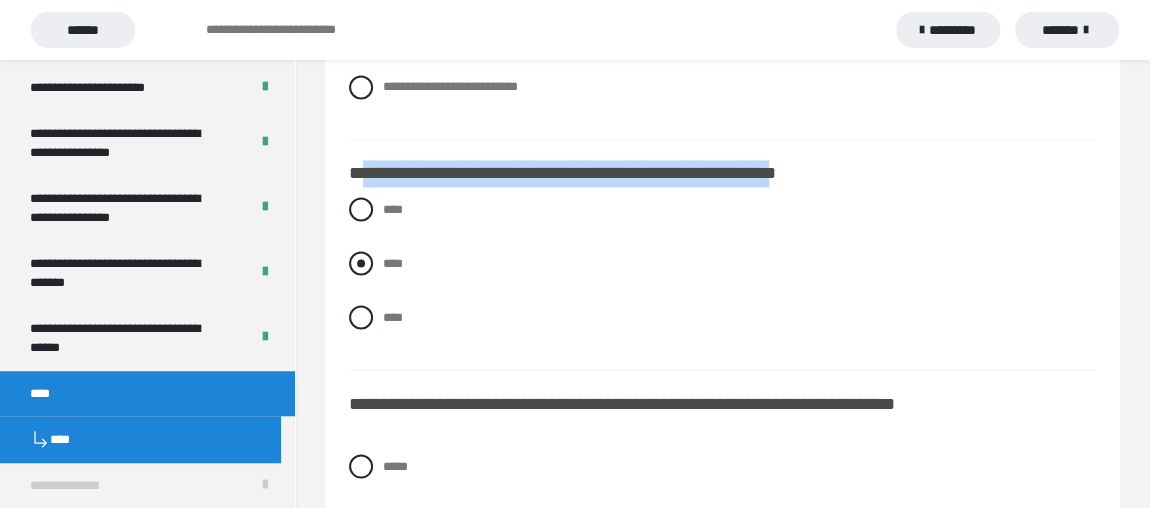 click at bounding box center (361, 263) 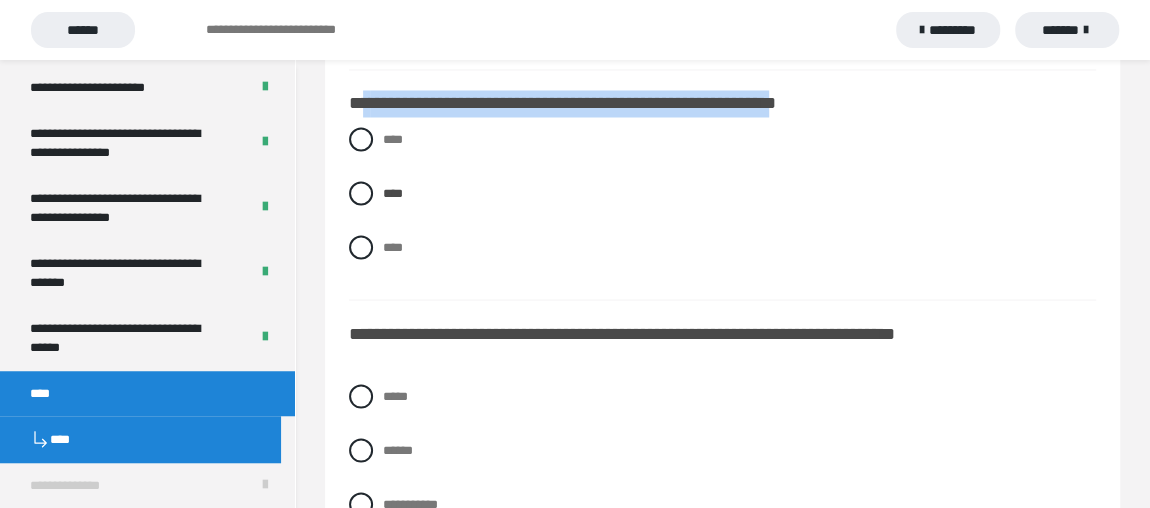 scroll, scrollTop: 1873, scrollLeft: 0, axis: vertical 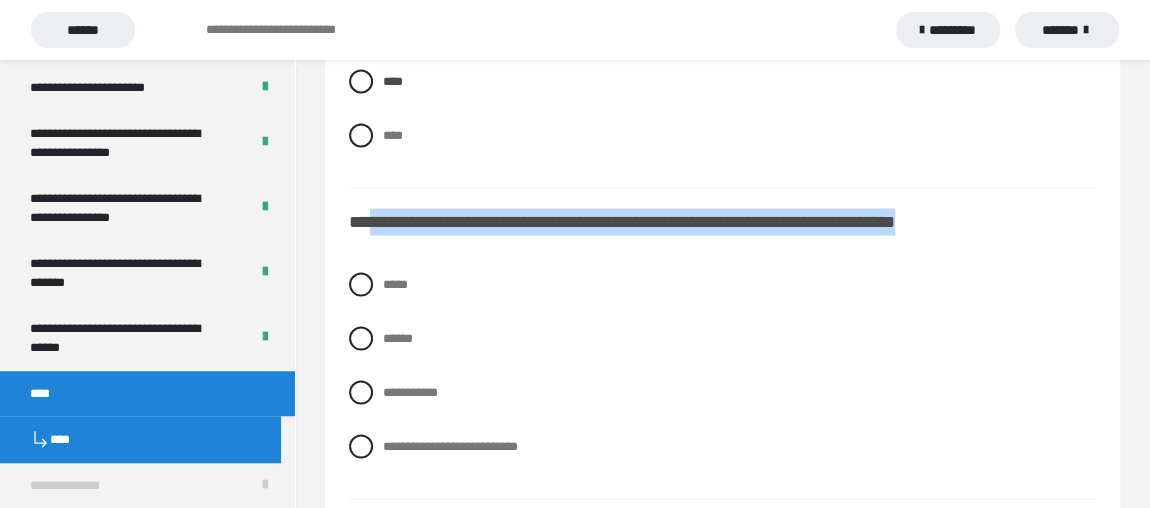 drag, startPoint x: 422, startPoint y: 248, endPoint x: 370, endPoint y: 226, distance: 56.462376 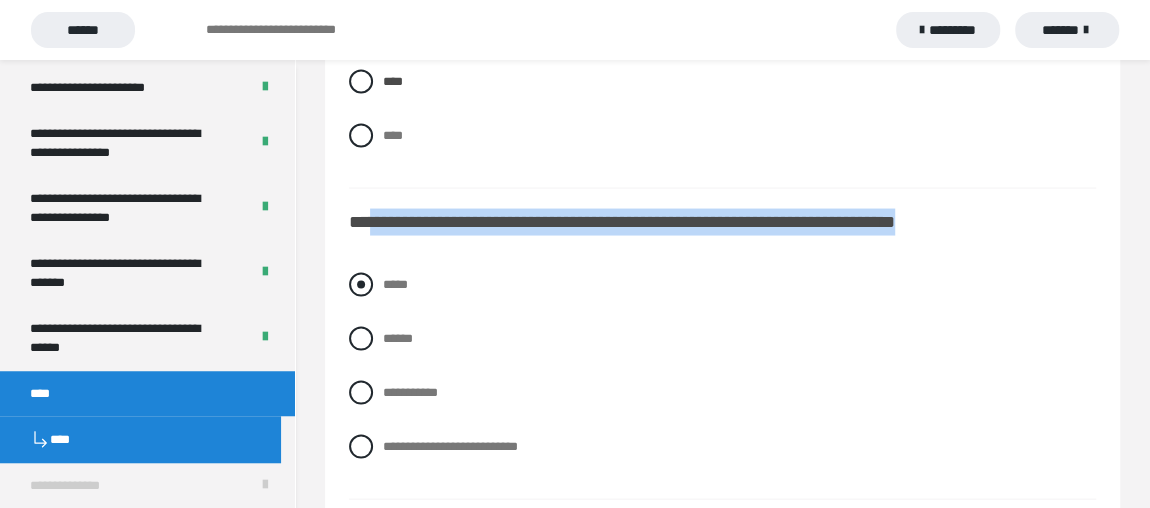 click at bounding box center [361, 284] 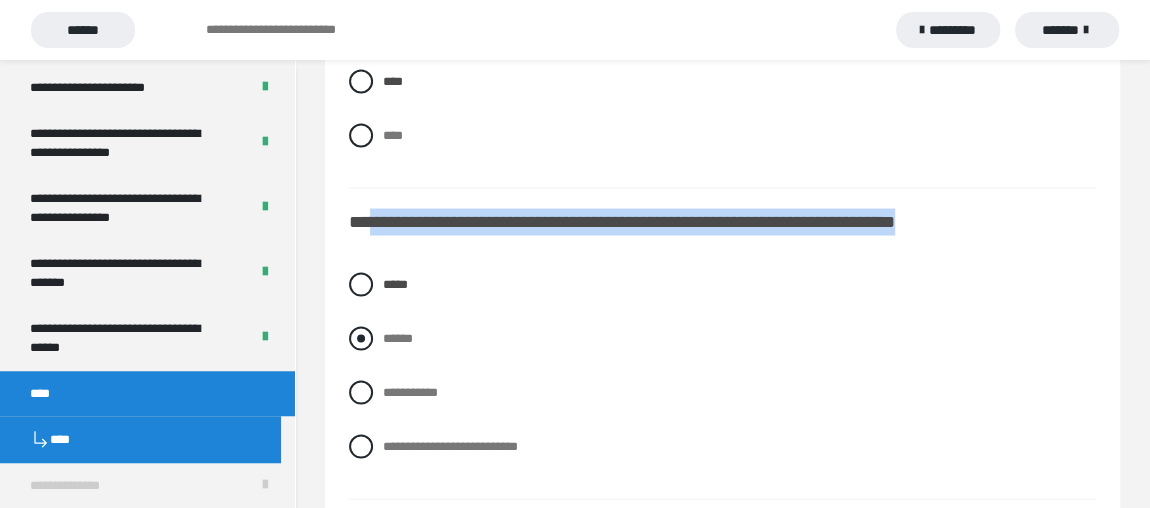 click at bounding box center (361, 338) 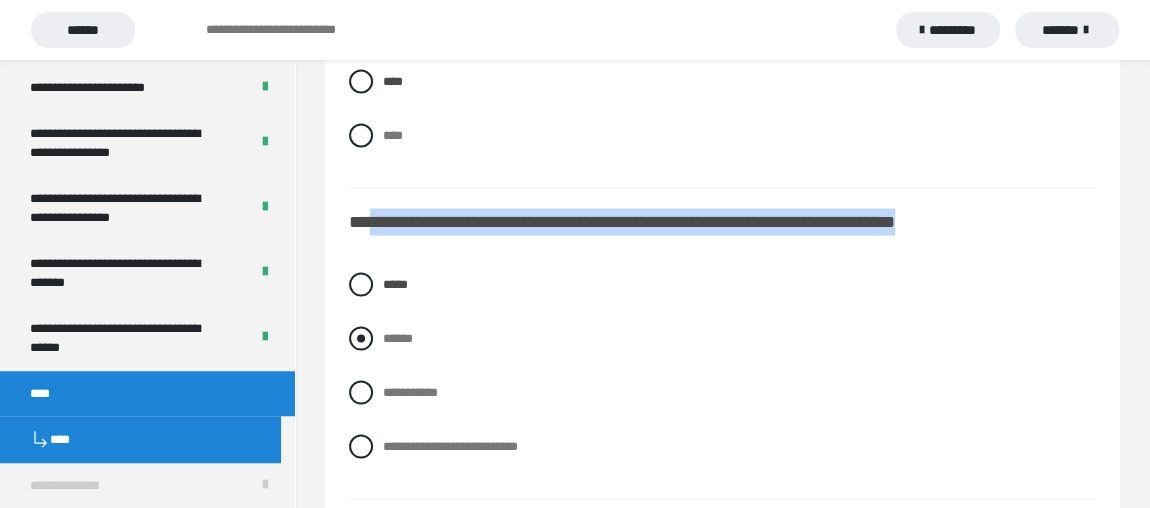 radio on "****" 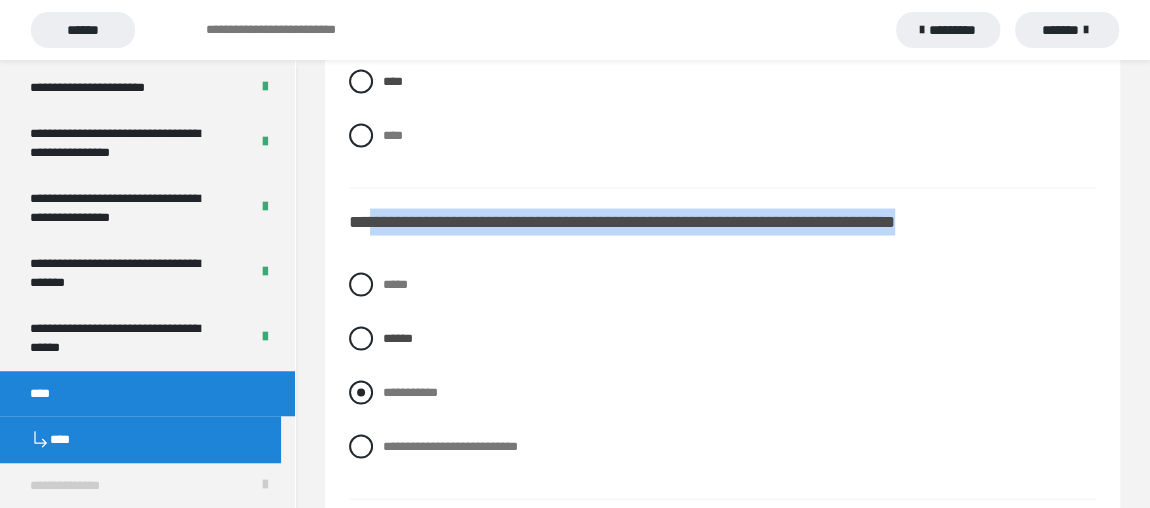 click at bounding box center [361, 392] 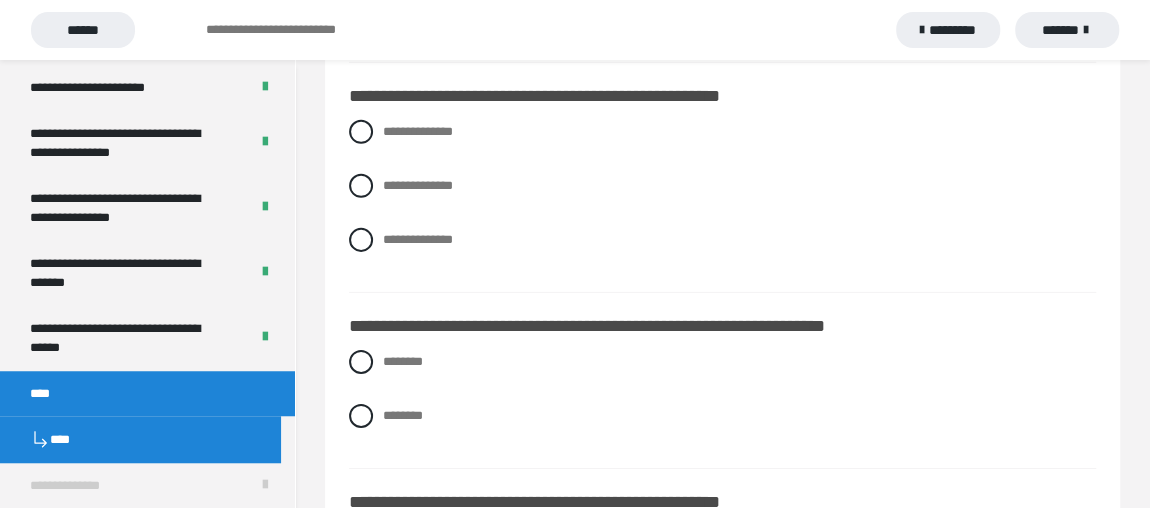 scroll, scrollTop: 2782, scrollLeft: 0, axis: vertical 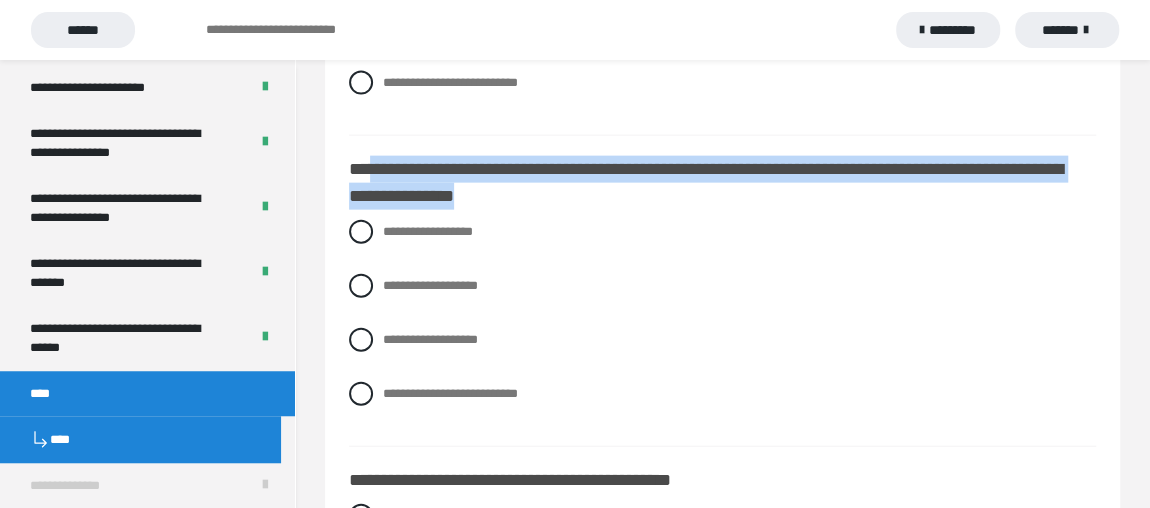 drag, startPoint x: 768, startPoint y: 194, endPoint x: 369, endPoint y: 172, distance: 399.60605 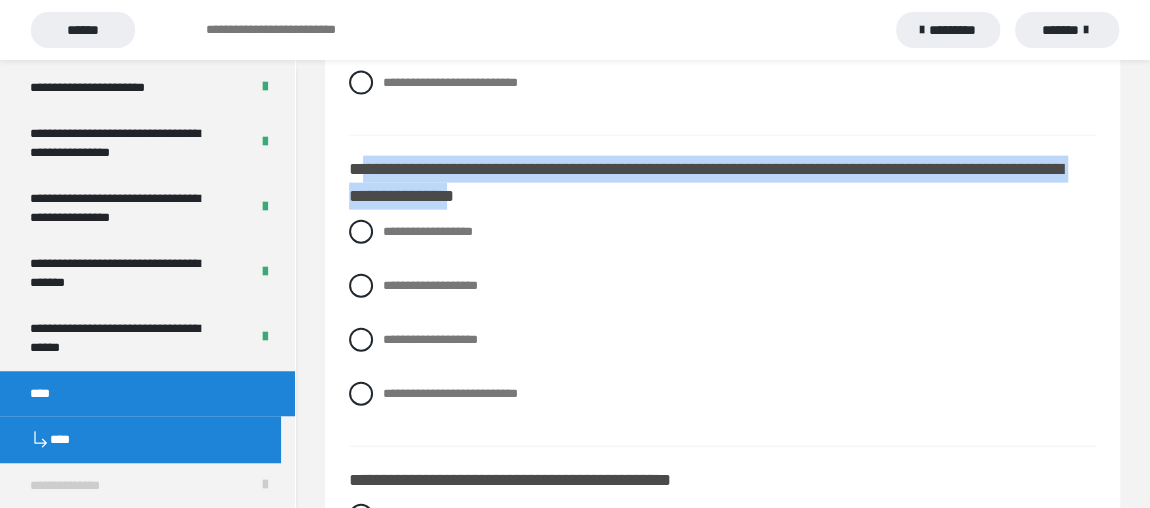 drag, startPoint x: 765, startPoint y: 193, endPoint x: 366, endPoint y: 176, distance: 399.362 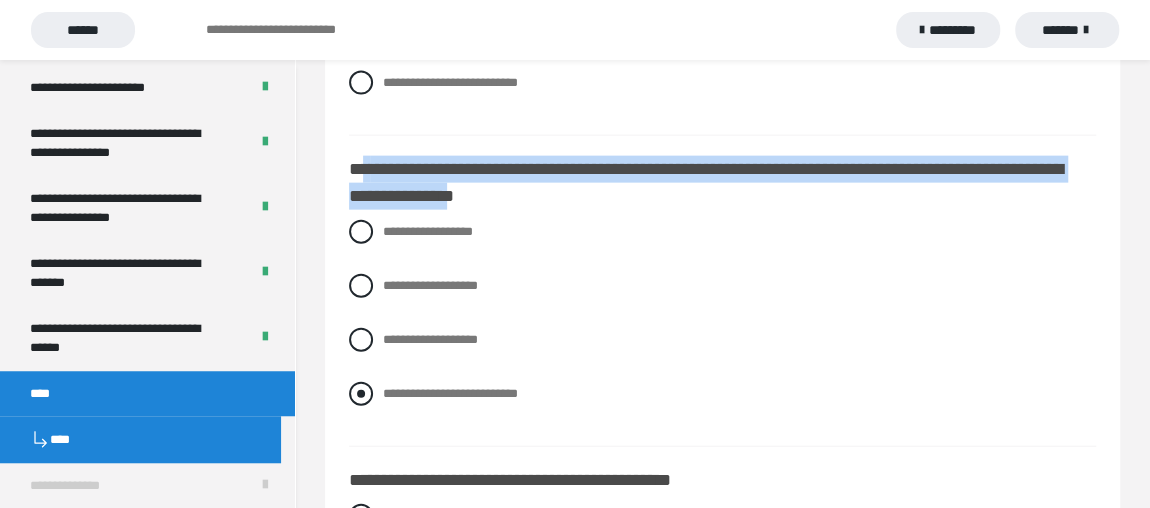 click at bounding box center (361, 394) 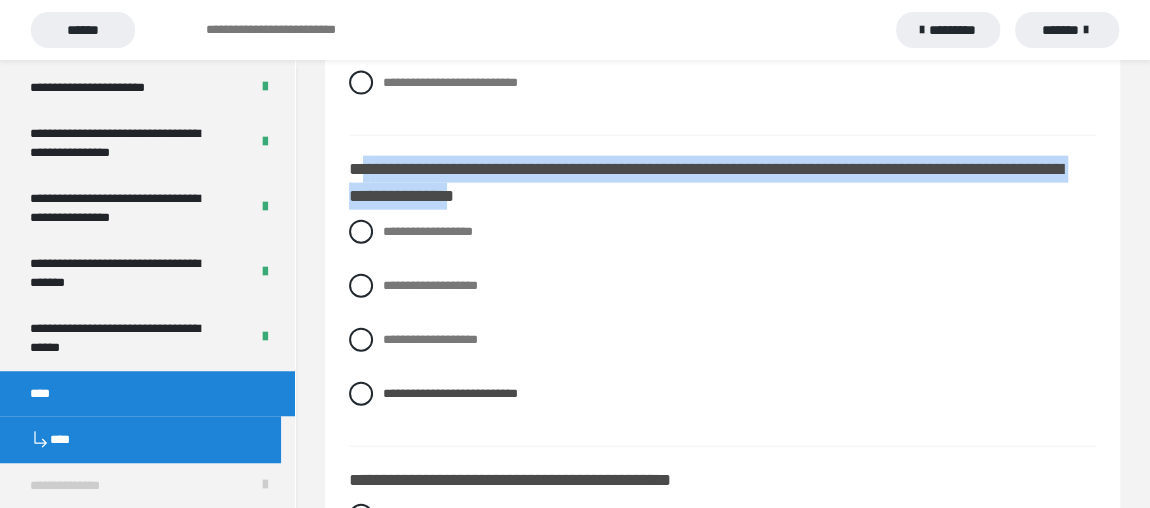 click on "**********" at bounding box center [706, 182] 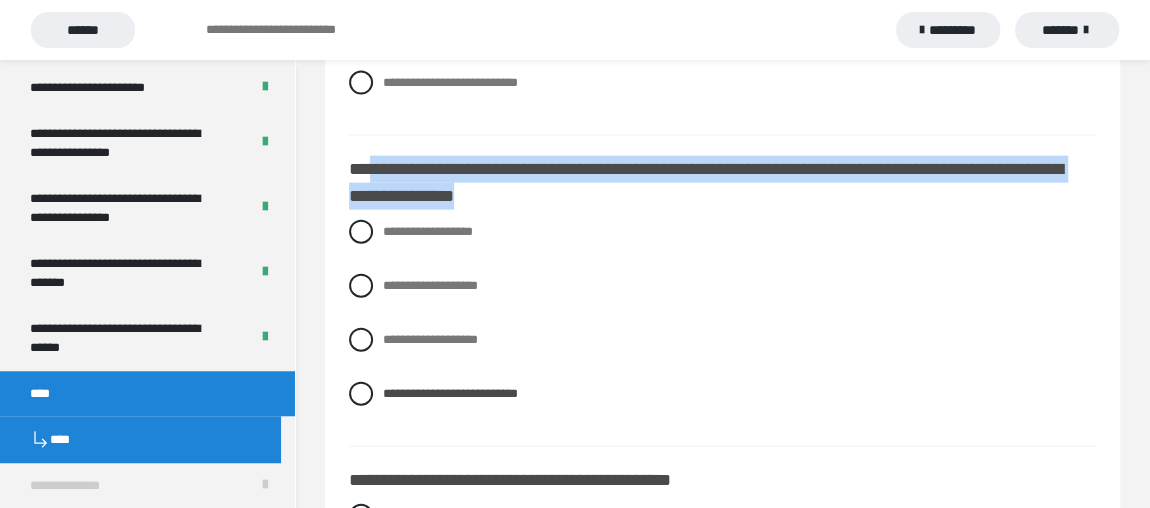 drag, startPoint x: 369, startPoint y: 163, endPoint x: 793, endPoint y: 188, distance: 424.7364 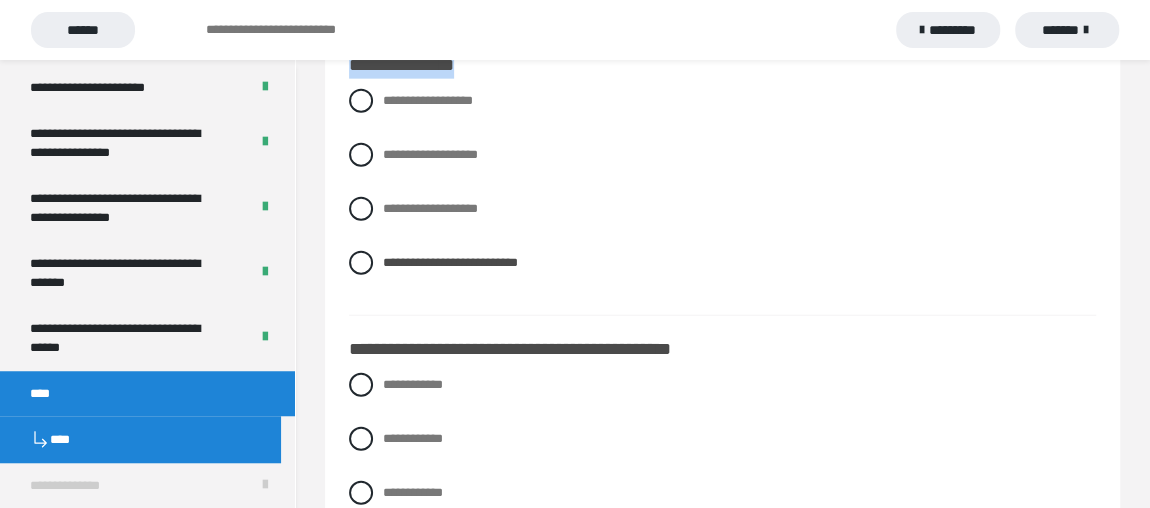 scroll, scrollTop: 2418, scrollLeft: 0, axis: vertical 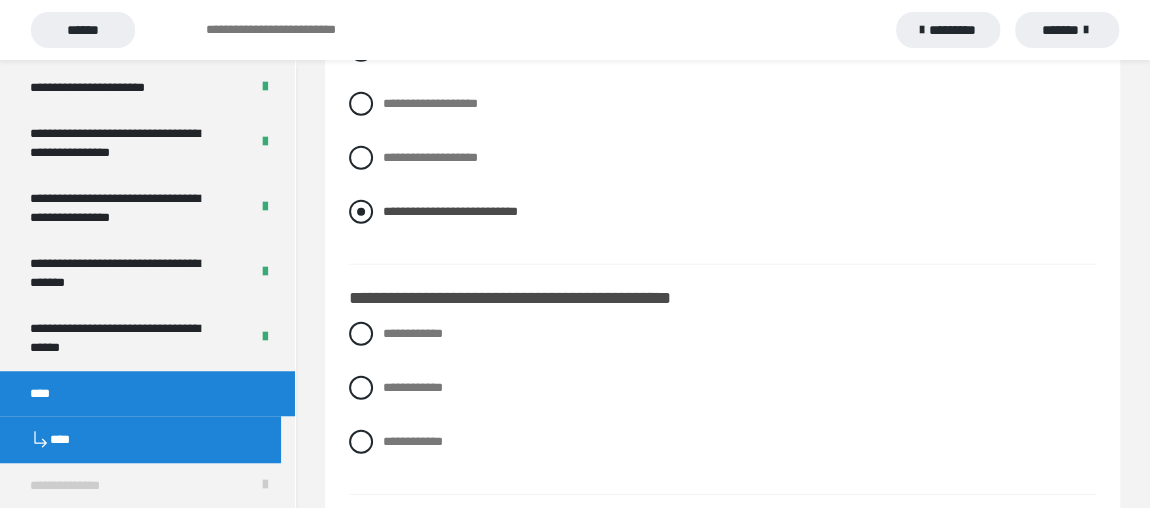 click on "**********" at bounding box center (722, 212) 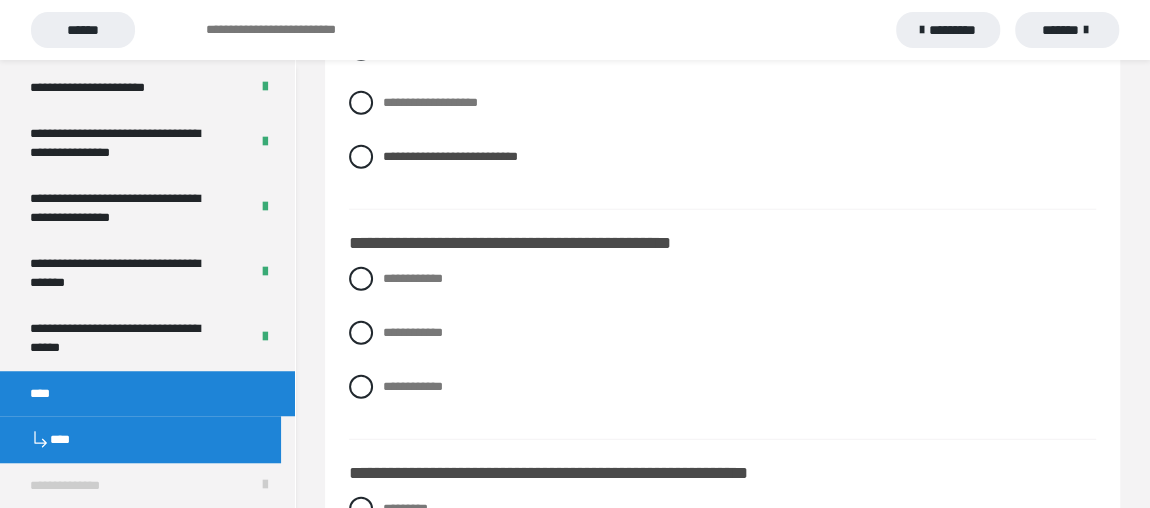 scroll, scrollTop: 2509, scrollLeft: 0, axis: vertical 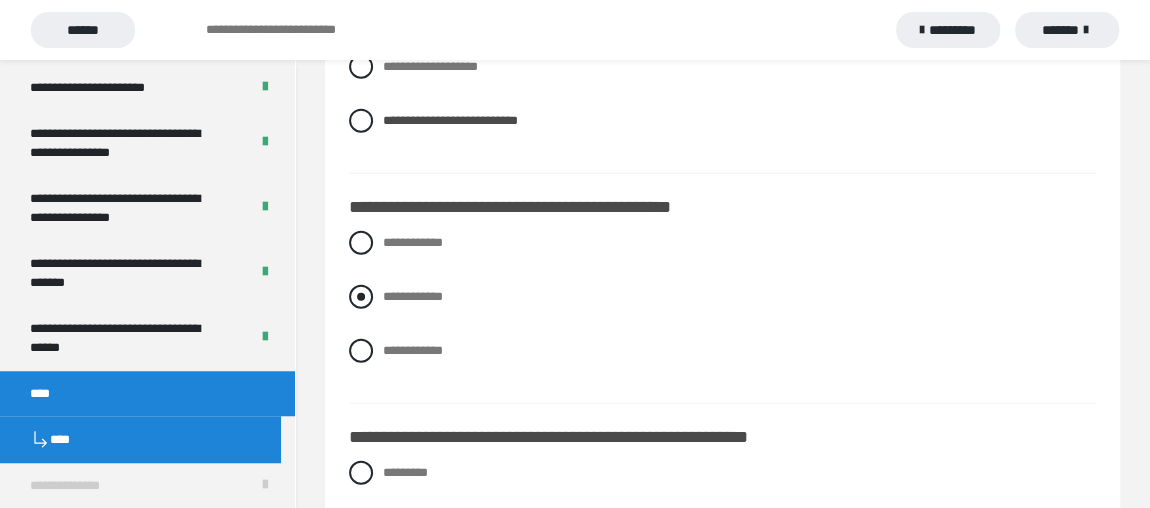 click at bounding box center (361, 297) 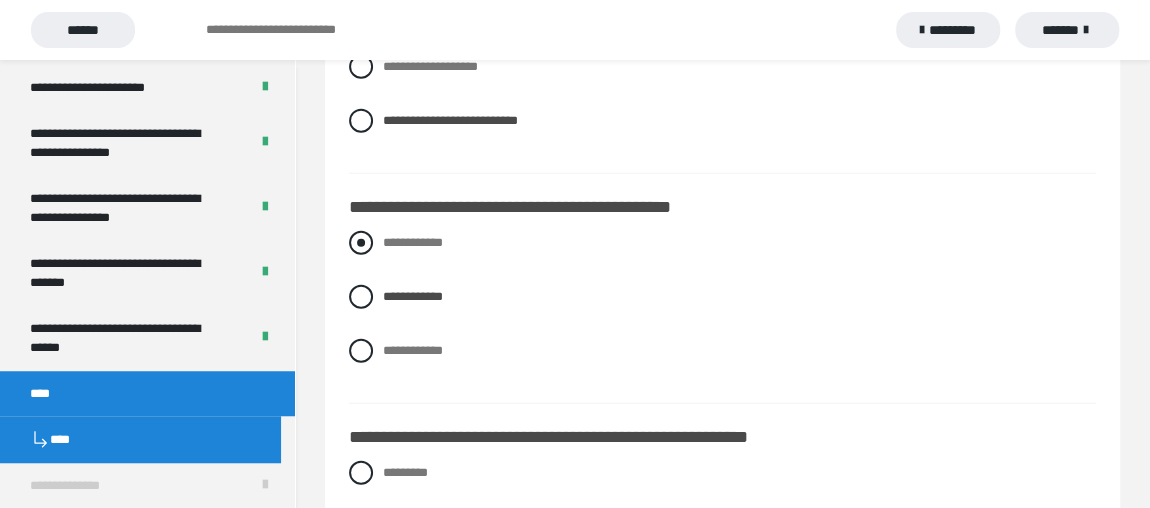 click at bounding box center (361, 243) 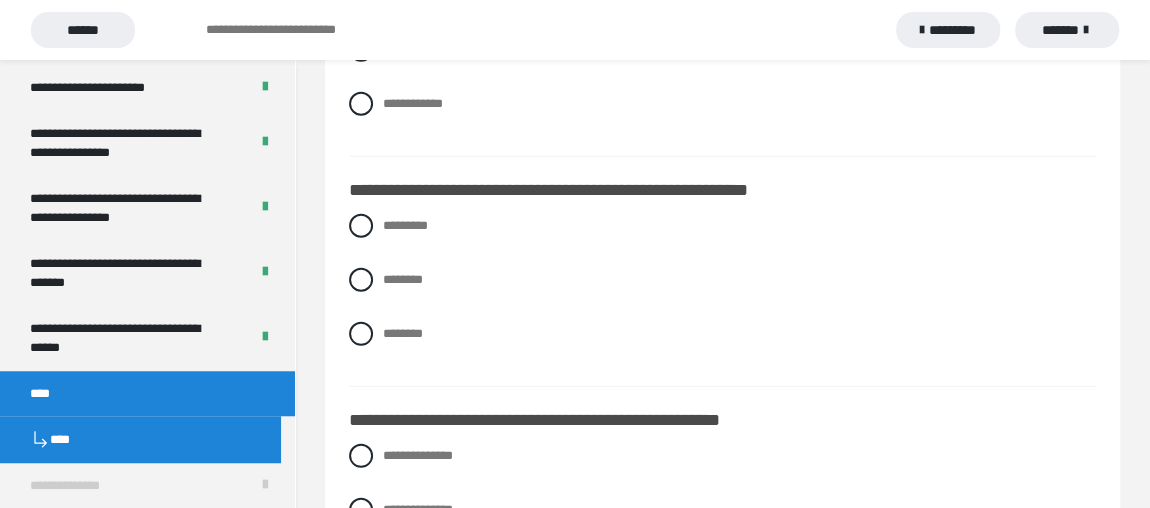 scroll, scrollTop: 2782, scrollLeft: 0, axis: vertical 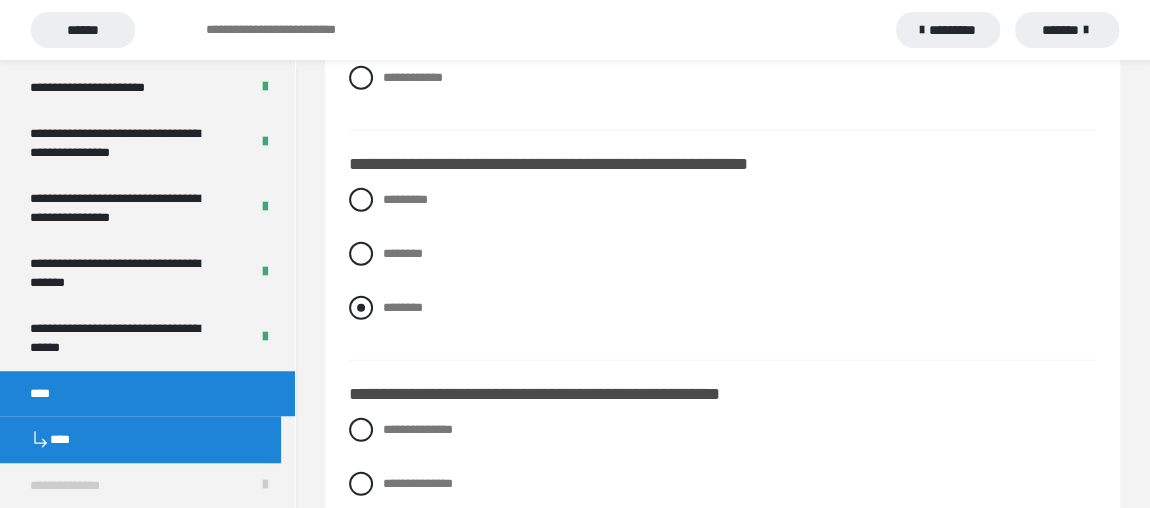 click at bounding box center [361, 308] 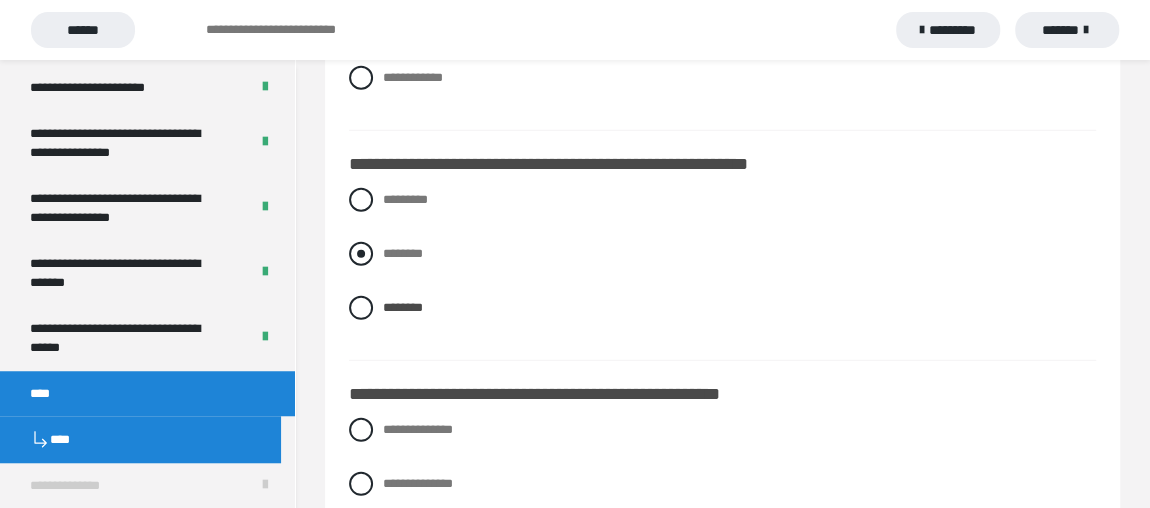 click at bounding box center [361, 254] 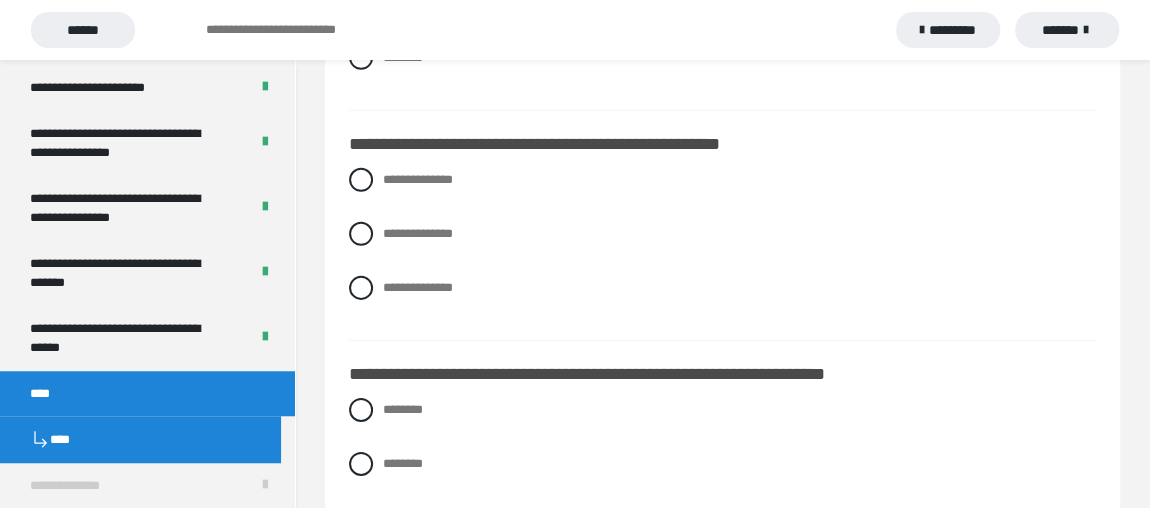 scroll, scrollTop: 3146, scrollLeft: 0, axis: vertical 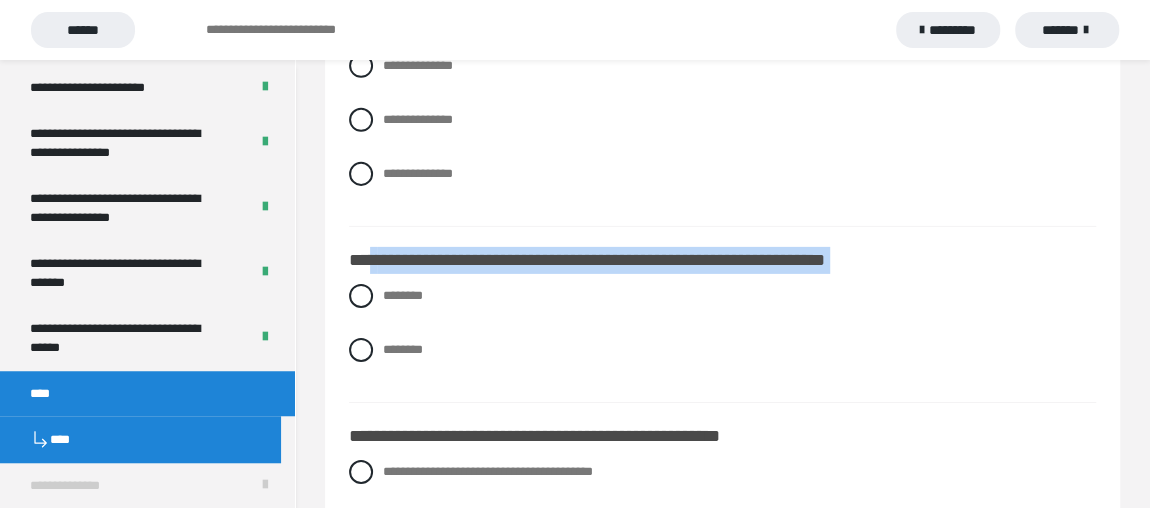 drag, startPoint x: 375, startPoint y: 256, endPoint x: 933, endPoint y: 273, distance: 558.2589 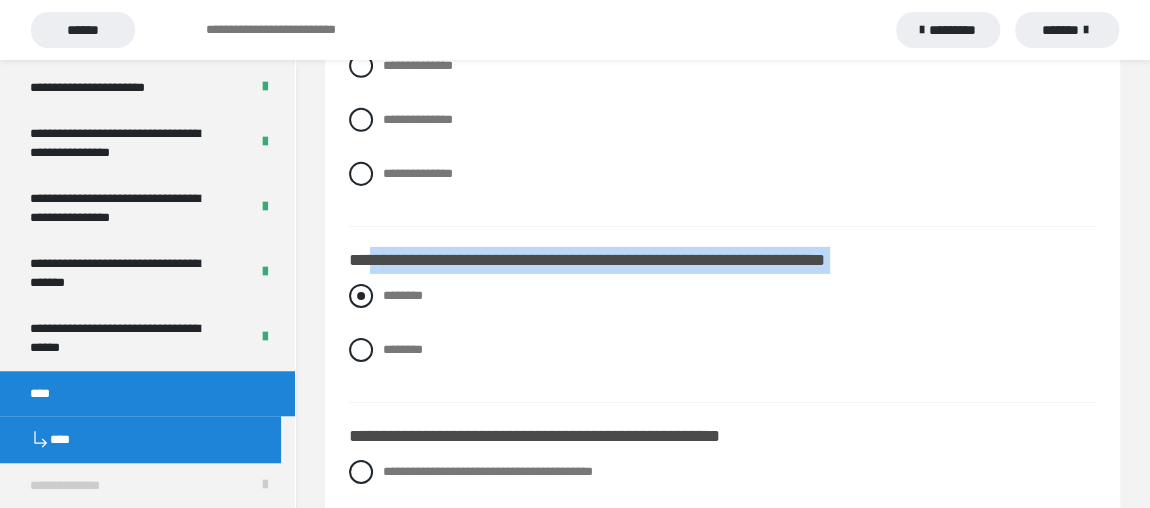 click at bounding box center [361, 296] 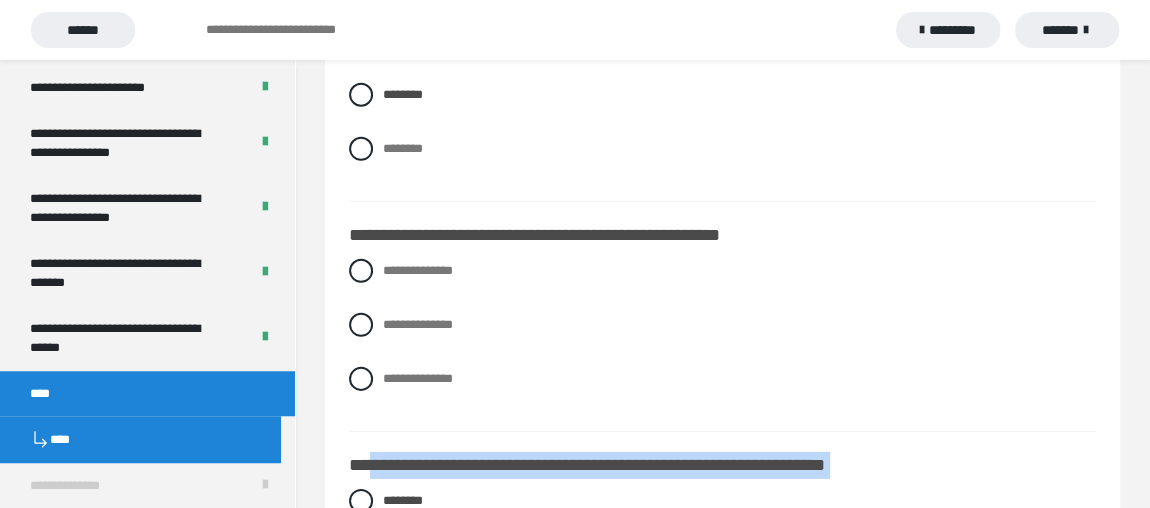 scroll, scrollTop: 2964, scrollLeft: 0, axis: vertical 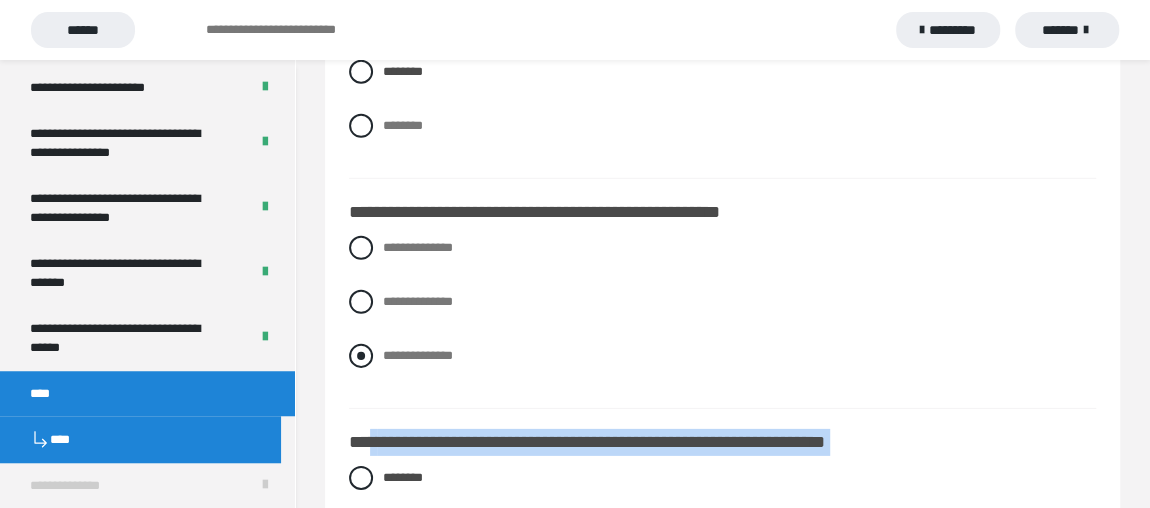 click at bounding box center (361, 356) 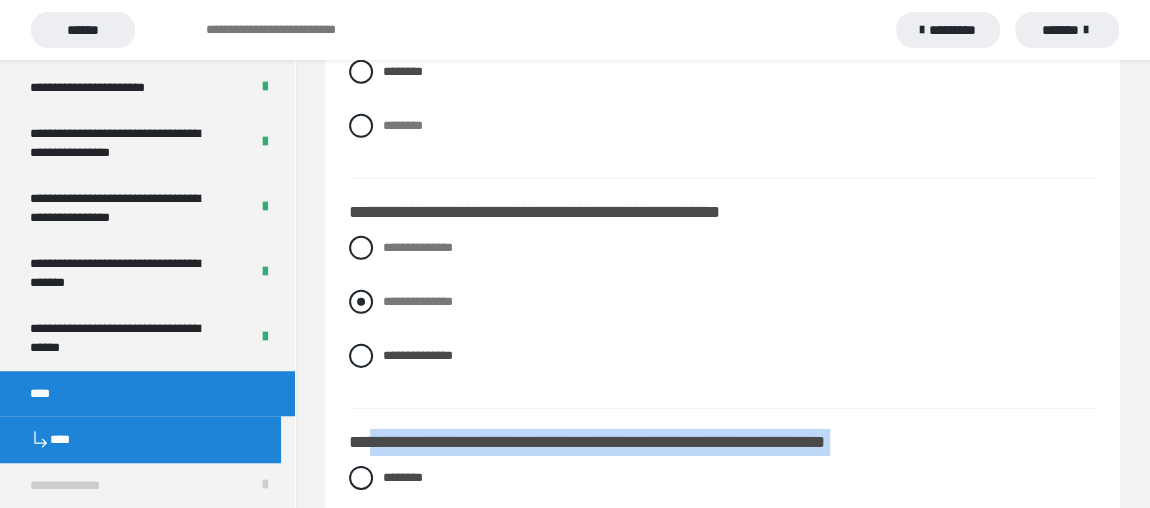 click at bounding box center [361, 302] 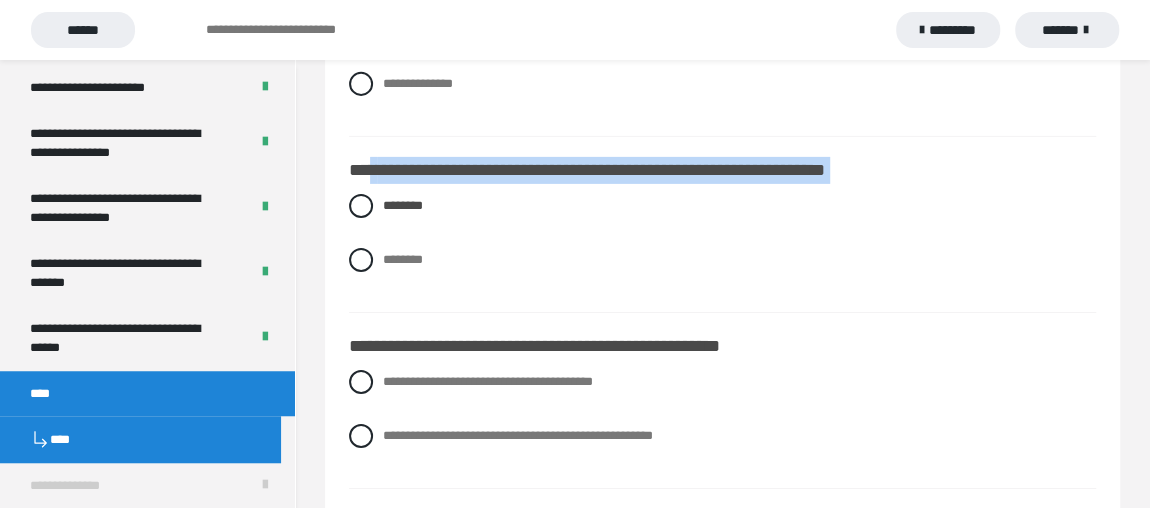 scroll, scrollTop: 3327, scrollLeft: 0, axis: vertical 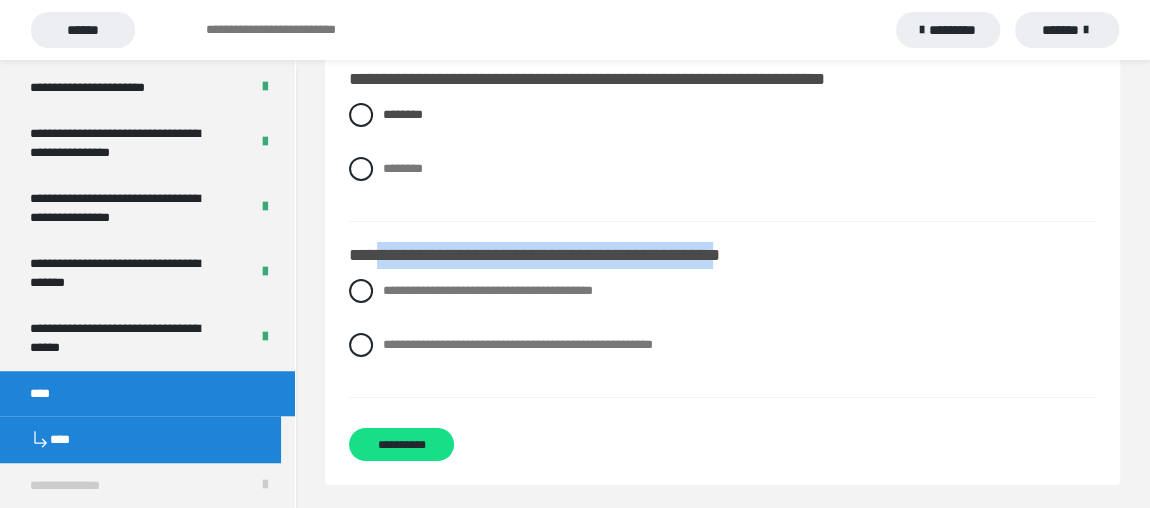 drag, startPoint x: 849, startPoint y: 250, endPoint x: 385, endPoint y: 248, distance: 464.0043 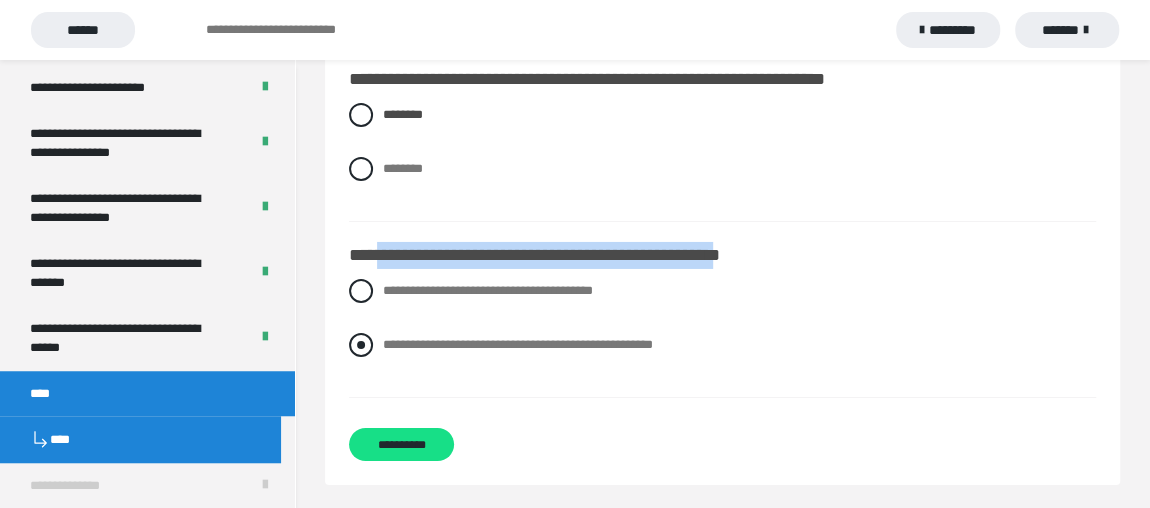 click at bounding box center [361, 345] 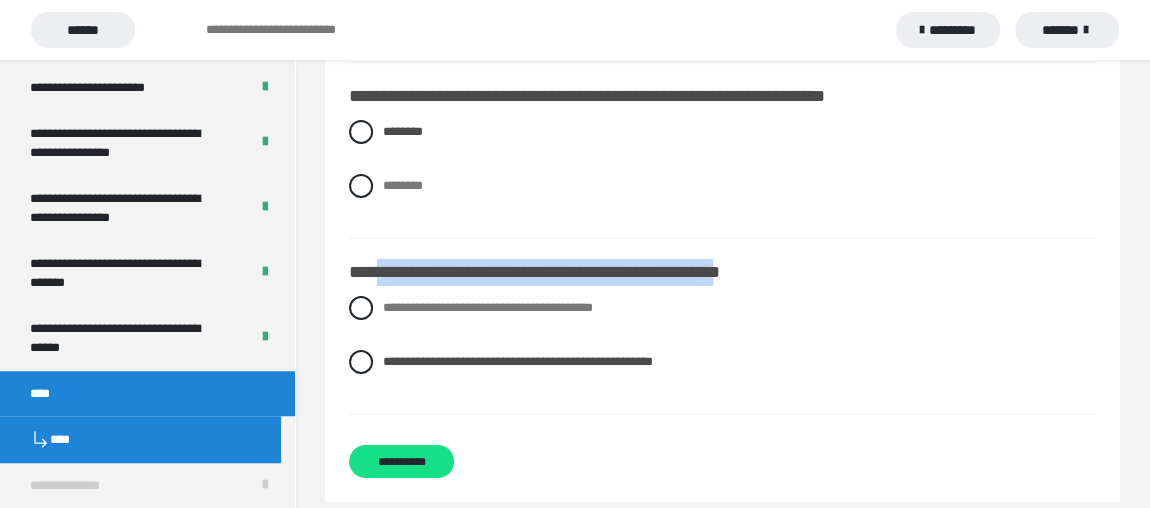 scroll, scrollTop: 3327, scrollLeft: 0, axis: vertical 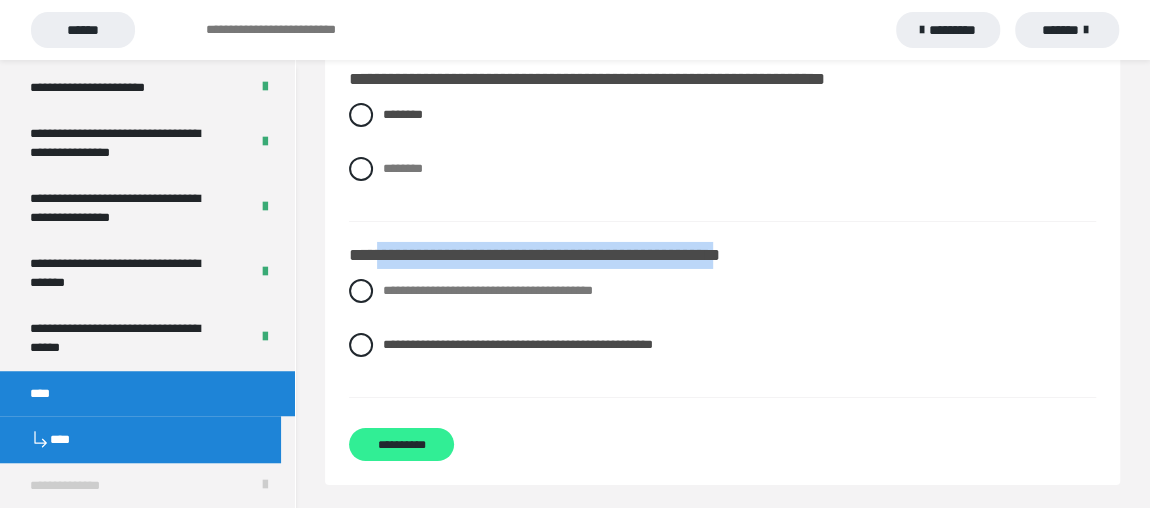 click on "**********" at bounding box center (401, 444) 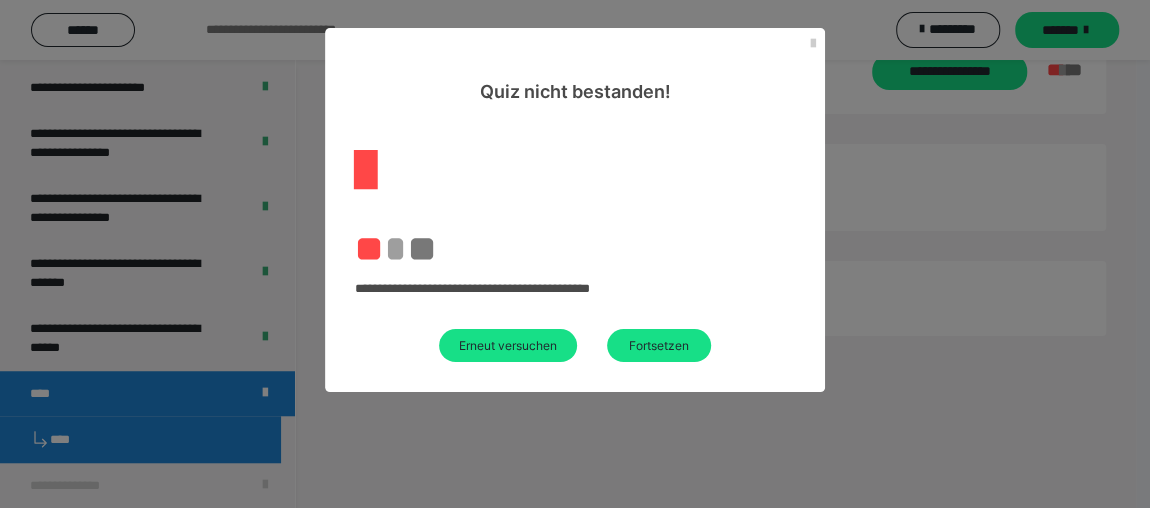 scroll, scrollTop: 59, scrollLeft: 0, axis: vertical 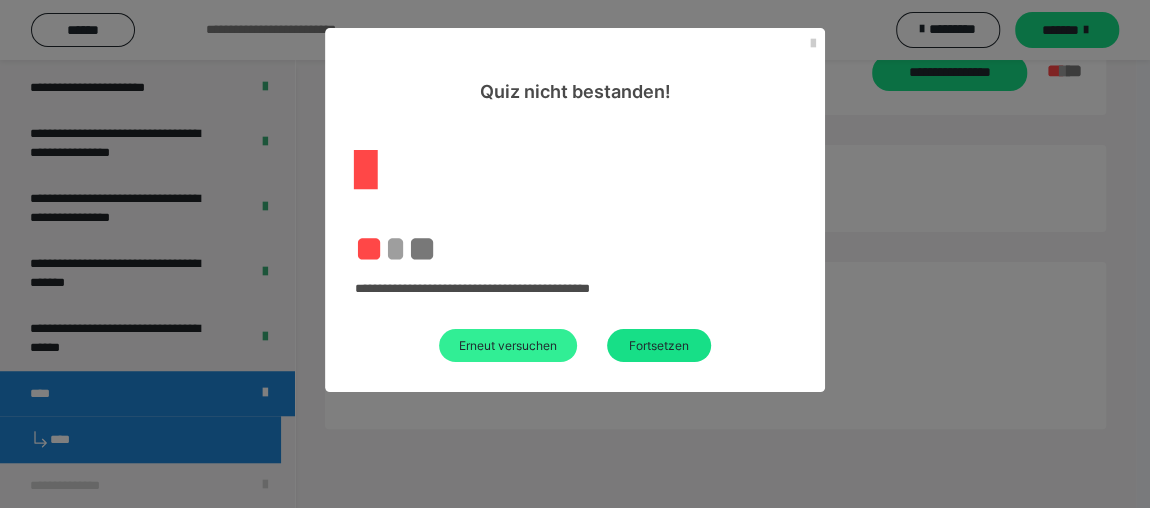 click on "Erneut versuchen" at bounding box center (508, 345) 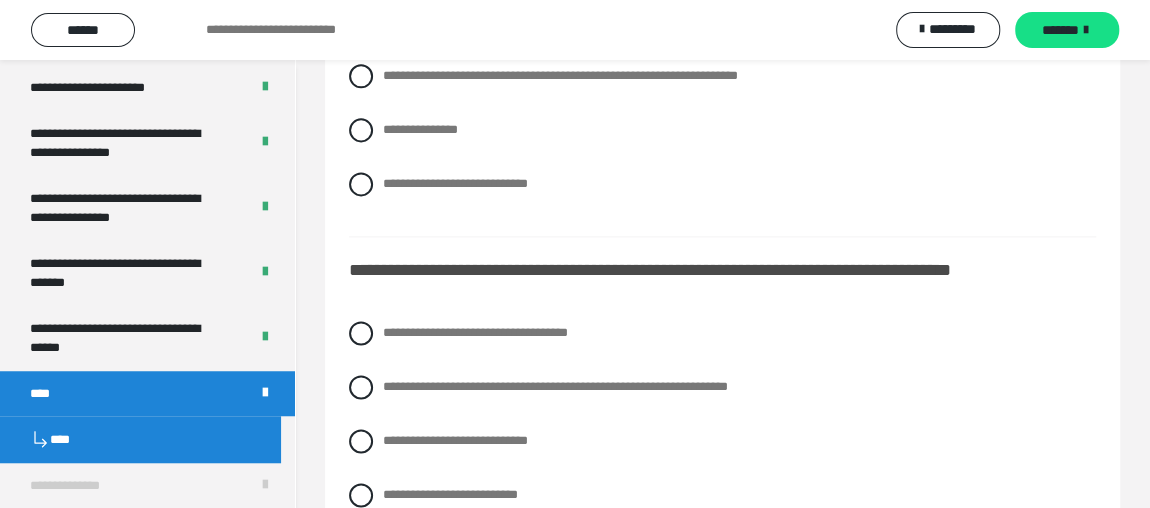 scroll, scrollTop: 1363, scrollLeft: 0, axis: vertical 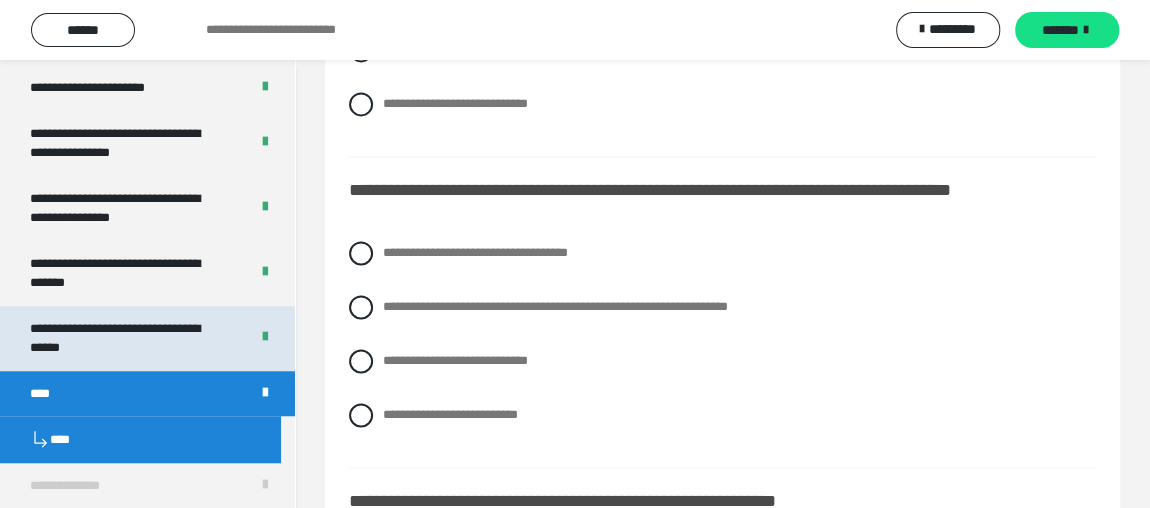 click on "**********" at bounding box center [124, 338] 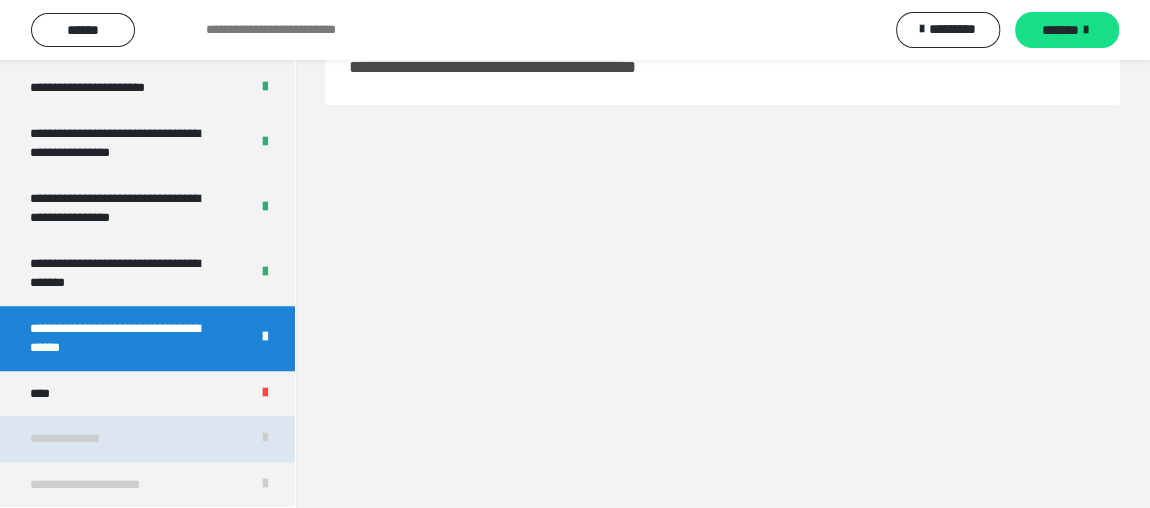 scroll, scrollTop: 59, scrollLeft: 0, axis: vertical 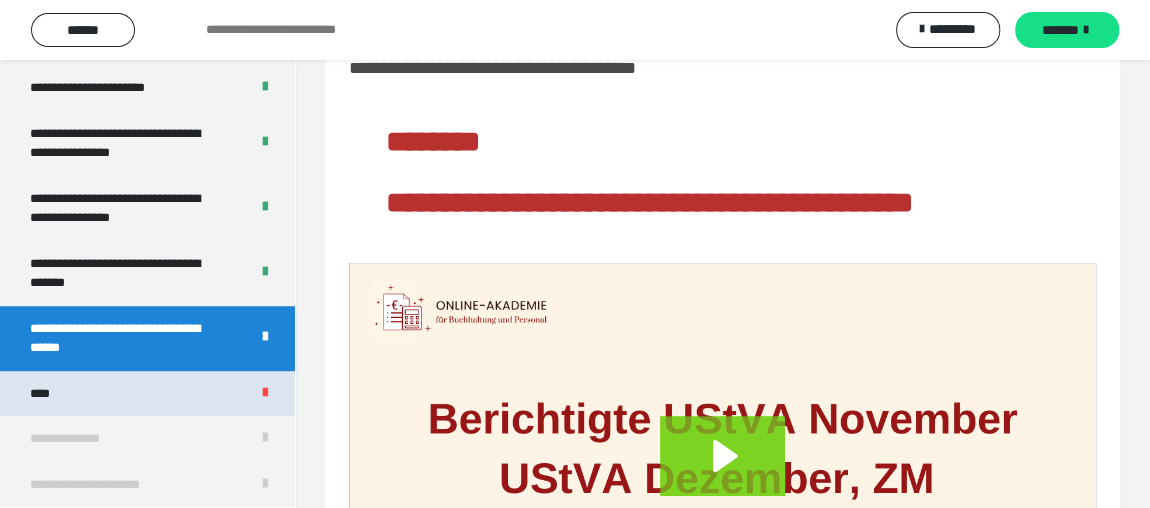 click on "****" at bounding box center (147, 393) 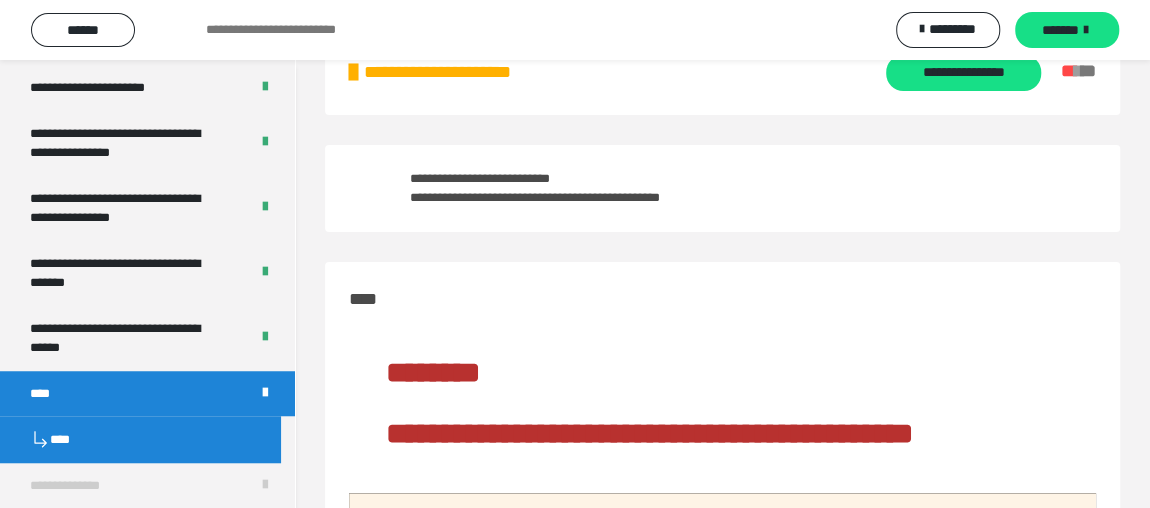 scroll, scrollTop: 59, scrollLeft: 0, axis: vertical 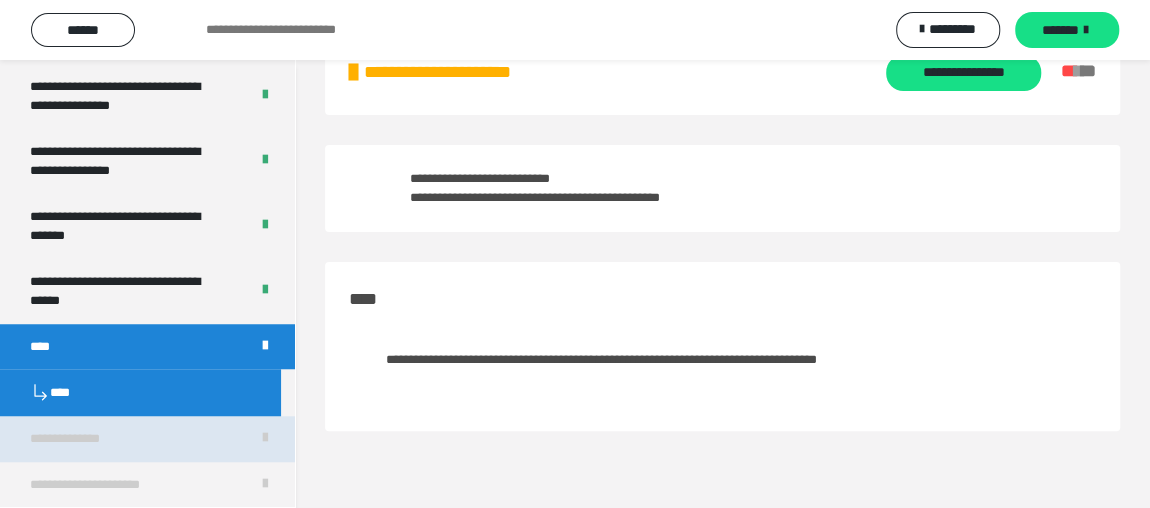 click on "**********" at bounding box center (147, 438) 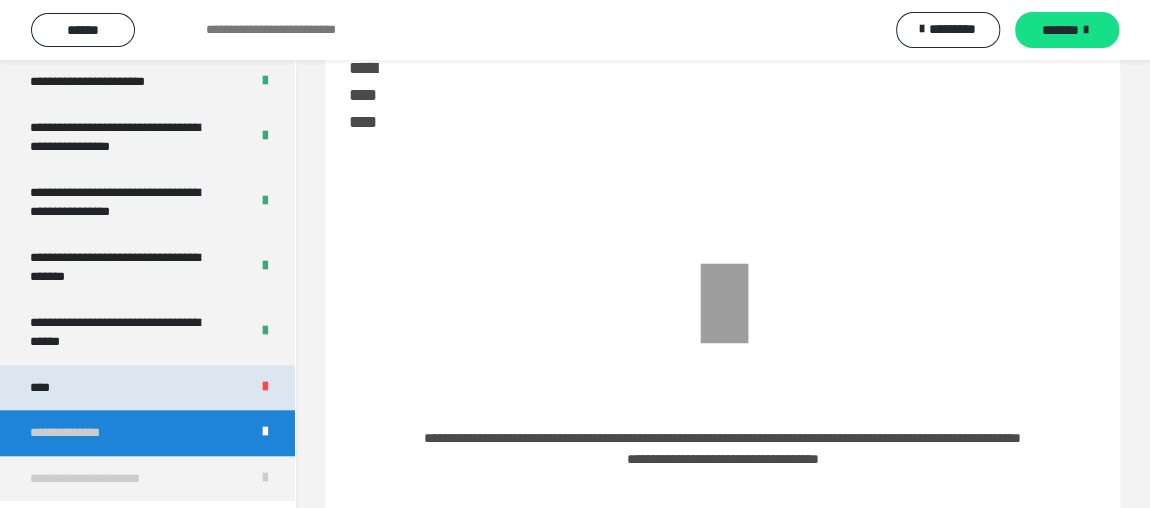 scroll, scrollTop: 4441, scrollLeft: 0, axis: vertical 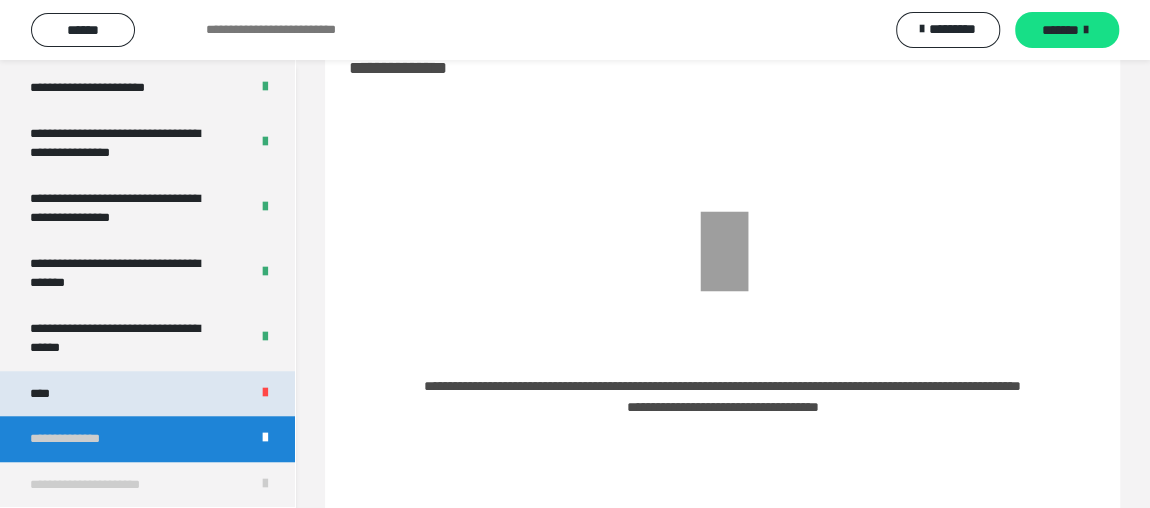 click on "****" at bounding box center (147, 393) 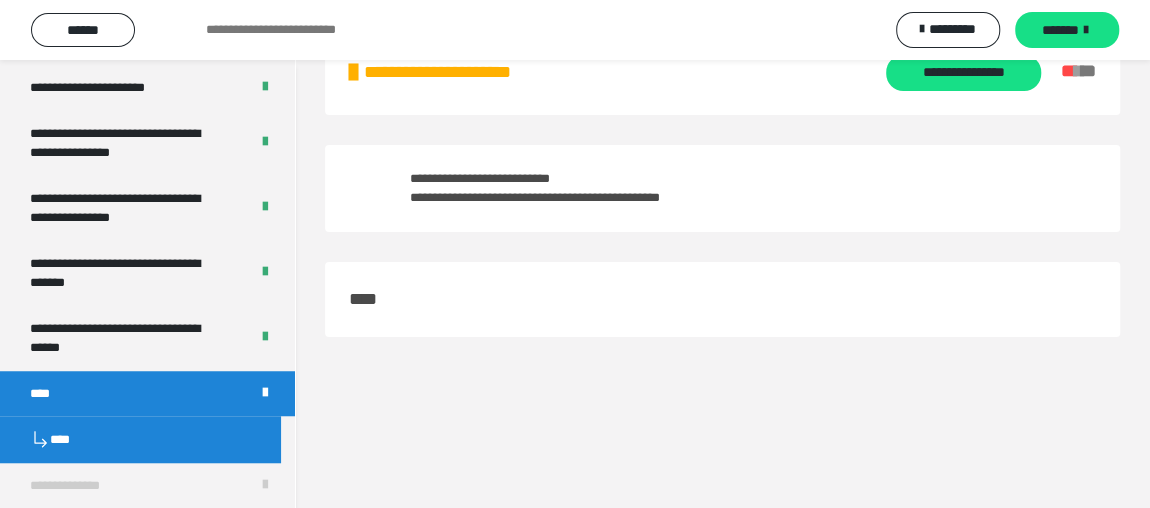 scroll, scrollTop: 4488, scrollLeft: 0, axis: vertical 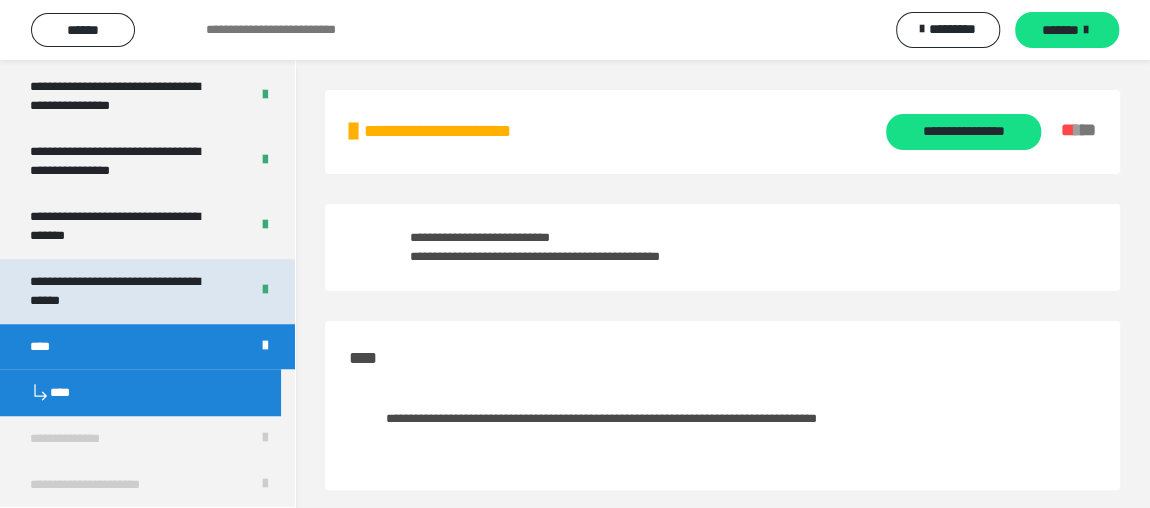 click on "**********" at bounding box center [124, 291] 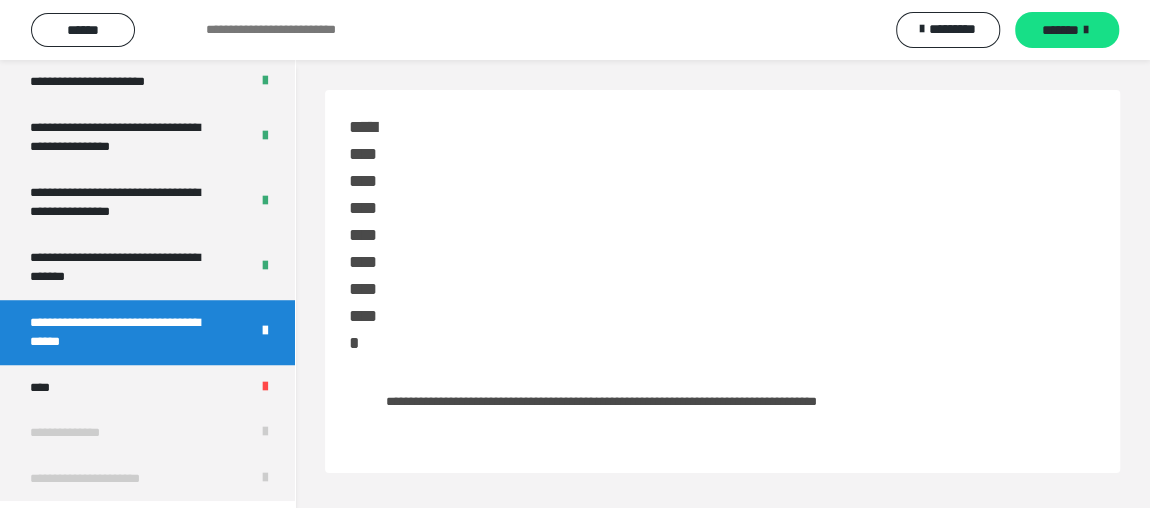 scroll, scrollTop: 4441, scrollLeft: 0, axis: vertical 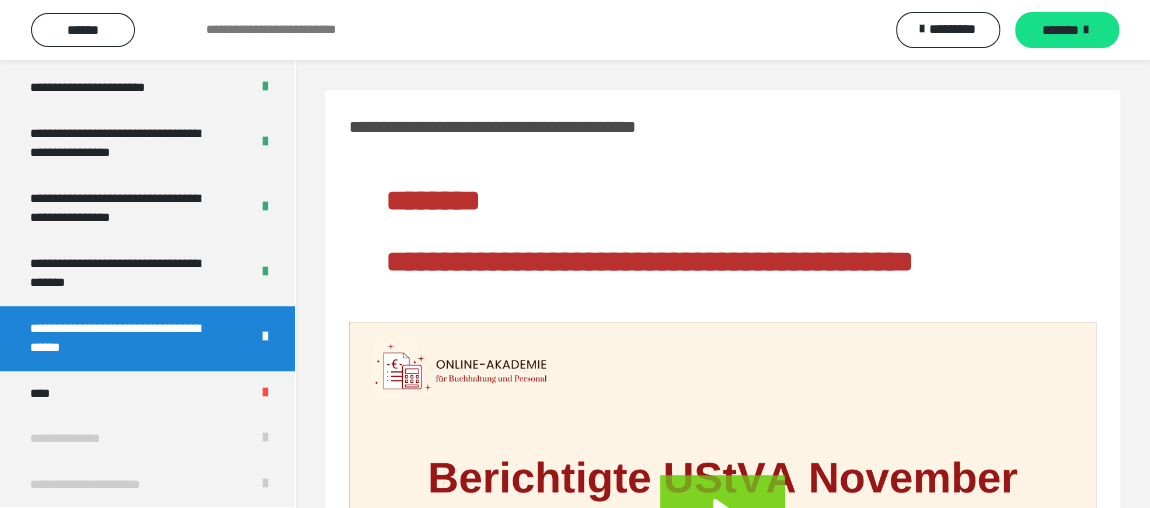 click on "**********" at bounding box center [124, 338] 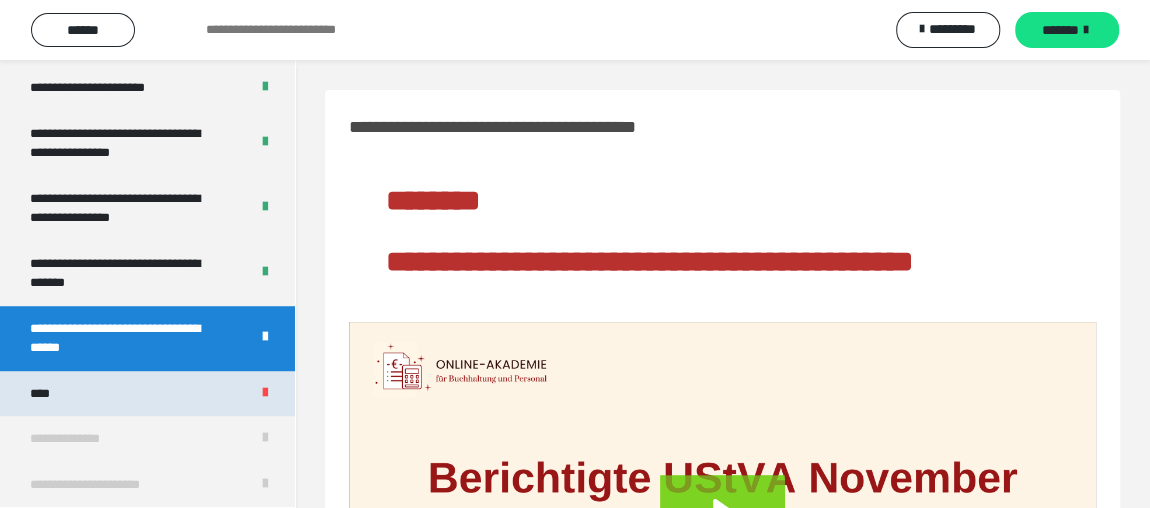 click on "****" at bounding box center [147, 393] 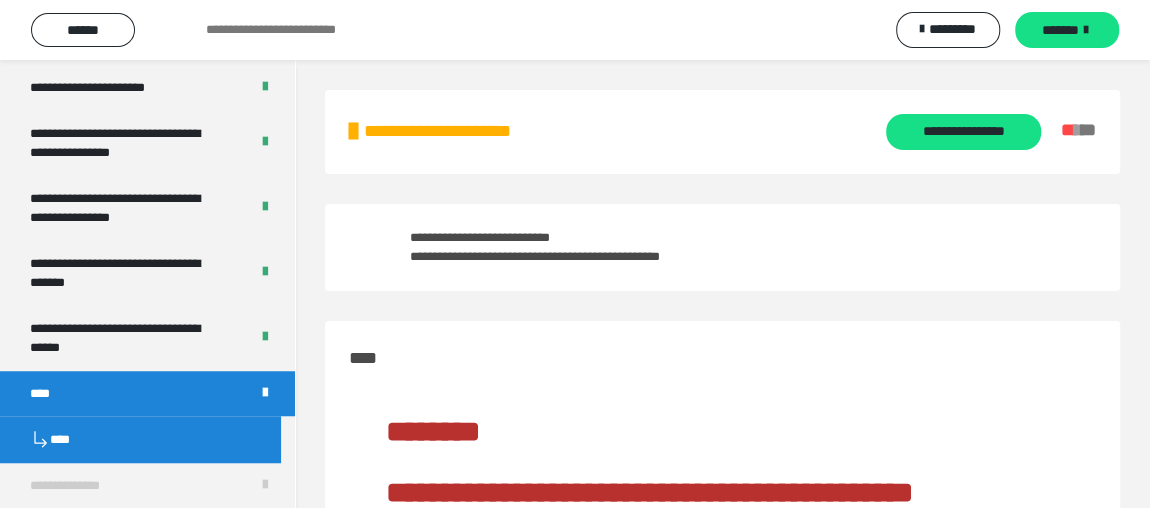 scroll, scrollTop: 4488, scrollLeft: 0, axis: vertical 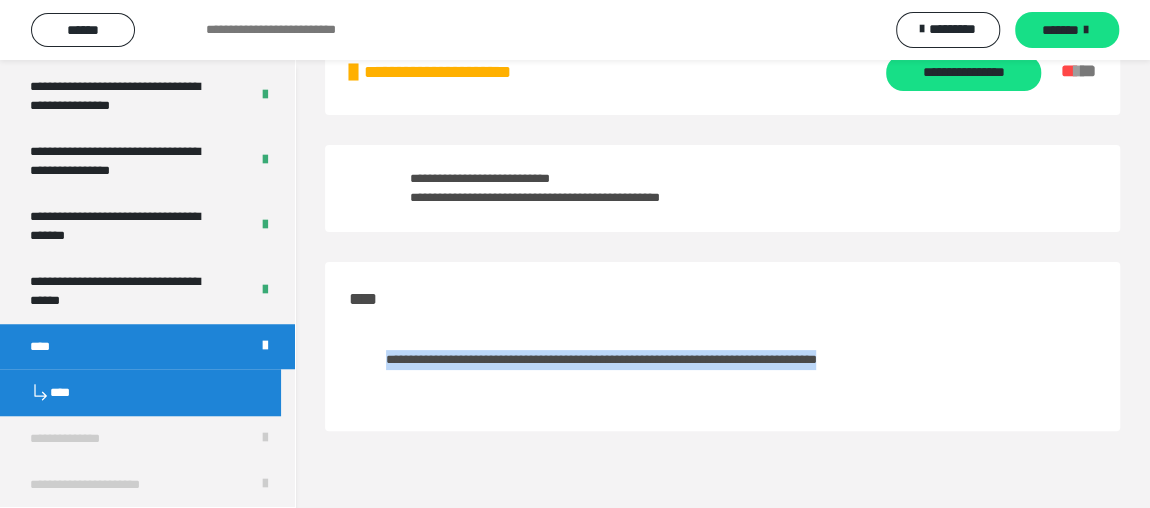 drag, startPoint x: 387, startPoint y: 357, endPoint x: 1011, endPoint y: 359, distance: 624.00323 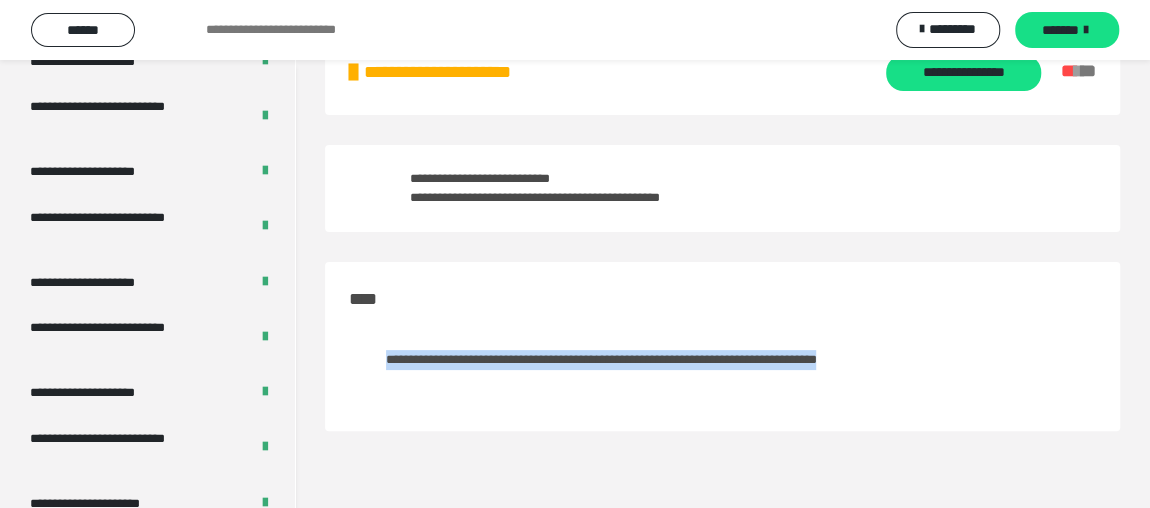 scroll, scrollTop: 2818, scrollLeft: 0, axis: vertical 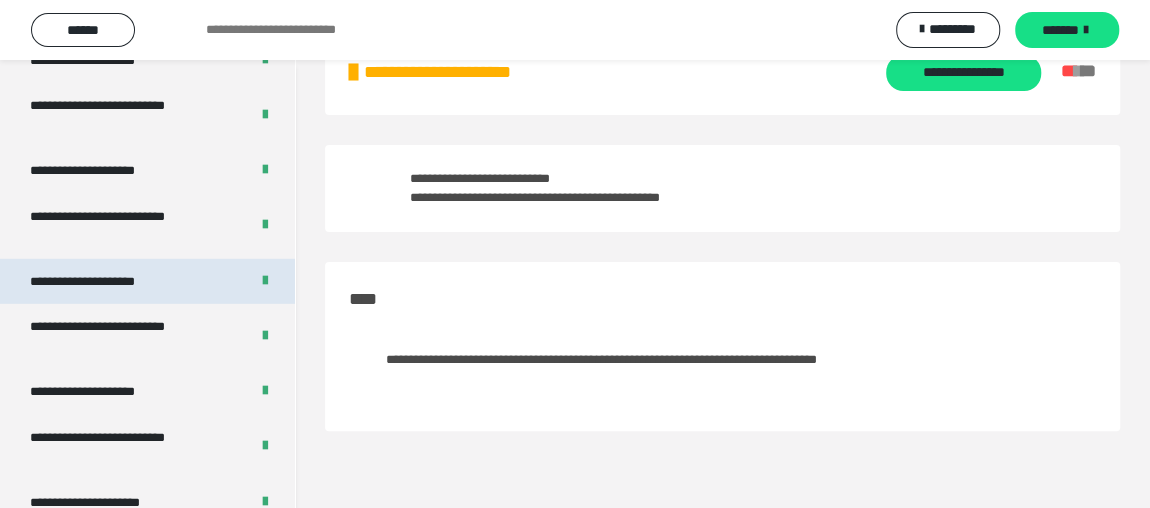 click on "**********" at bounding box center [106, 281] 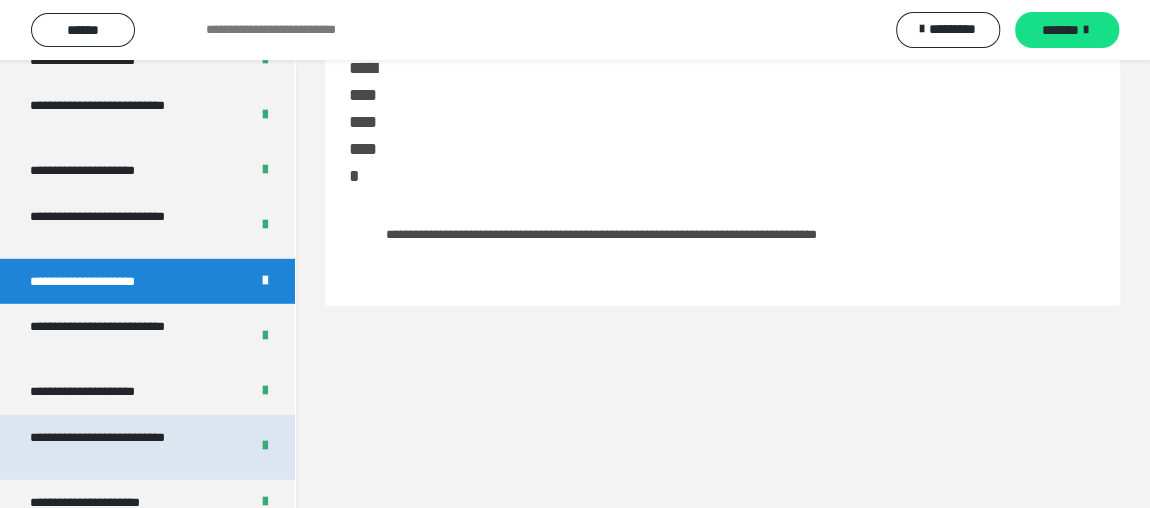 scroll, scrollTop: 3181, scrollLeft: 0, axis: vertical 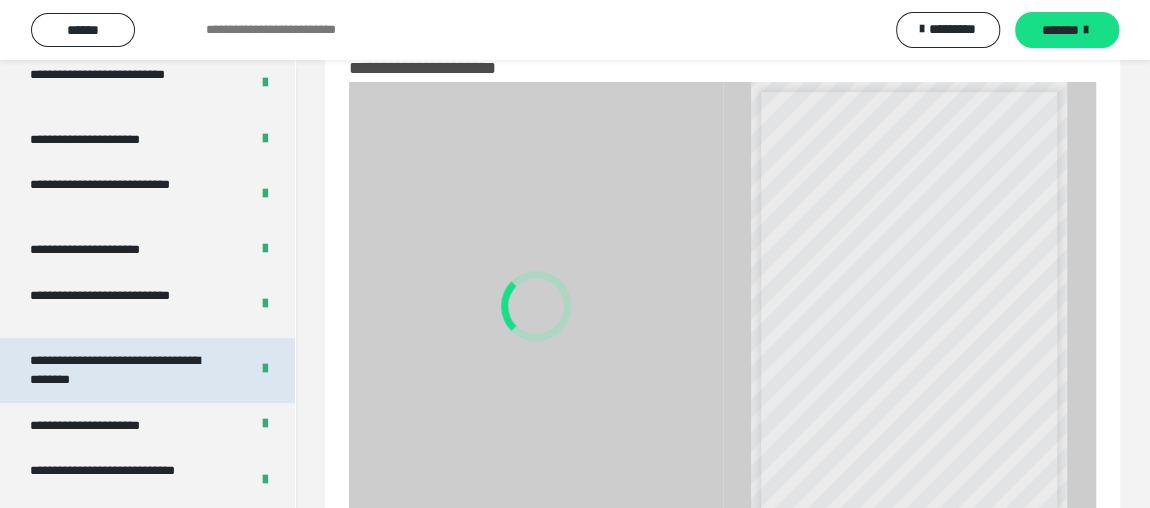 click on "**********" at bounding box center [124, 370] 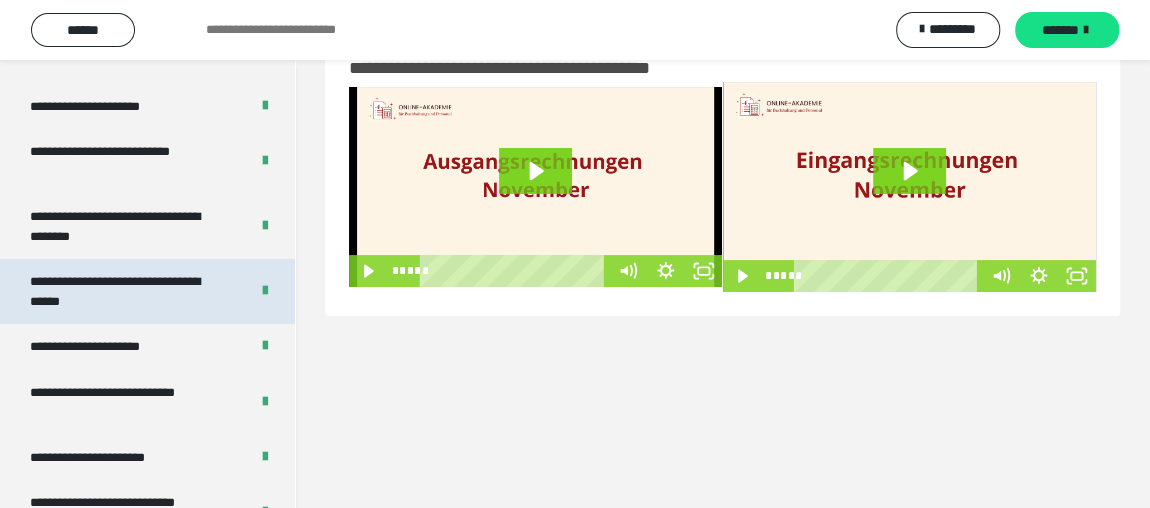 scroll, scrollTop: 3636, scrollLeft: 0, axis: vertical 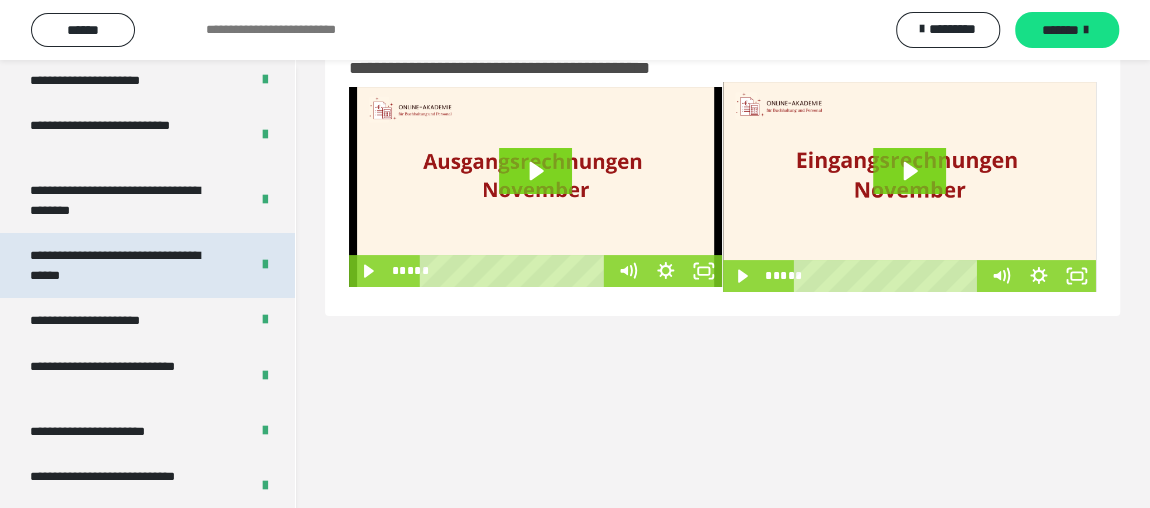click on "**********" at bounding box center (124, 265) 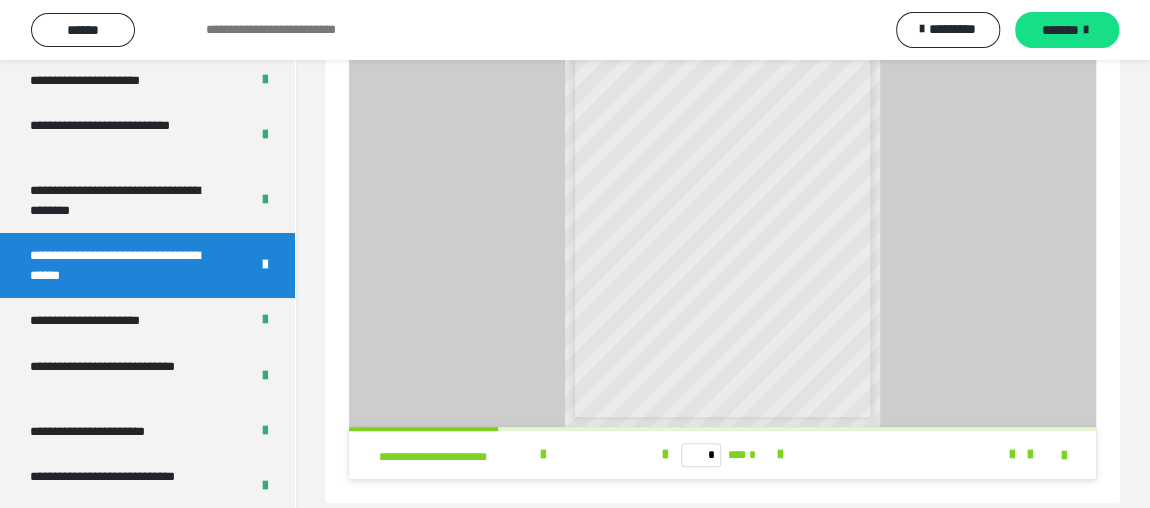 scroll, scrollTop: 186, scrollLeft: 0, axis: vertical 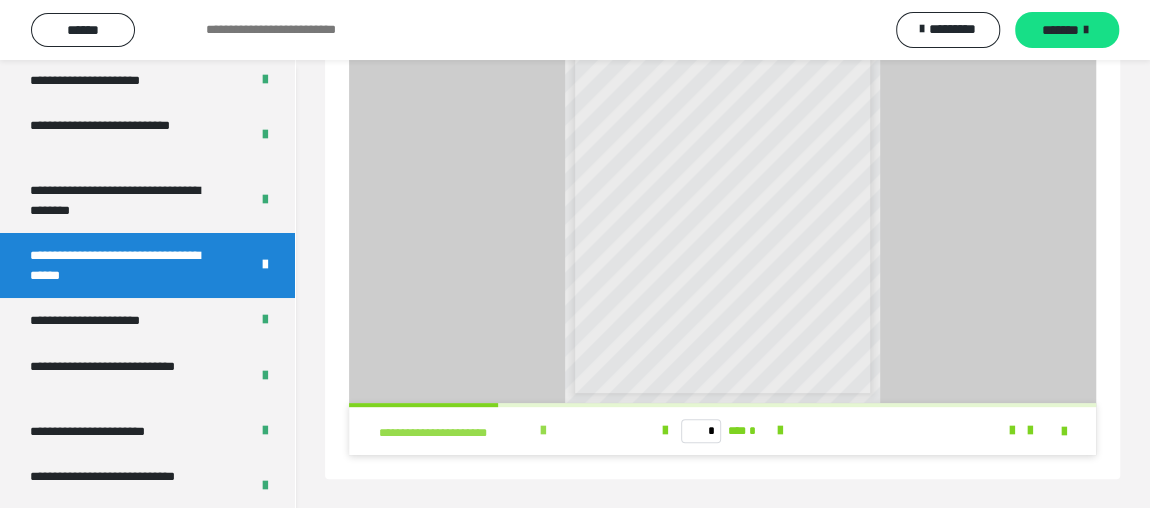 click on "**********" at bounding box center (496, 431) 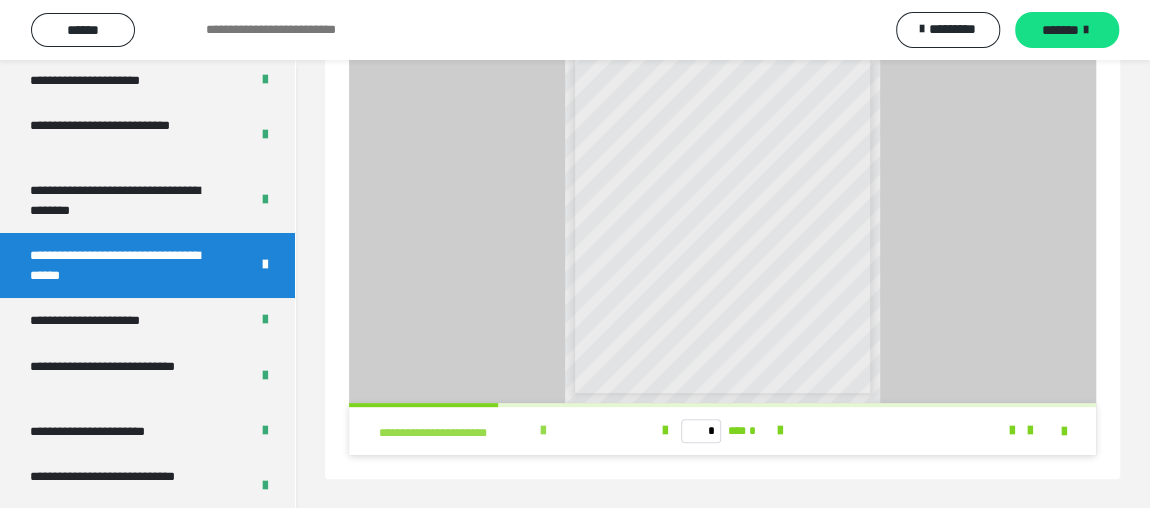 click at bounding box center (543, 431) 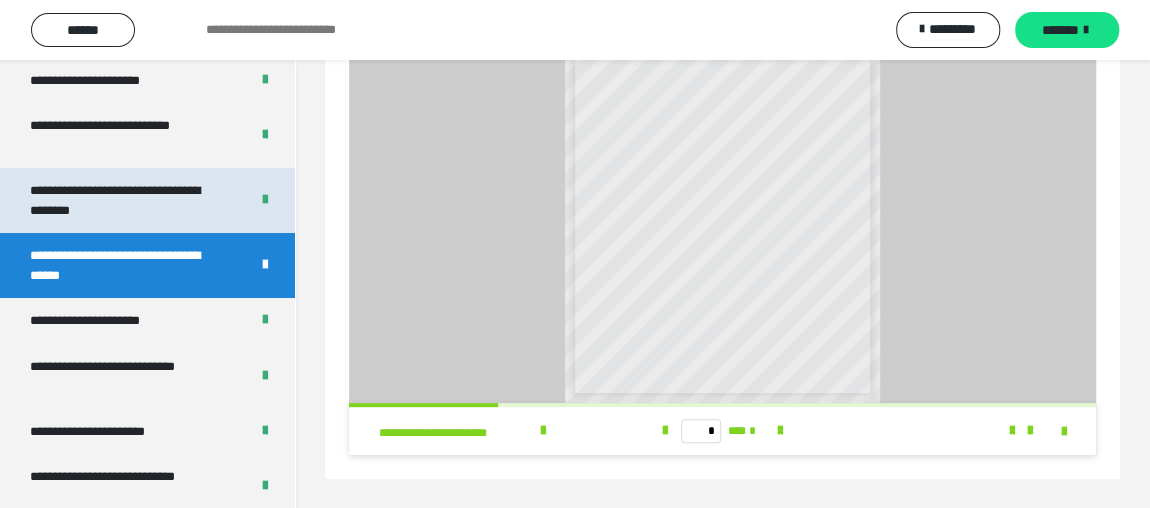 drag, startPoint x: 108, startPoint y: 183, endPoint x: 161, endPoint y: 220, distance: 64.63745 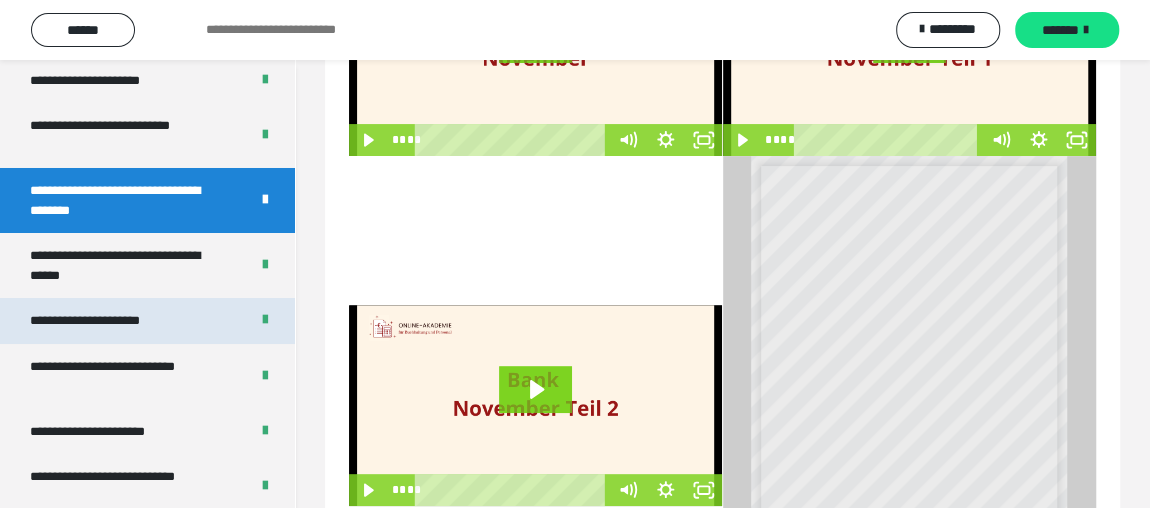 click on "**********" at bounding box center (124, 265) 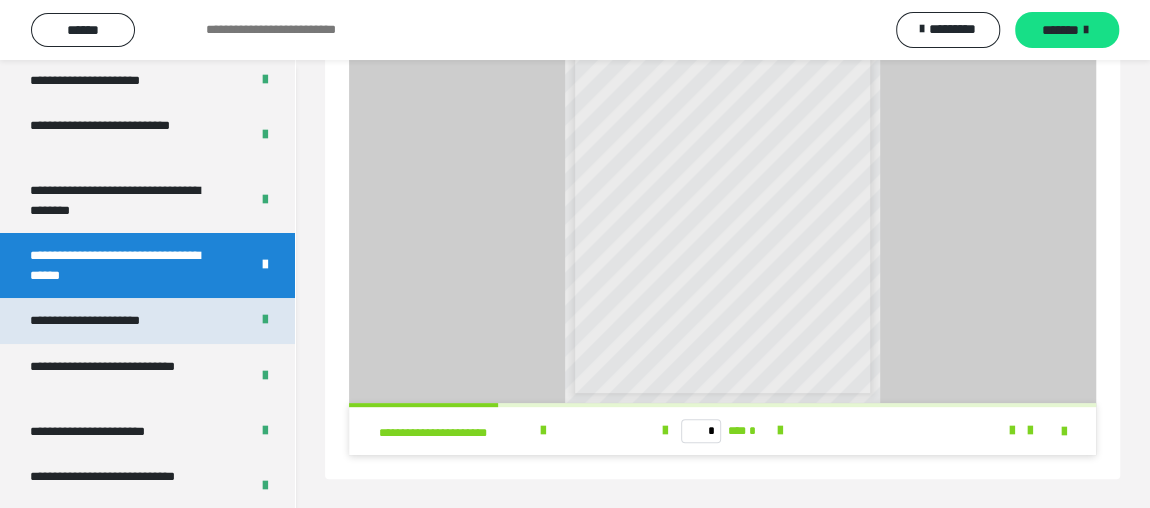 click on "**********" at bounding box center (109, 320) 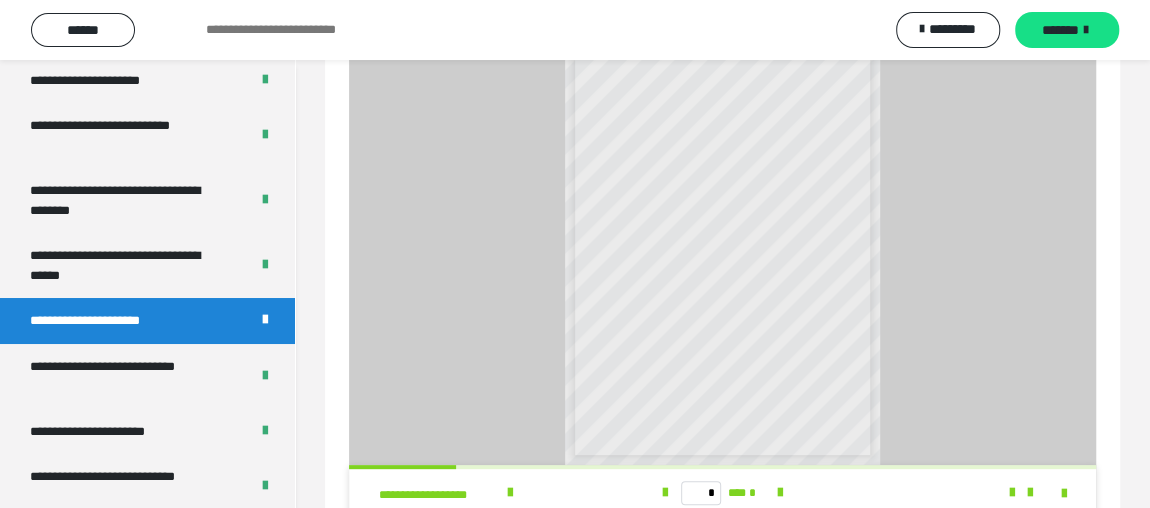 scroll, scrollTop: 186, scrollLeft: 0, axis: vertical 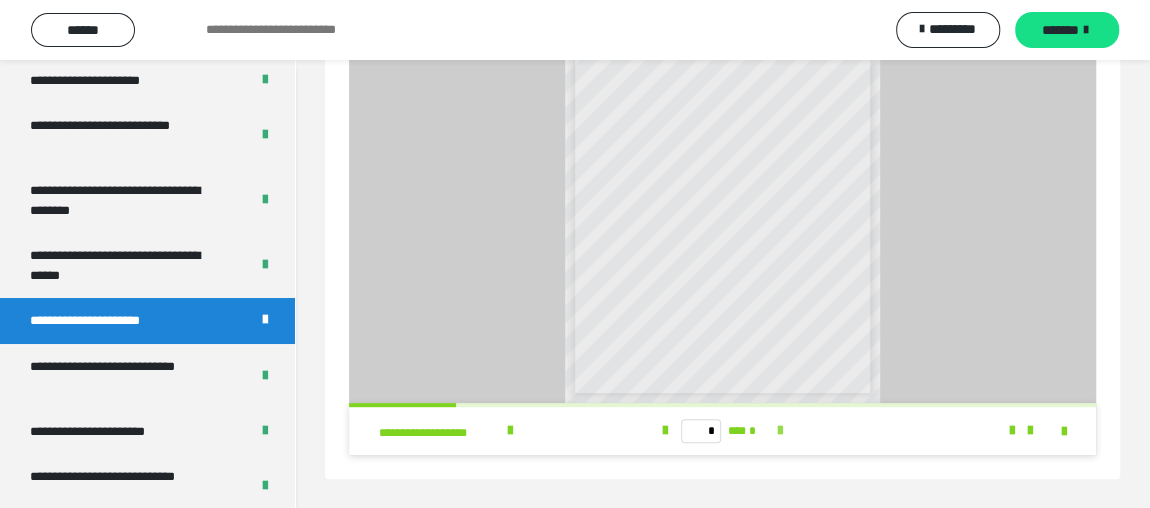 click at bounding box center [780, 431] 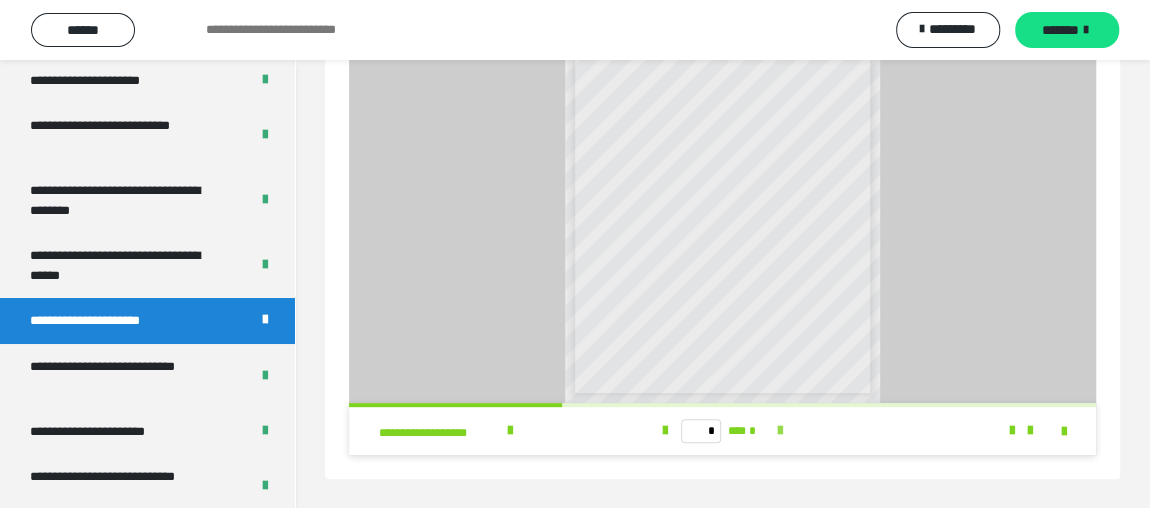 click at bounding box center (780, 431) 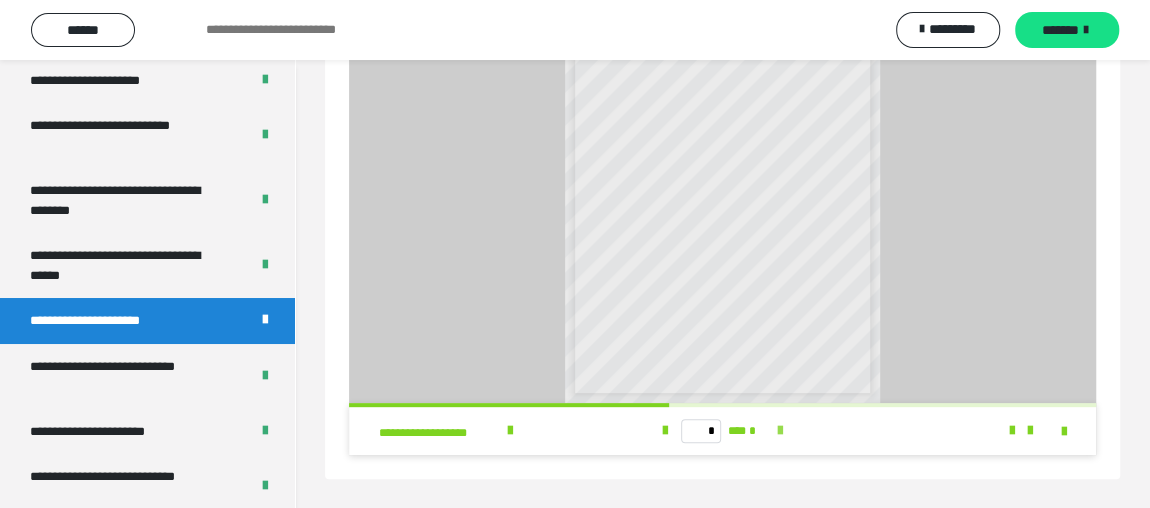 click at bounding box center [780, 431] 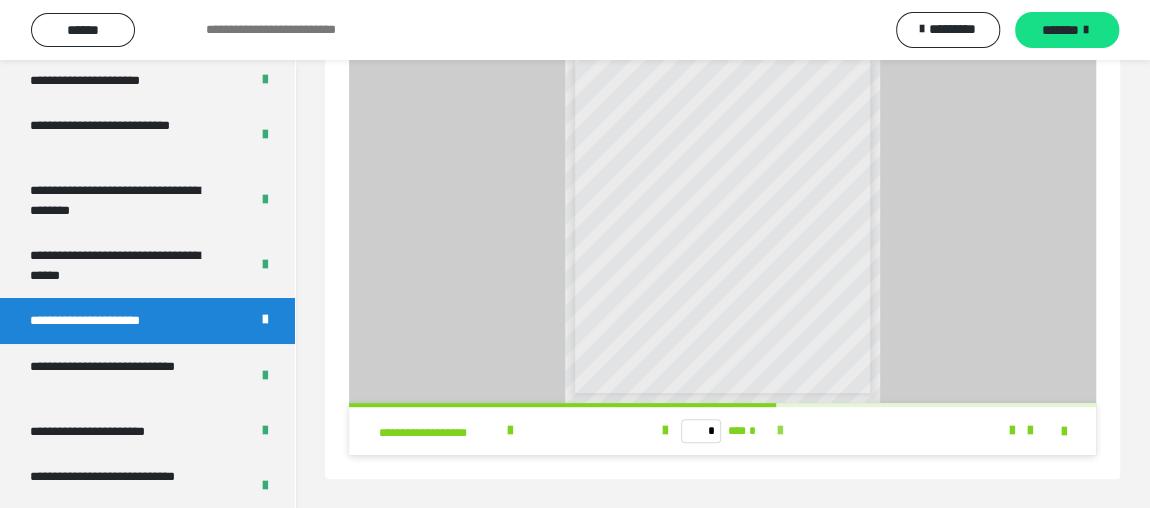 click at bounding box center (780, 431) 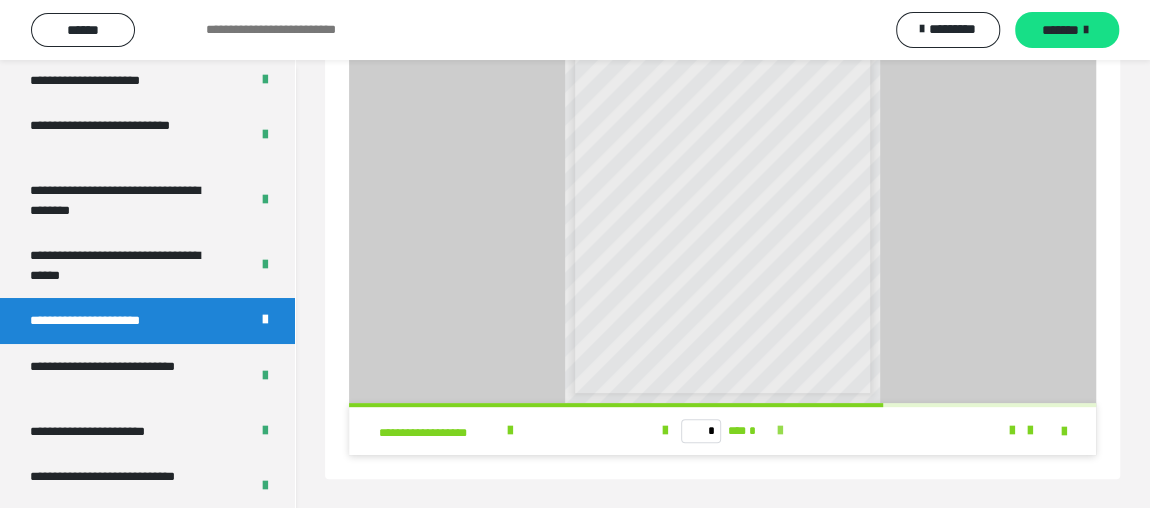 click at bounding box center [780, 431] 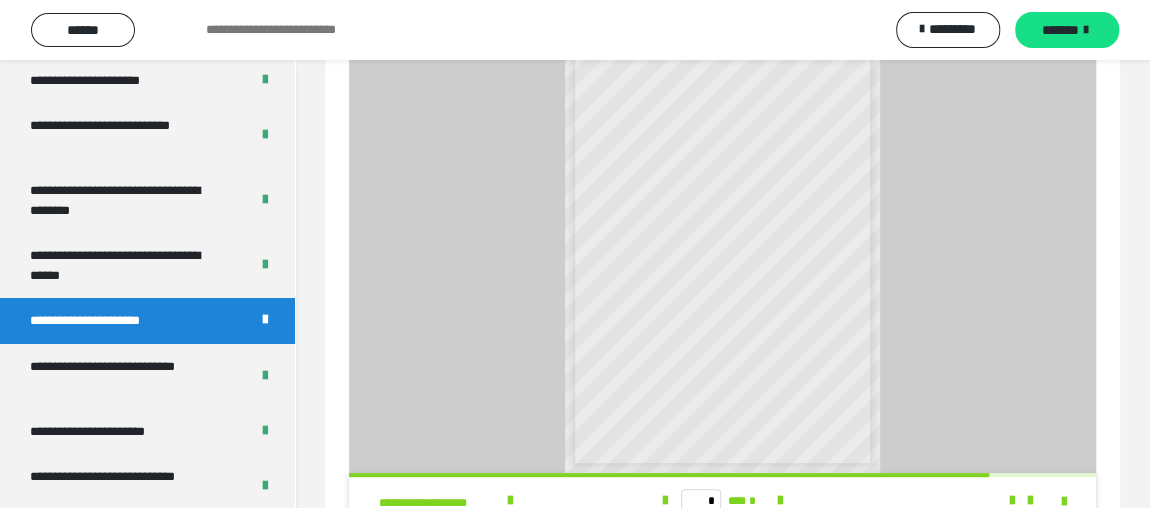 scroll, scrollTop: 186, scrollLeft: 0, axis: vertical 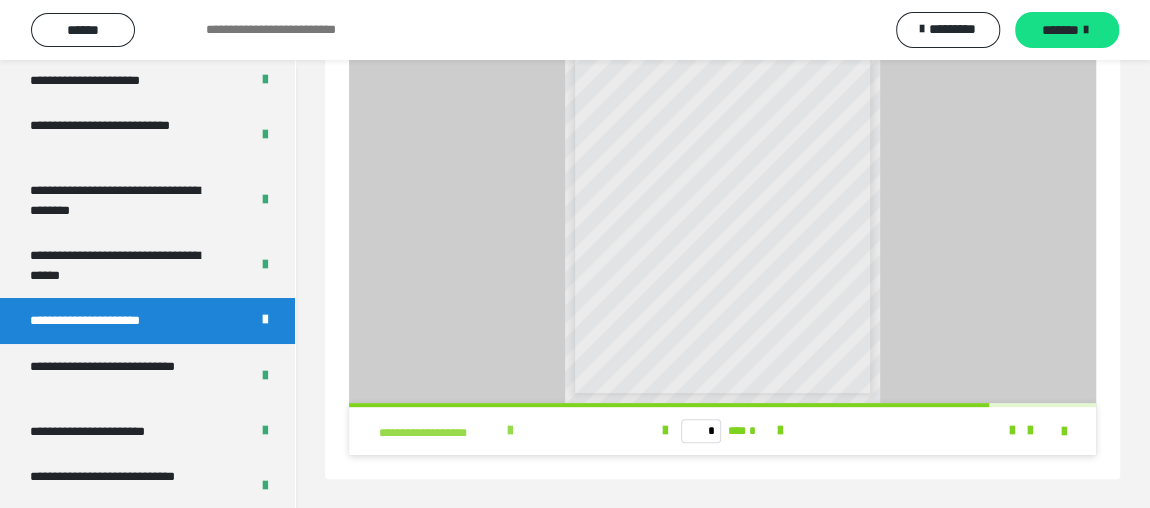 click at bounding box center [510, 431] 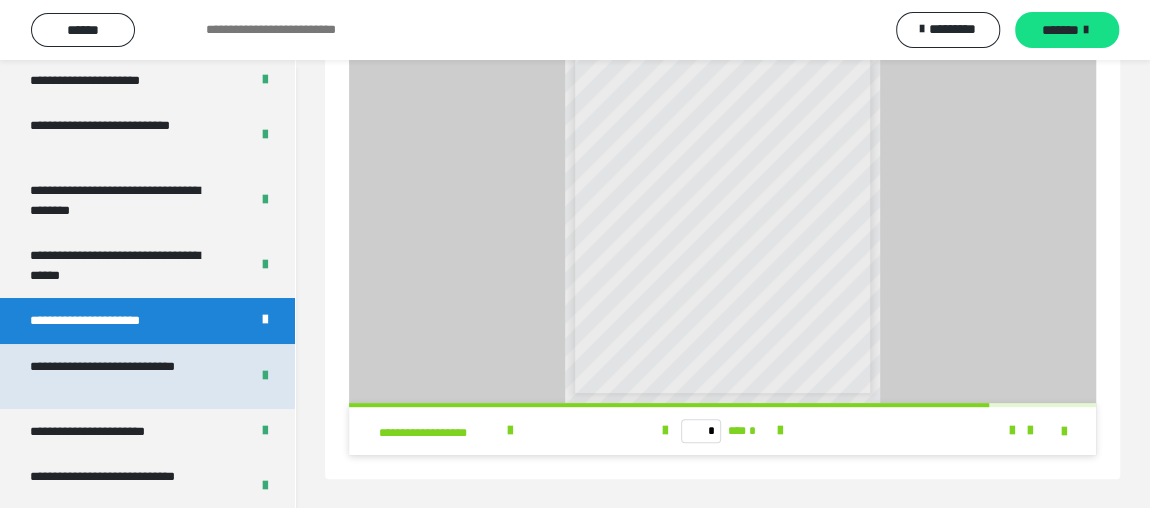 click on "**********" at bounding box center [124, 376] 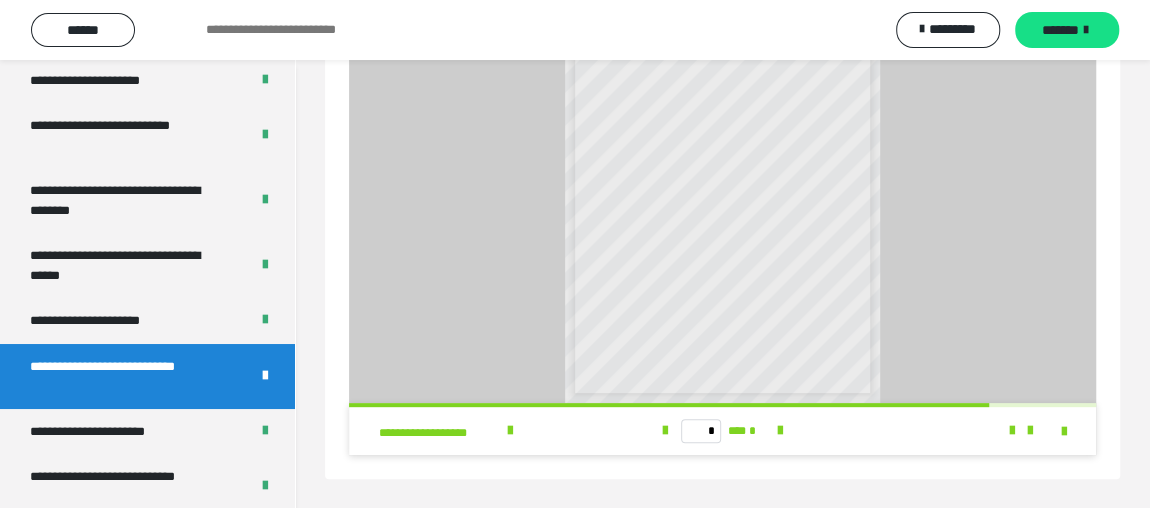 scroll, scrollTop: 59, scrollLeft: 0, axis: vertical 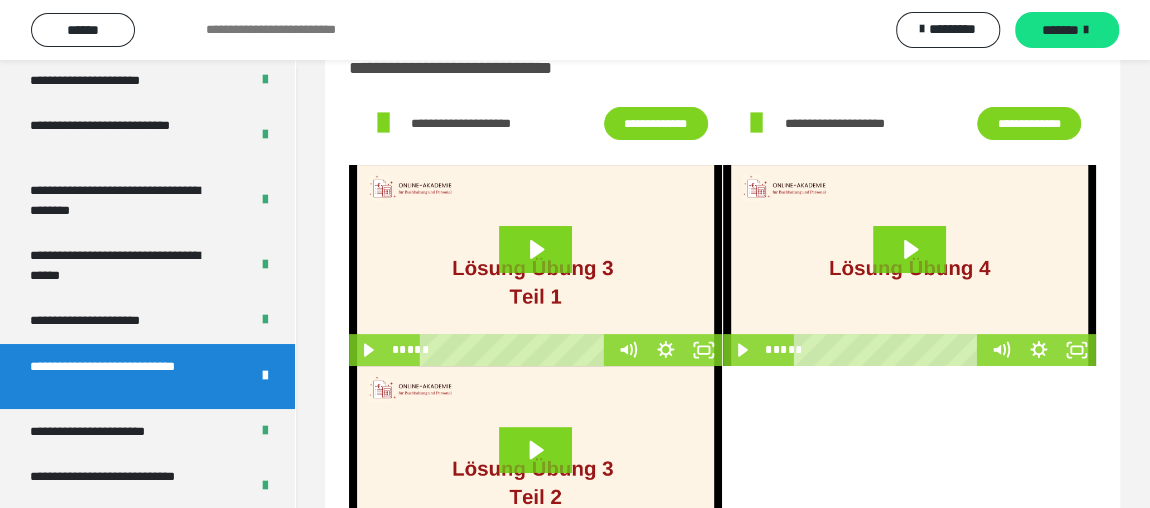 click on "**********" at bounding box center [656, 123] 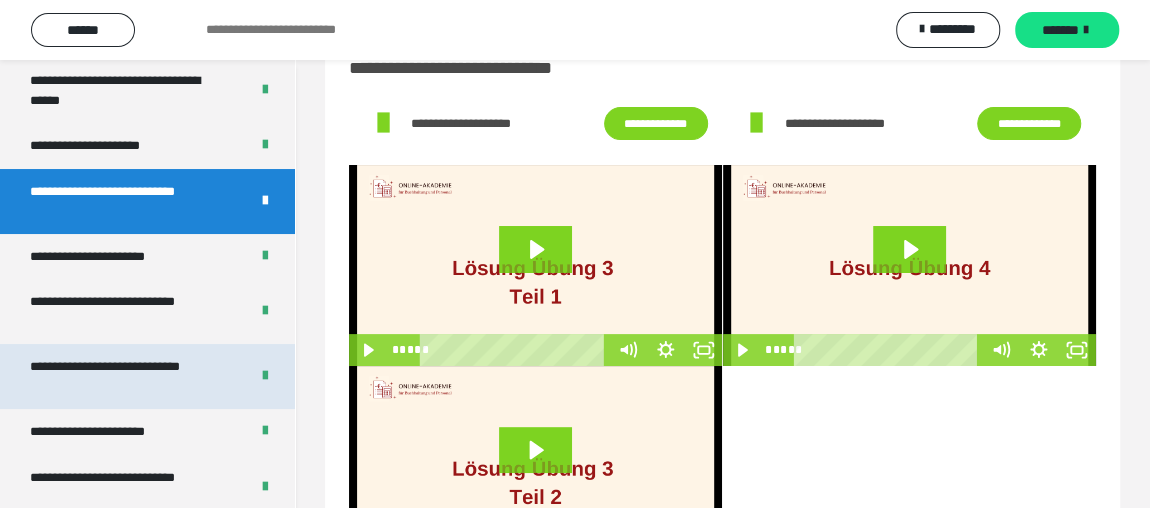 scroll, scrollTop: 3818, scrollLeft: 0, axis: vertical 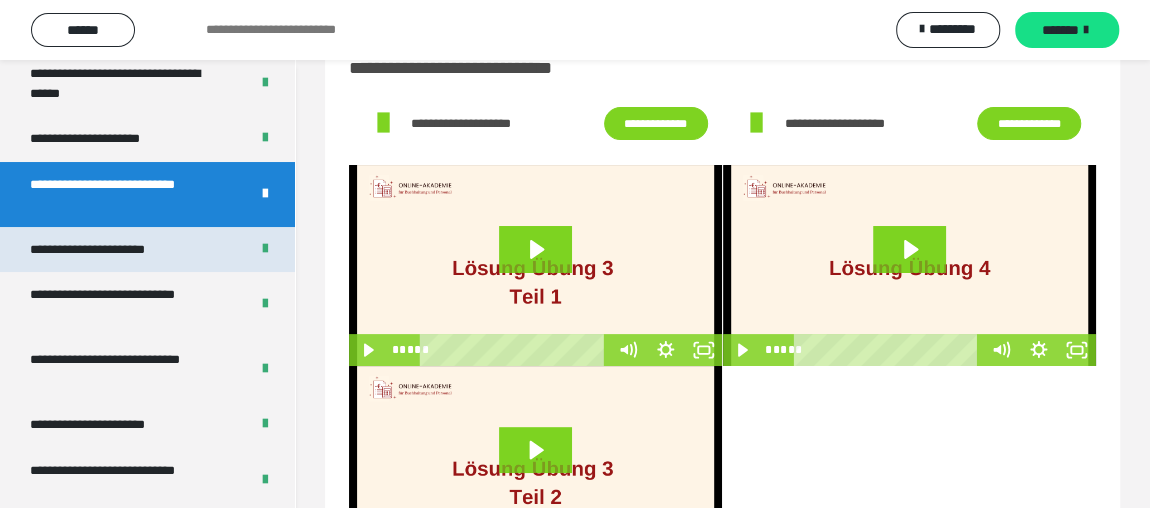 click on "**********" at bounding box center [111, 249] 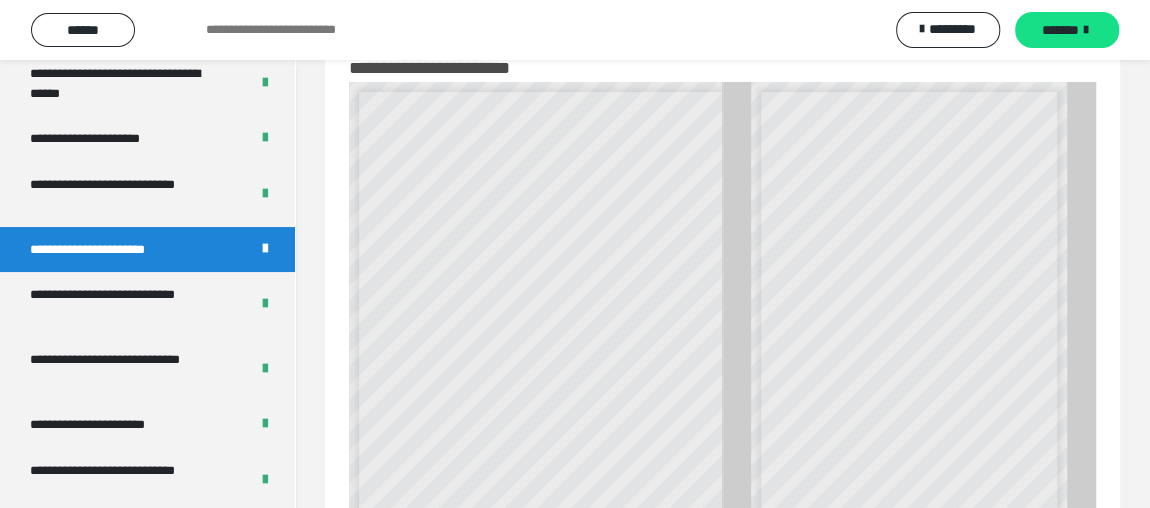scroll, scrollTop: 6, scrollLeft: 0, axis: vertical 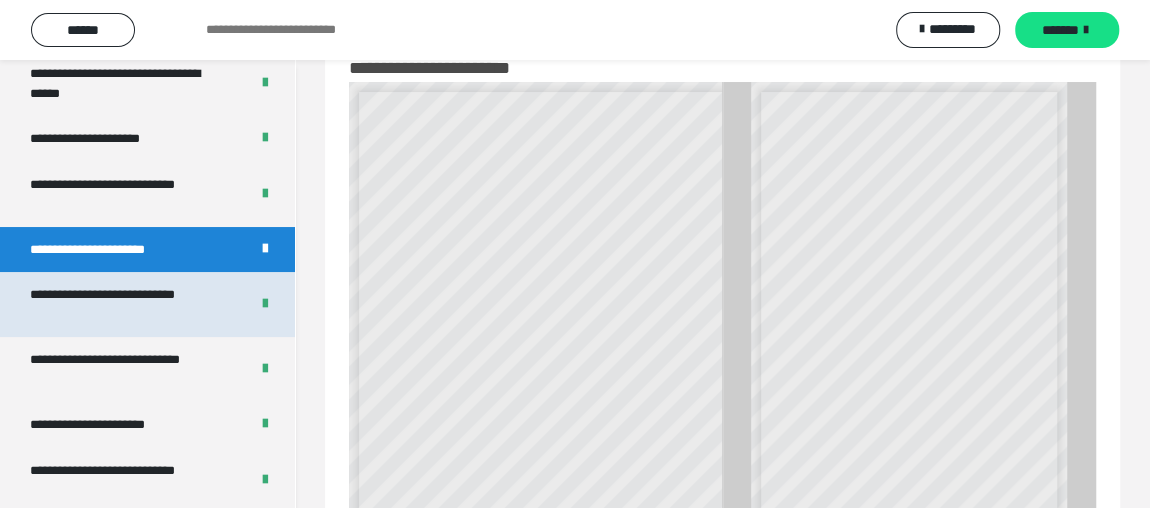 click on "**********" at bounding box center (124, 304) 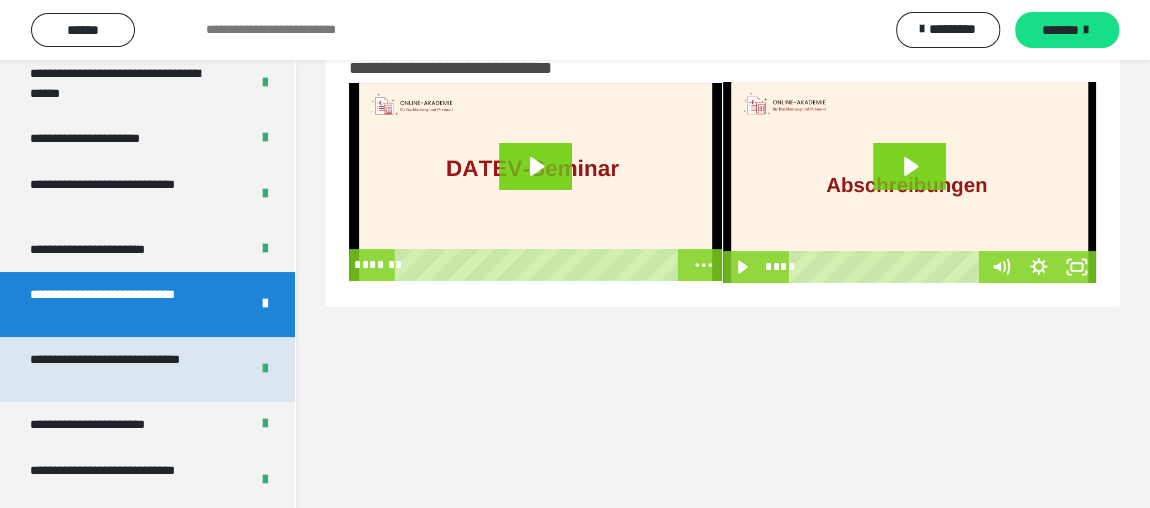 click on "**********" at bounding box center [124, 369] 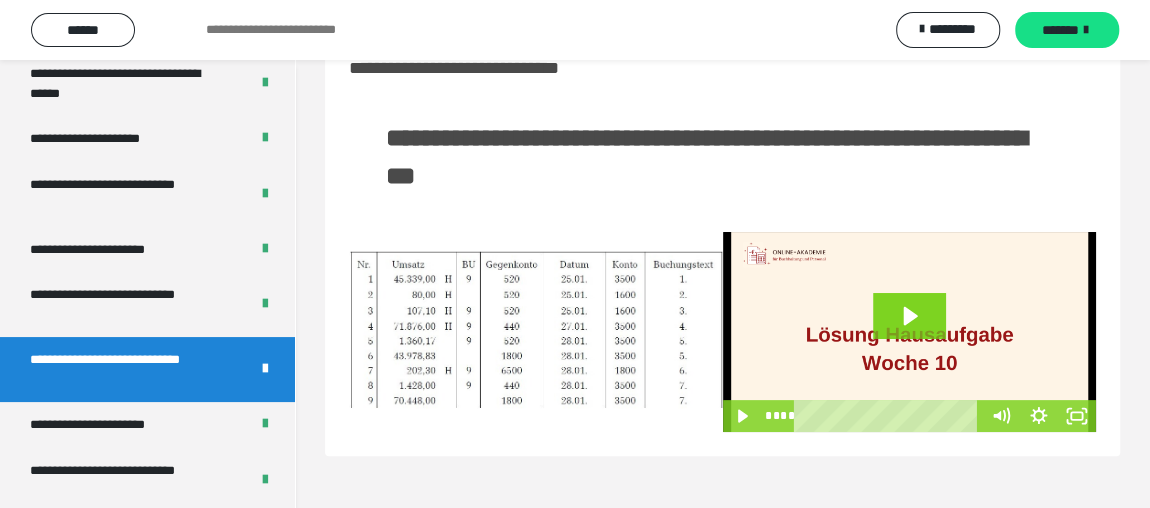 click at bounding box center [536, 332] 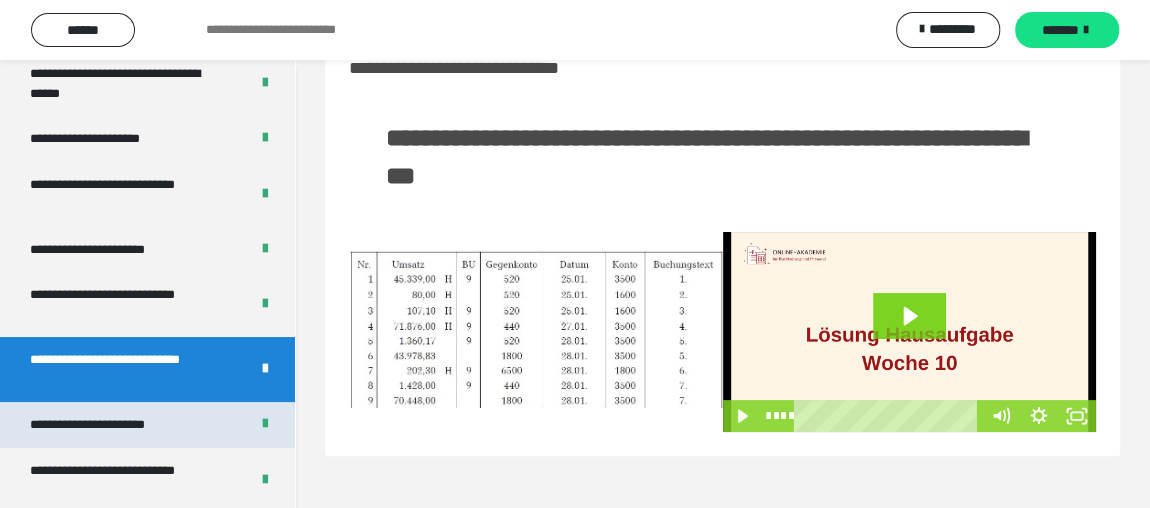 click on "**********" at bounding box center (109, 424) 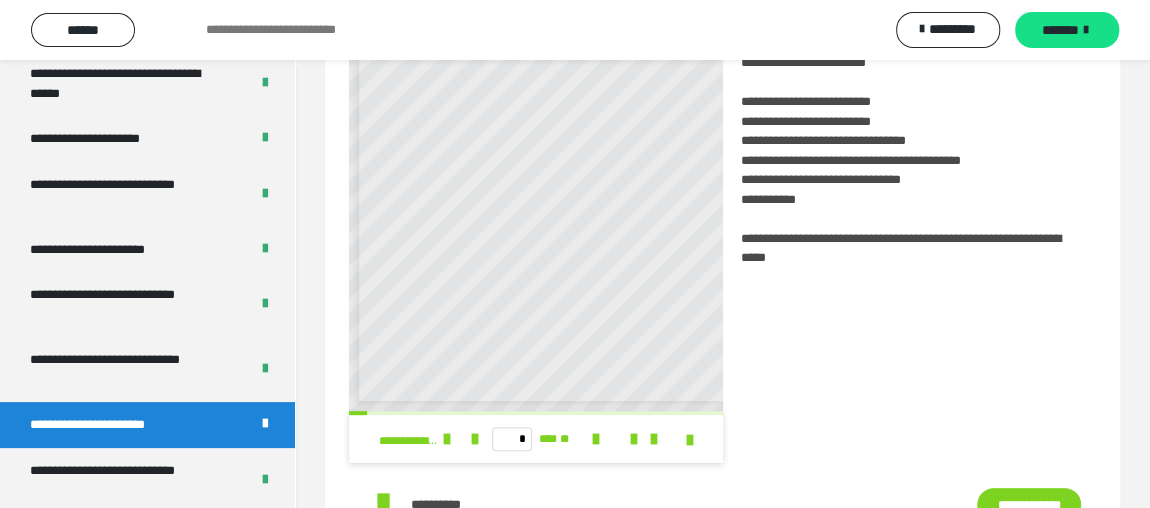 scroll, scrollTop: 59, scrollLeft: 0, axis: vertical 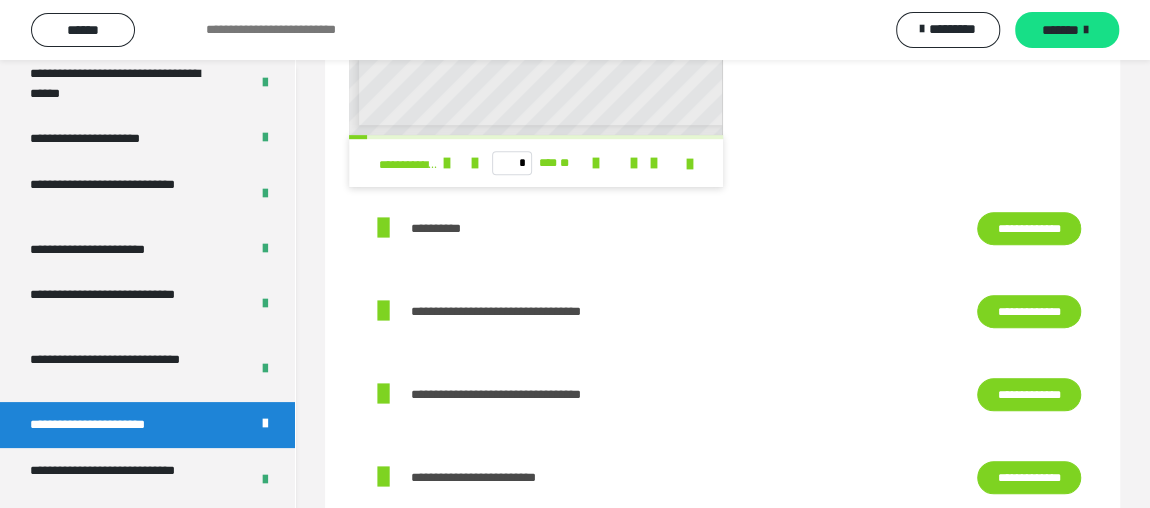click on "**********" at bounding box center (1029, 228) 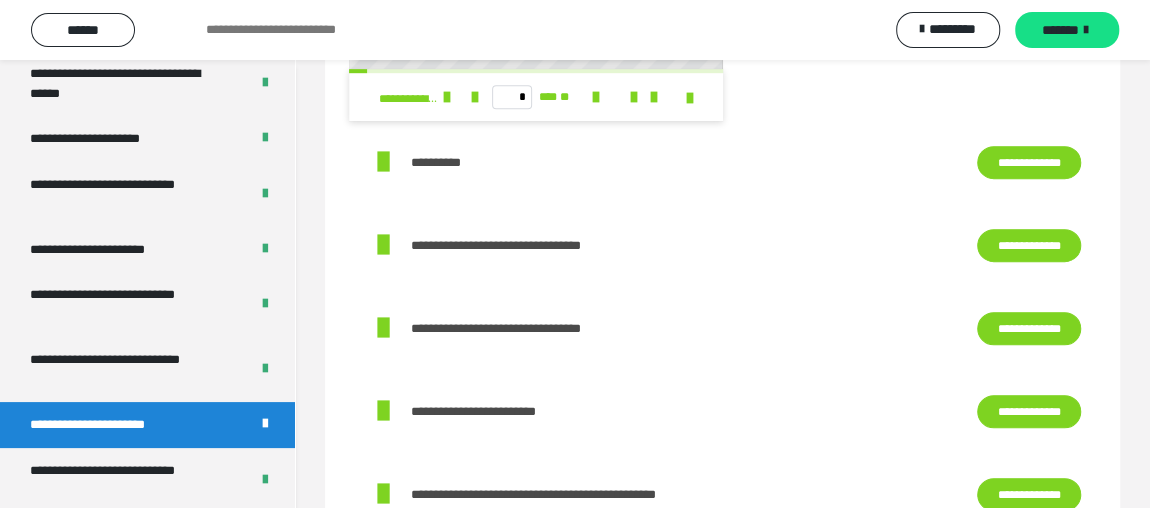 scroll, scrollTop: 545, scrollLeft: 0, axis: vertical 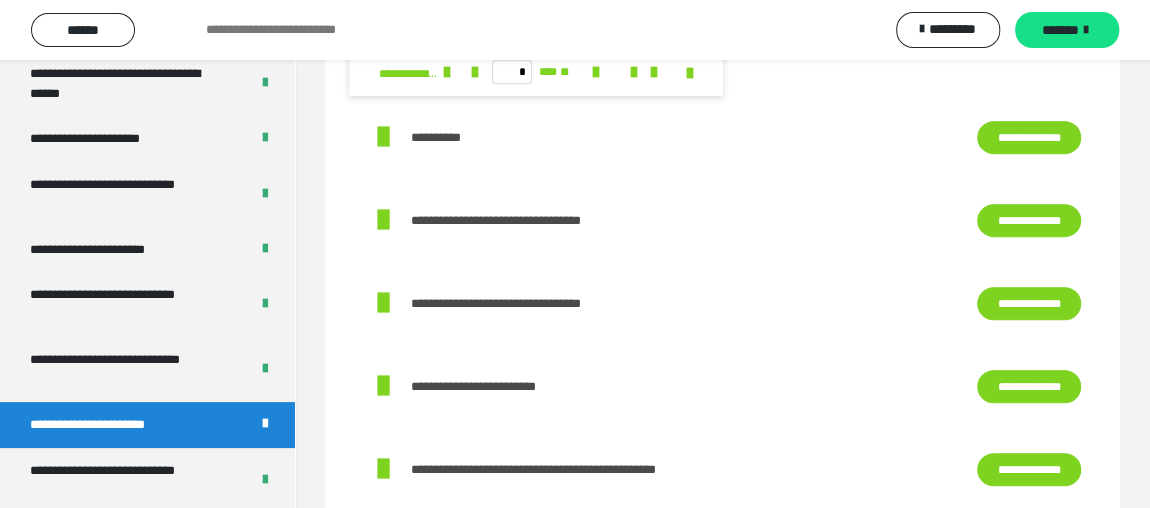 click on "**********" at bounding box center [1029, 303] 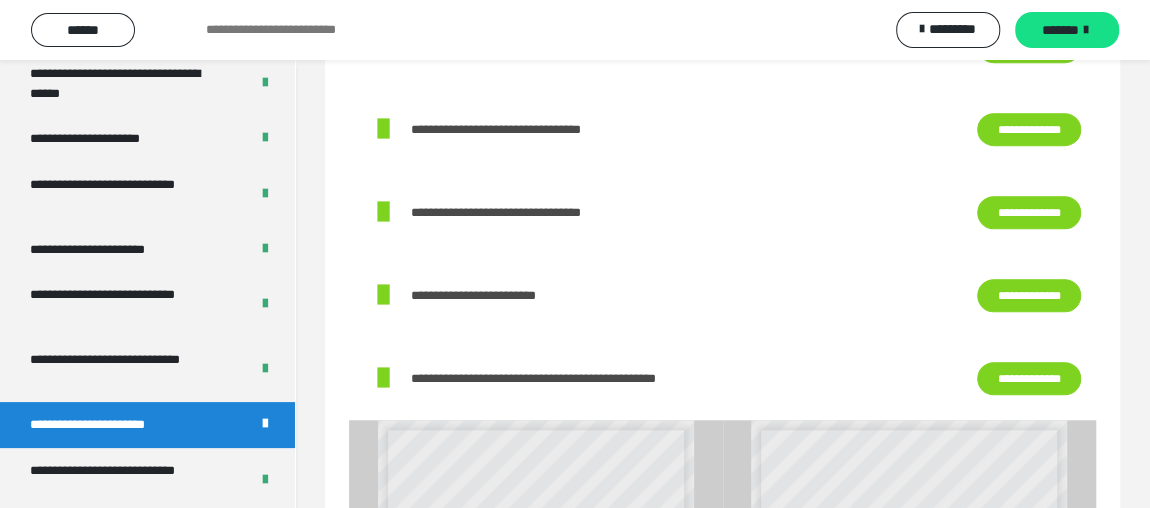 click on "**********" at bounding box center [1029, 378] 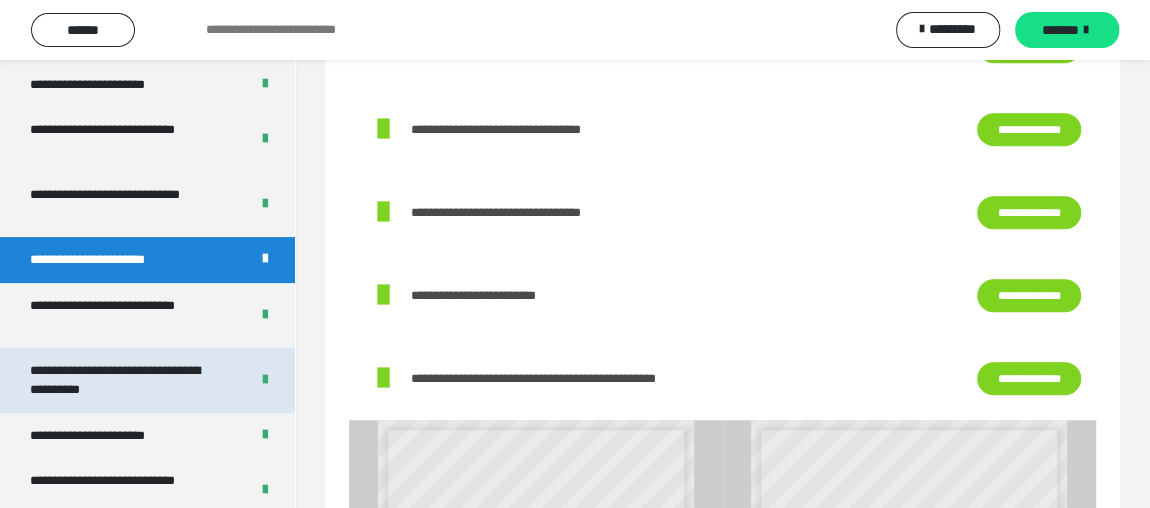 scroll, scrollTop: 3999, scrollLeft: 0, axis: vertical 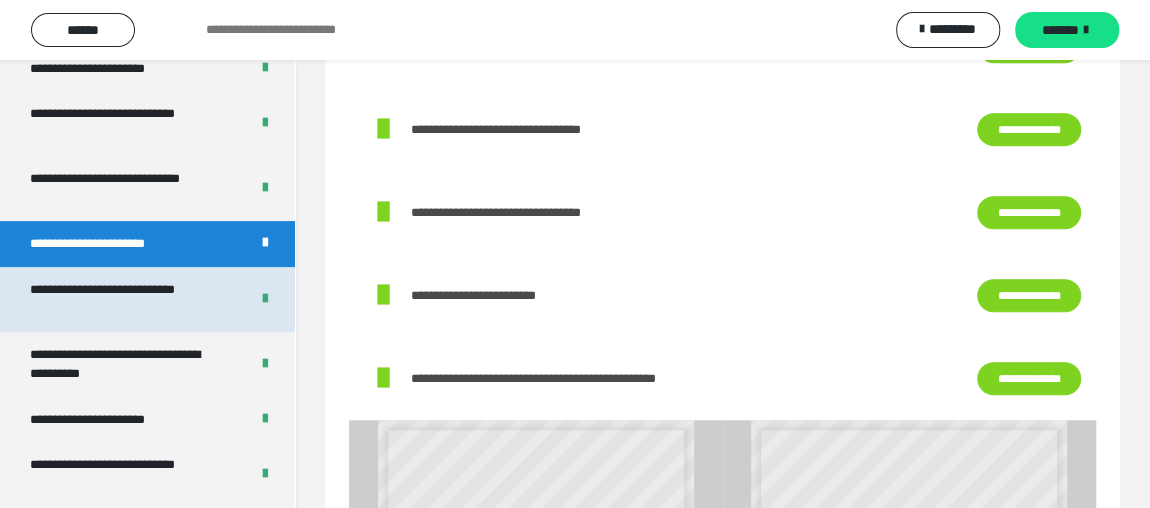 click on "**********" at bounding box center [124, 299] 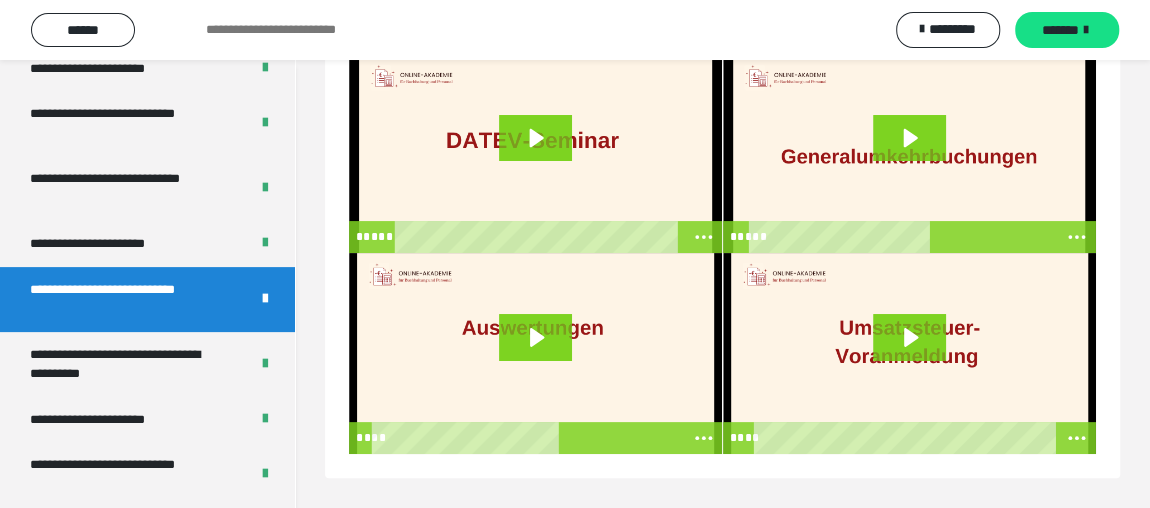 scroll, scrollTop: 59, scrollLeft: 0, axis: vertical 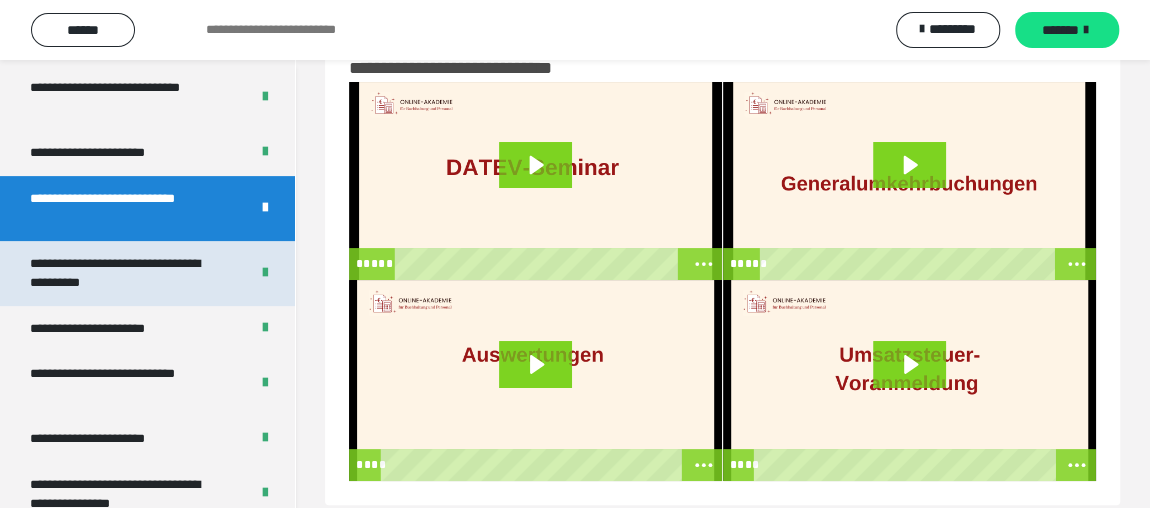 click on "**********" at bounding box center [124, 273] 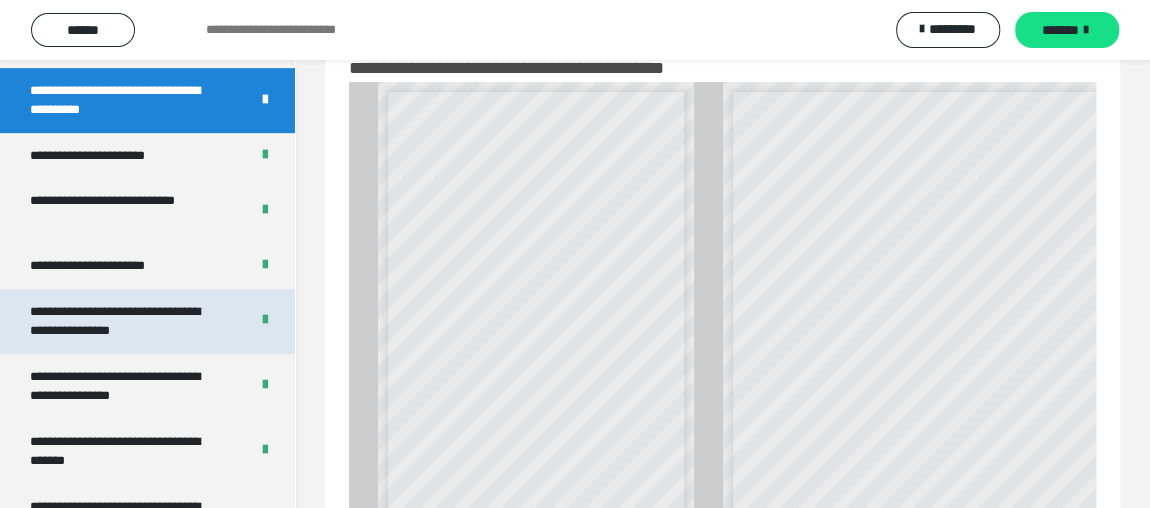 scroll, scrollTop: 4259, scrollLeft: 0, axis: vertical 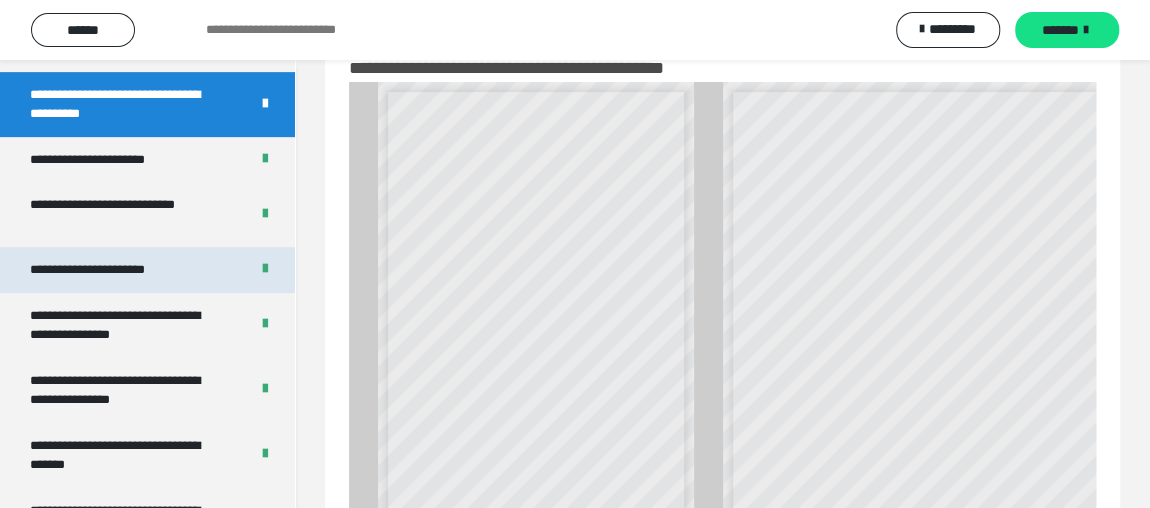 click on "**********" at bounding box center [147, 269] 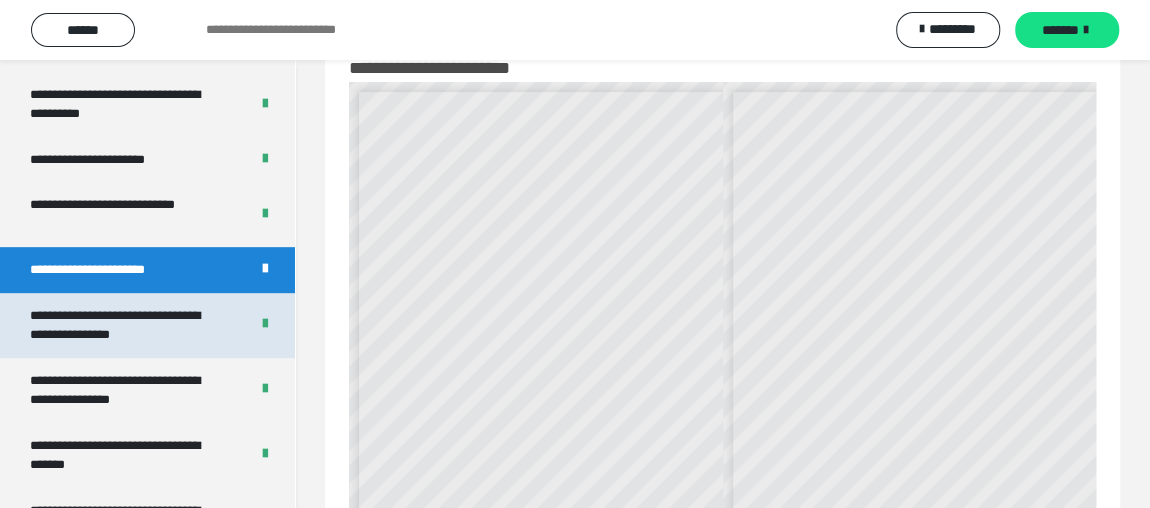 click on "**********" at bounding box center (124, 325) 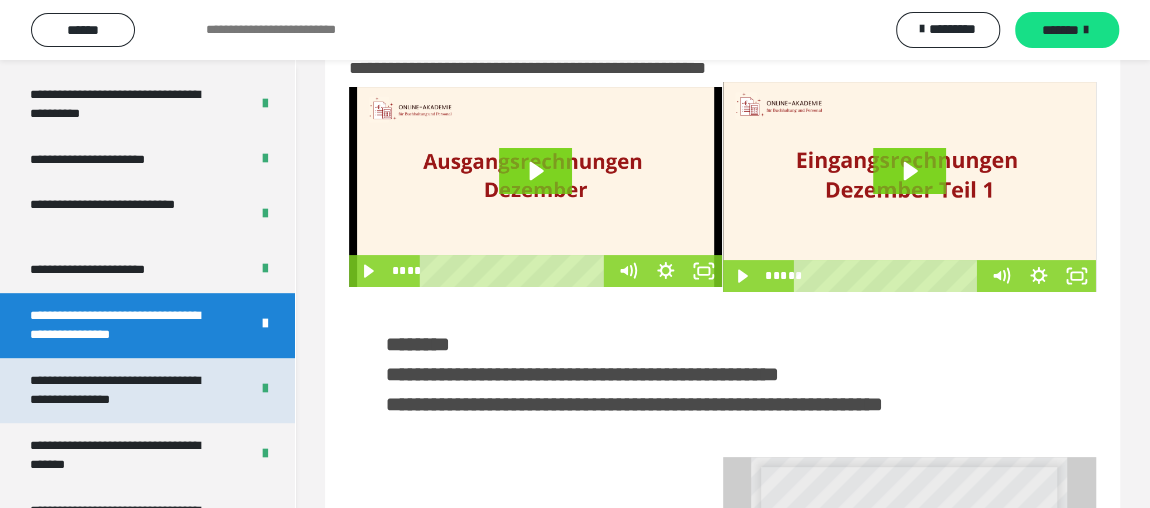 scroll, scrollTop: 4441, scrollLeft: 0, axis: vertical 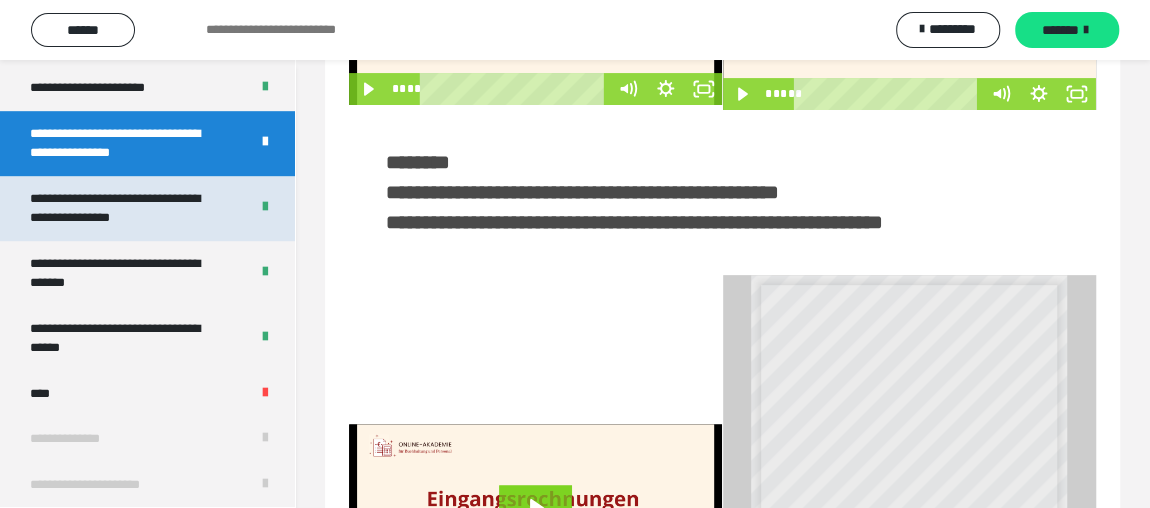 click on "**********" at bounding box center [124, 208] 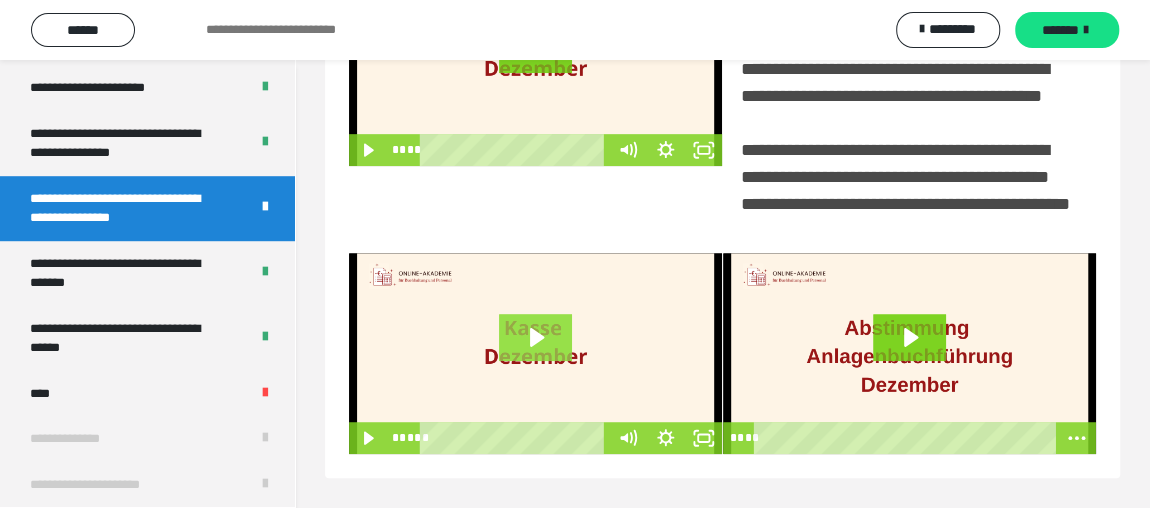 scroll, scrollTop: 570, scrollLeft: 0, axis: vertical 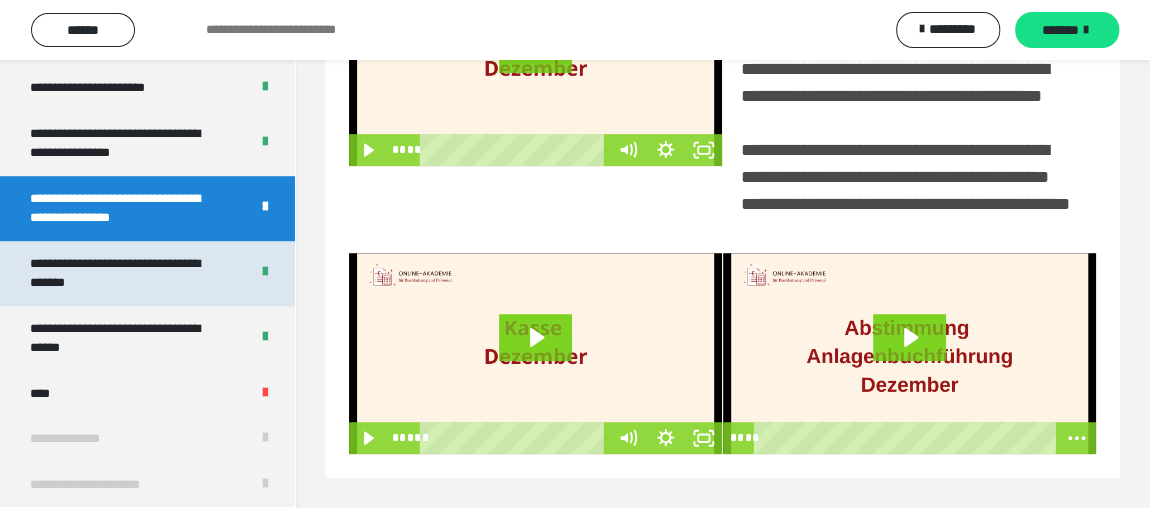 click on "**********" at bounding box center (124, 273) 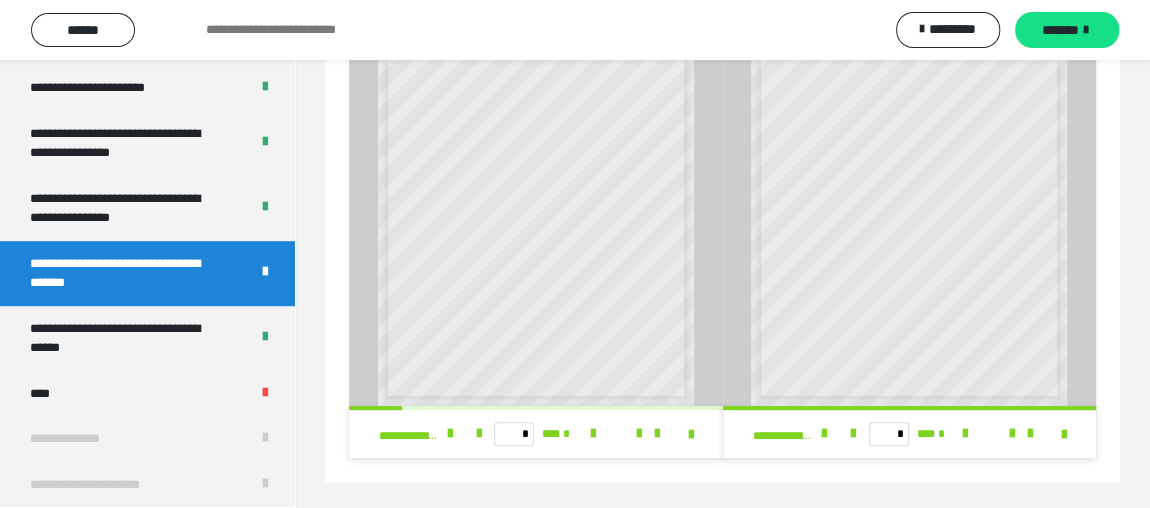 scroll, scrollTop: 186, scrollLeft: 0, axis: vertical 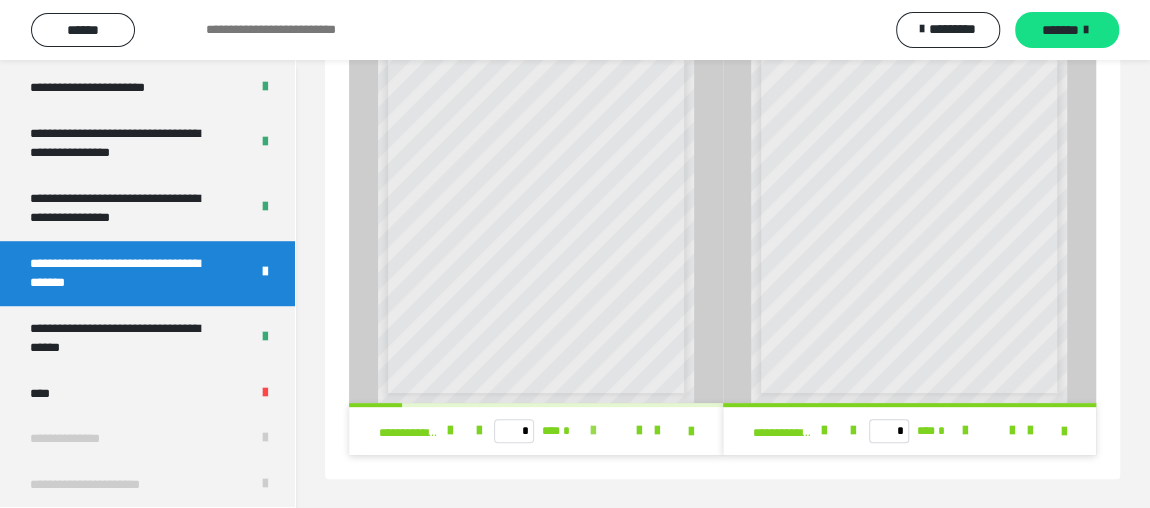click at bounding box center (593, 431) 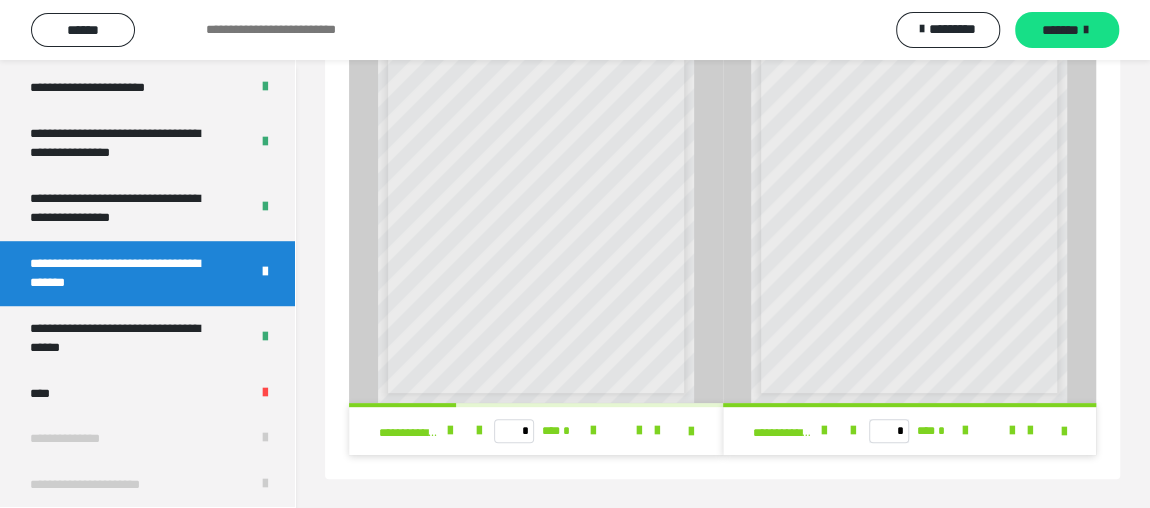 click at bounding box center [648, 431] 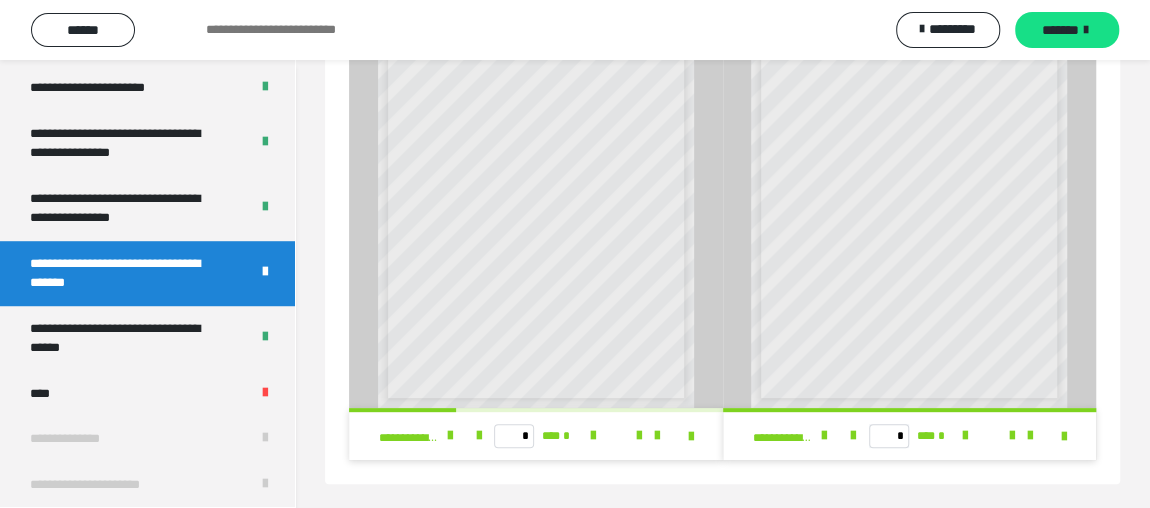 scroll, scrollTop: 186, scrollLeft: 0, axis: vertical 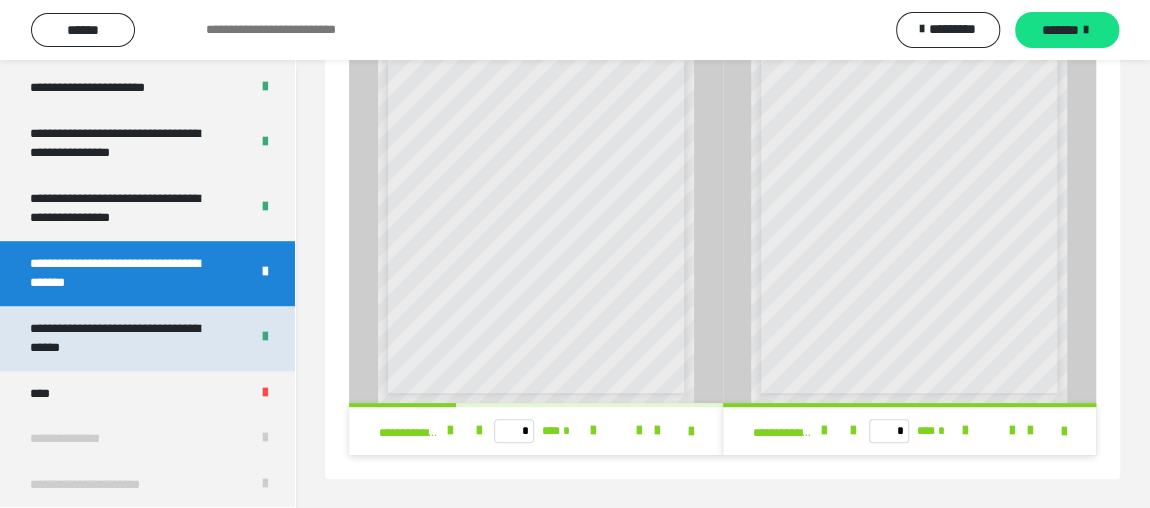 drag, startPoint x: 173, startPoint y: 337, endPoint x: 186, endPoint y: 336, distance: 13.038404 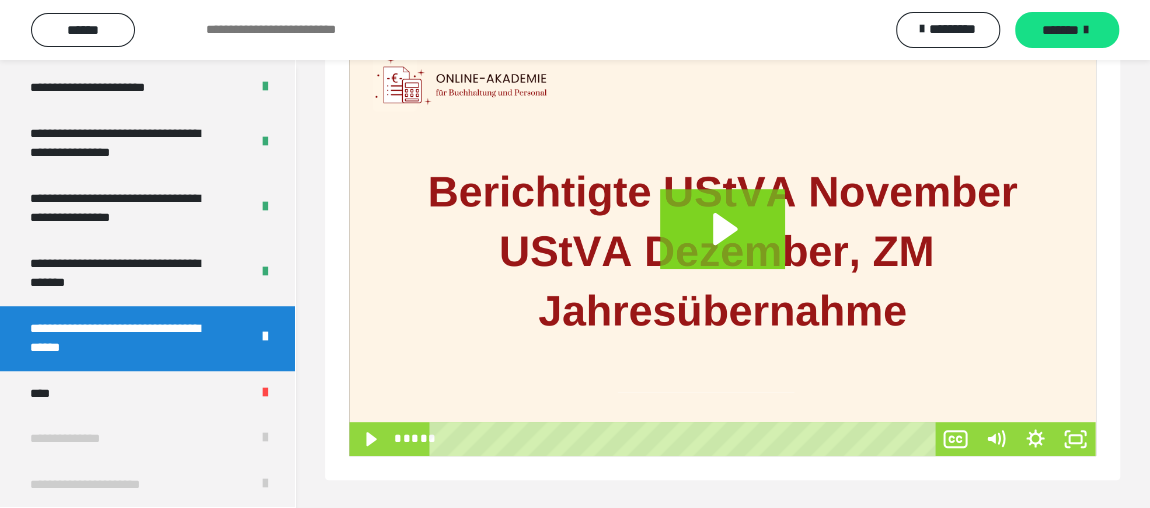 scroll, scrollTop: 332, scrollLeft: 0, axis: vertical 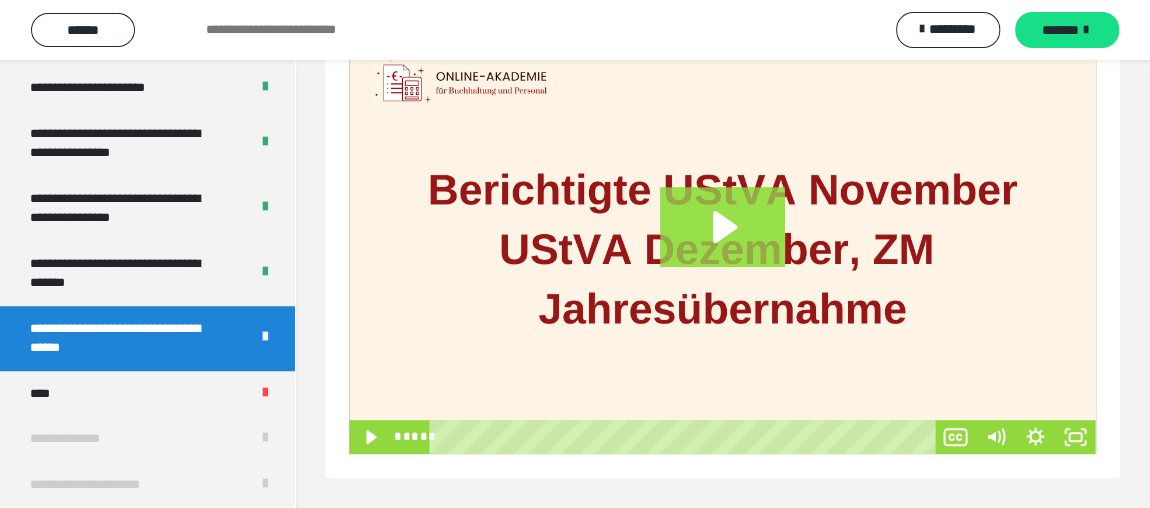 click 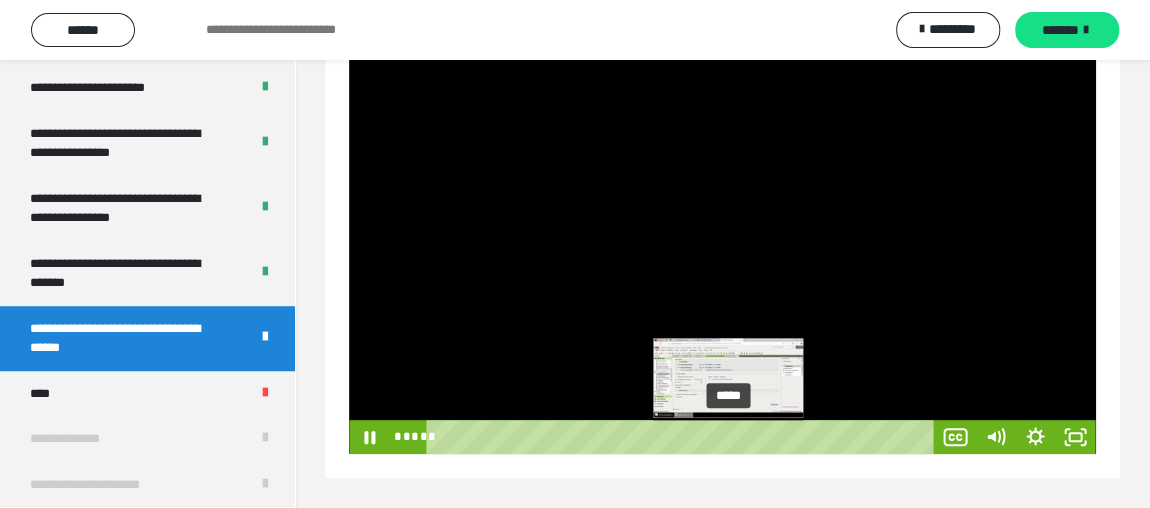 click on "*****" at bounding box center [684, 437] 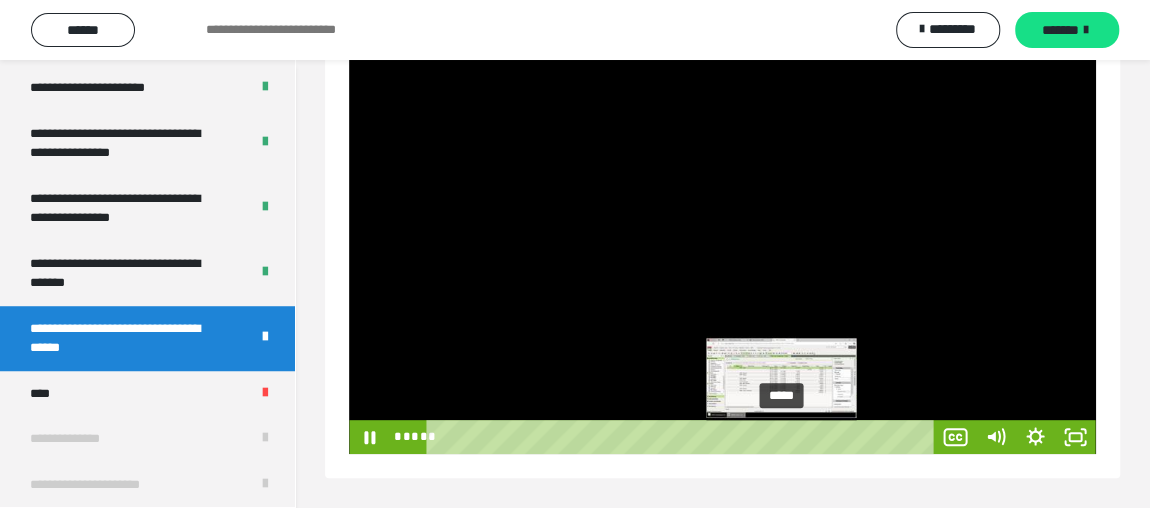 click on "*****" at bounding box center (684, 437) 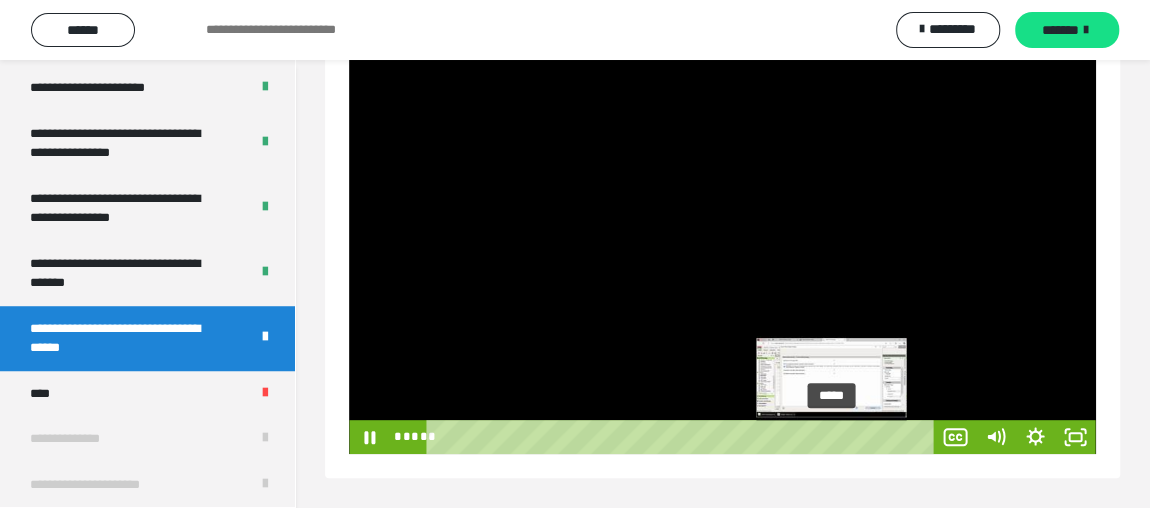 click on "*****" at bounding box center [684, 437] 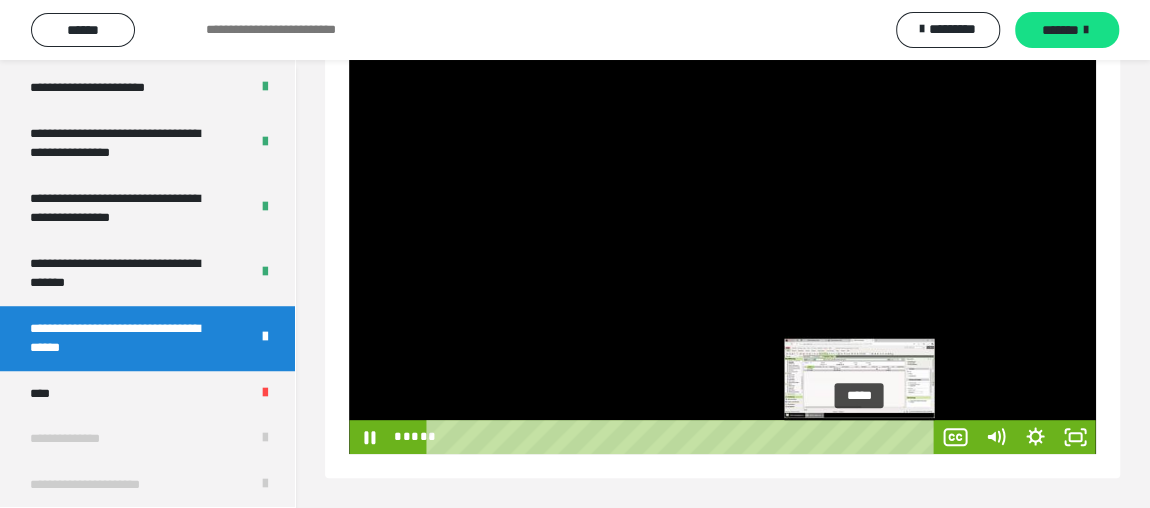 click on "*****" at bounding box center (684, 437) 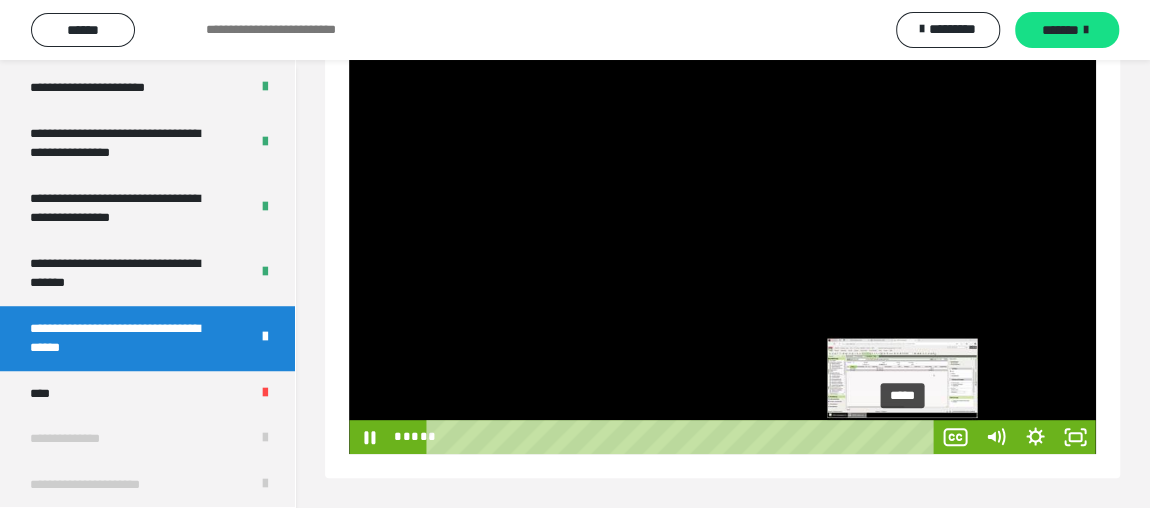click on "*****" at bounding box center (684, 437) 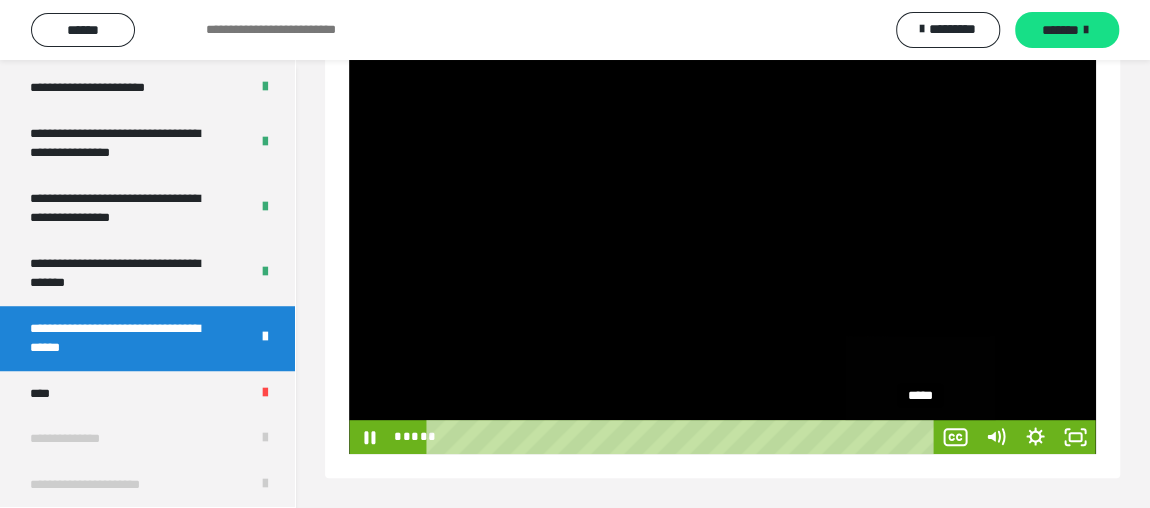 click on "*****" at bounding box center [684, 437] 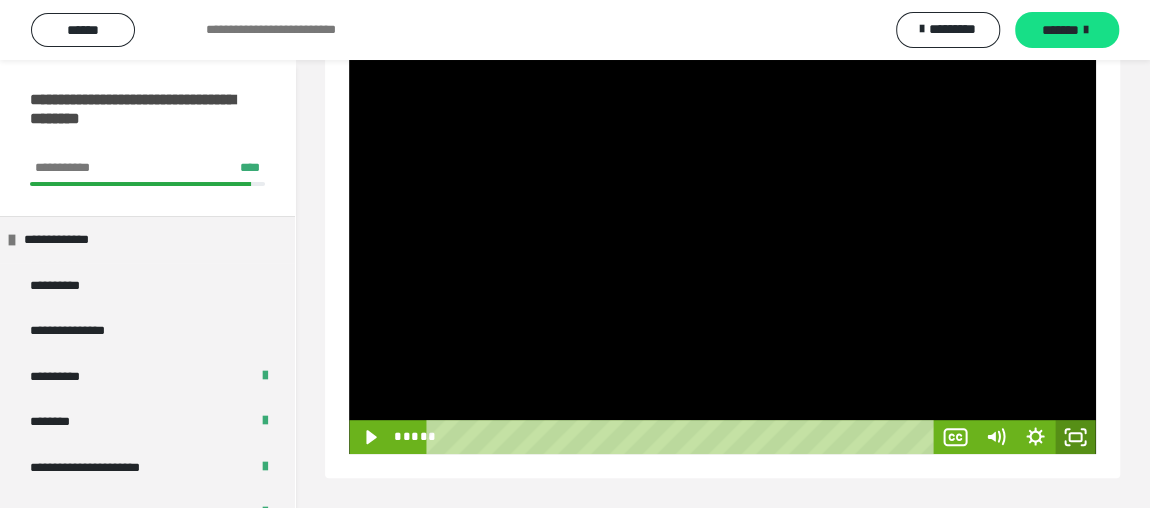 scroll, scrollTop: 0, scrollLeft: 0, axis: both 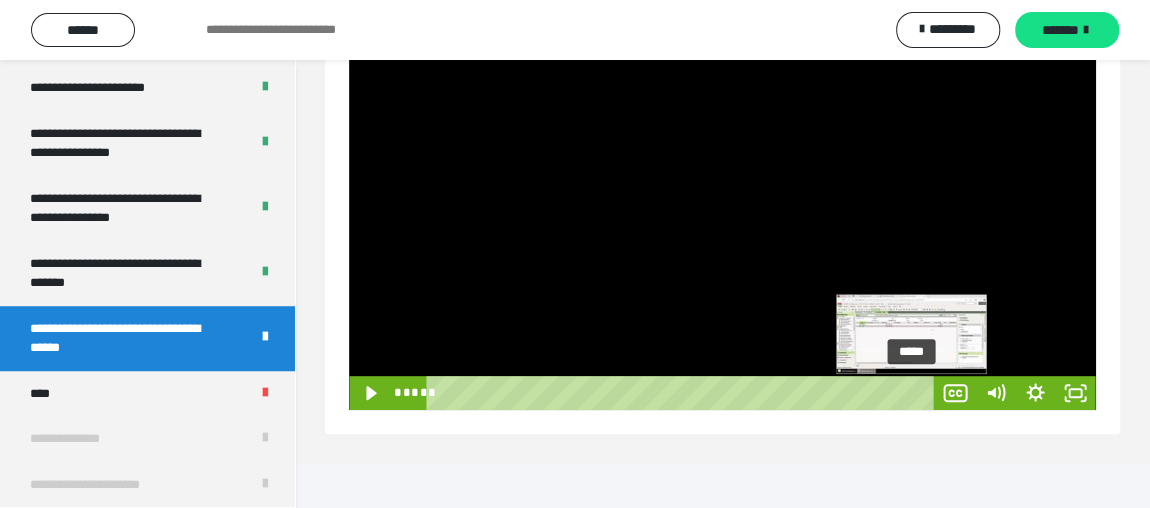 click on "*****" at bounding box center [684, 393] 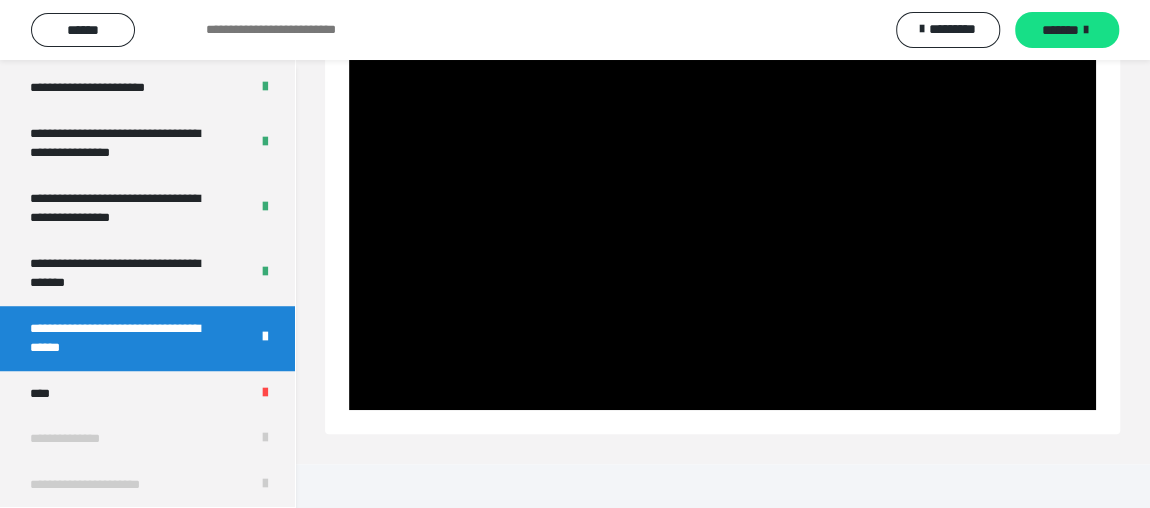 click on "**********" at bounding box center [124, 338] 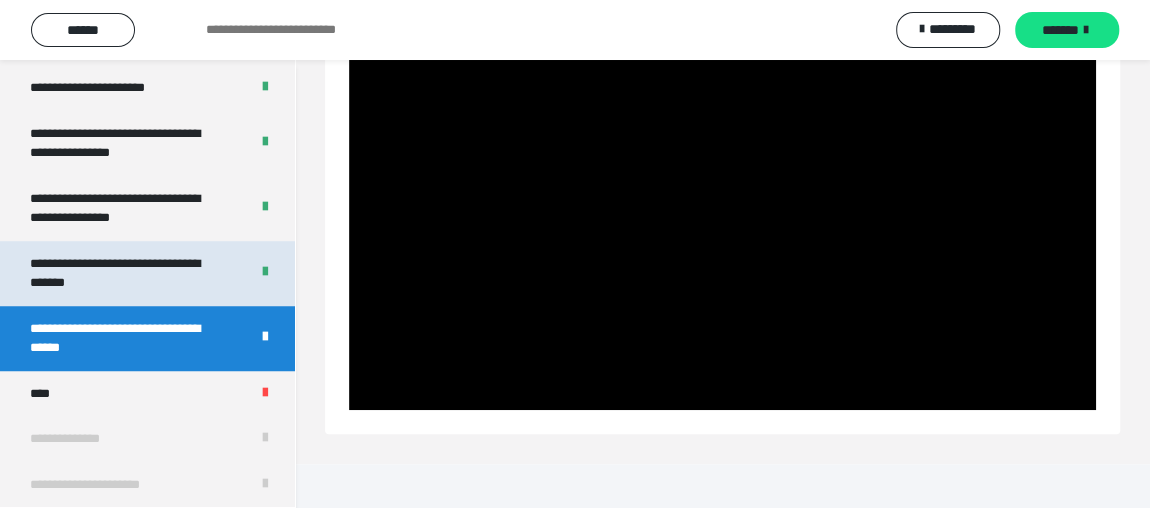 click on "**********" at bounding box center (124, 273) 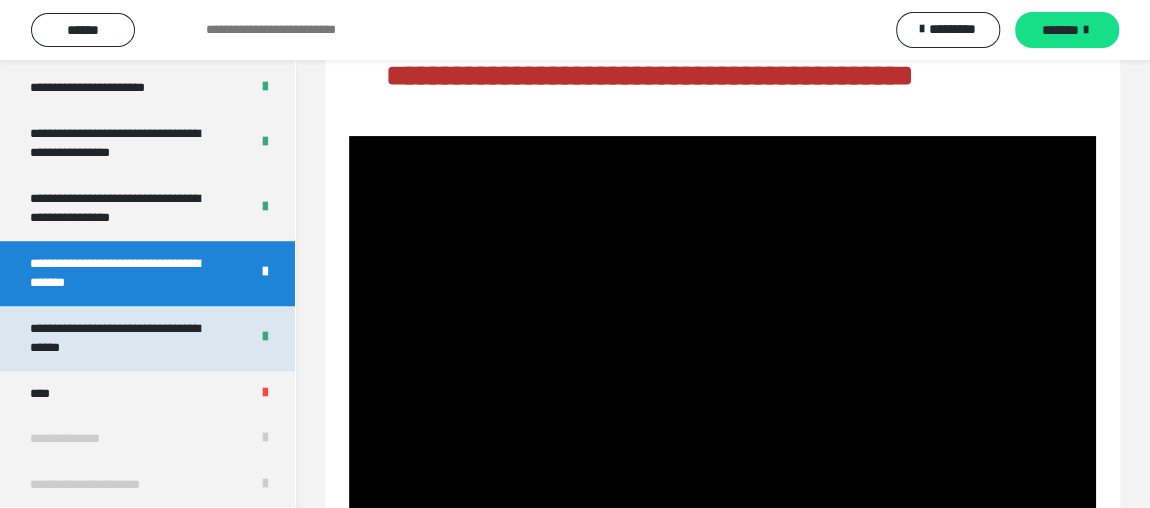 click on "**********" at bounding box center (124, 338) 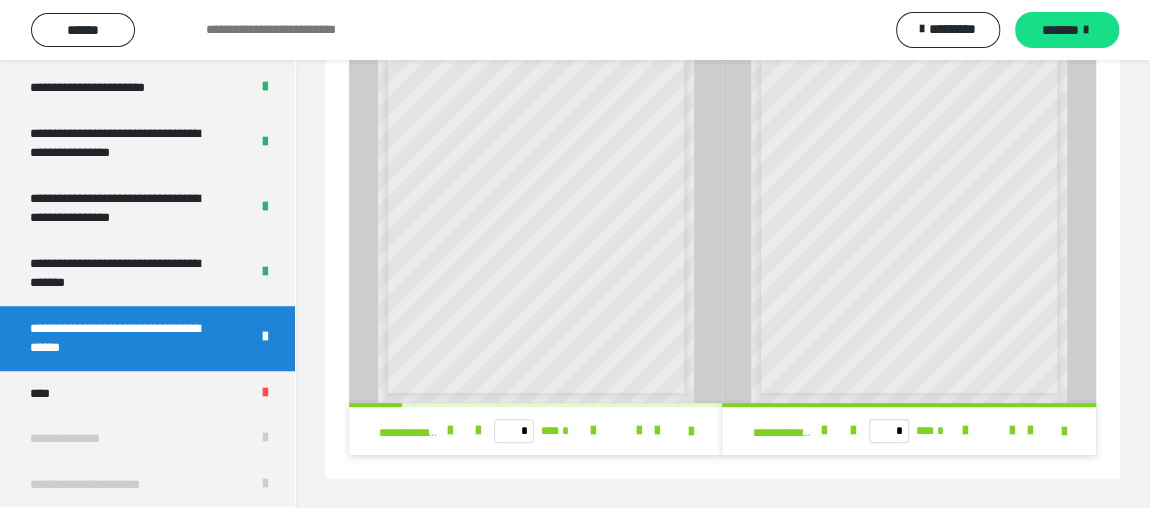 scroll, scrollTop: 59, scrollLeft: 0, axis: vertical 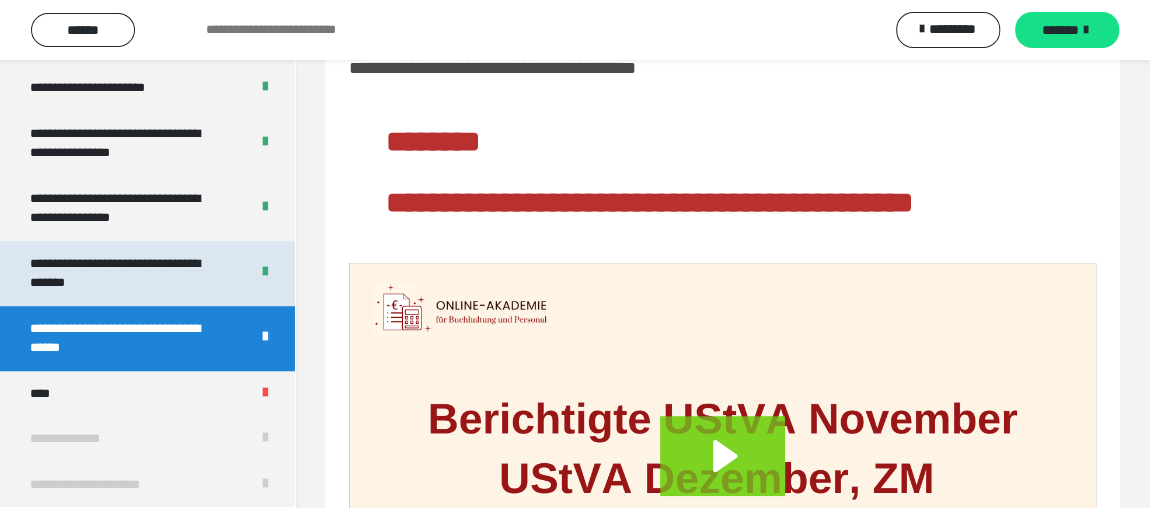 click on "**********" at bounding box center (124, 273) 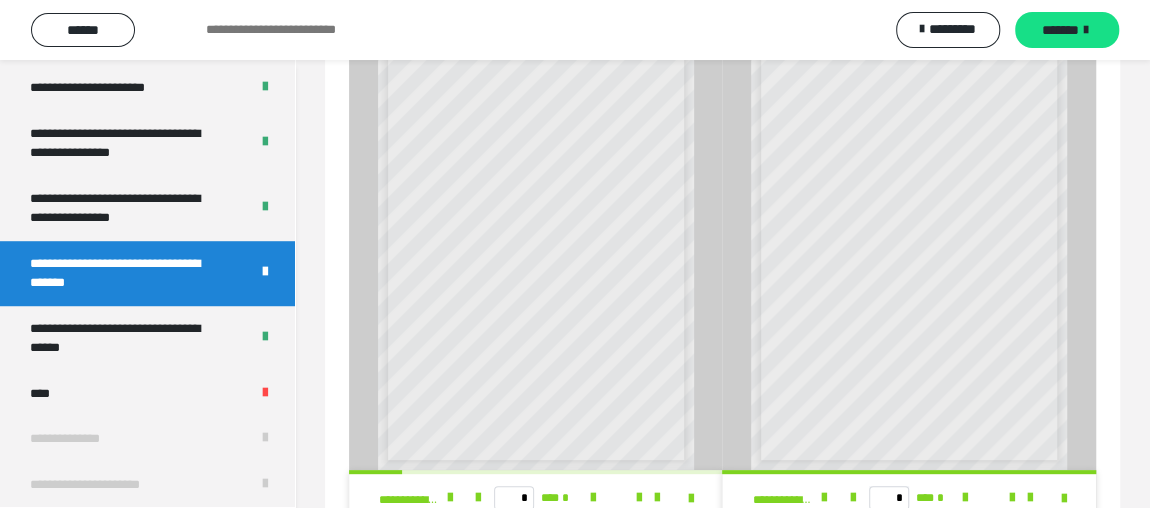 scroll, scrollTop: 186, scrollLeft: 0, axis: vertical 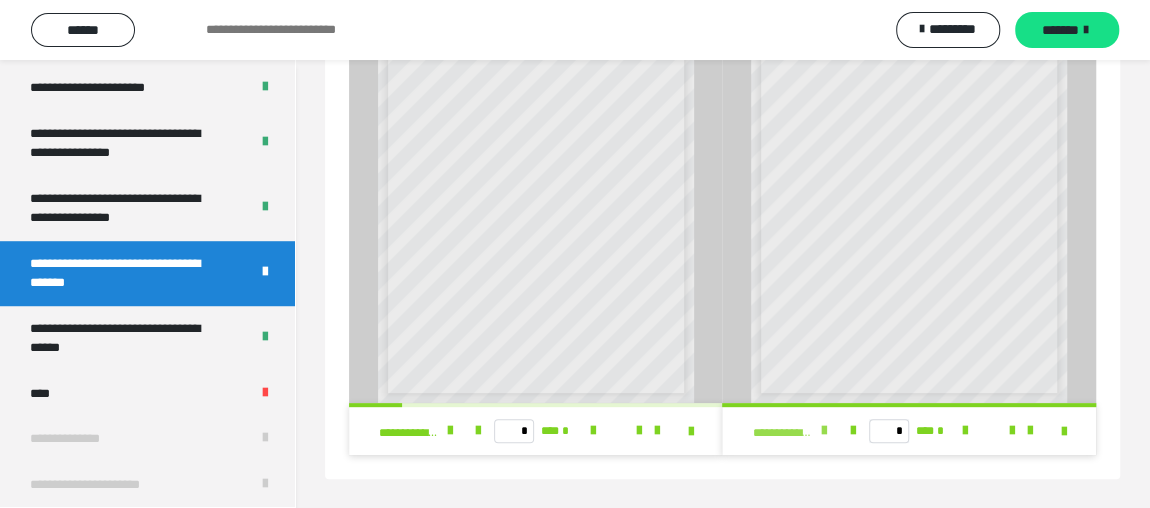 click at bounding box center (824, 431) 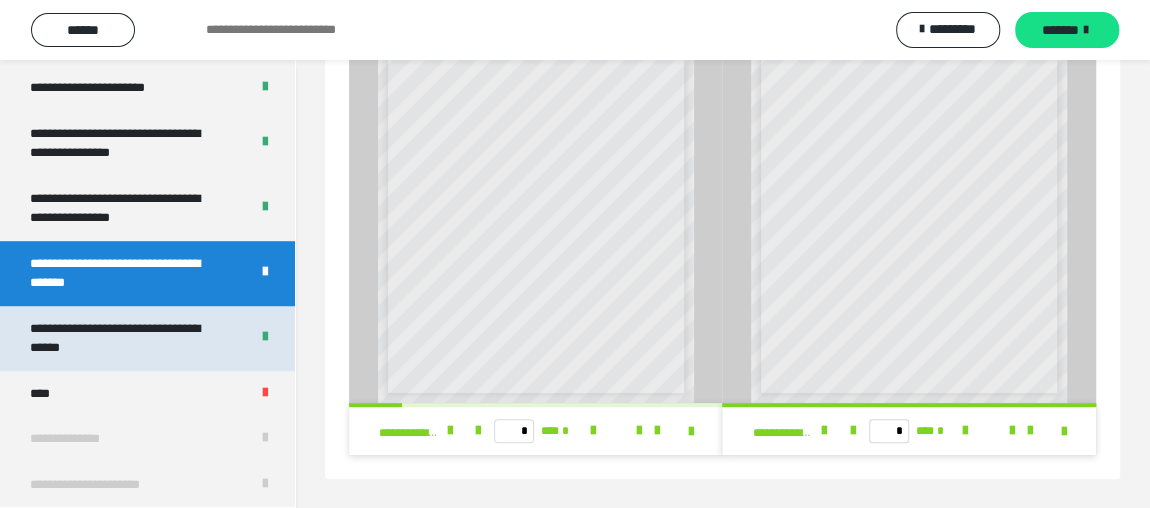 click on "**********" at bounding box center [124, 338] 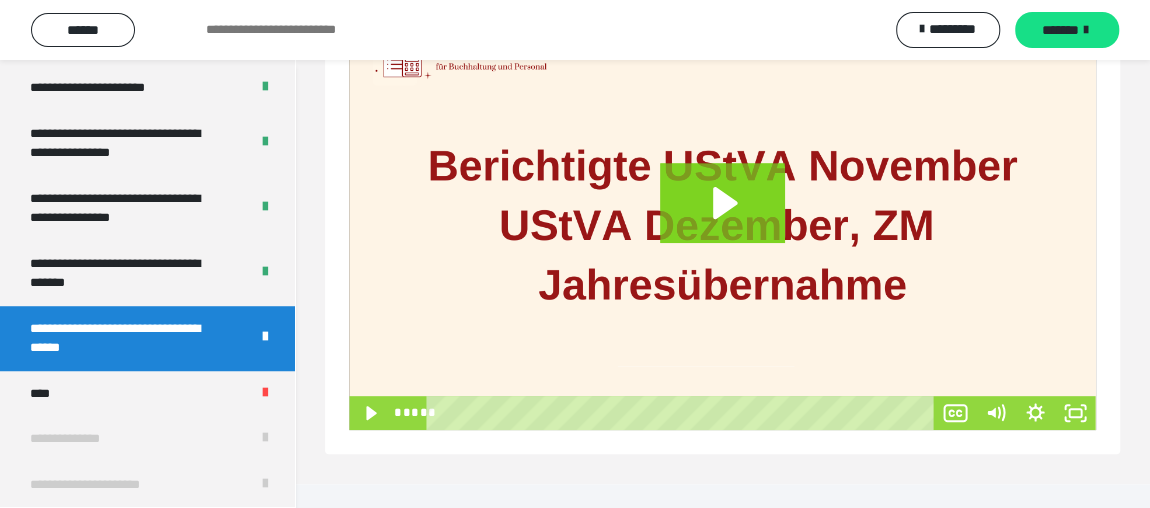 scroll, scrollTop: 332, scrollLeft: 0, axis: vertical 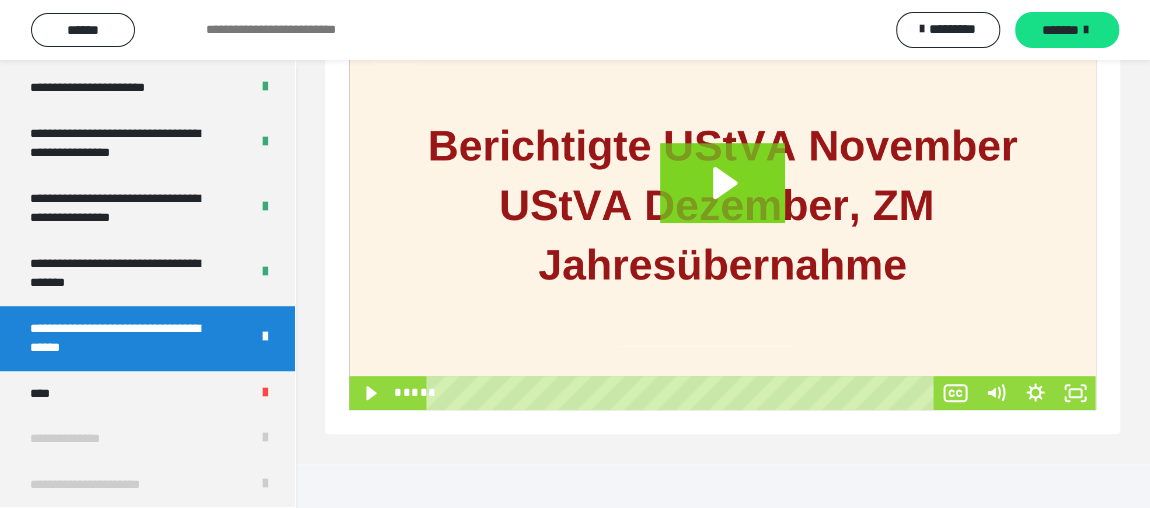 click at bounding box center (722, 200) 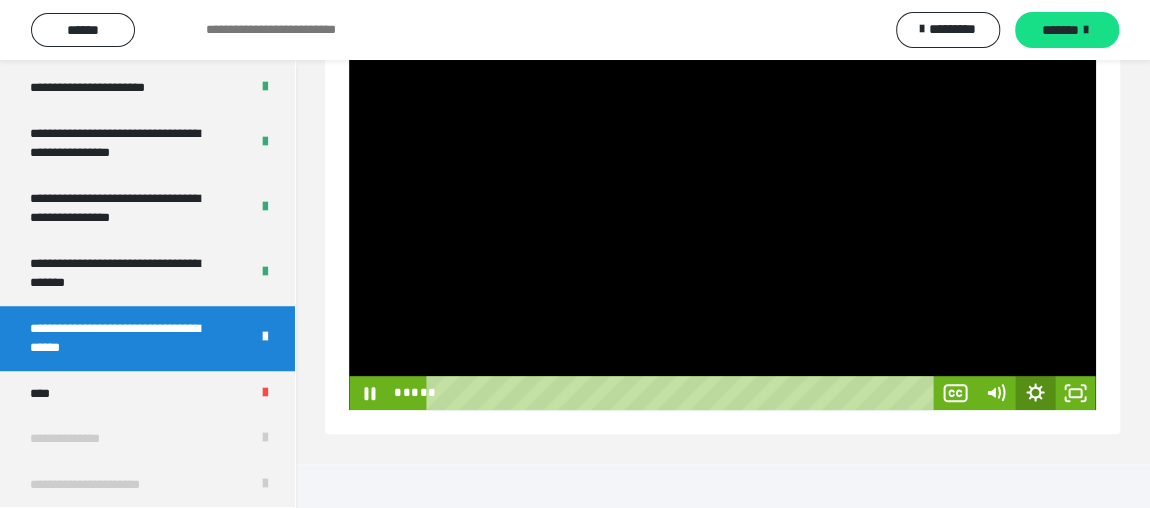 click 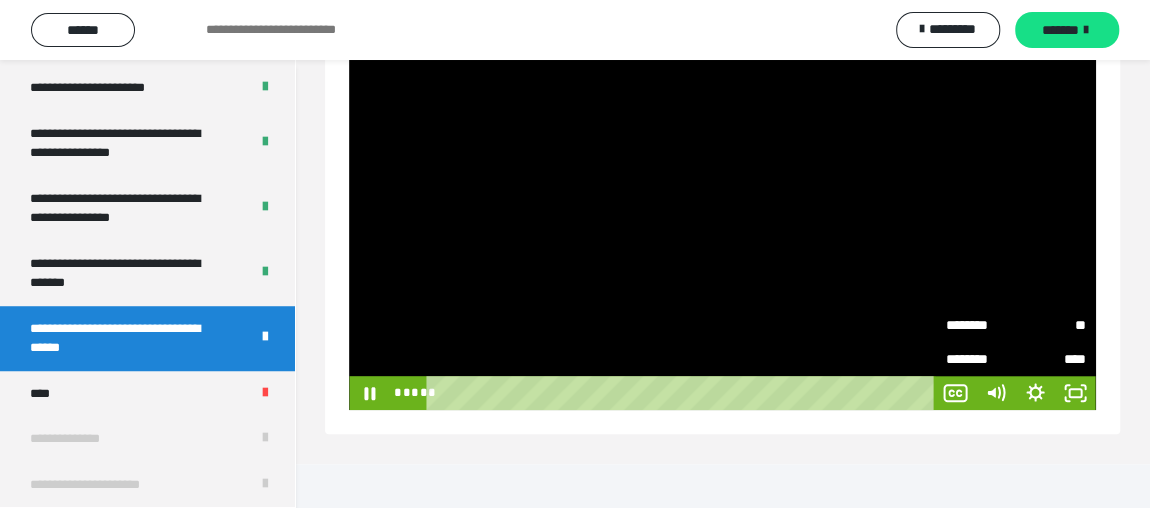 click on "**" at bounding box center [1051, 321] 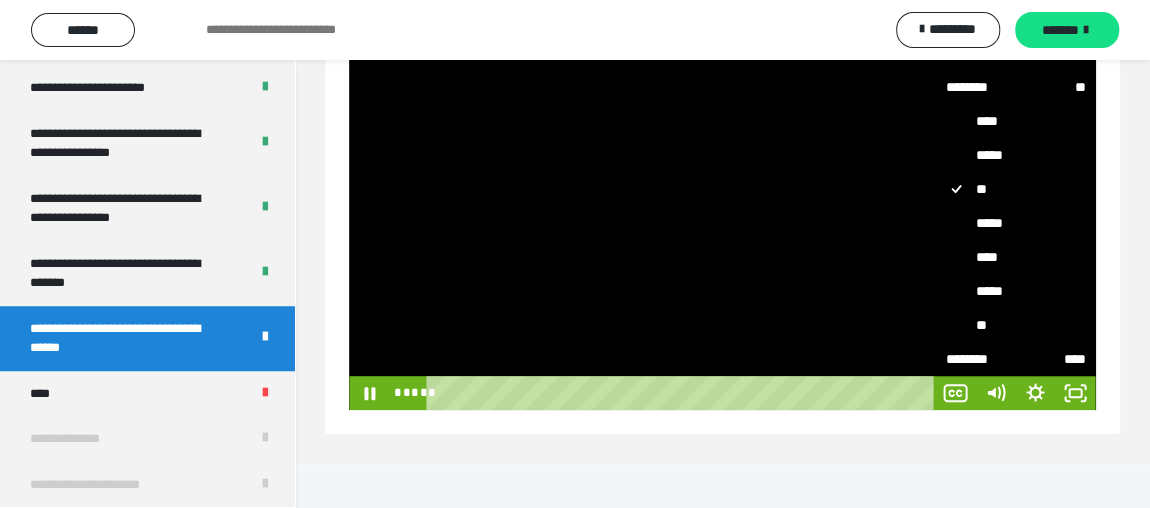 click on "**" at bounding box center [1016, 325] 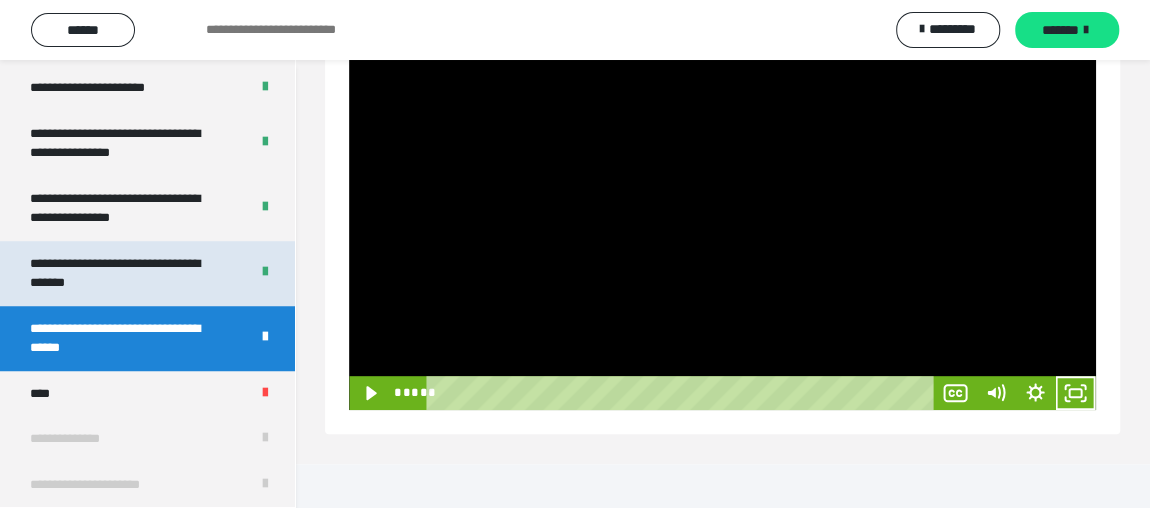 drag, startPoint x: 98, startPoint y: 276, endPoint x: 158, endPoint y: 282, distance: 60.299255 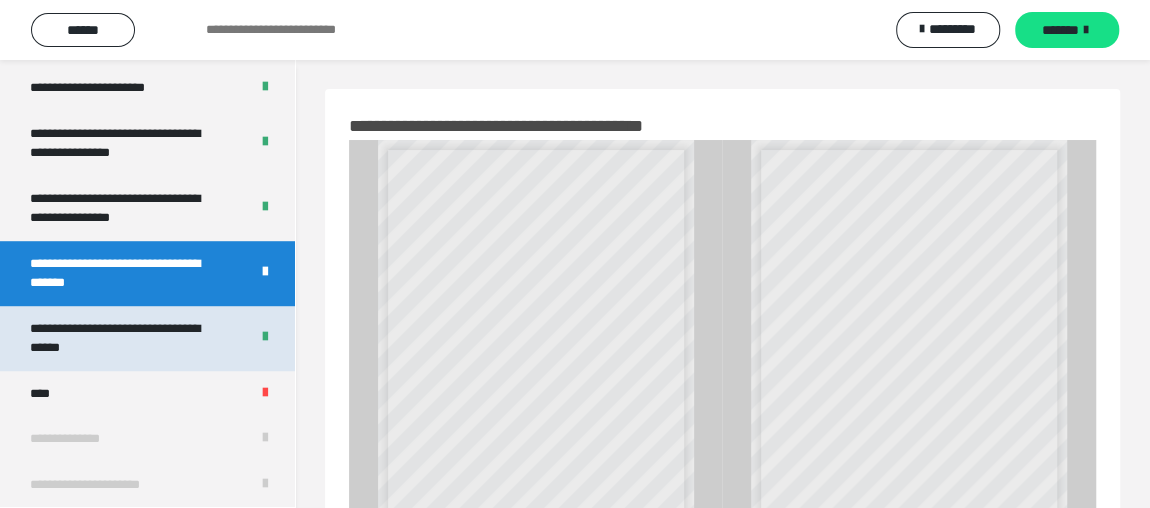 scroll, scrollTop: 0, scrollLeft: 0, axis: both 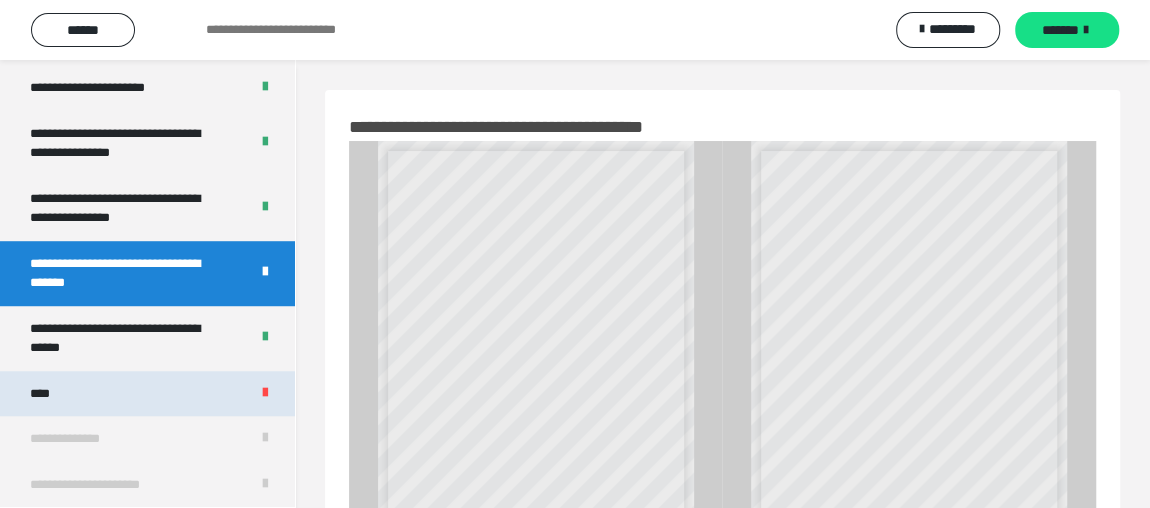 click on "****" at bounding box center [147, 393] 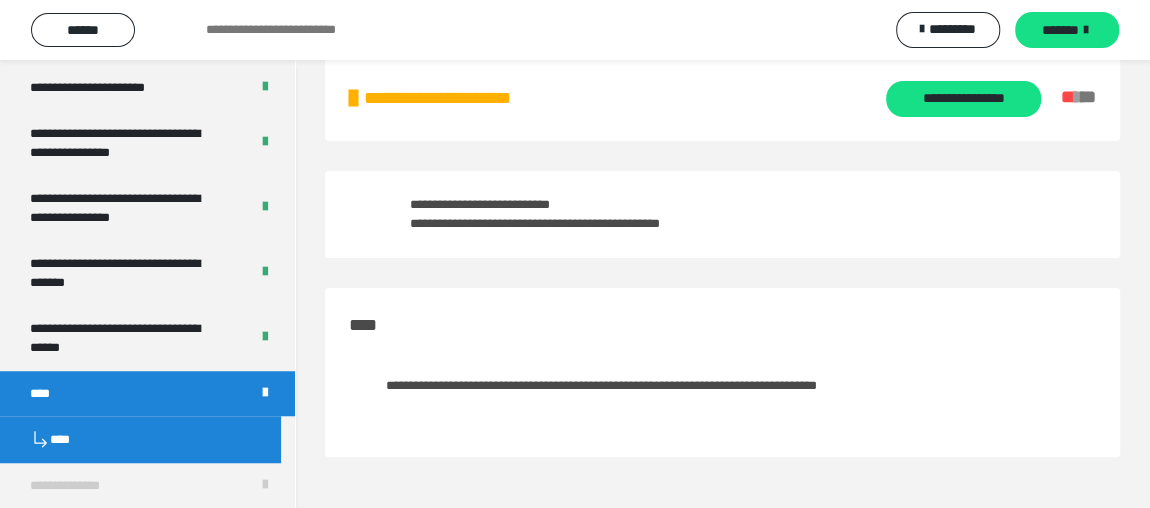 scroll, scrollTop: 59, scrollLeft: 0, axis: vertical 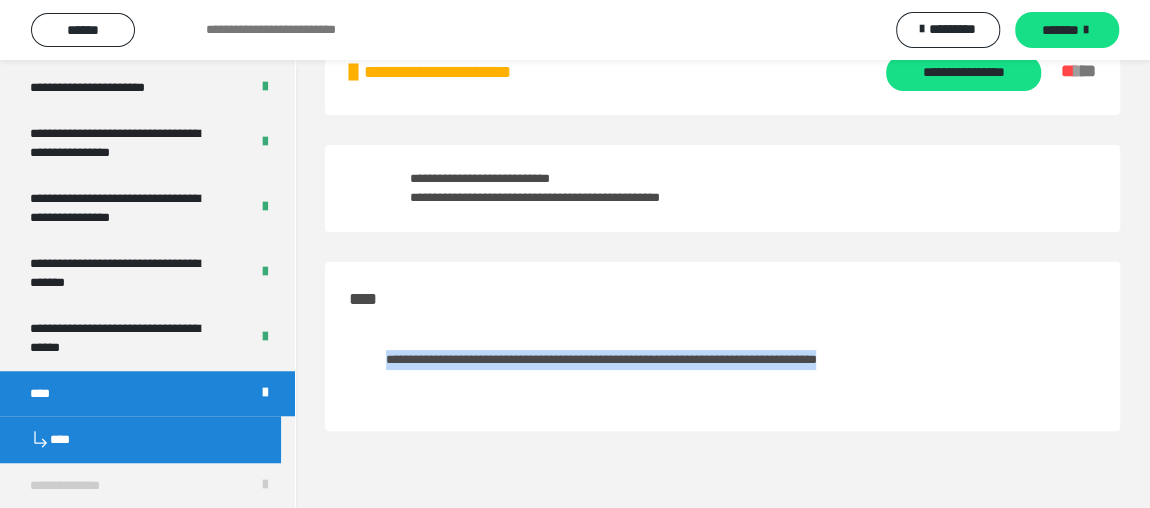 drag, startPoint x: 387, startPoint y: 362, endPoint x: 1067, endPoint y: 367, distance: 680.0184 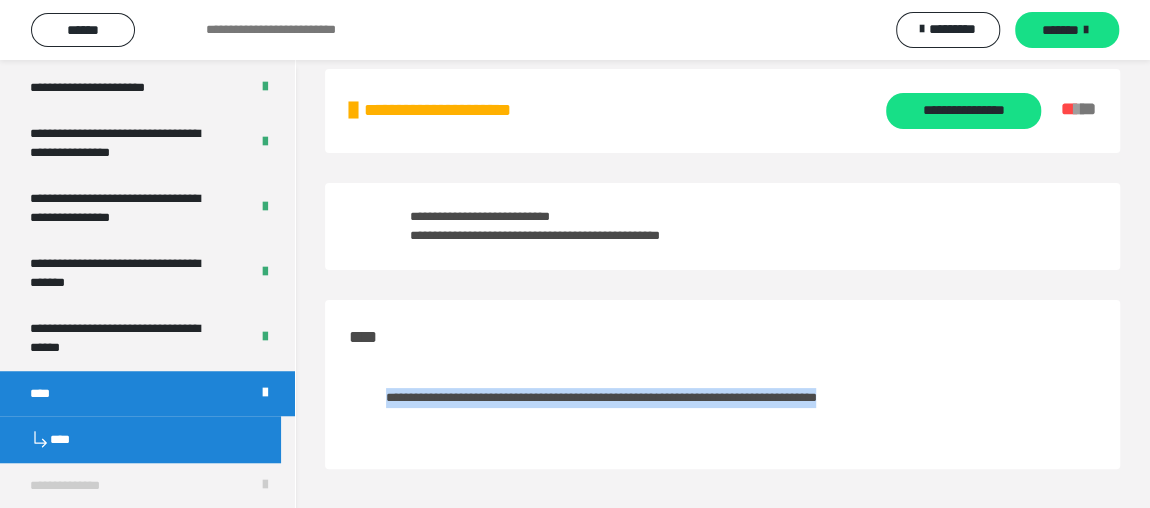 scroll, scrollTop: 0, scrollLeft: 0, axis: both 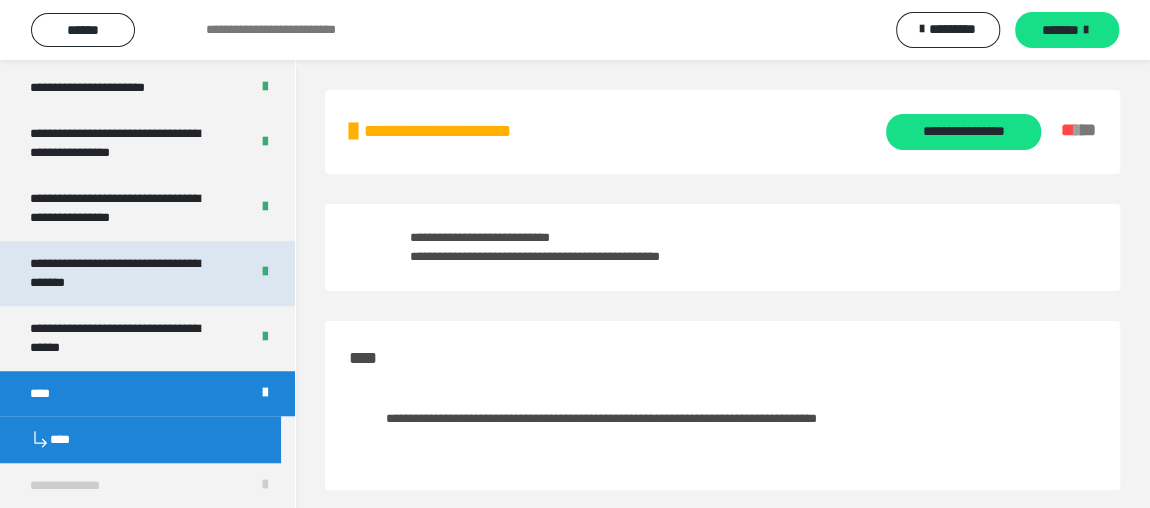 click on "**********" at bounding box center (124, 273) 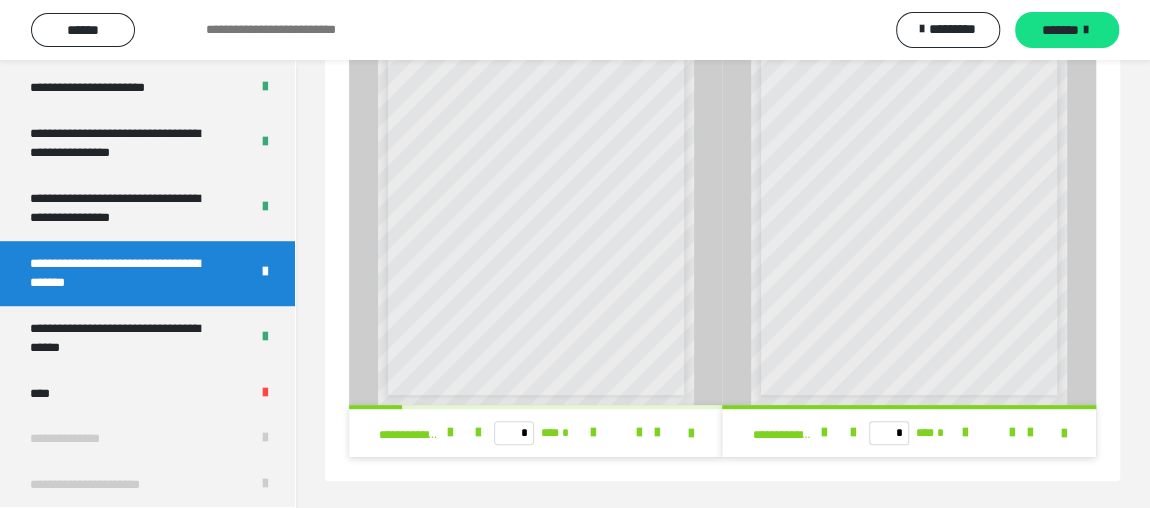 scroll, scrollTop: 186, scrollLeft: 0, axis: vertical 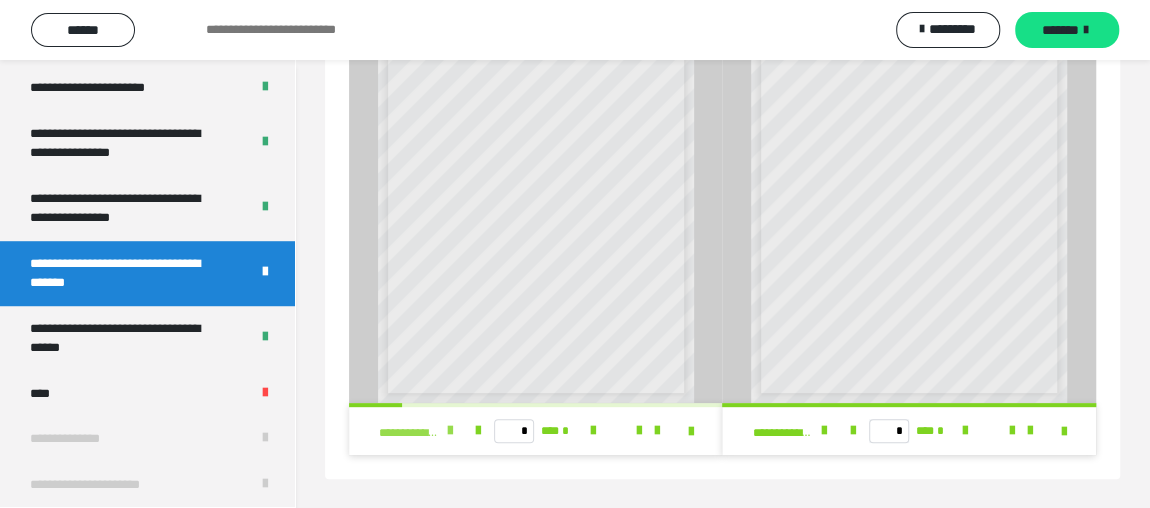 click at bounding box center [450, 431] 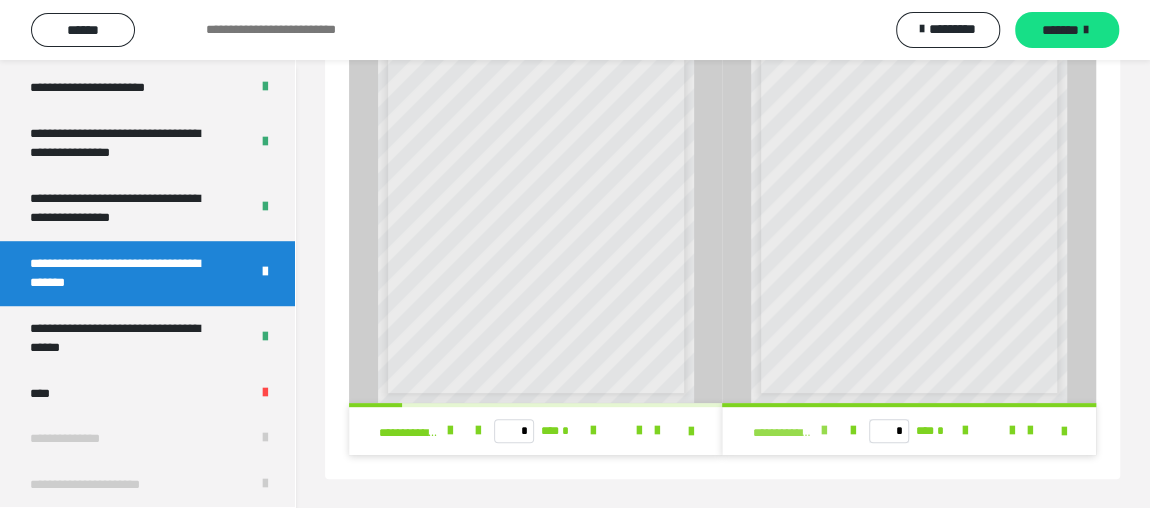 click at bounding box center (824, 431) 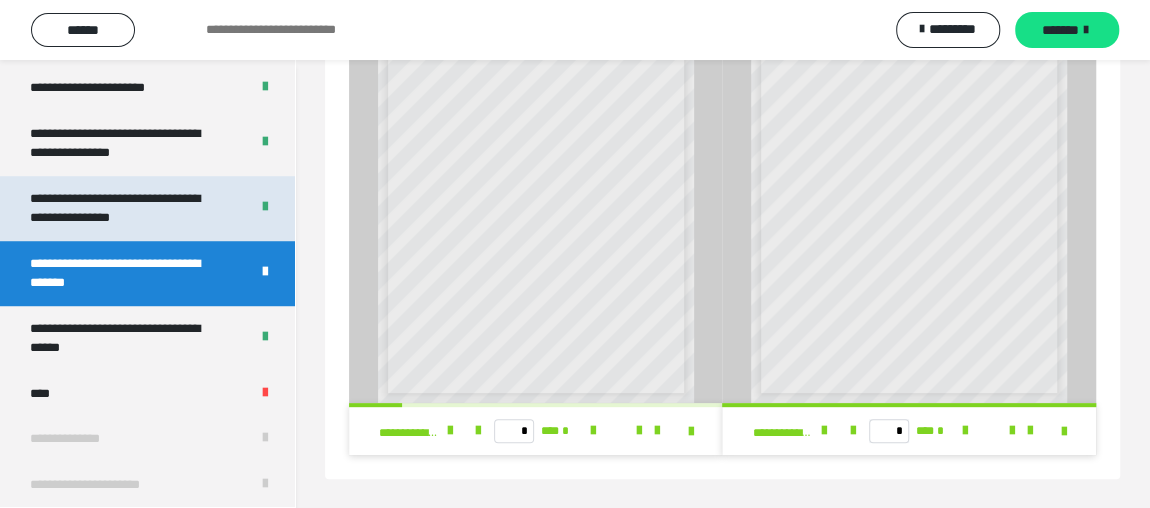 click on "**********" at bounding box center (124, 208) 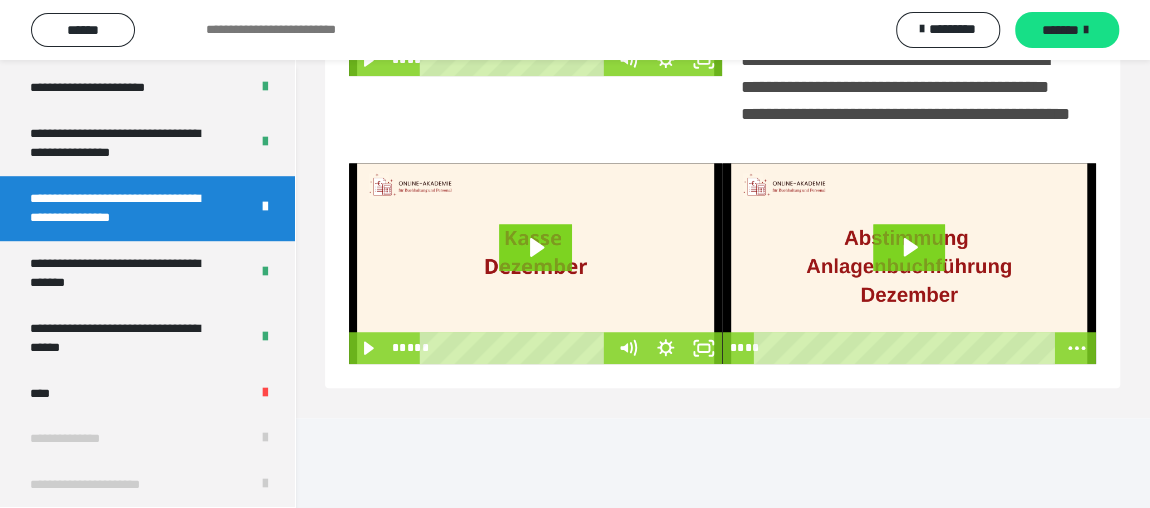 scroll, scrollTop: 570, scrollLeft: 0, axis: vertical 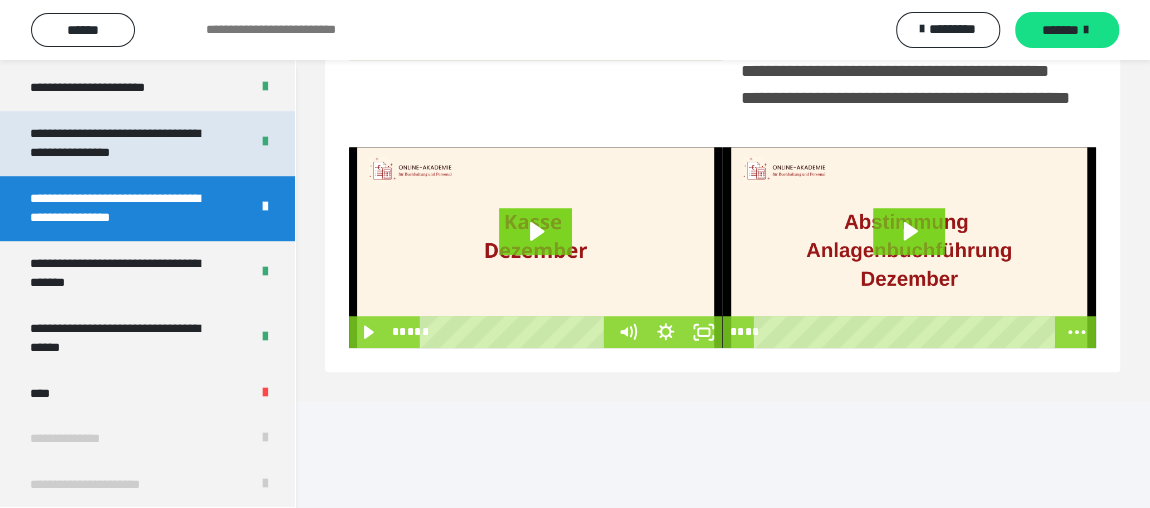 click on "**********" at bounding box center (124, 143) 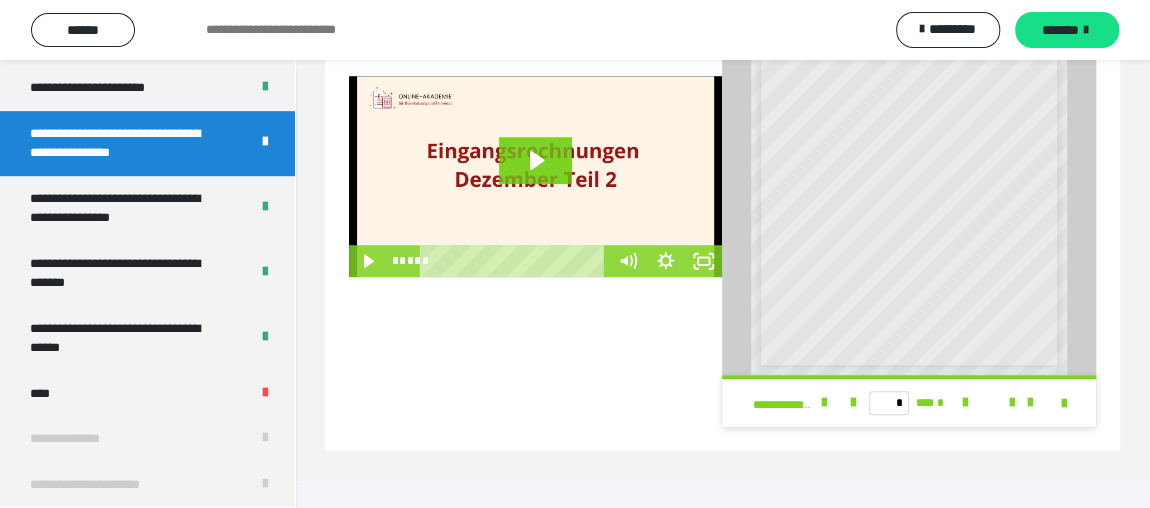 scroll, scrollTop: 590, scrollLeft: 0, axis: vertical 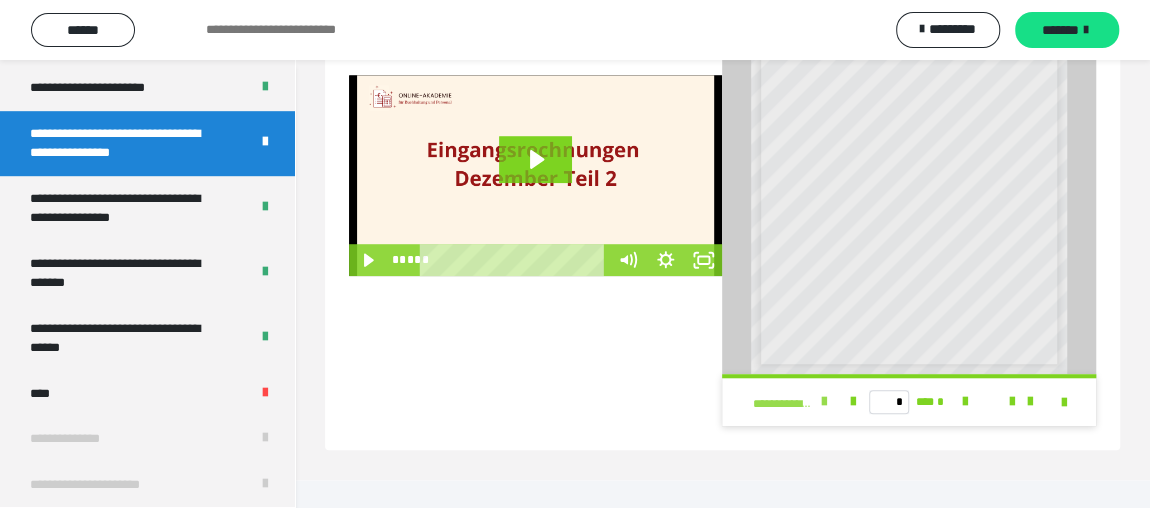 click at bounding box center (824, 402) 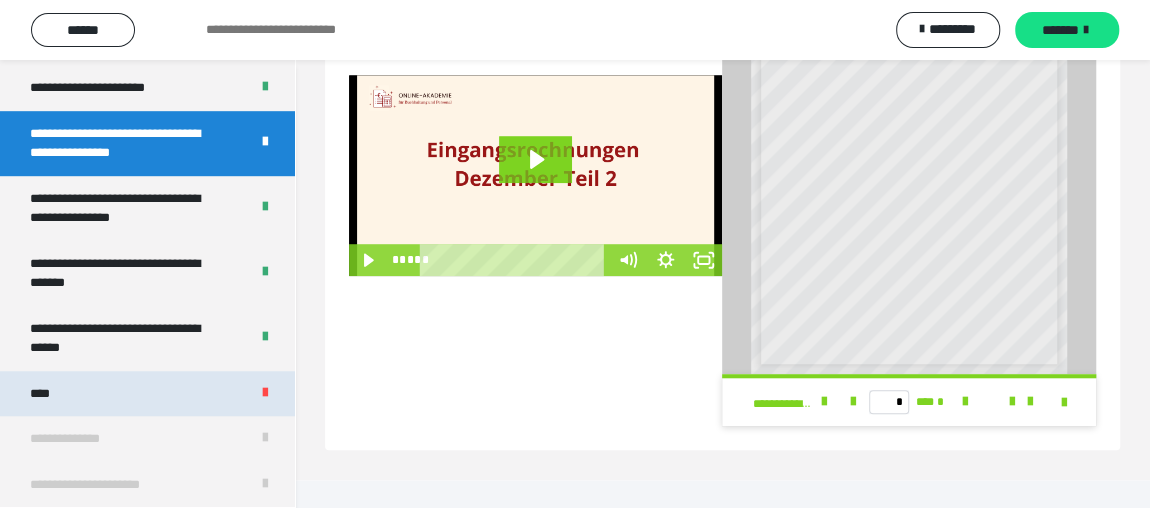 click on "****" at bounding box center (147, 393) 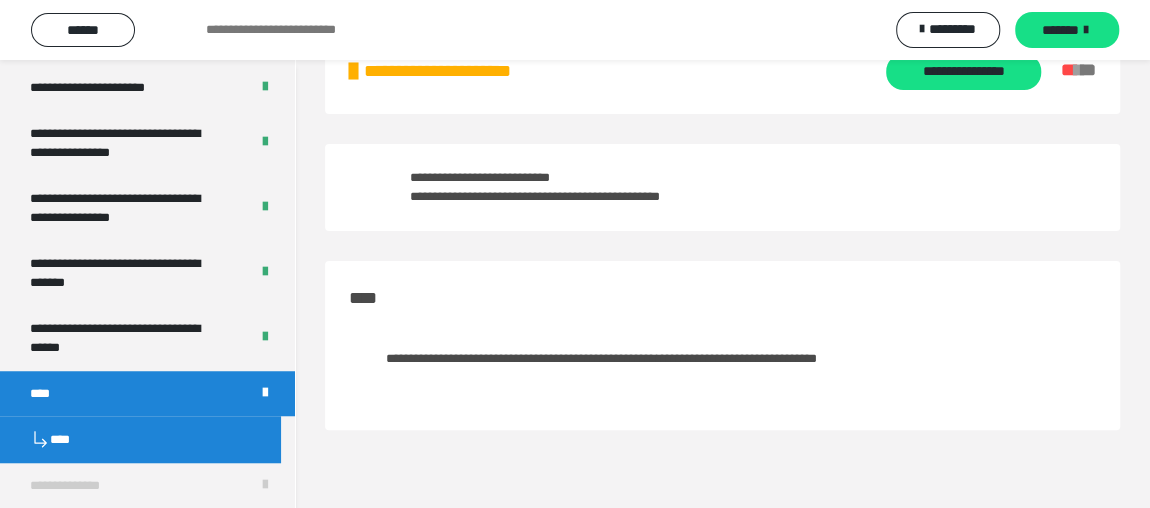 scroll, scrollTop: 59, scrollLeft: 0, axis: vertical 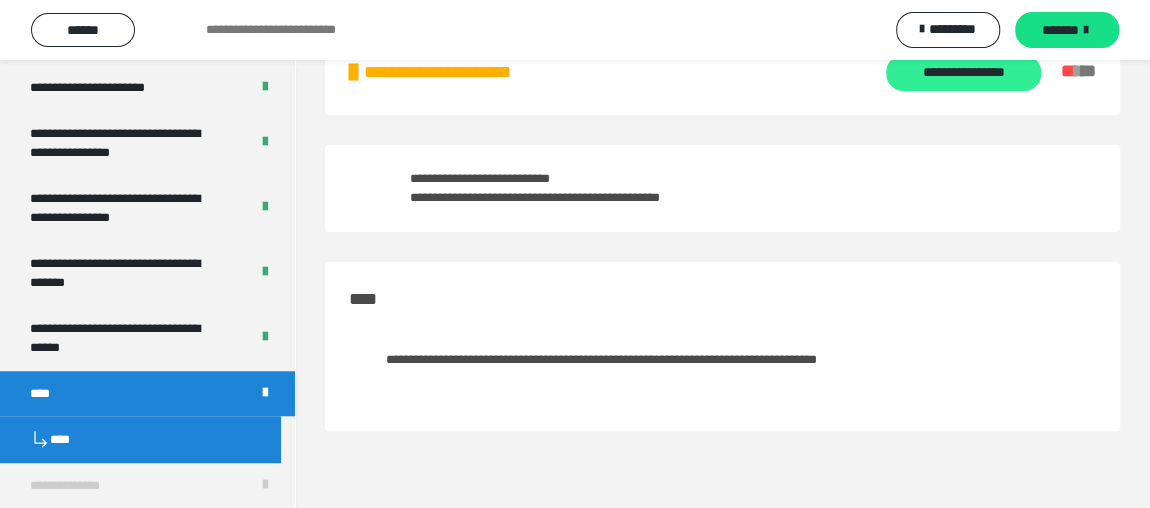 click on "**********" at bounding box center (963, 73) 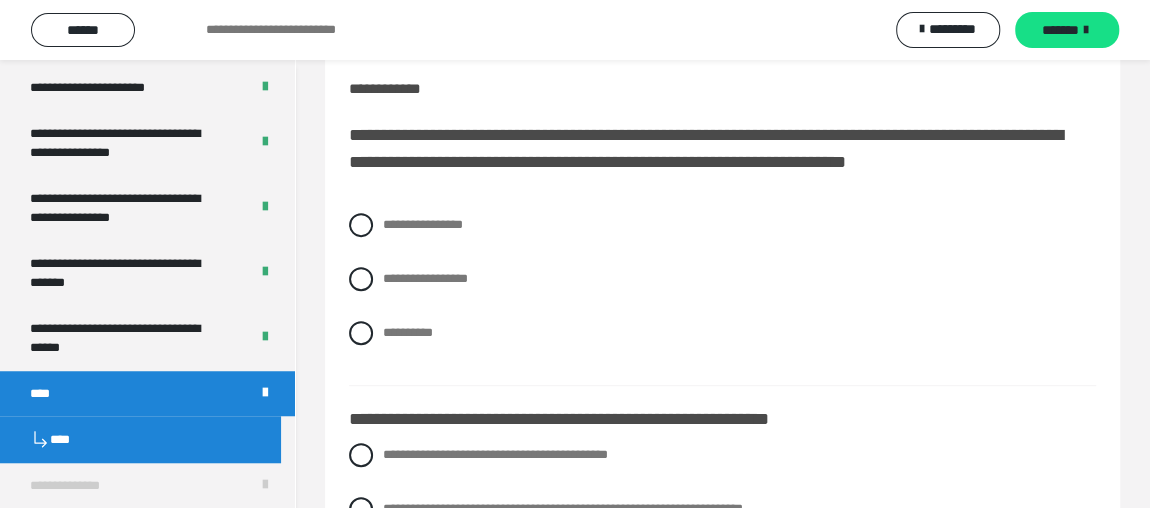 scroll, scrollTop: 241, scrollLeft: 0, axis: vertical 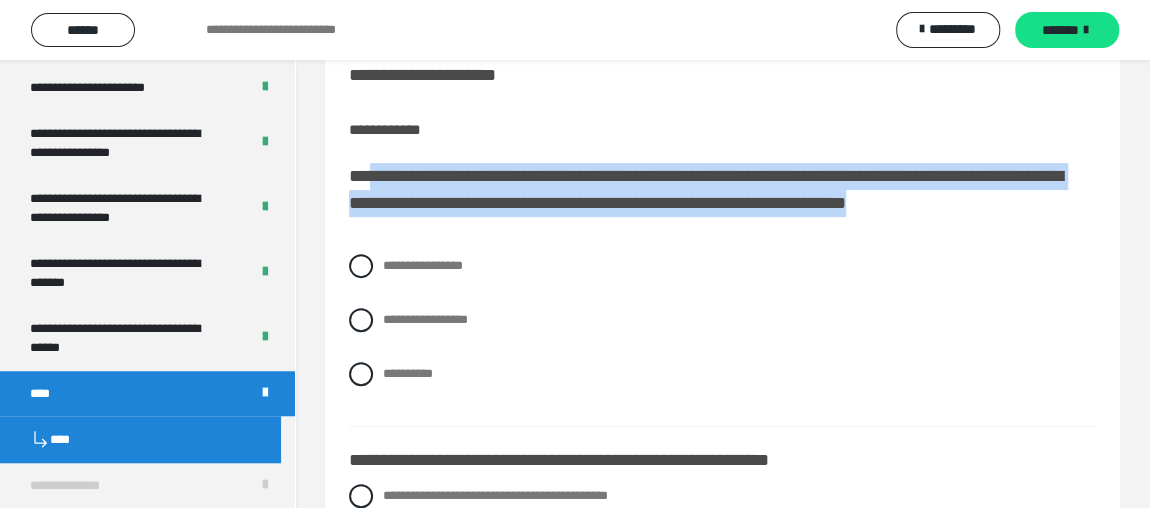 drag, startPoint x: 518, startPoint y: 232, endPoint x: 370, endPoint y: 176, distance: 158.24033 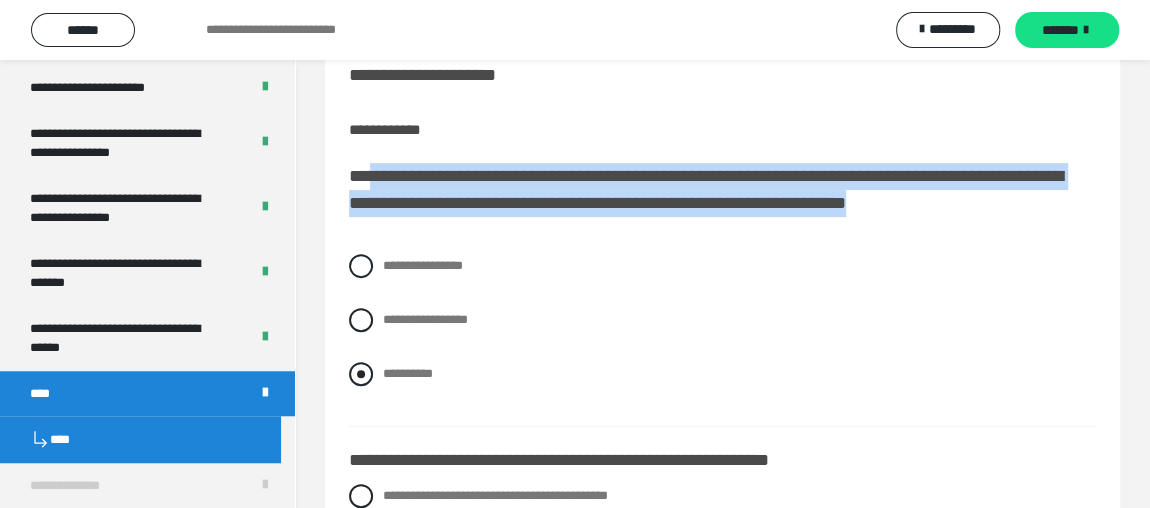 click at bounding box center (361, 374) 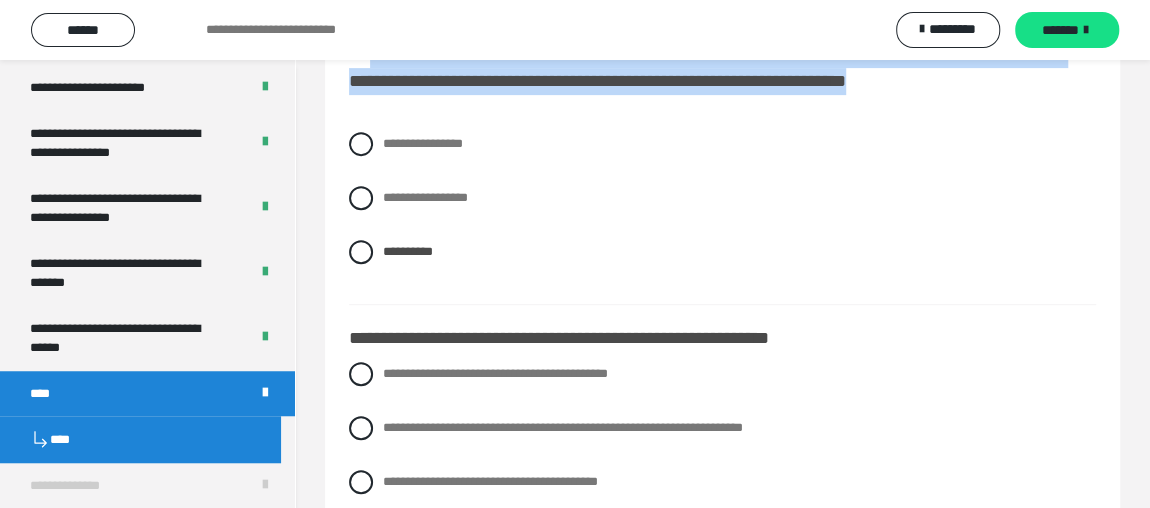 scroll, scrollTop: 423, scrollLeft: 0, axis: vertical 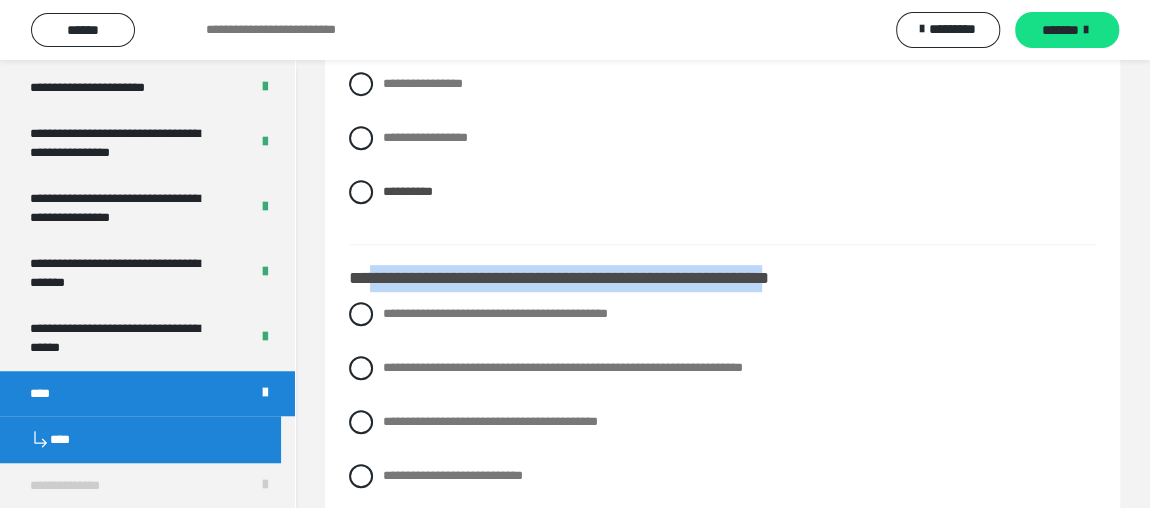 drag, startPoint x: 883, startPoint y: 277, endPoint x: 375, endPoint y: 285, distance: 508.063 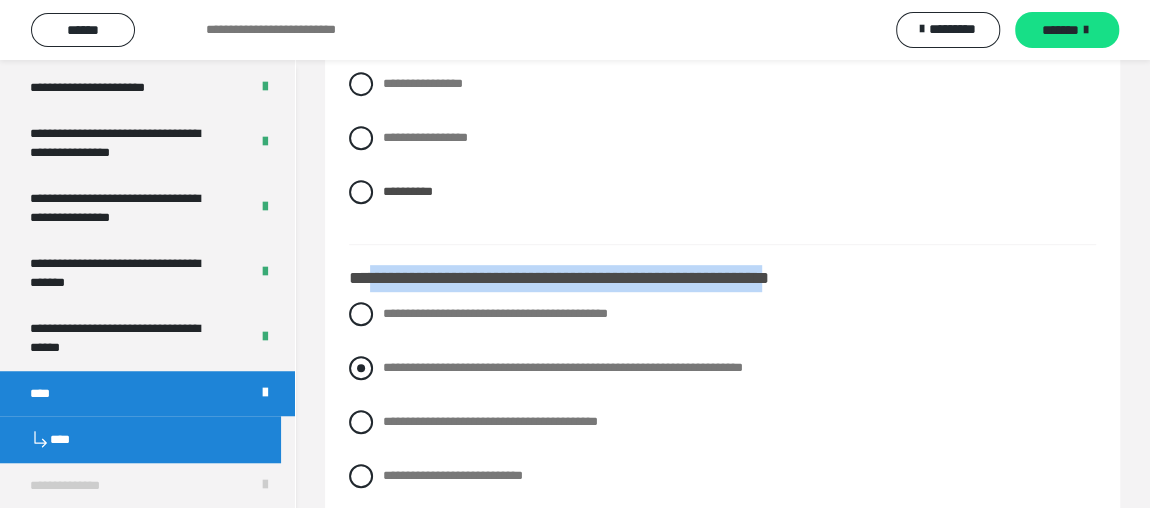 scroll, scrollTop: 514, scrollLeft: 0, axis: vertical 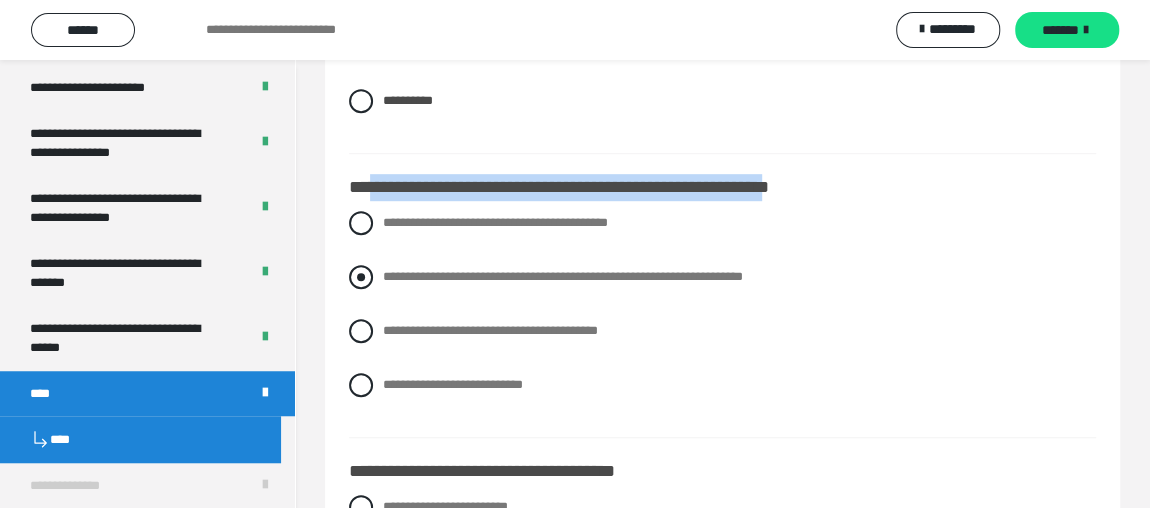 click on "**********" at bounding box center (722, 277) 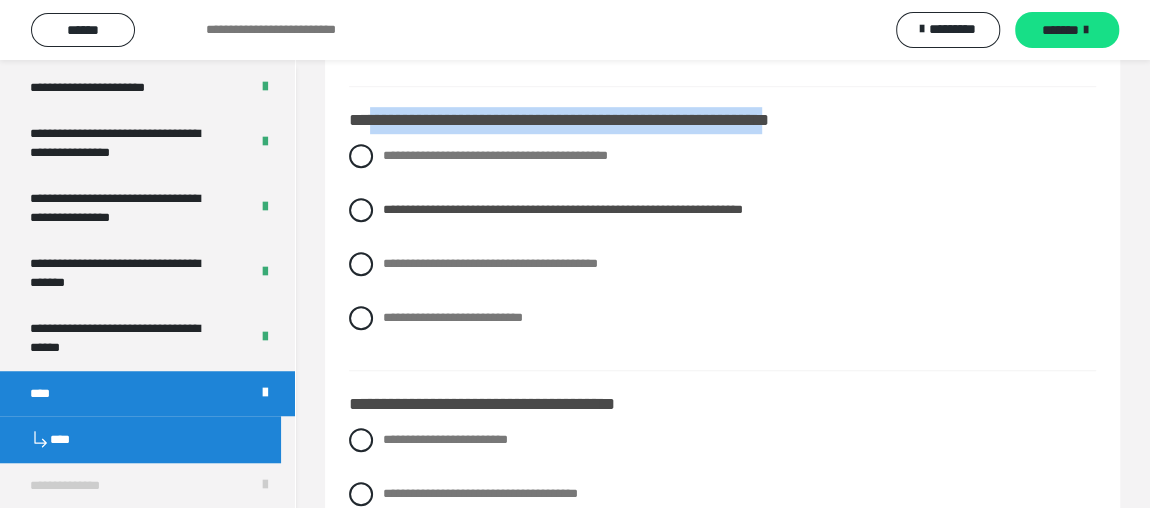 scroll, scrollTop: 696, scrollLeft: 0, axis: vertical 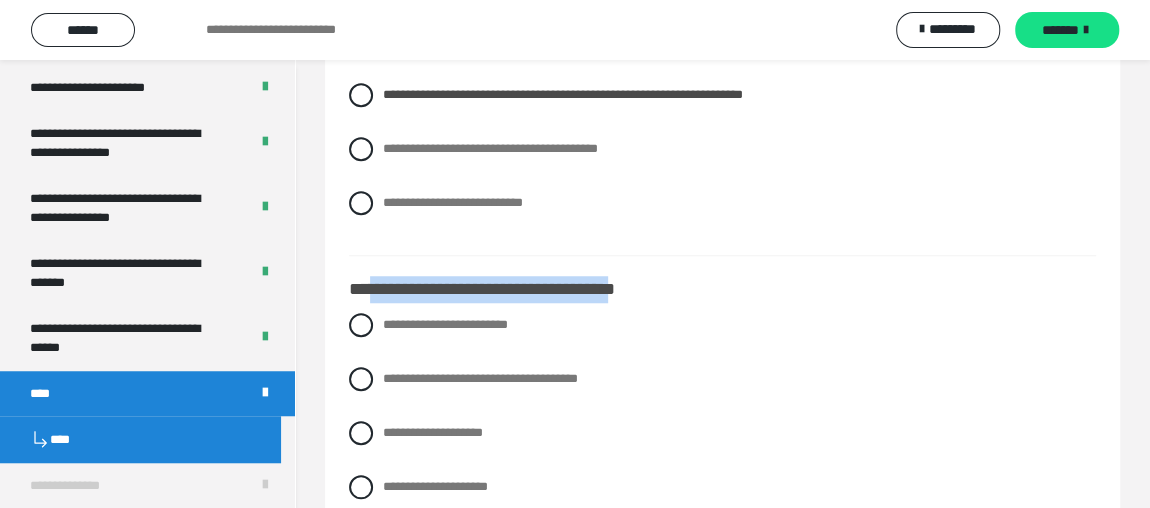 drag, startPoint x: 376, startPoint y: 282, endPoint x: 684, endPoint y: 286, distance: 308.02597 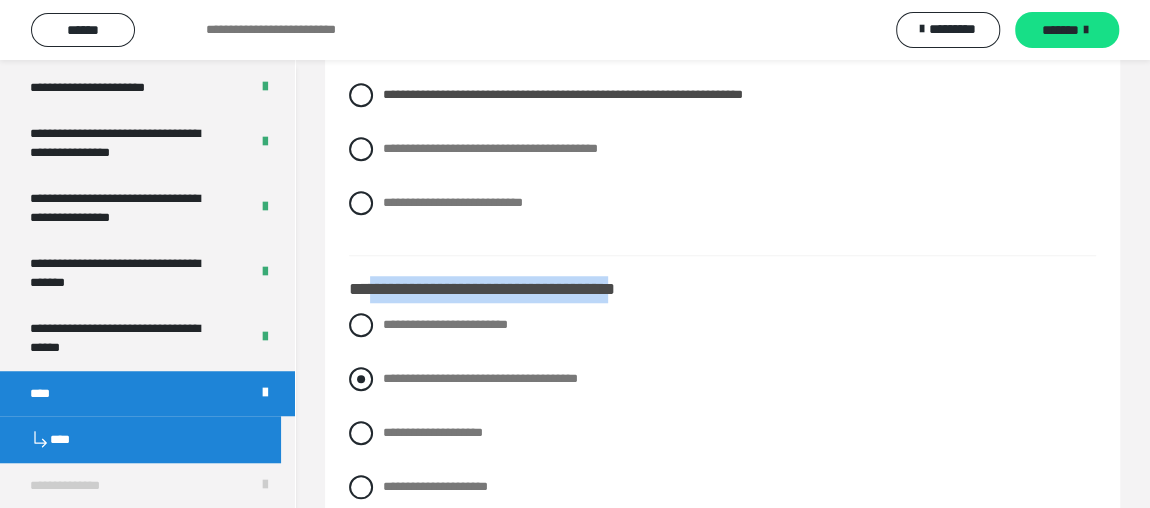 scroll, scrollTop: 787, scrollLeft: 0, axis: vertical 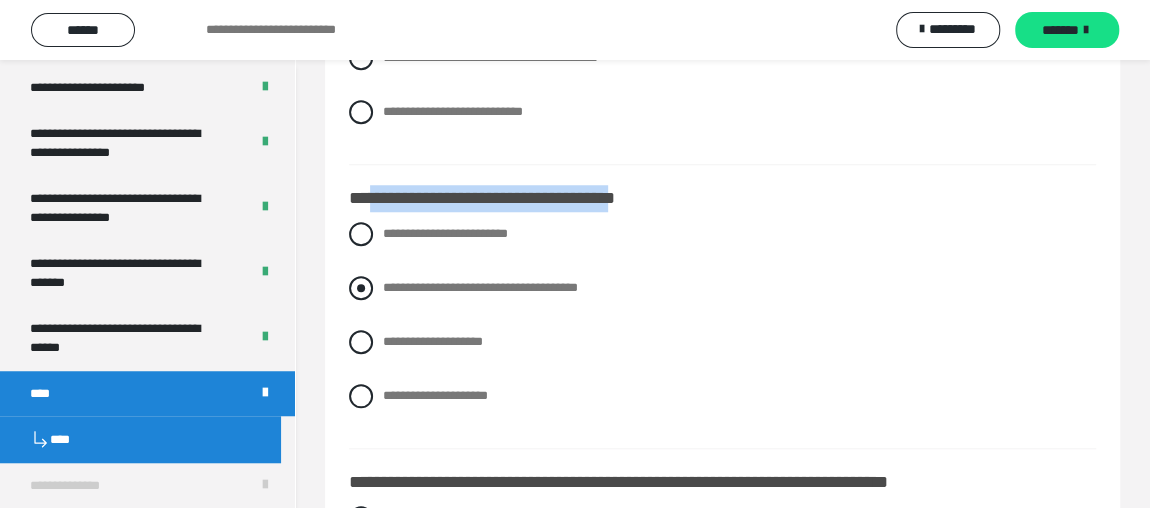 click at bounding box center (361, 288) 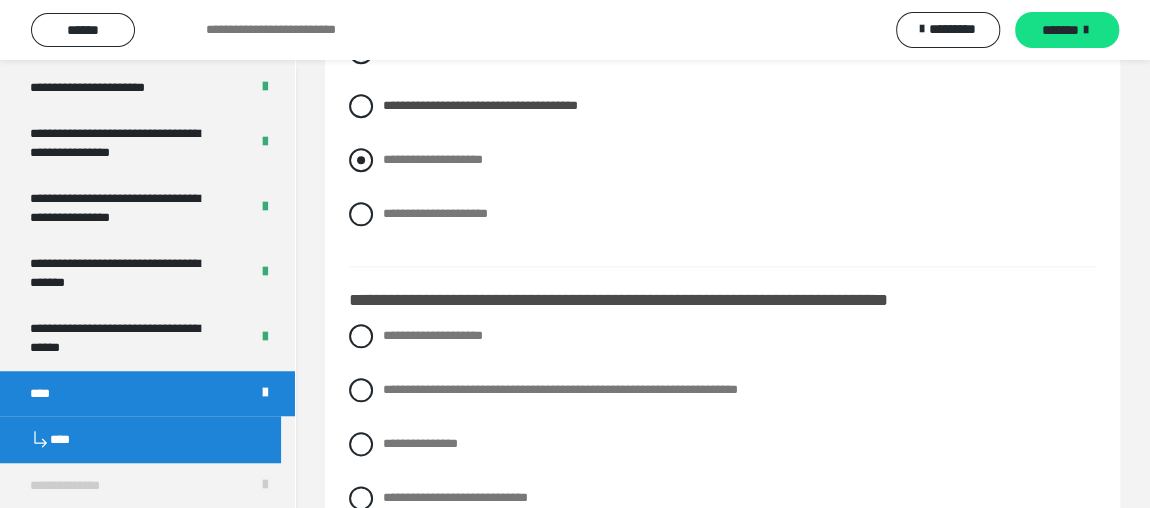 scroll, scrollTop: 1059, scrollLeft: 0, axis: vertical 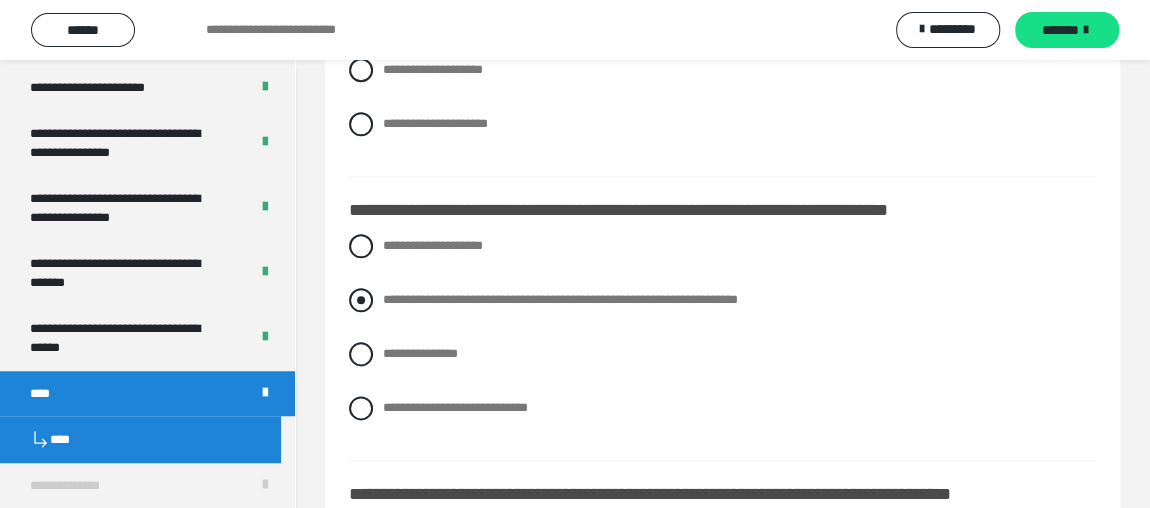 click at bounding box center [361, 300] 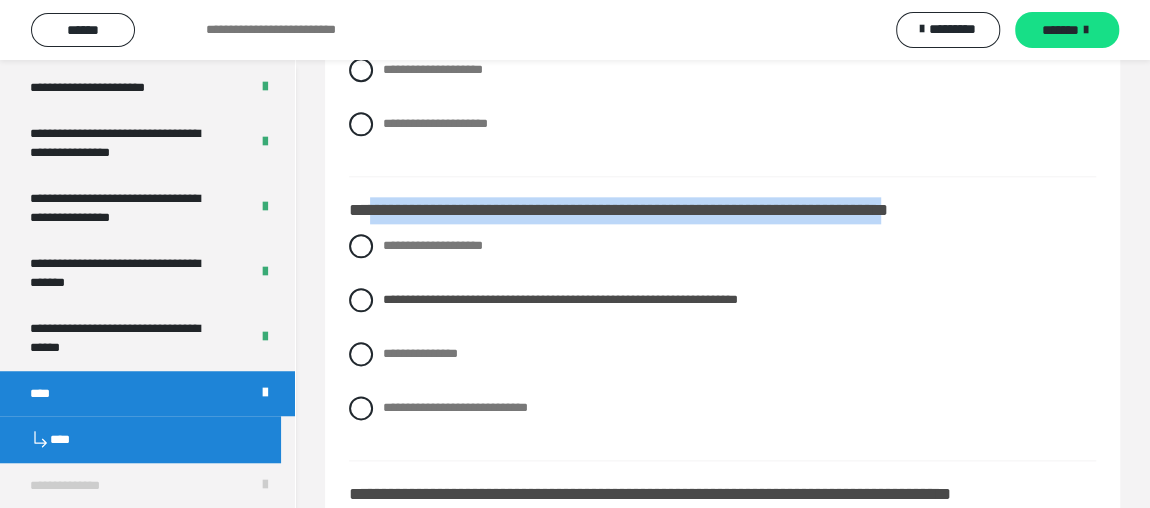 drag, startPoint x: 373, startPoint y: 206, endPoint x: 1069, endPoint y: 195, distance: 696.0869 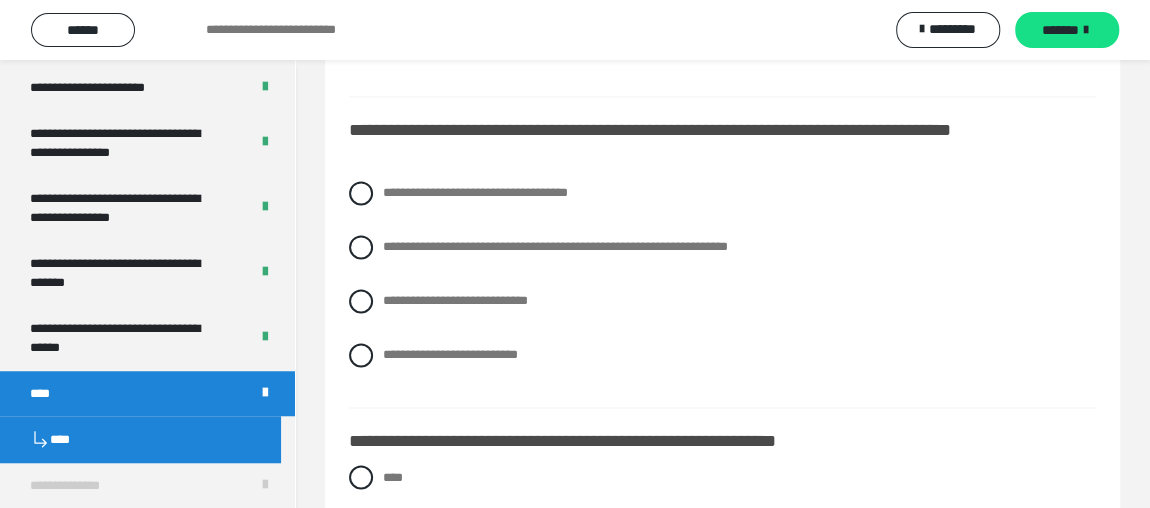 scroll, scrollTop: 1423, scrollLeft: 0, axis: vertical 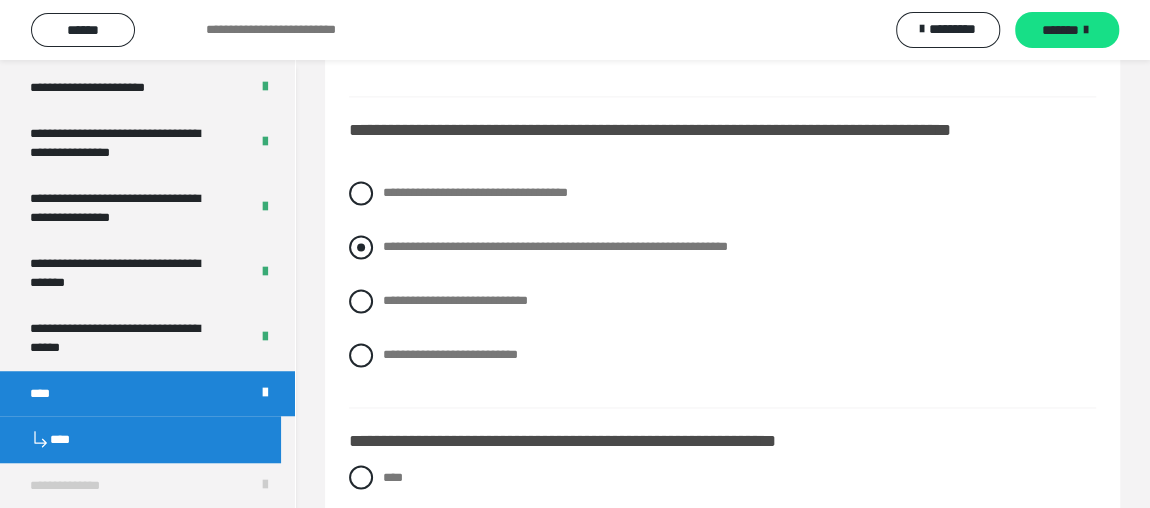 click at bounding box center [361, 247] 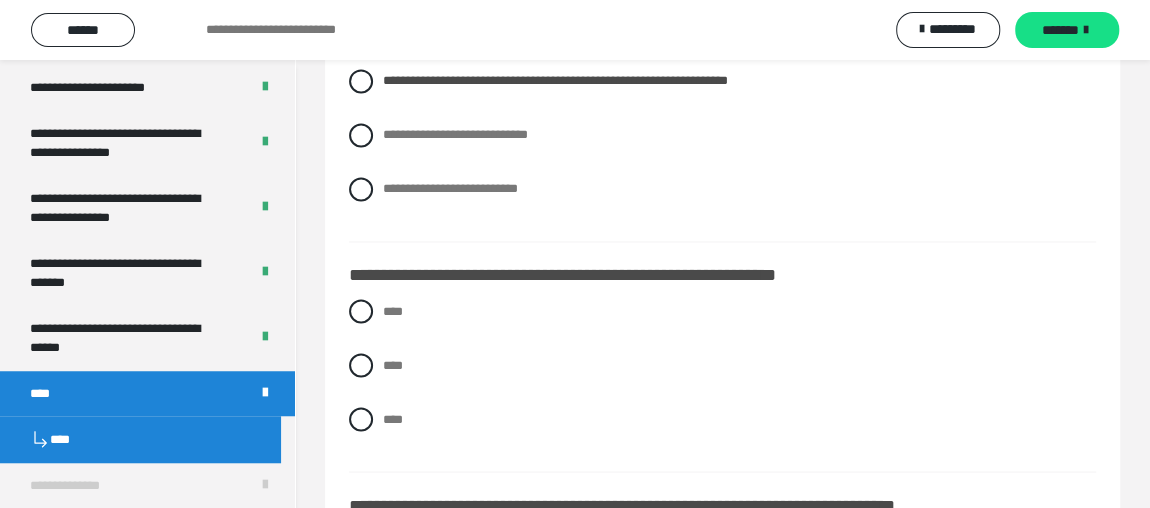 scroll, scrollTop: 1605, scrollLeft: 0, axis: vertical 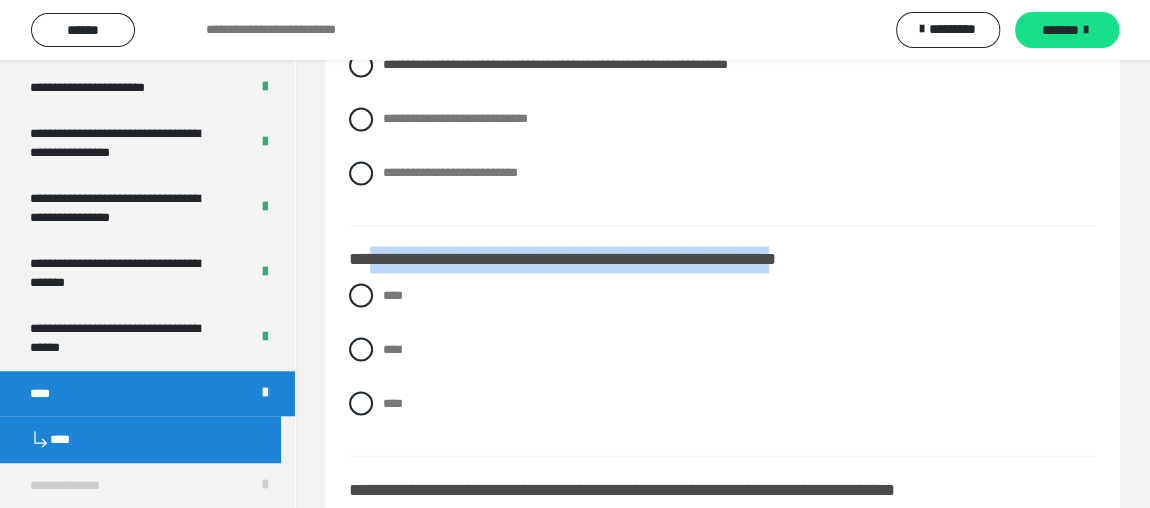 drag, startPoint x: 370, startPoint y: 253, endPoint x: 884, endPoint y: 253, distance: 514 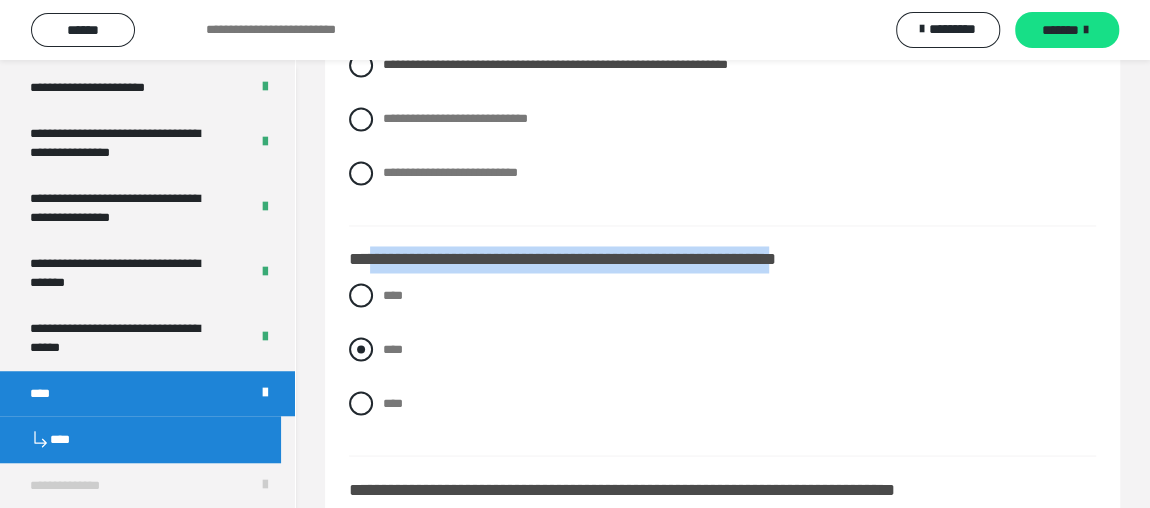 click at bounding box center (361, 349) 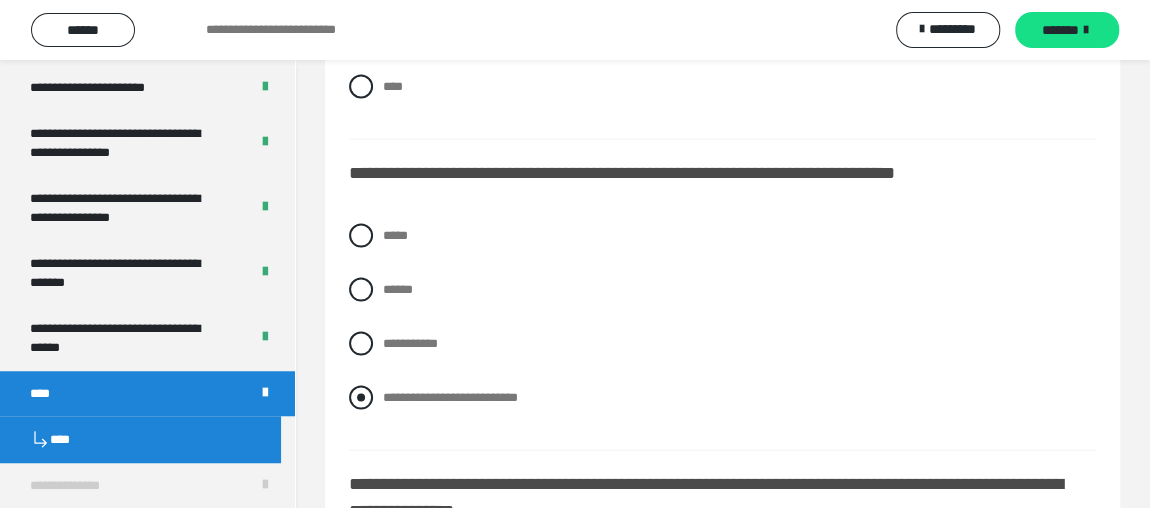 scroll, scrollTop: 1969, scrollLeft: 0, axis: vertical 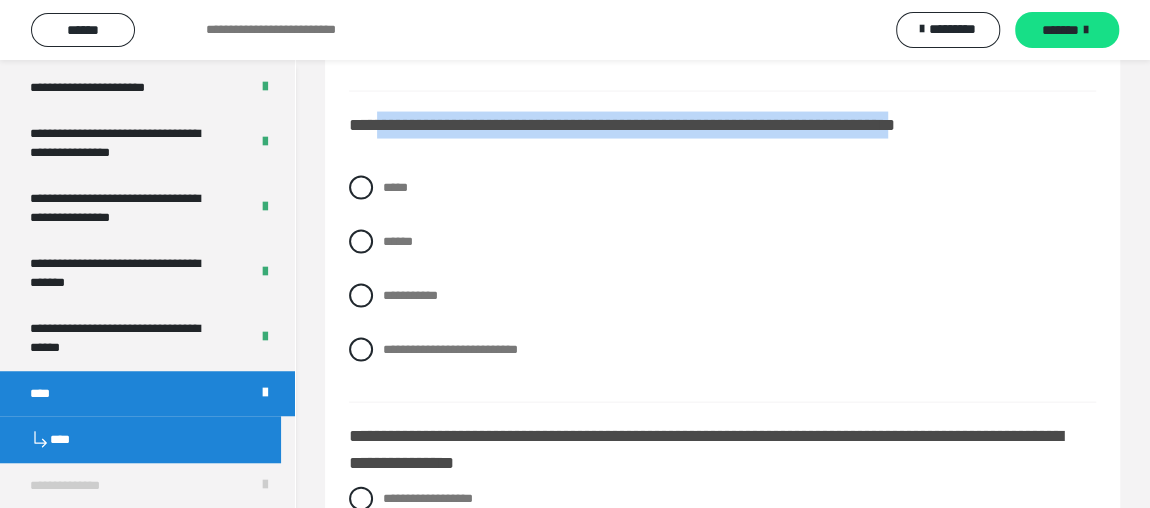 drag, startPoint x: 375, startPoint y: 116, endPoint x: 409, endPoint y: 137, distance: 39.962482 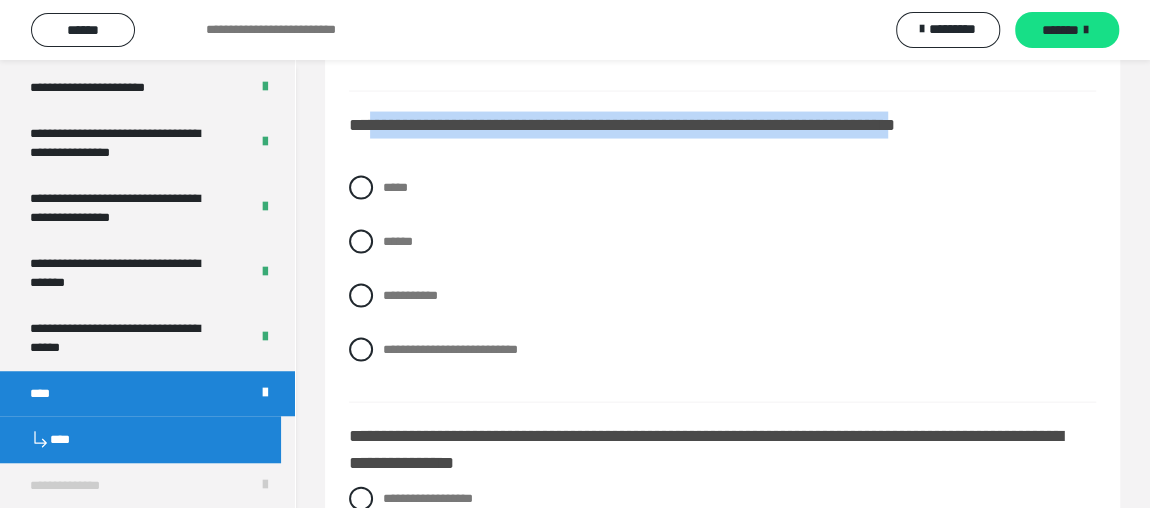 drag, startPoint x: 369, startPoint y: 117, endPoint x: 413, endPoint y: 146, distance: 52.69725 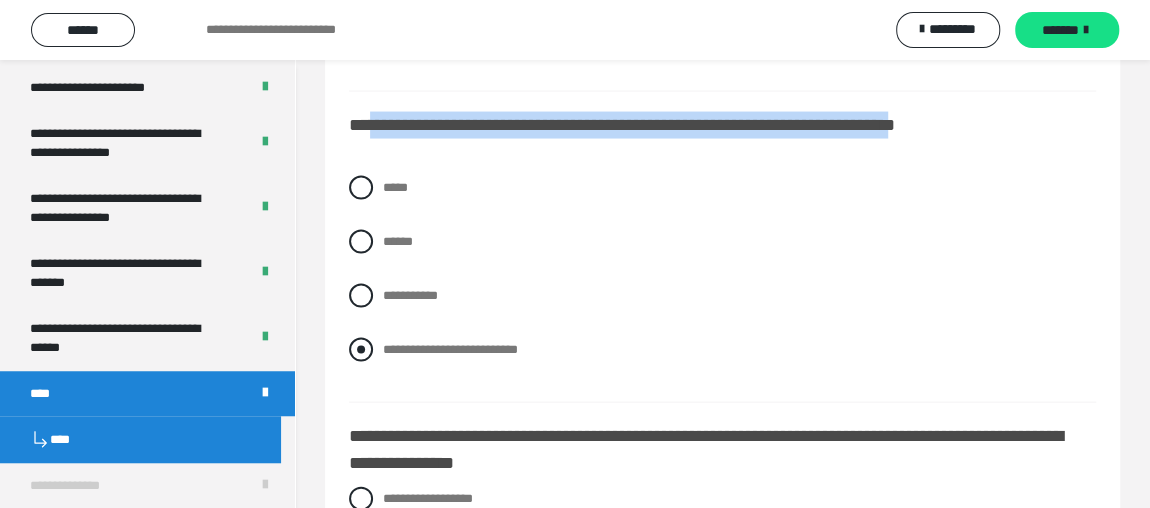 click at bounding box center (361, 350) 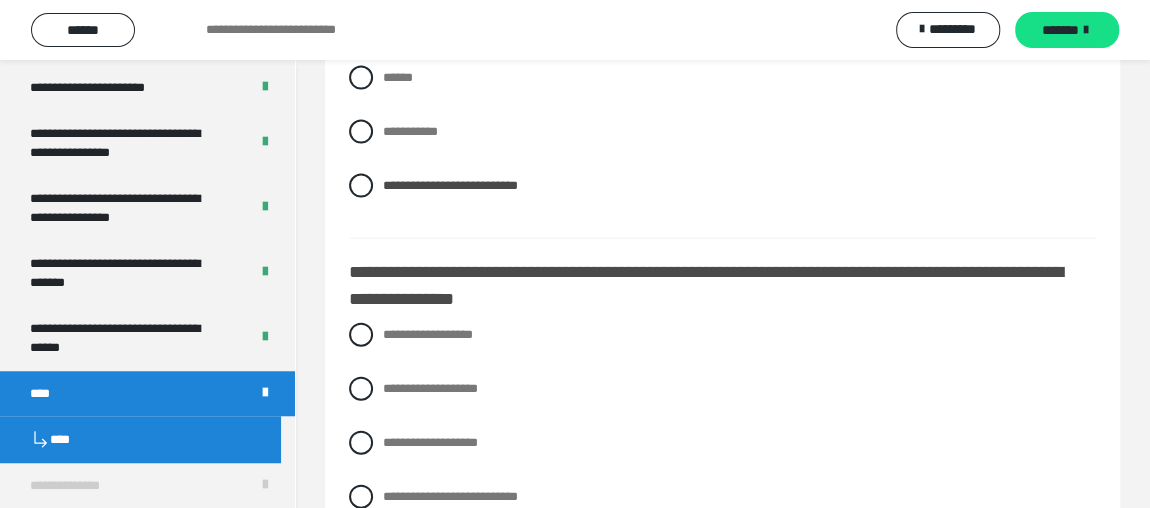 scroll, scrollTop: 2150, scrollLeft: 0, axis: vertical 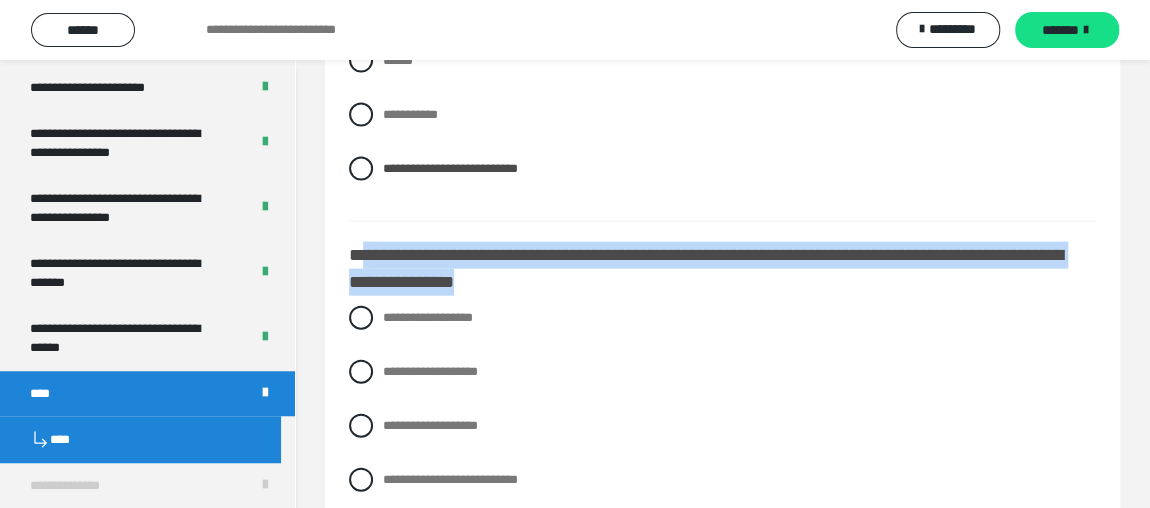 drag, startPoint x: 366, startPoint y: 249, endPoint x: 783, endPoint y: 277, distance: 417.939 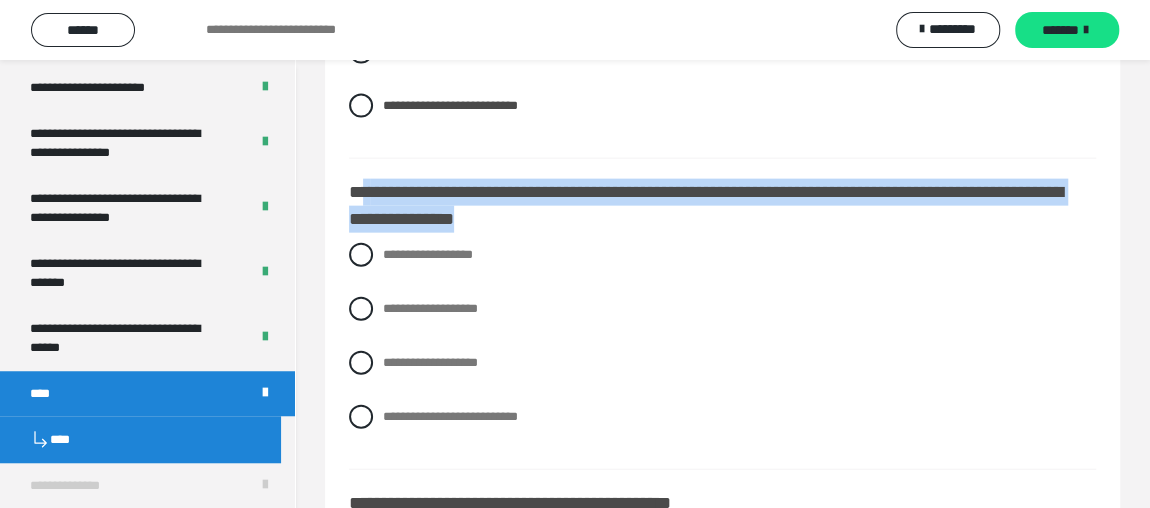 scroll, scrollTop: 2241, scrollLeft: 0, axis: vertical 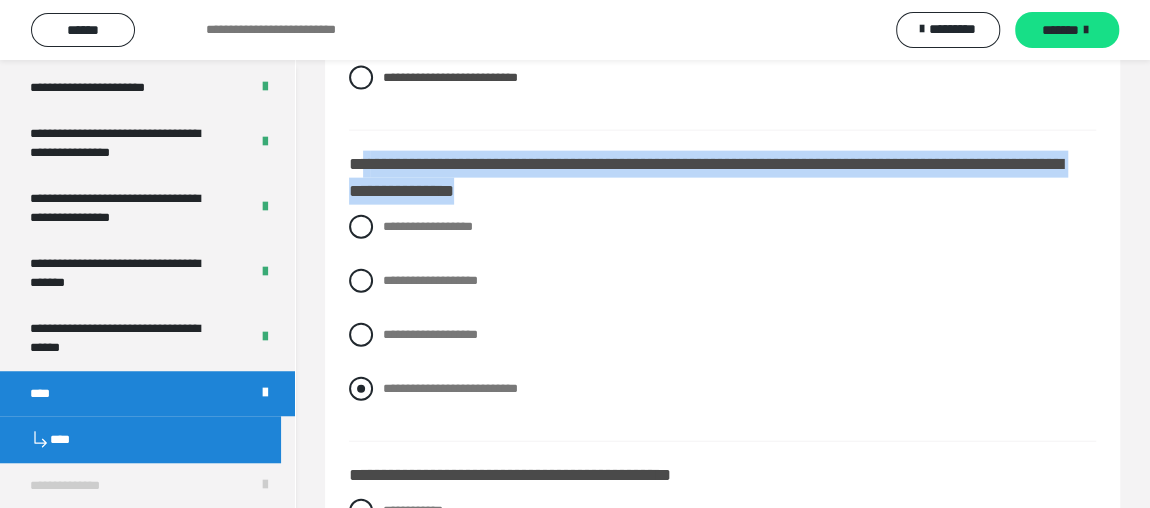 click at bounding box center (361, 389) 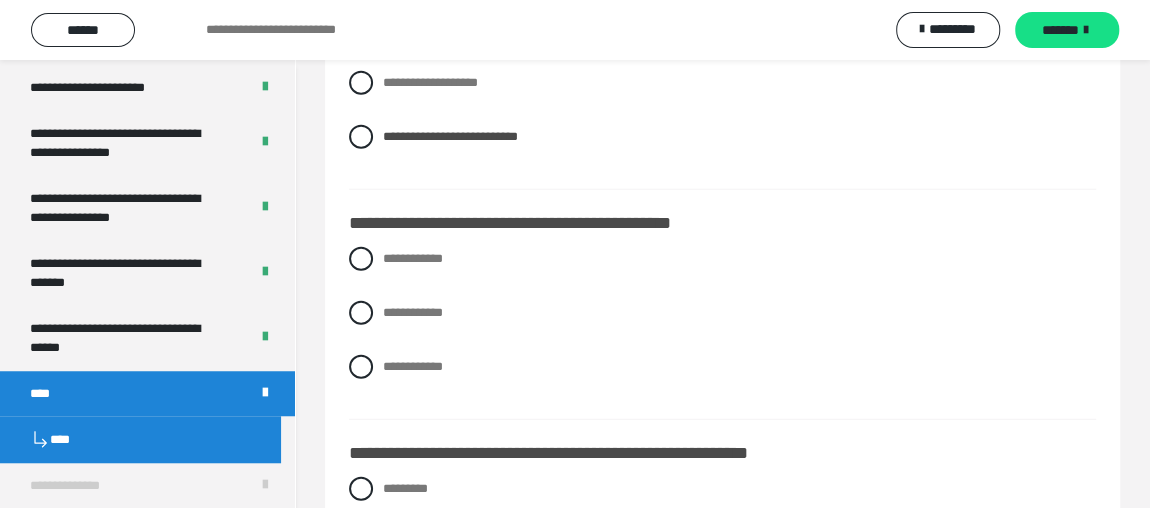 scroll, scrollTop: 2514, scrollLeft: 0, axis: vertical 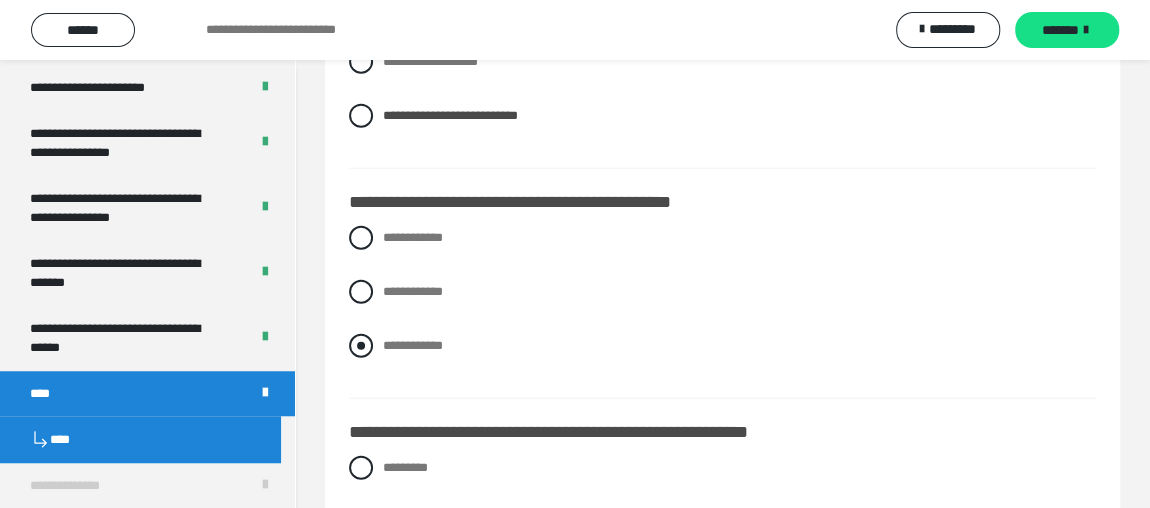 click at bounding box center (361, 346) 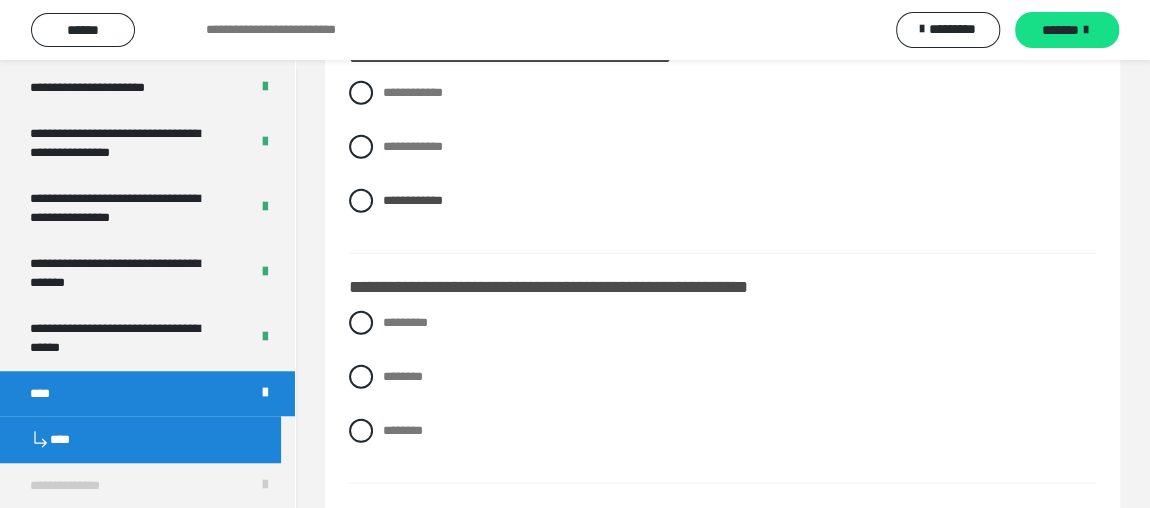 scroll, scrollTop: 2696, scrollLeft: 0, axis: vertical 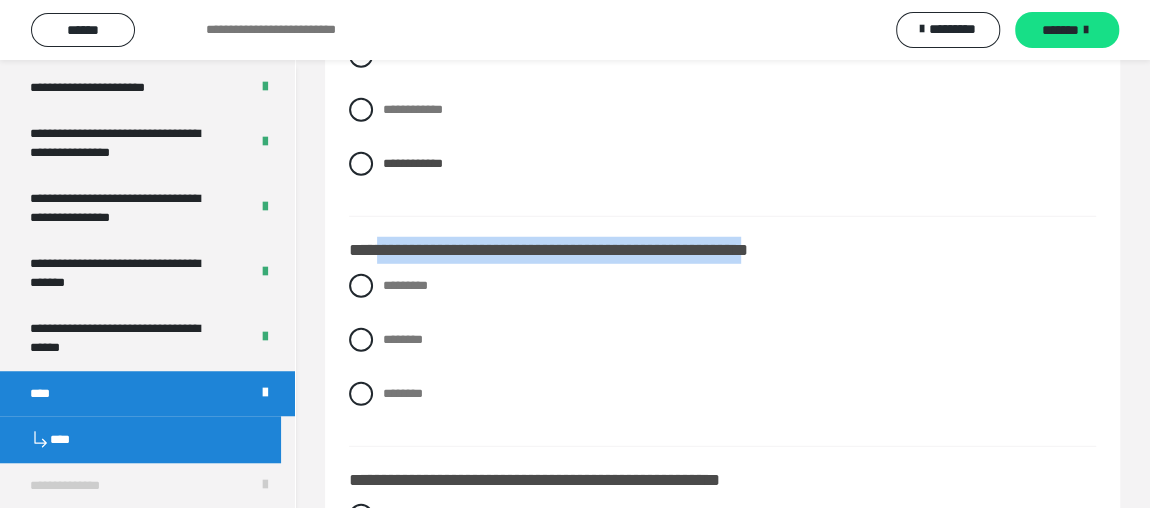 drag, startPoint x: 376, startPoint y: 245, endPoint x: 858, endPoint y: 249, distance: 482.0166 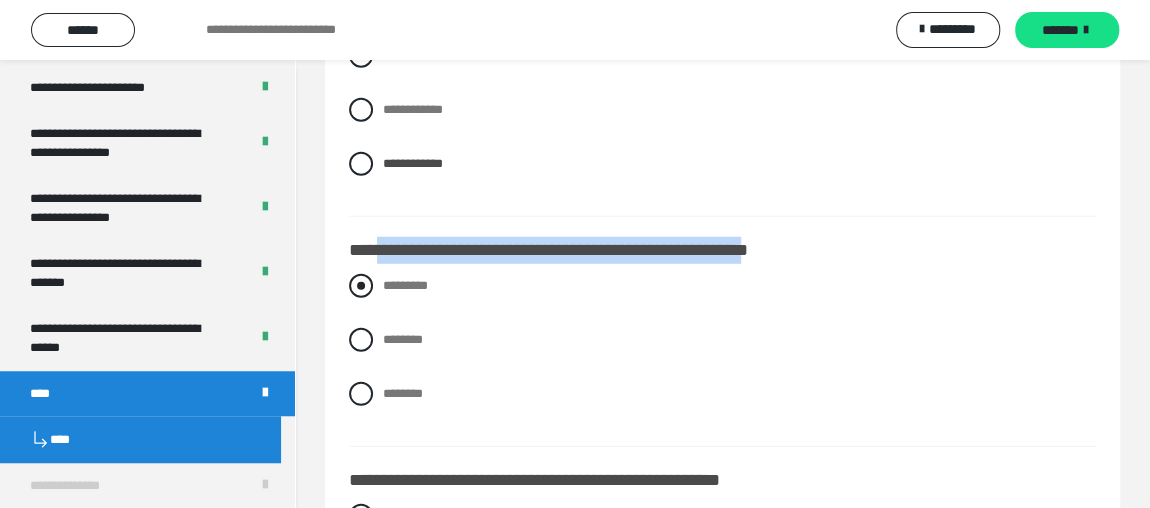 click at bounding box center [361, 286] 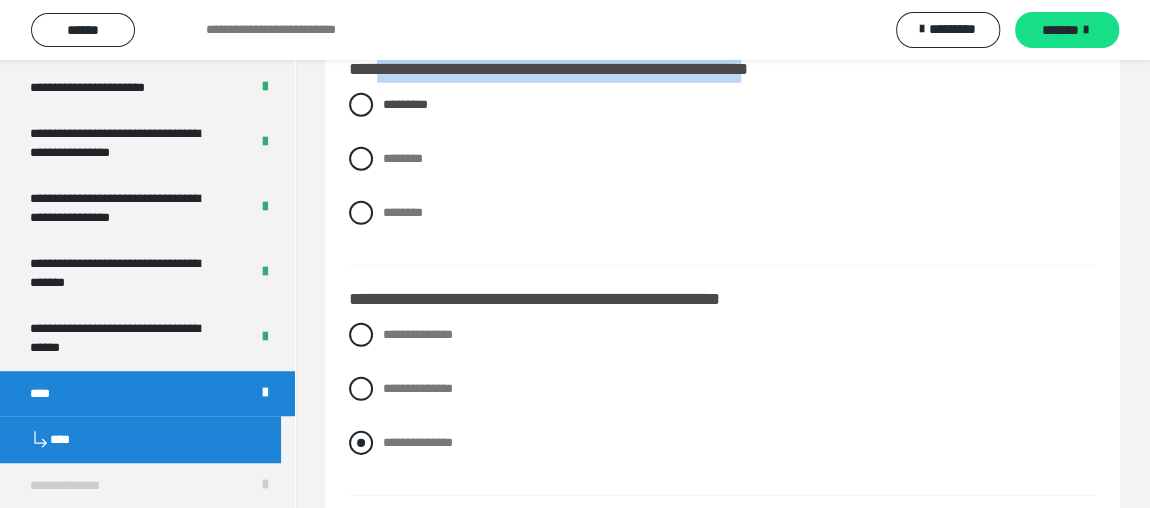 scroll, scrollTop: 2878, scrollLeft: 0, axis: vertical 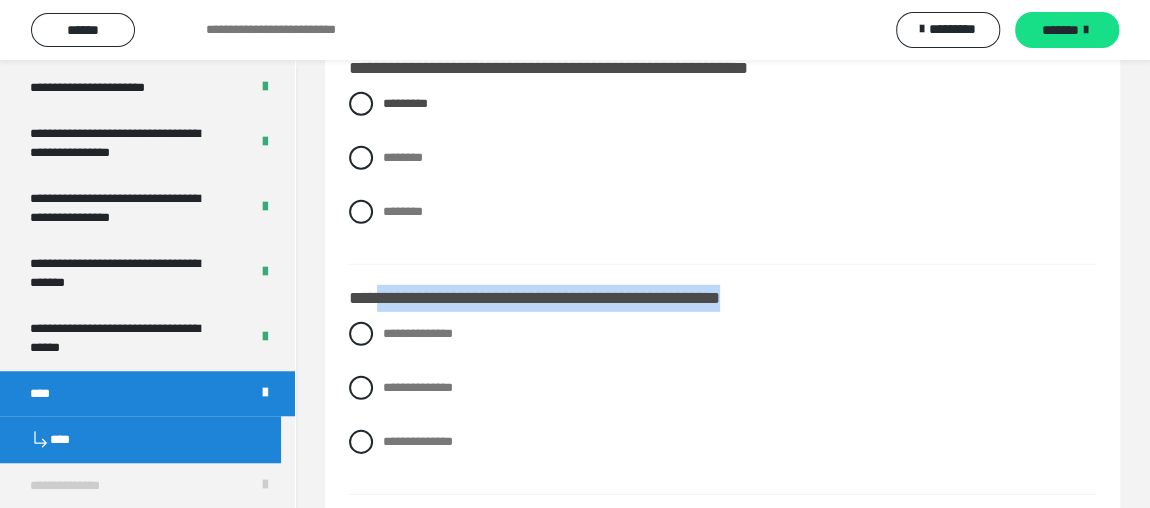 drag, startPoint x: 375, startPoint y: 293, endPoint x: 810, endPoint y: 291, distance: 435.0046 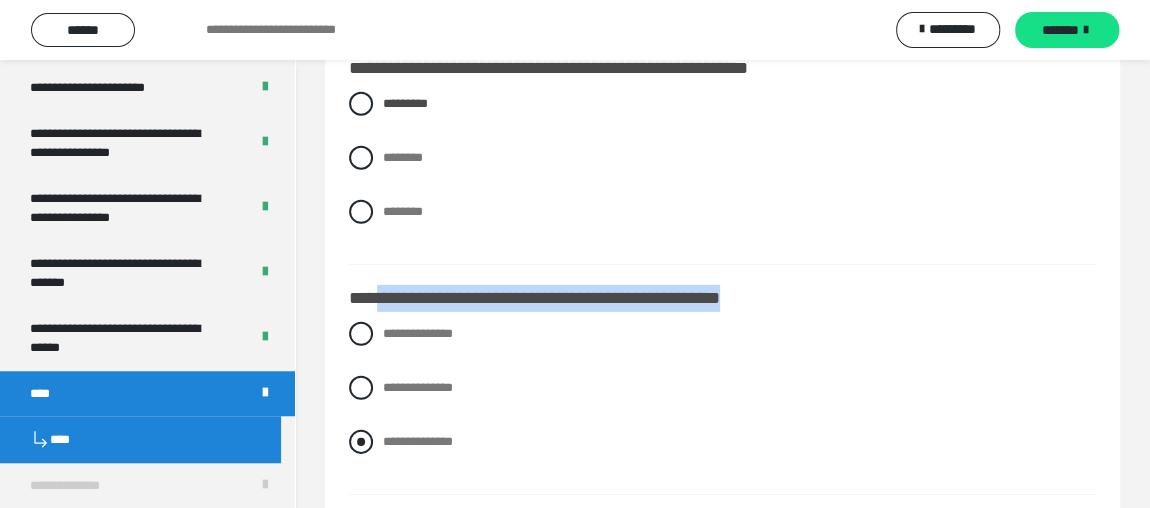 click at bounding box center [361, 442] 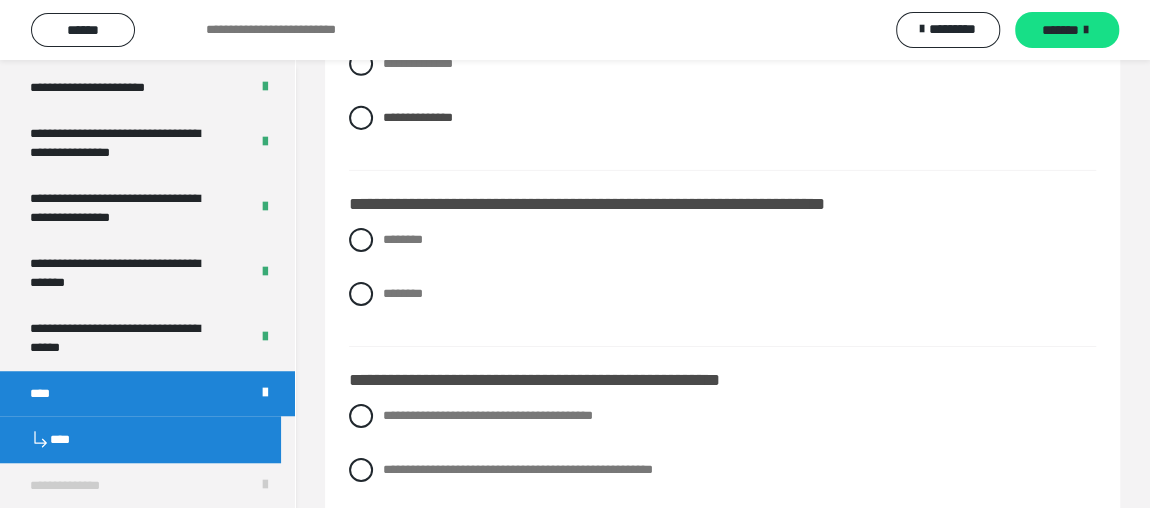 scroll, scrollTop: 3146, scrollLeft: 0, axis: vertical 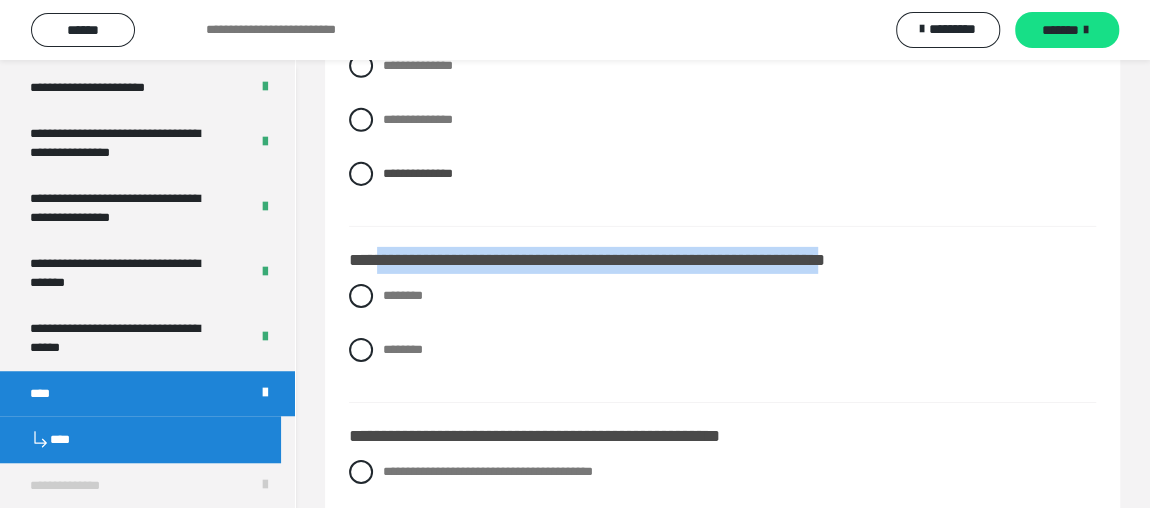 drag, startPoint x: 407, startPoint y: 251, endPoint x: 963, endPoint y: 254, distance: 556.0081 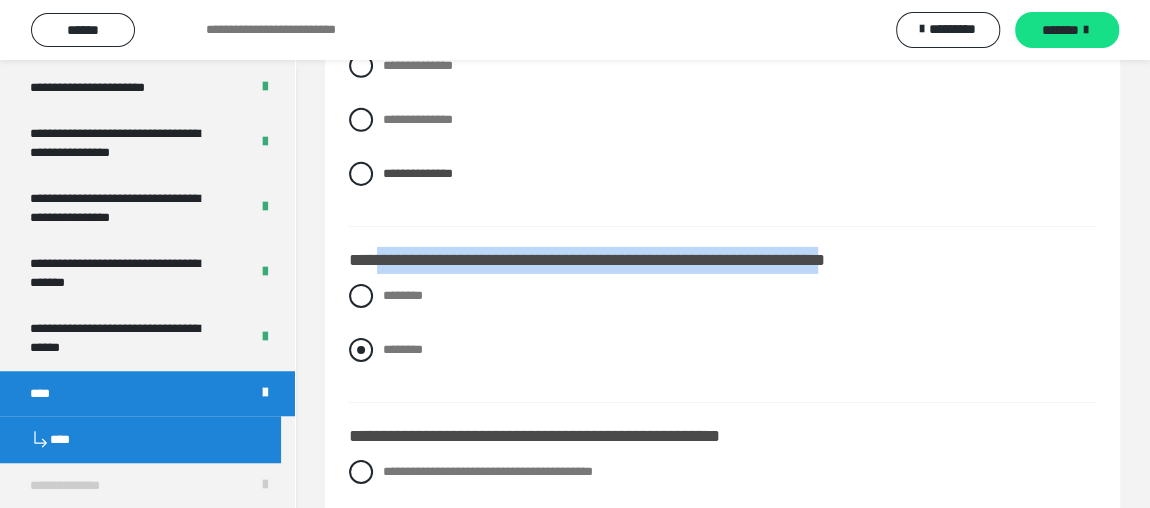 click on "********" at bounding box center [722, 350] 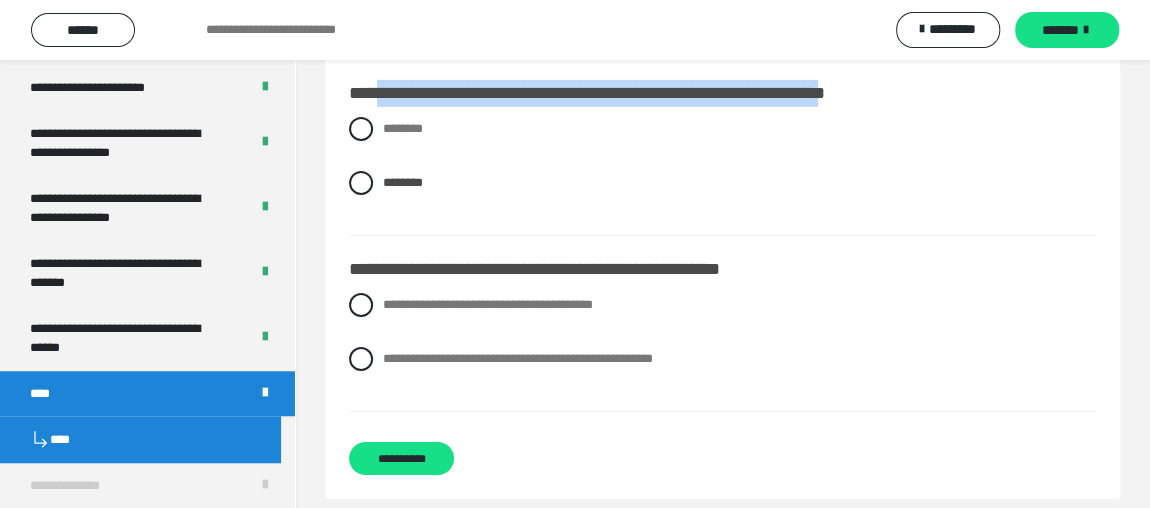 scroll, scrollTop: 3327, scrollLeft: 0, axis: vertical 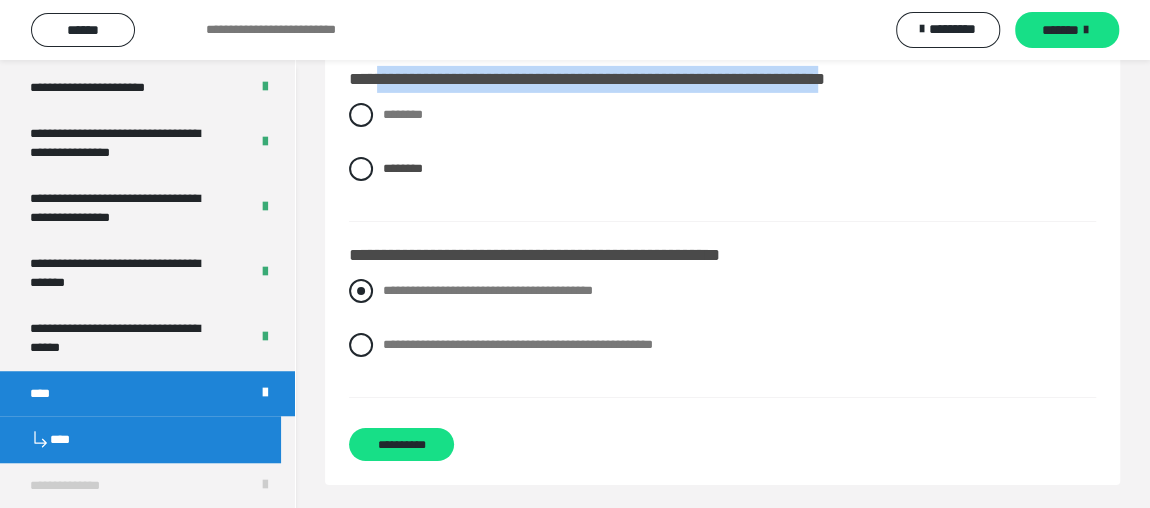 click at bounding box center (361, 291) 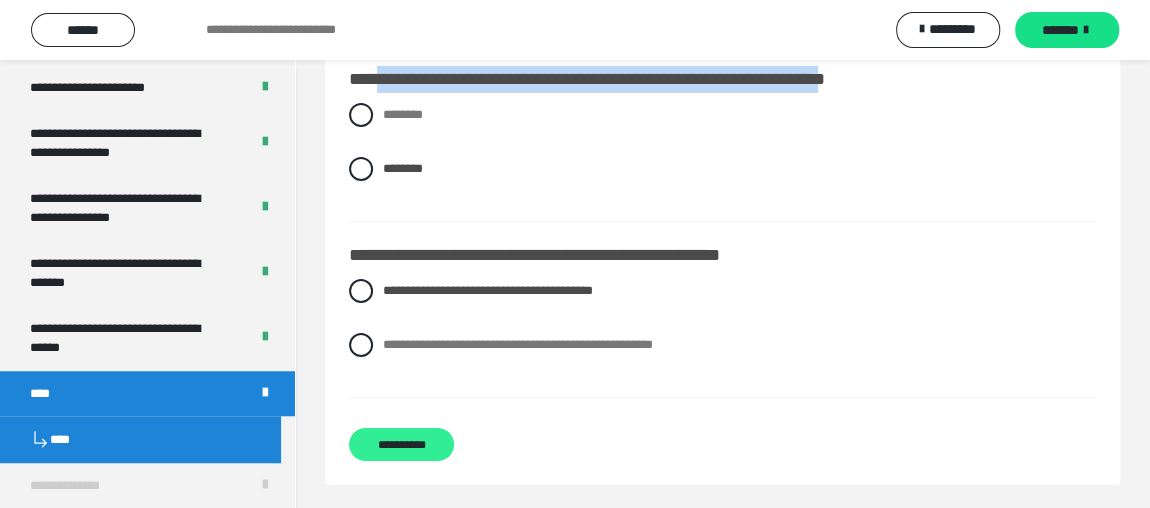 click on "**********" at bounding box center [401, 444] 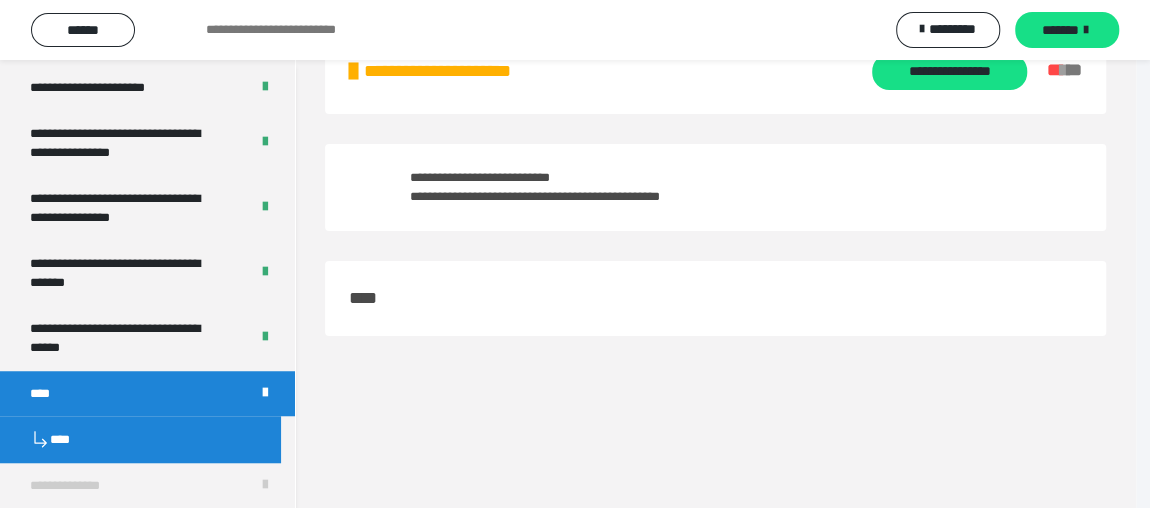 scroll, scrollTop: 59, scrollLeft: 0, axis: vertical 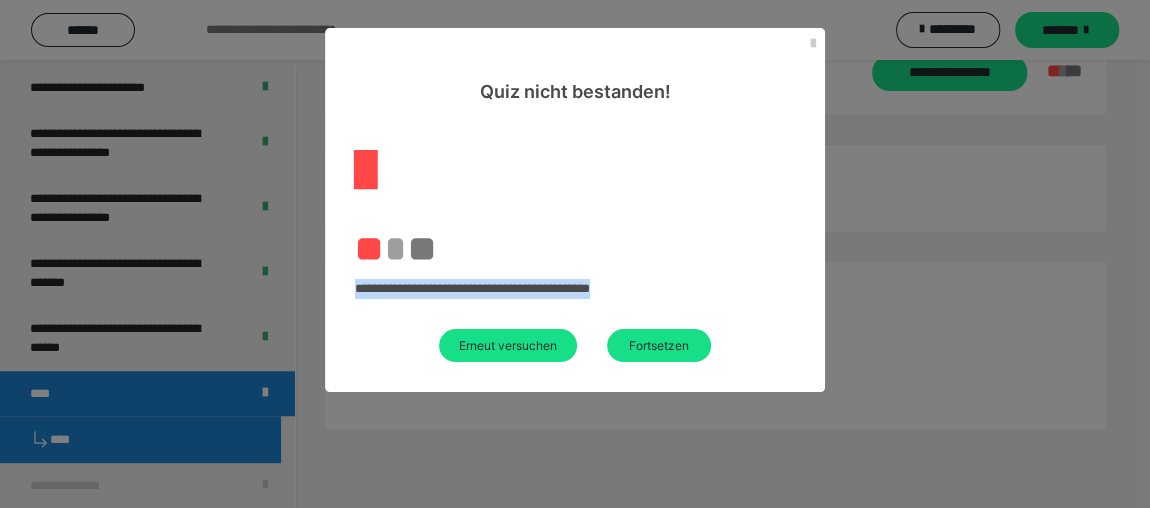 drag, startPoint x: 666, startPoint y: 291, endPoint x: 346, endPoint y: 291, distance: 320 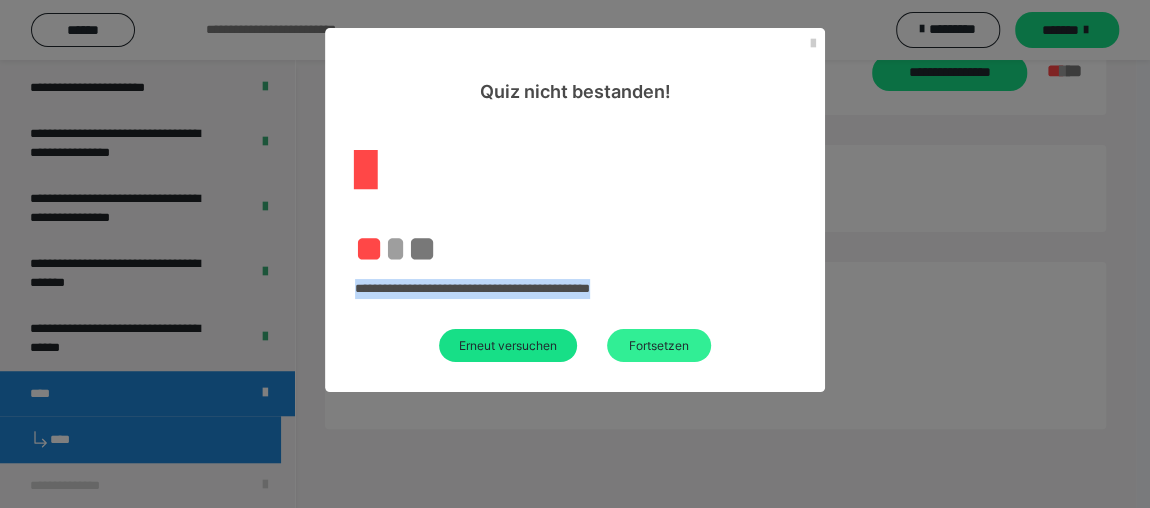 click on "Fortsetzen" at bounding box center (659, 345) 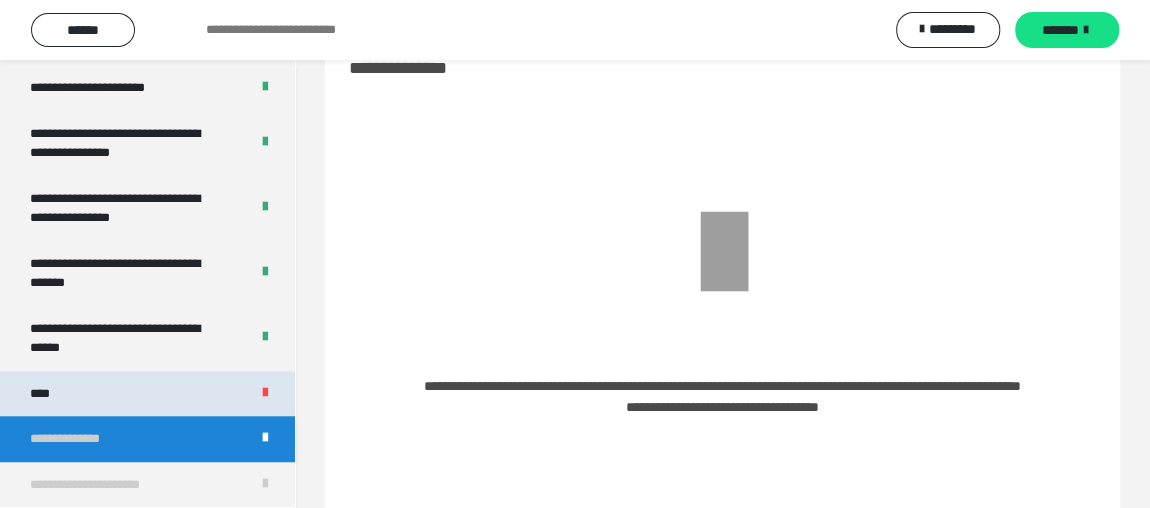 click on "****" at bounding box center [147, 393] 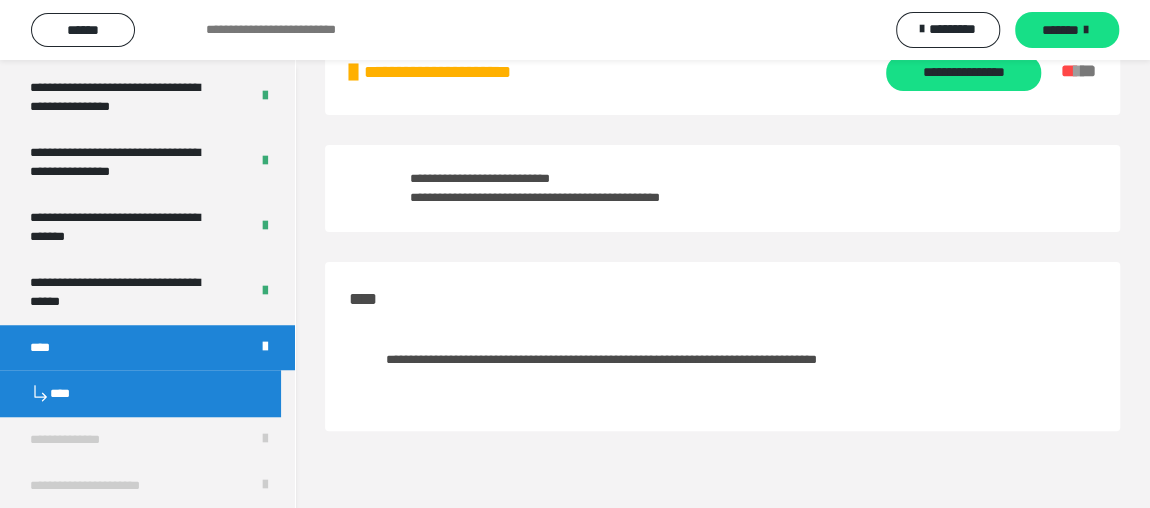 scroll, scrollTop: 4488, scrollLeft: 0, axis: vertical 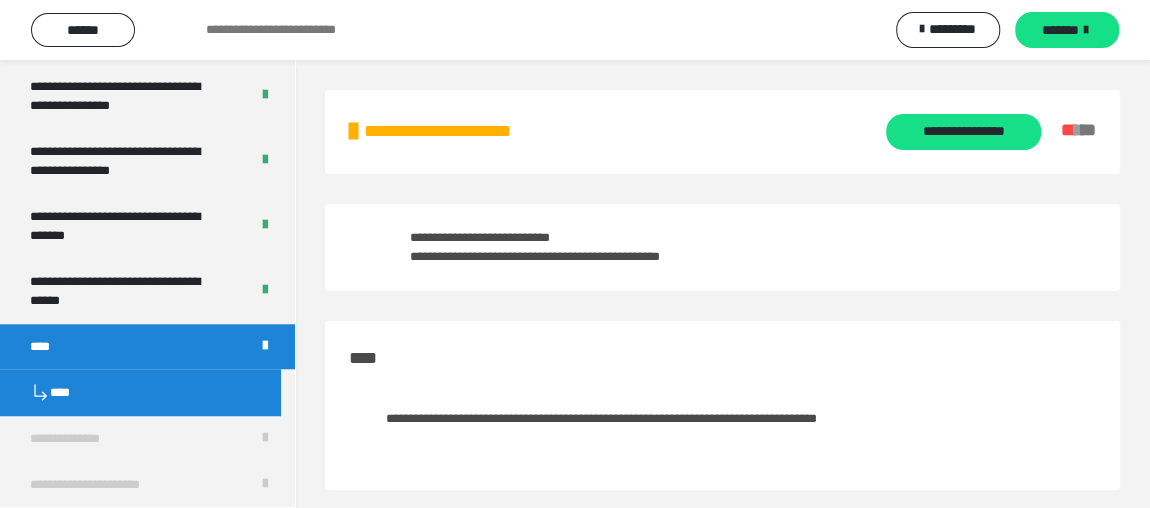 click on "**********" at bounding box center (579, 256) 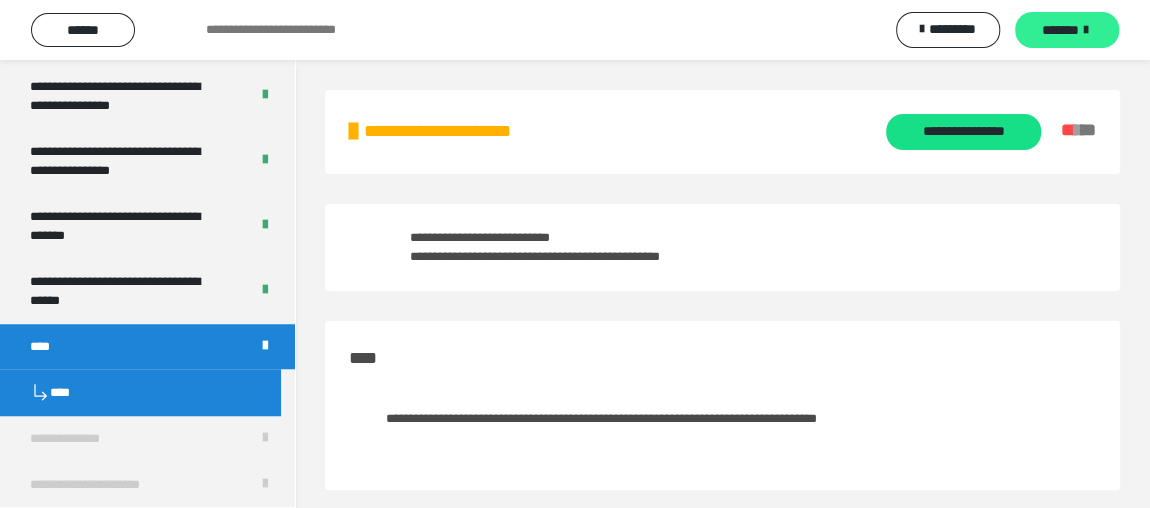 click on "*******" at bounding box center [1060, 30] 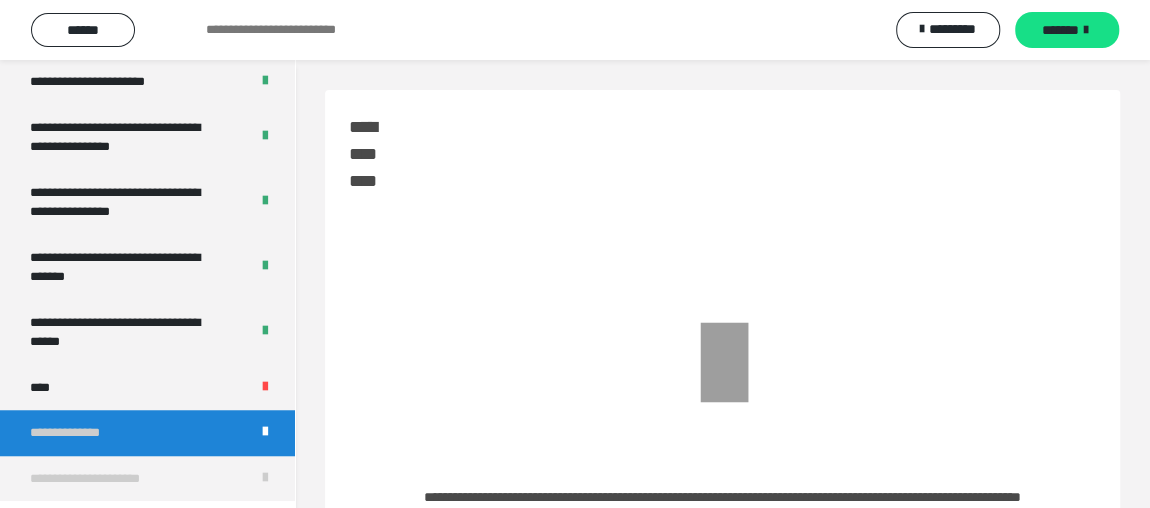 scroll, scrollTop: 4441, scrollLeft: 0, axis: vertical 